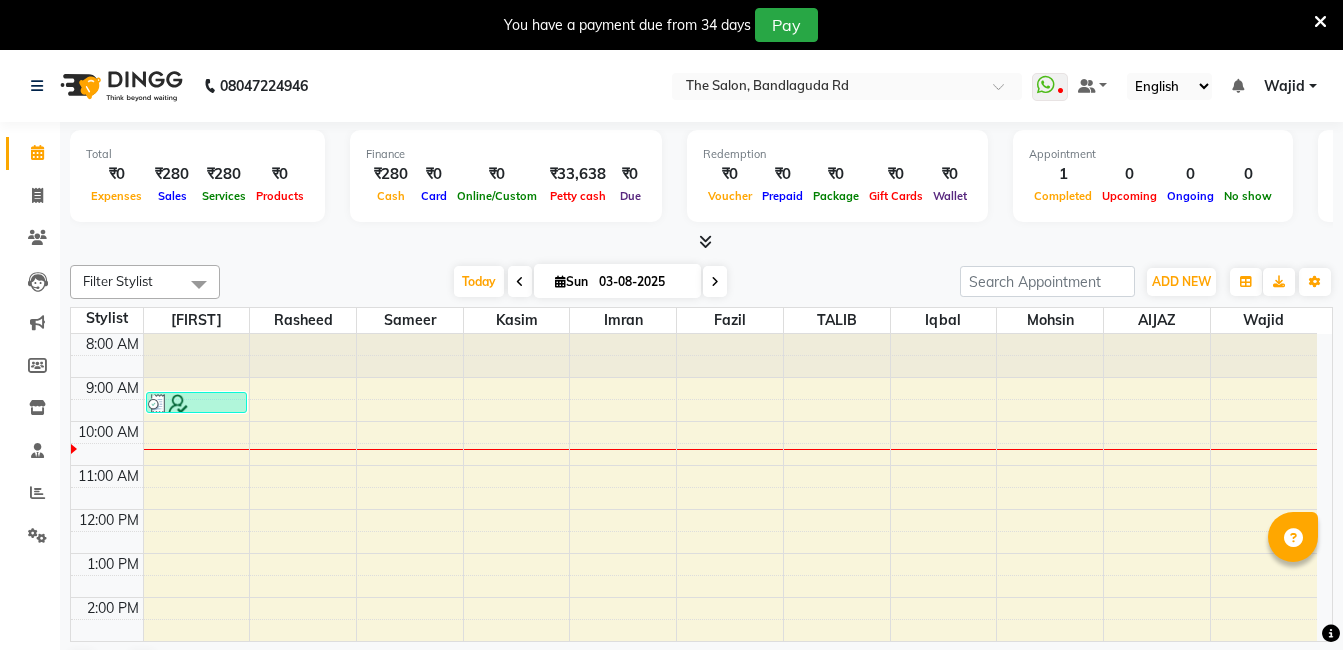 scroll, scrollTop: 0, scrollLeft: 0, axis: both 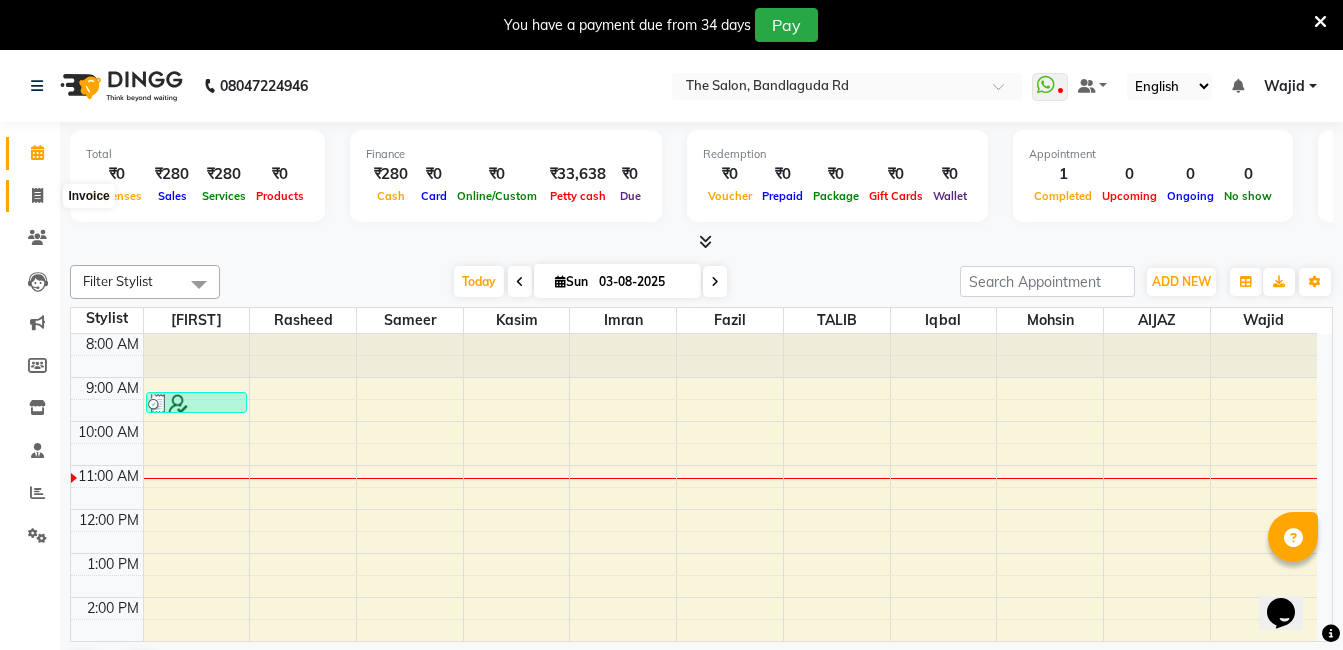 click 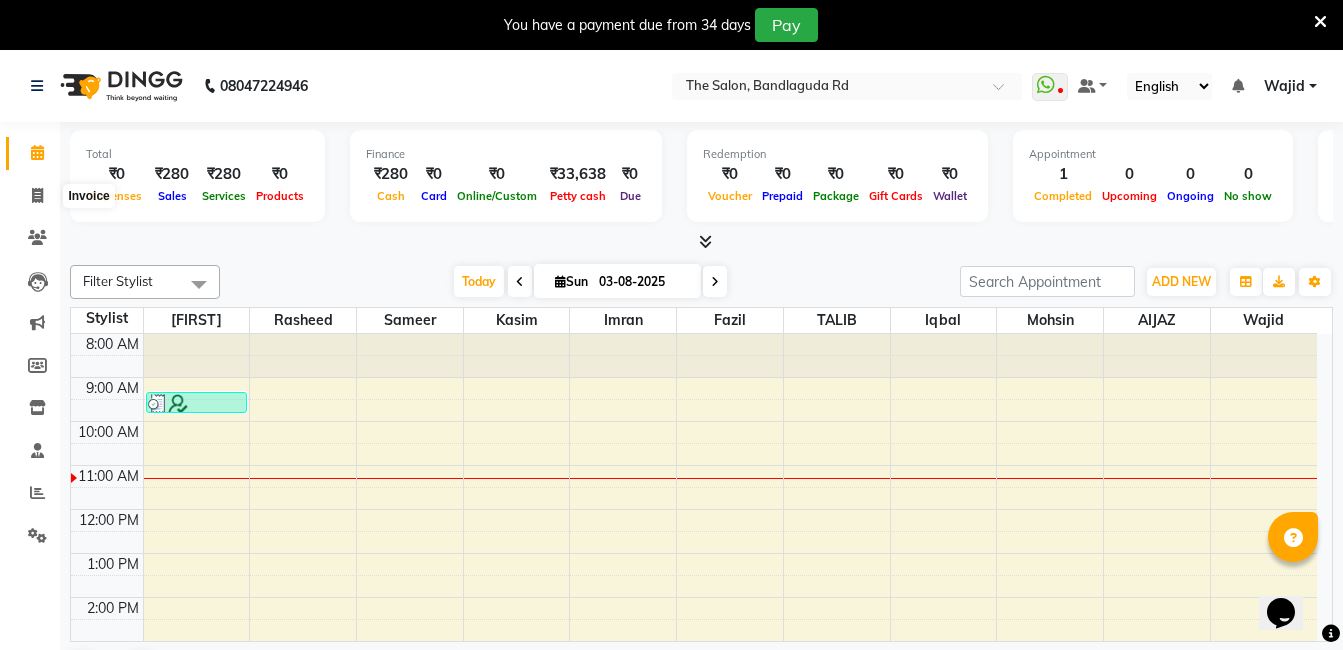 select on "service" 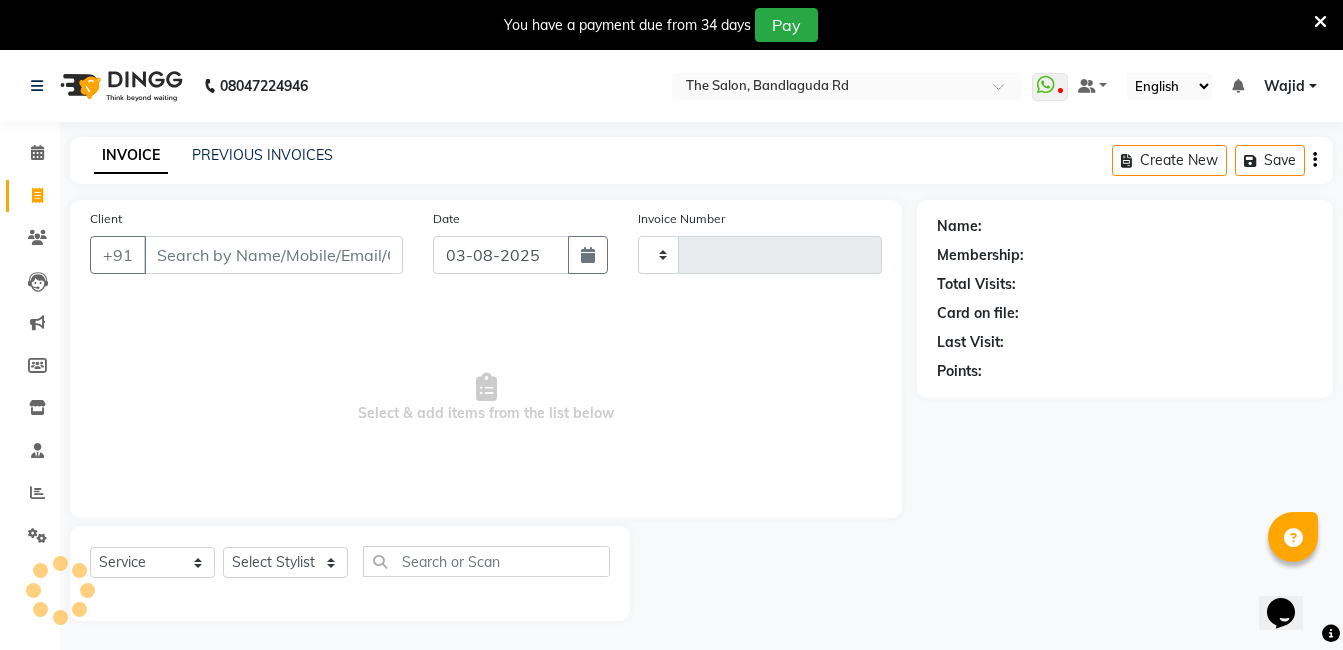 type on "11955" 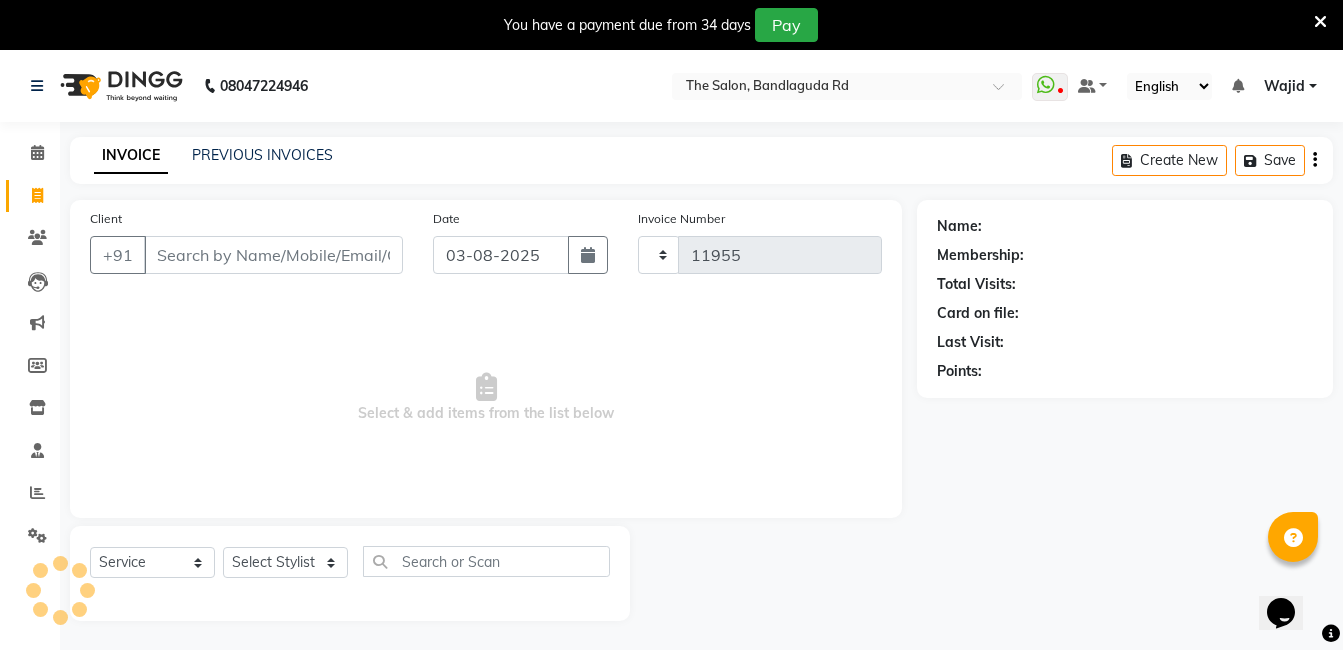 select on "5198" 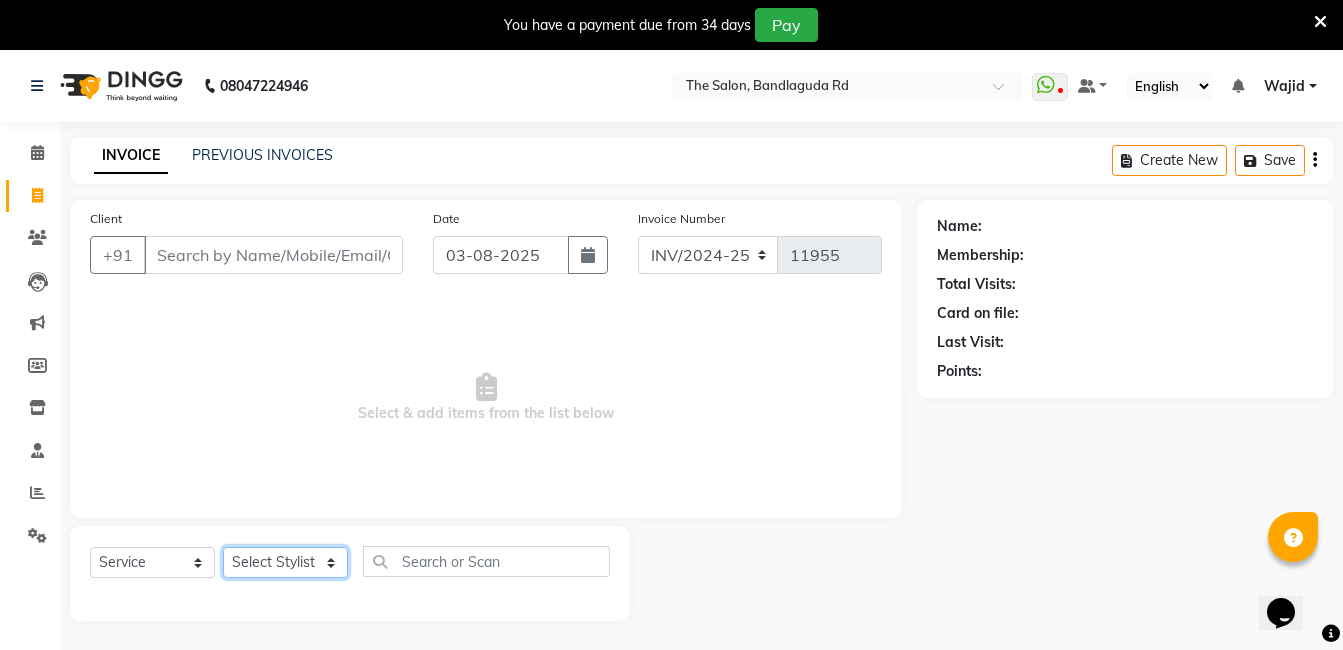 drag, startPoint x: 306, startPoint y: 569, endPoint x: 305, endPoint y: 543, distance: 26.019224 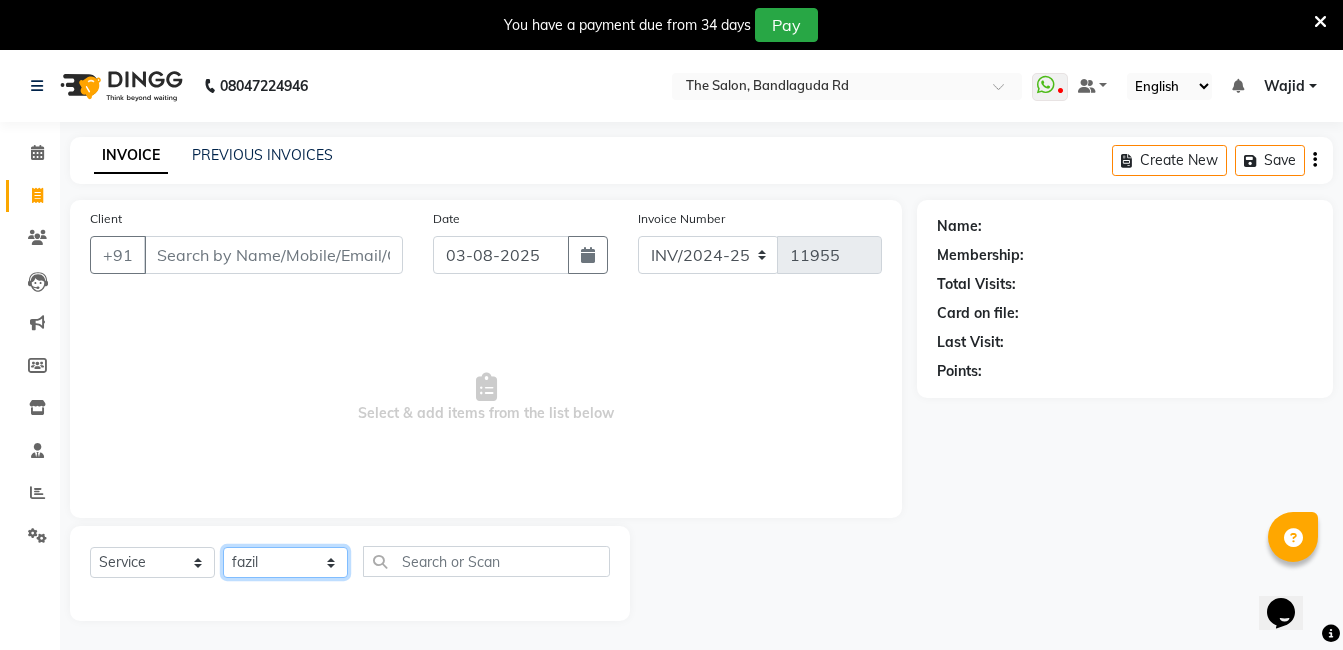click on "Select Stylist AIJAZ fazil imran iqbal kasim mohd mohsin rasheed sameer TALIB Wajid" 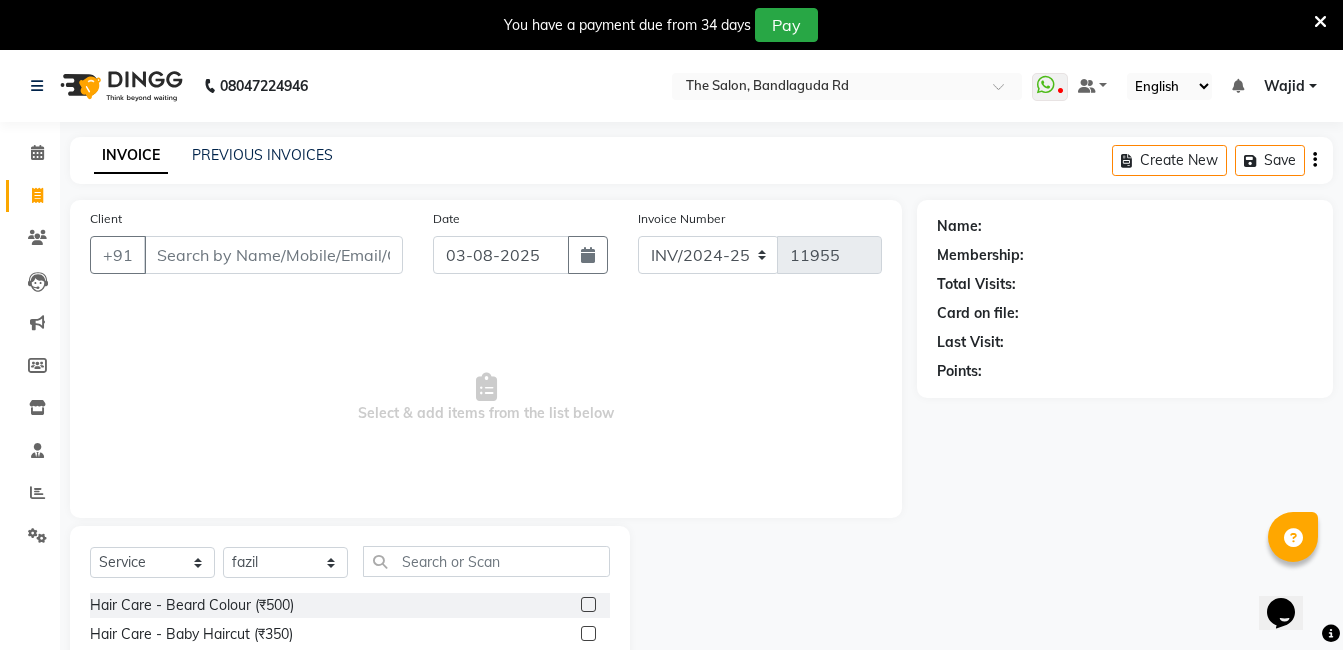 click on "Select & add items from the list below" at bounding box center [486, 398] 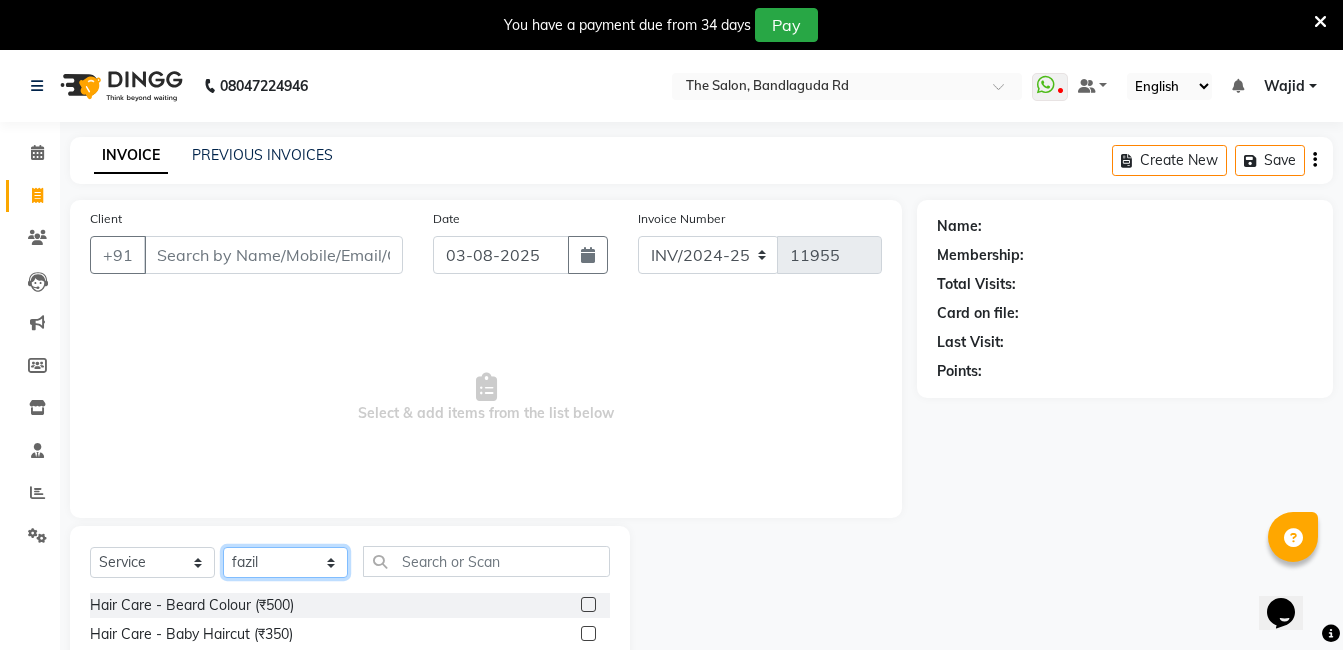 drag, startPoint x: 282, startPoint y: 571, endPoint x: 276, endPoint y: 558, distance: 14.3178215 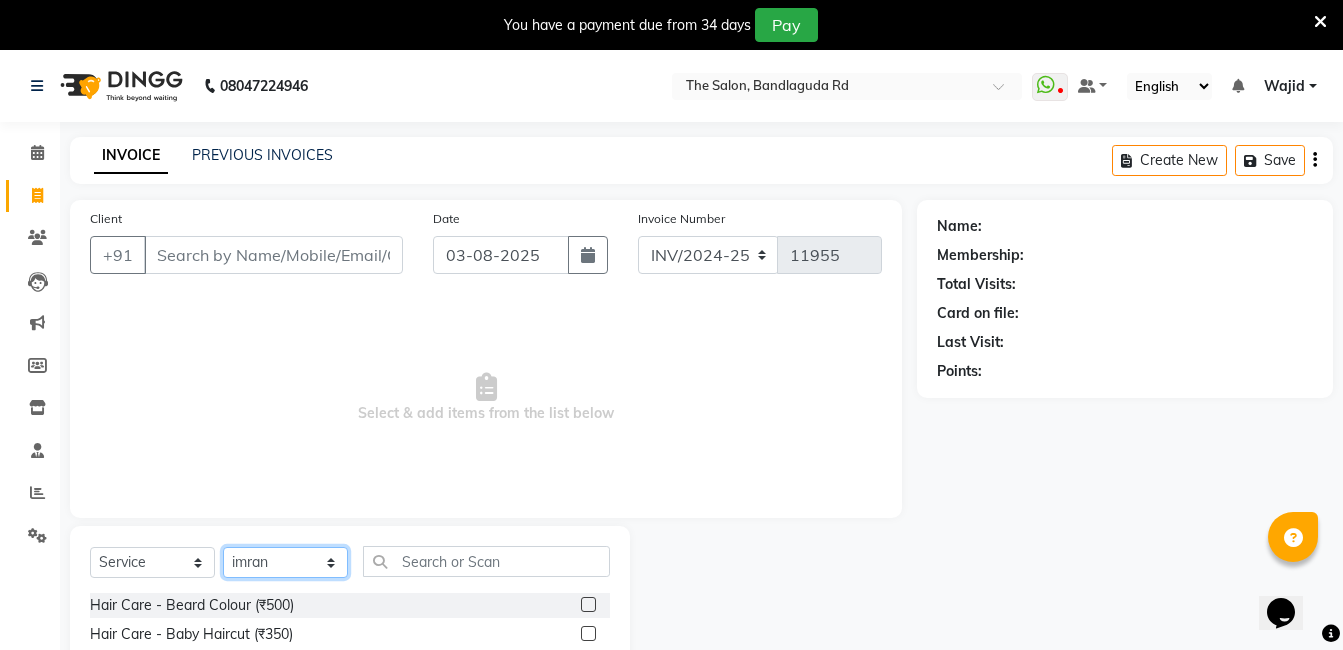 click on "Select Stylist AIJAZ fazil imran iqbal kasim mohd mohsin rasheed sameer TALIB Wajid" 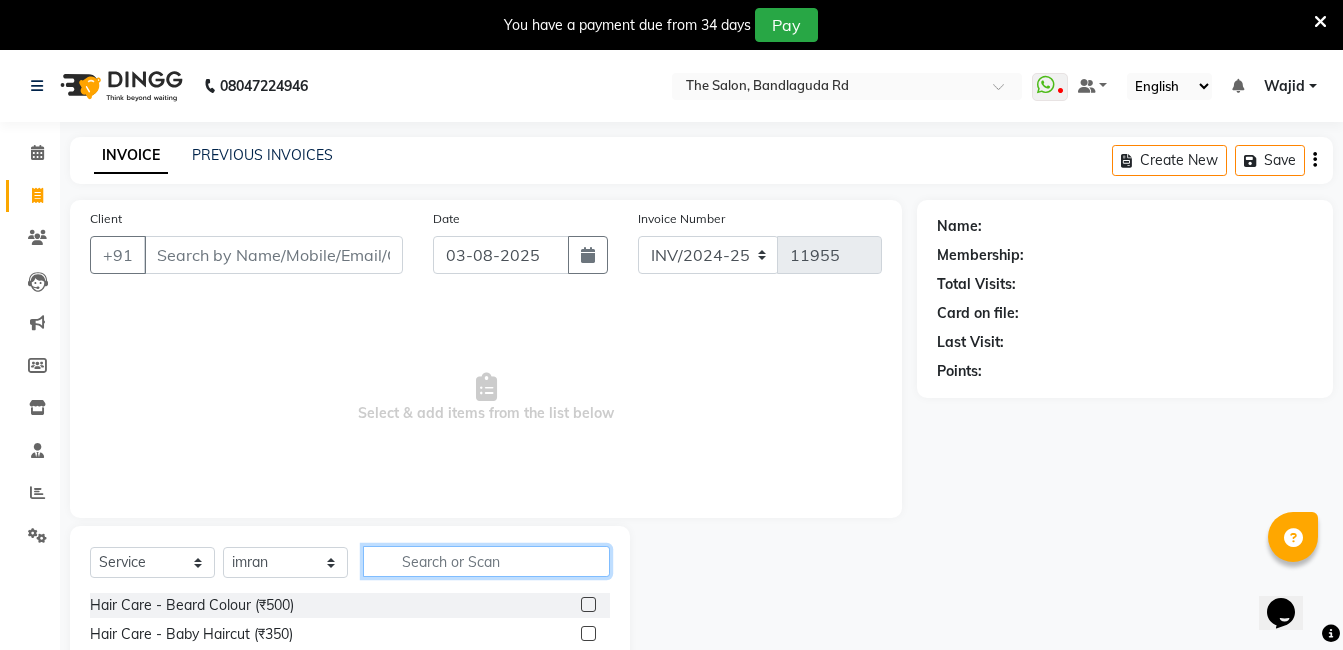 click 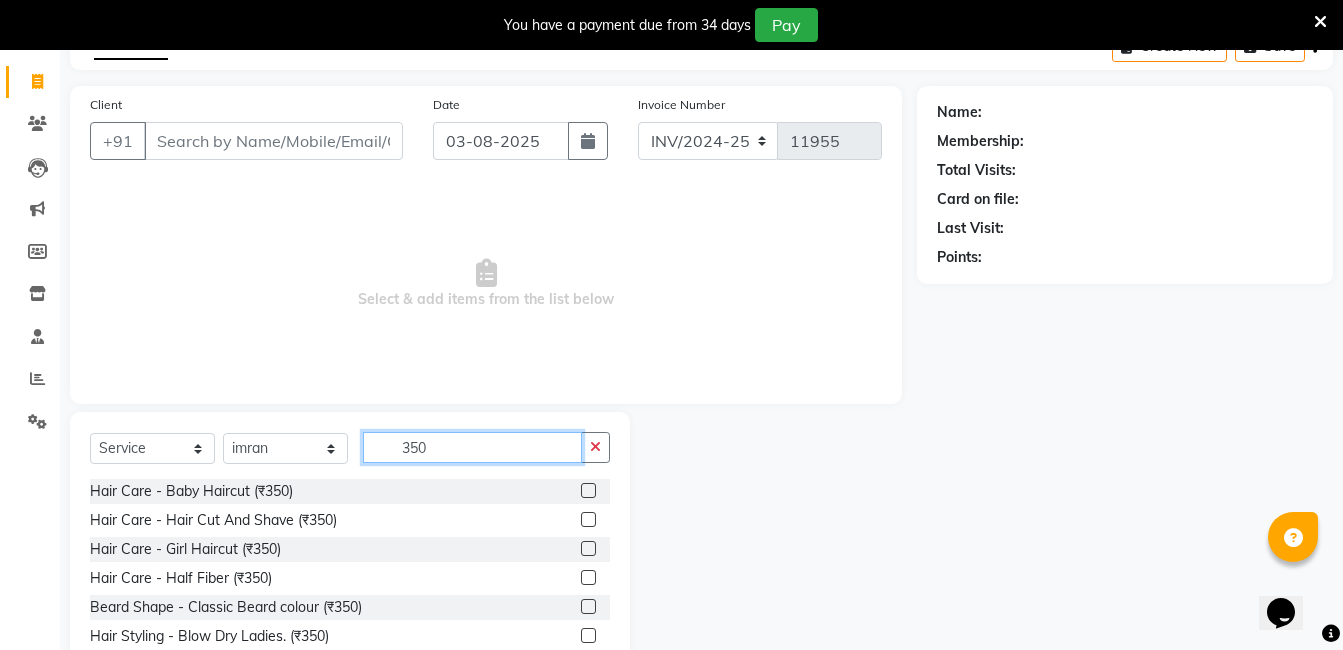 scroll, scrollTop: 201, scrollLeft: 0, axis: vertical 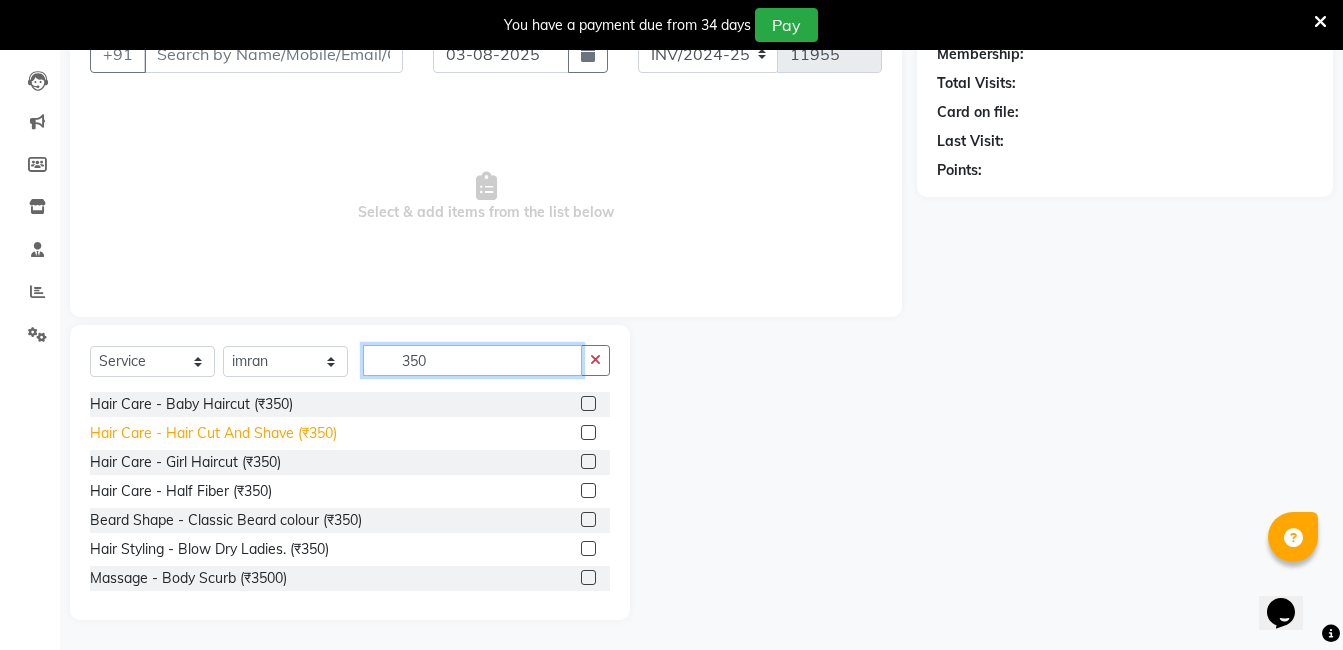 type on "350" 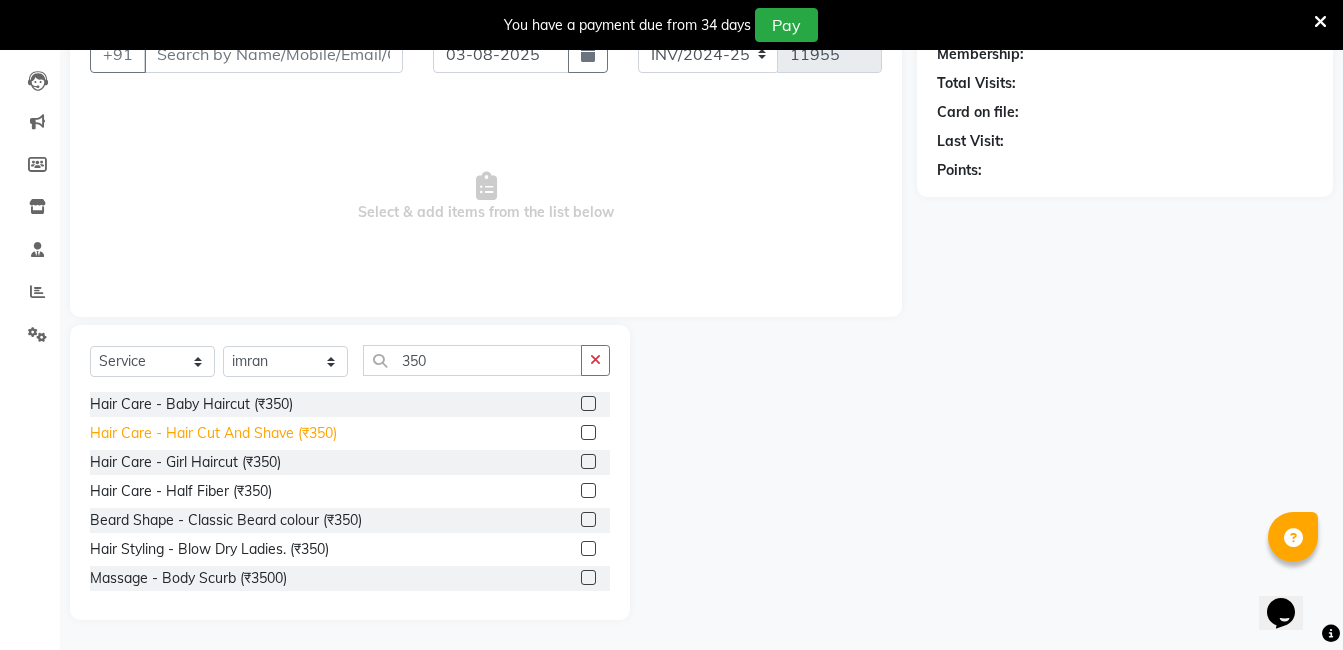 click on "Hair Care - Hair Cut And Shave (₹350)" 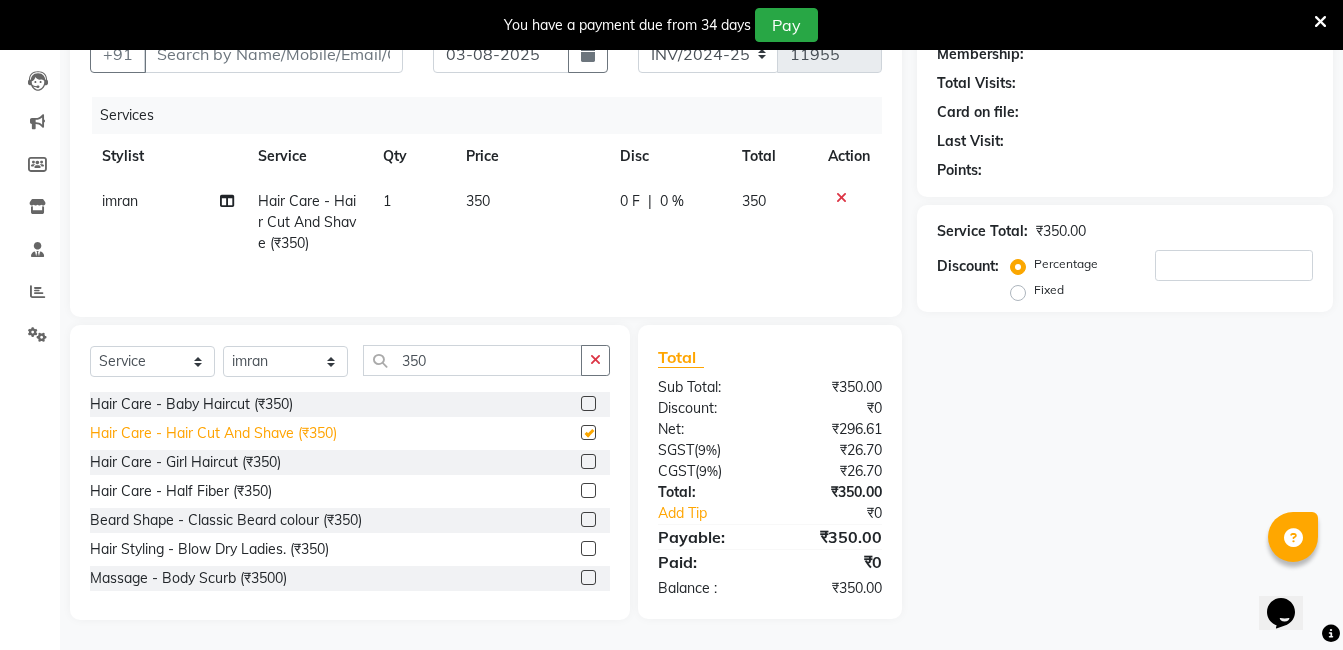 checkbox on "false" 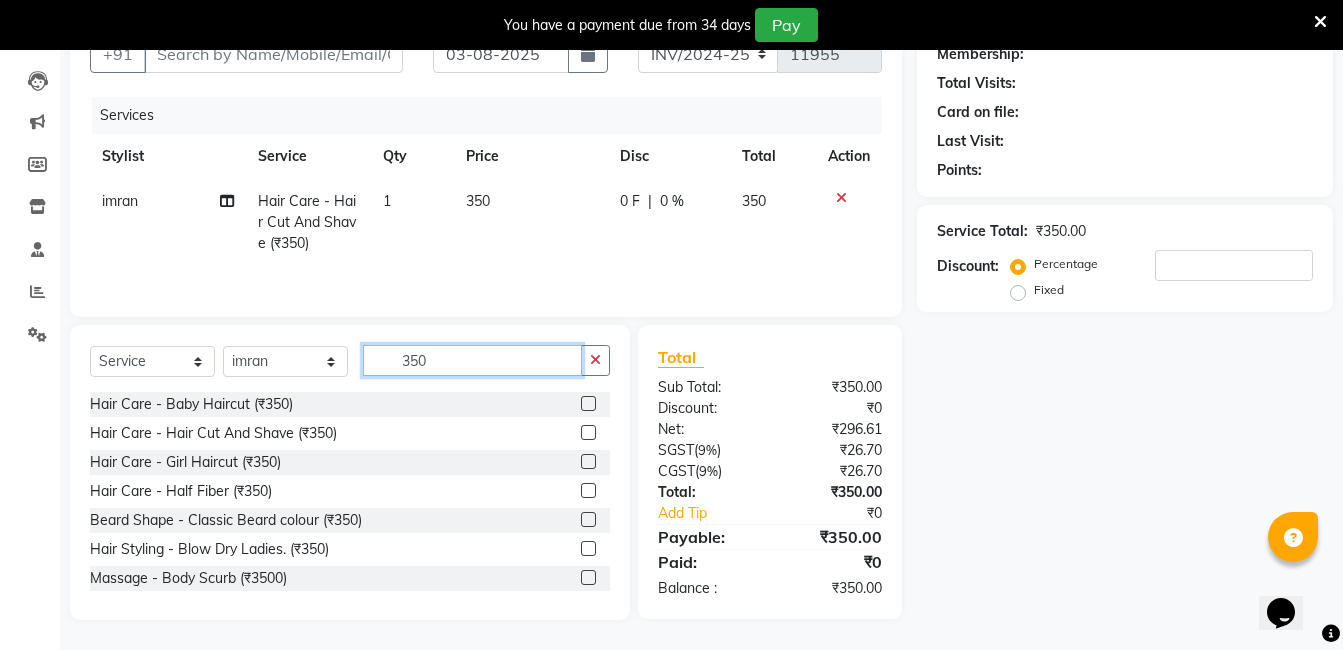 click on "350" 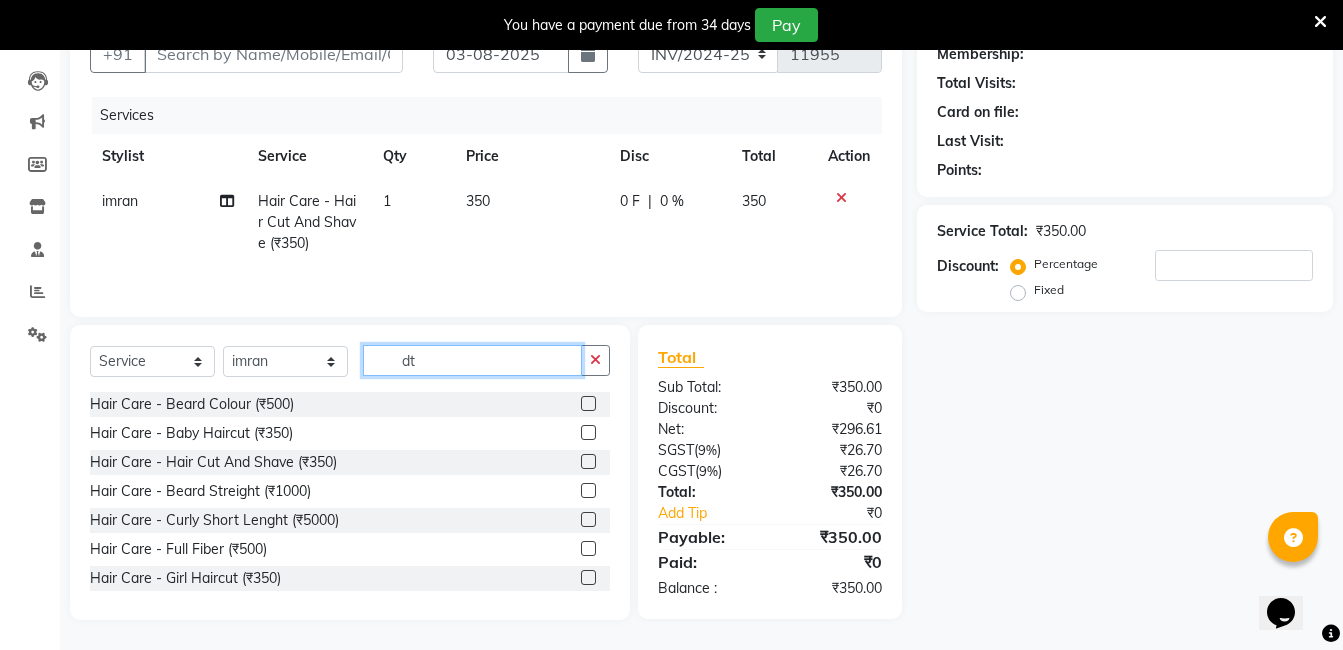 scroll, scrollTop: 200, scrollLeft: 0, axis: vertical 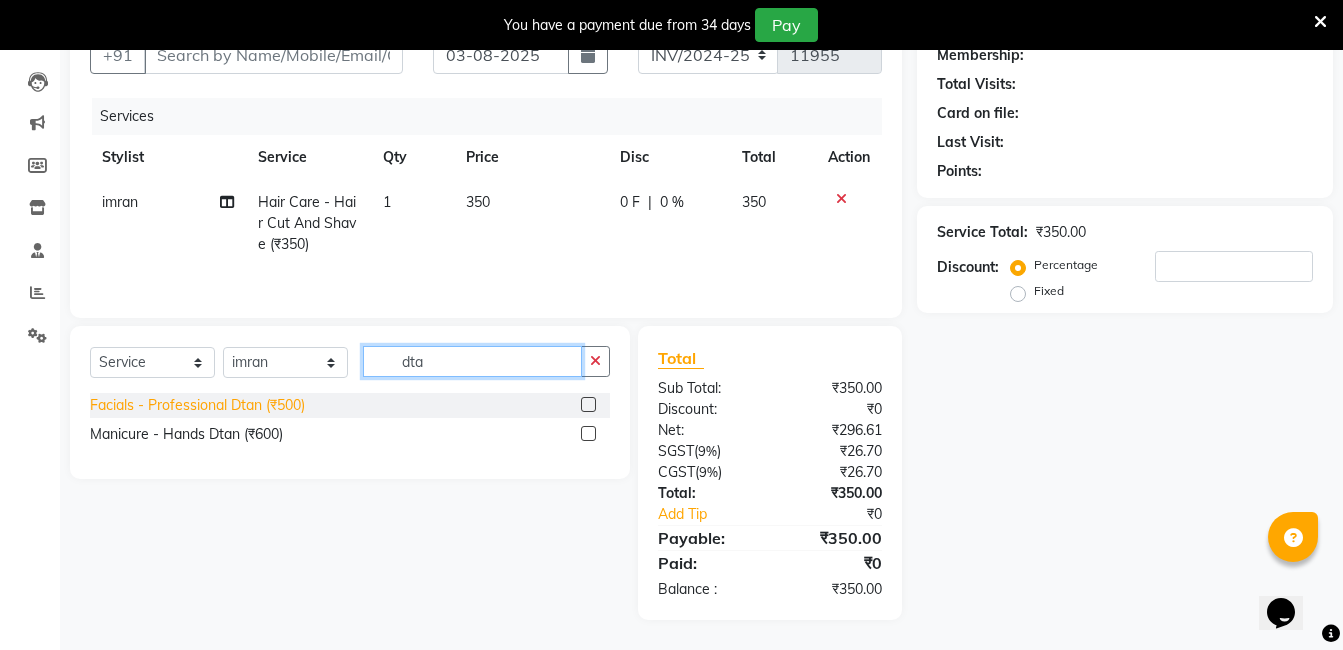 type on "dta" 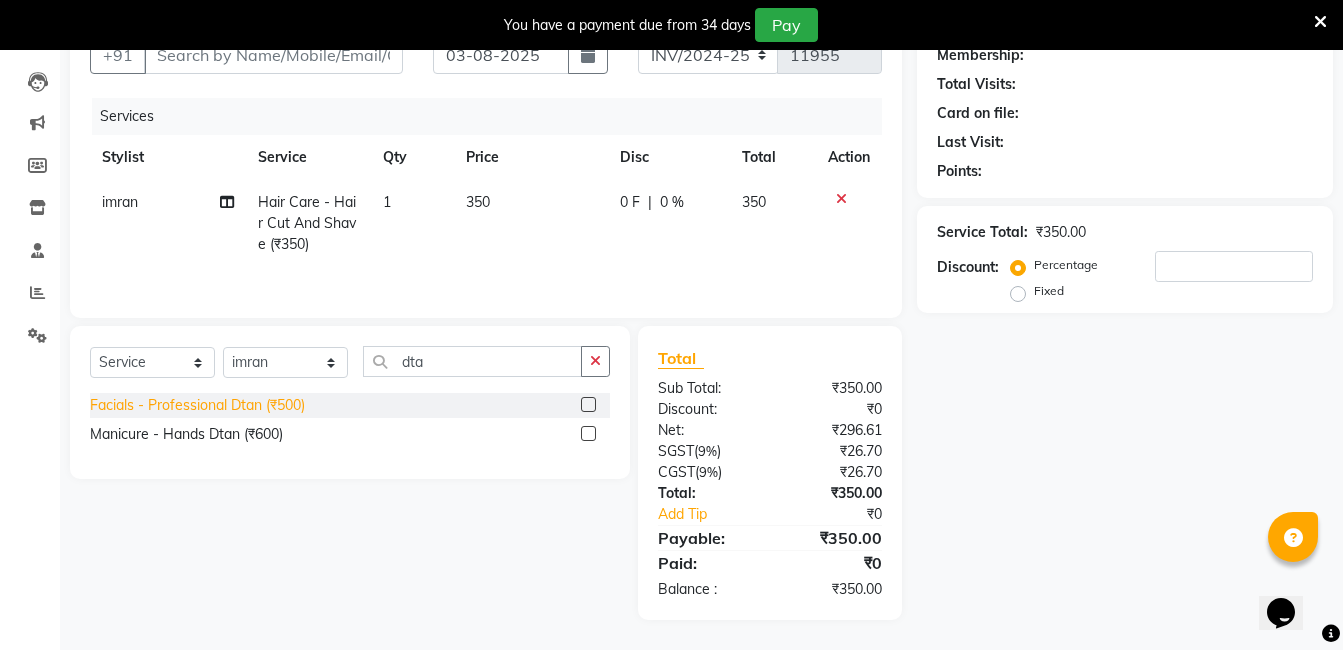 click on "Facials - Professional Dtan (₹500)" 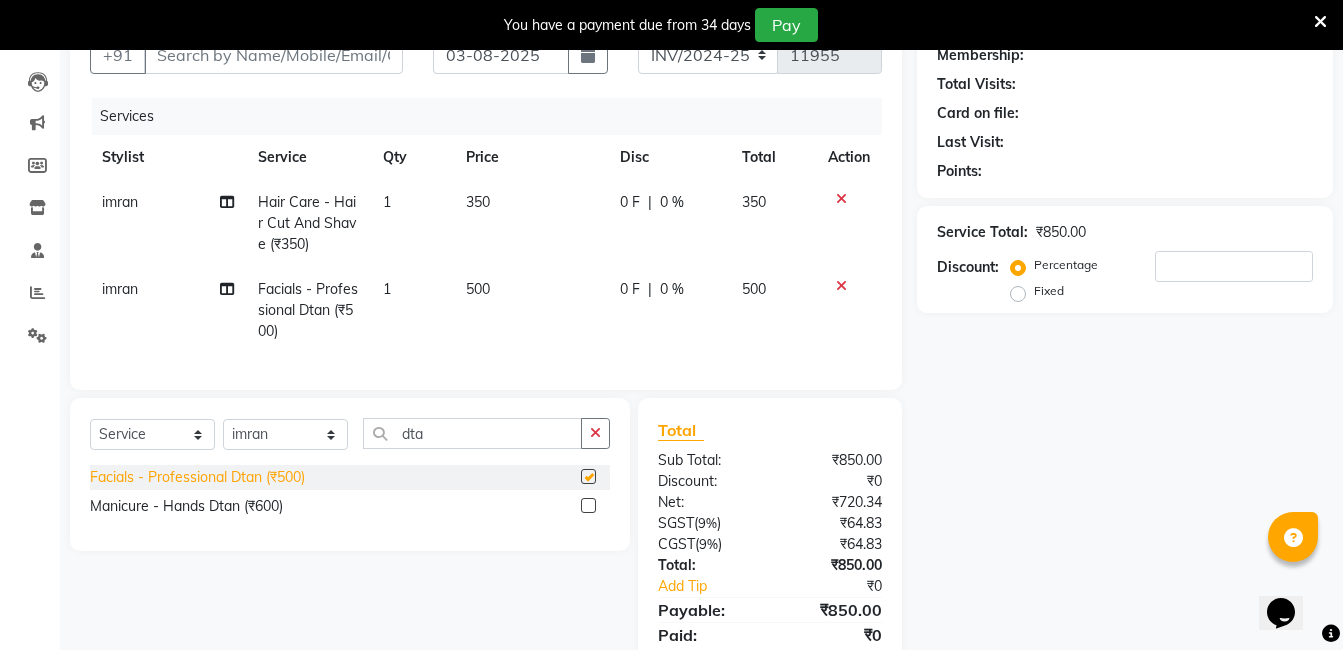 checkbox on "false" 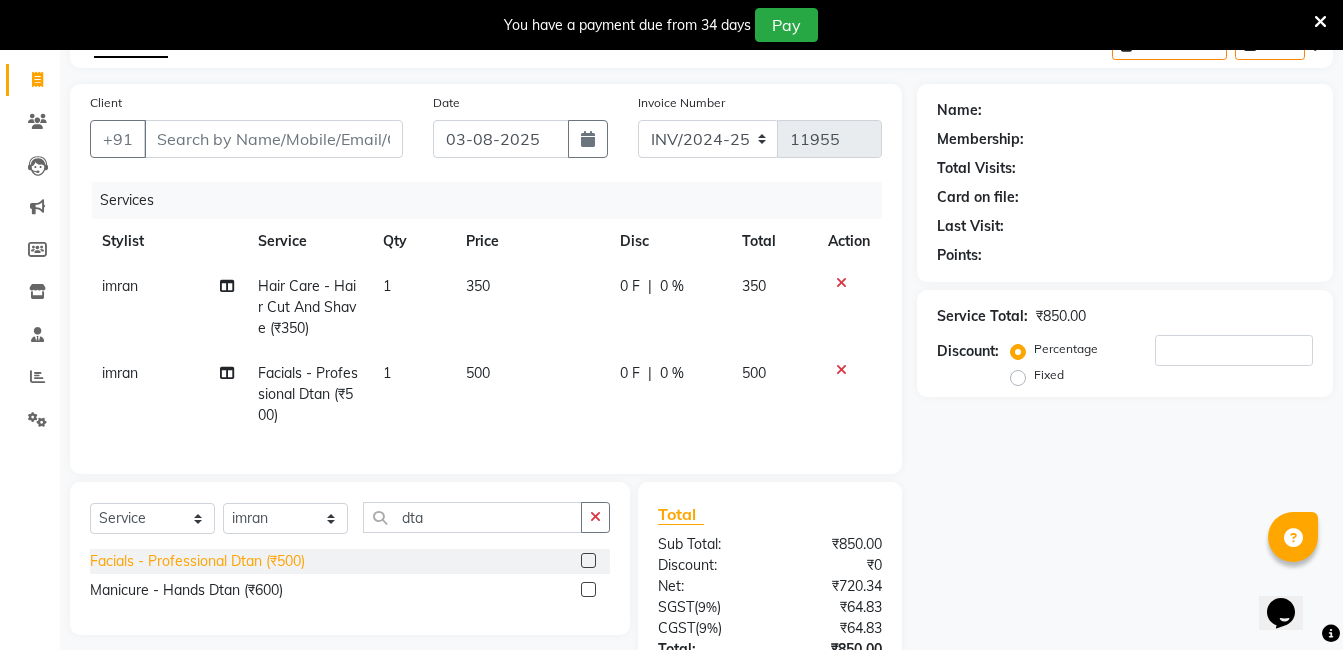 scroll, scrollTop: 0, scrollLeft: 0, axis: both 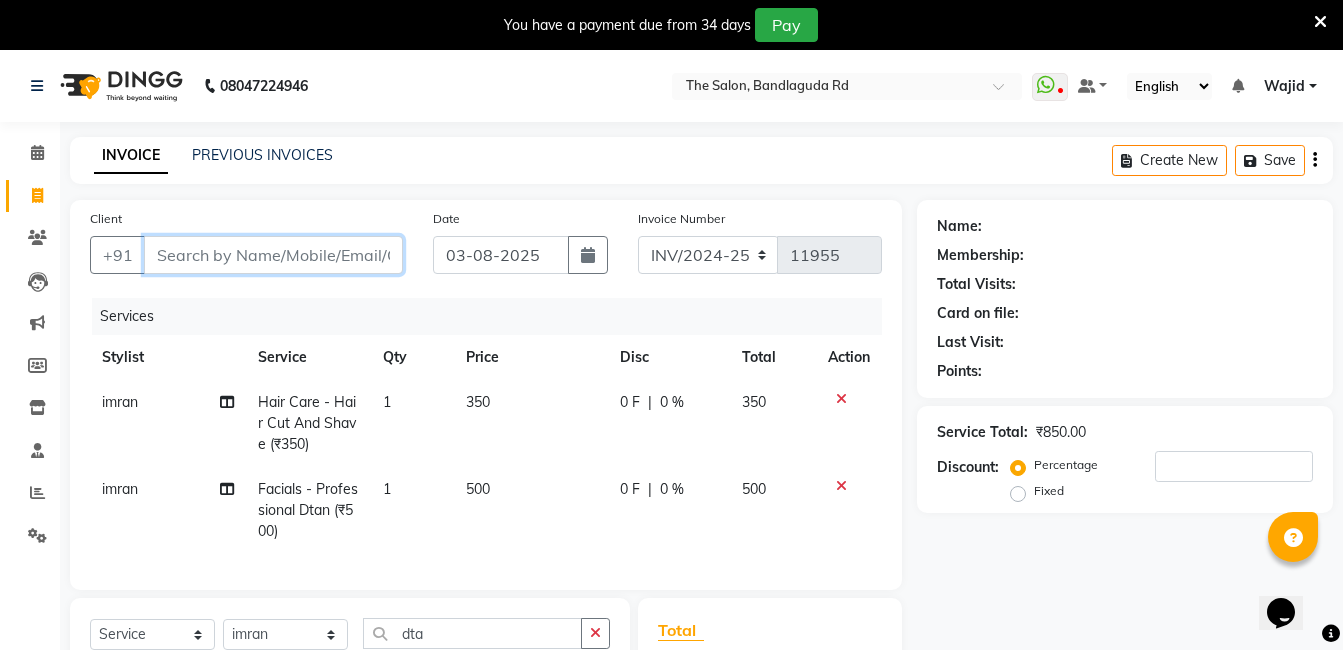 click on "Client" at bounding box center (273, 255) 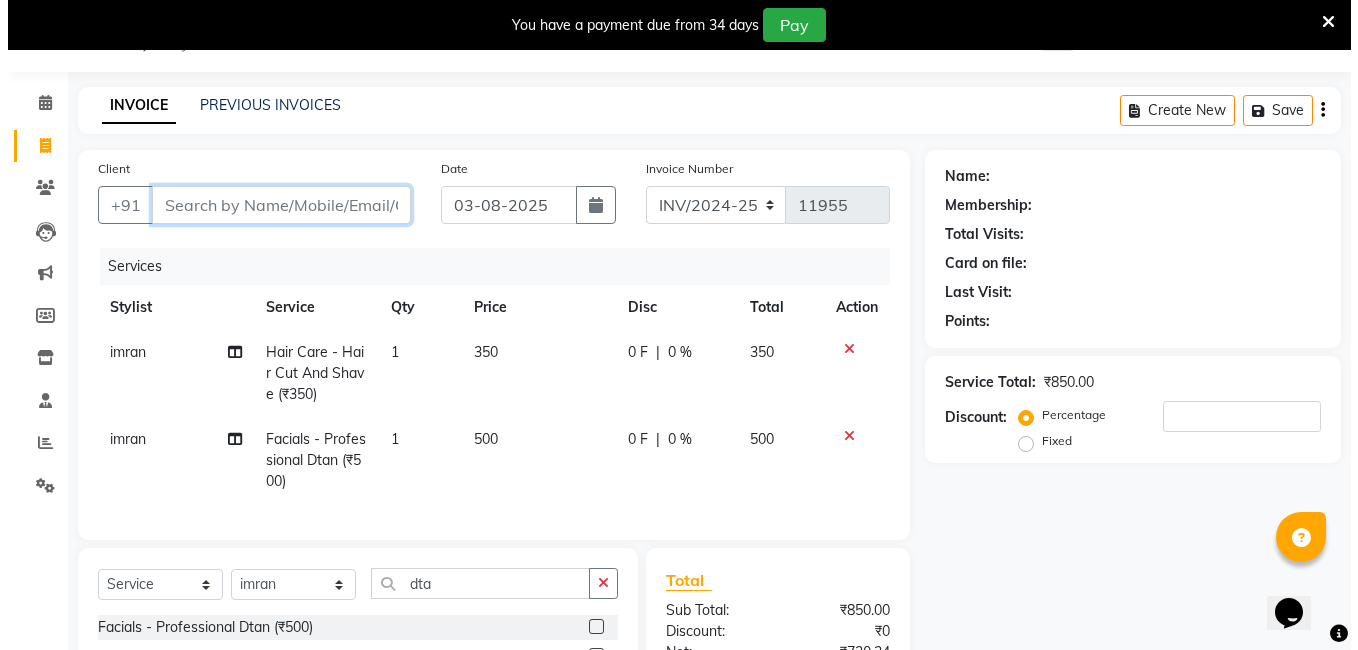 scroll, scrollTop: 100, scrollLeft: 0, axis: vertical 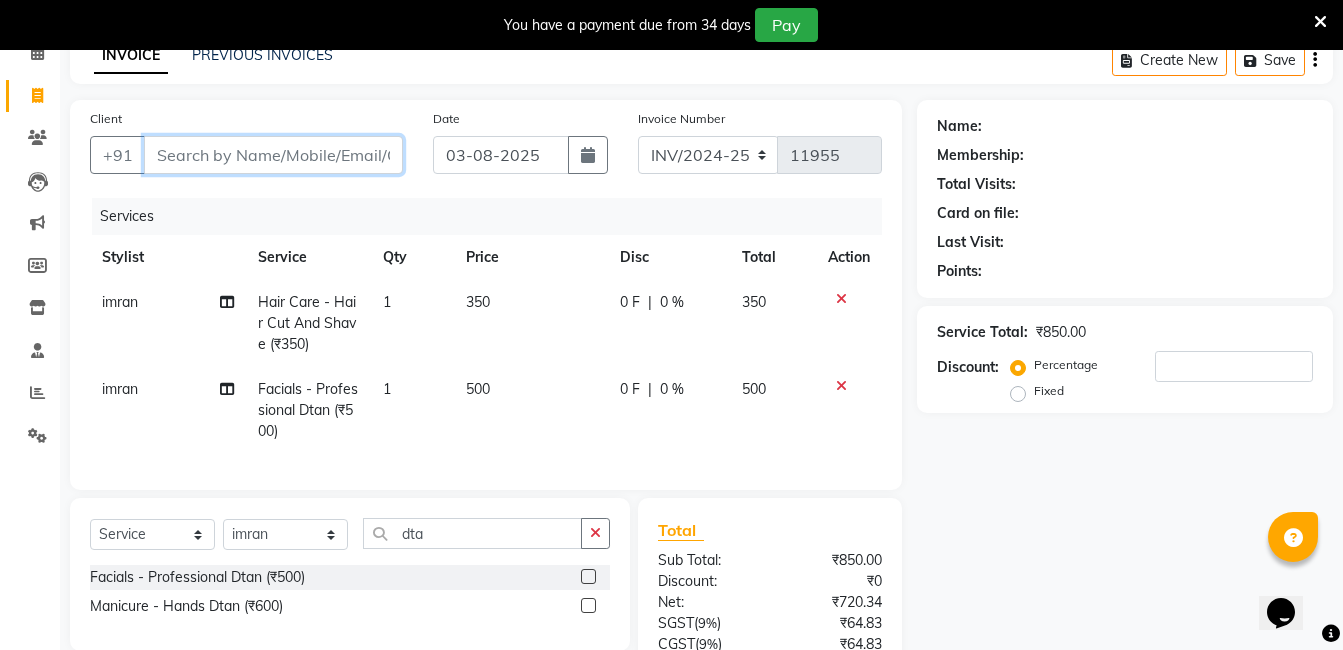 type on "8" 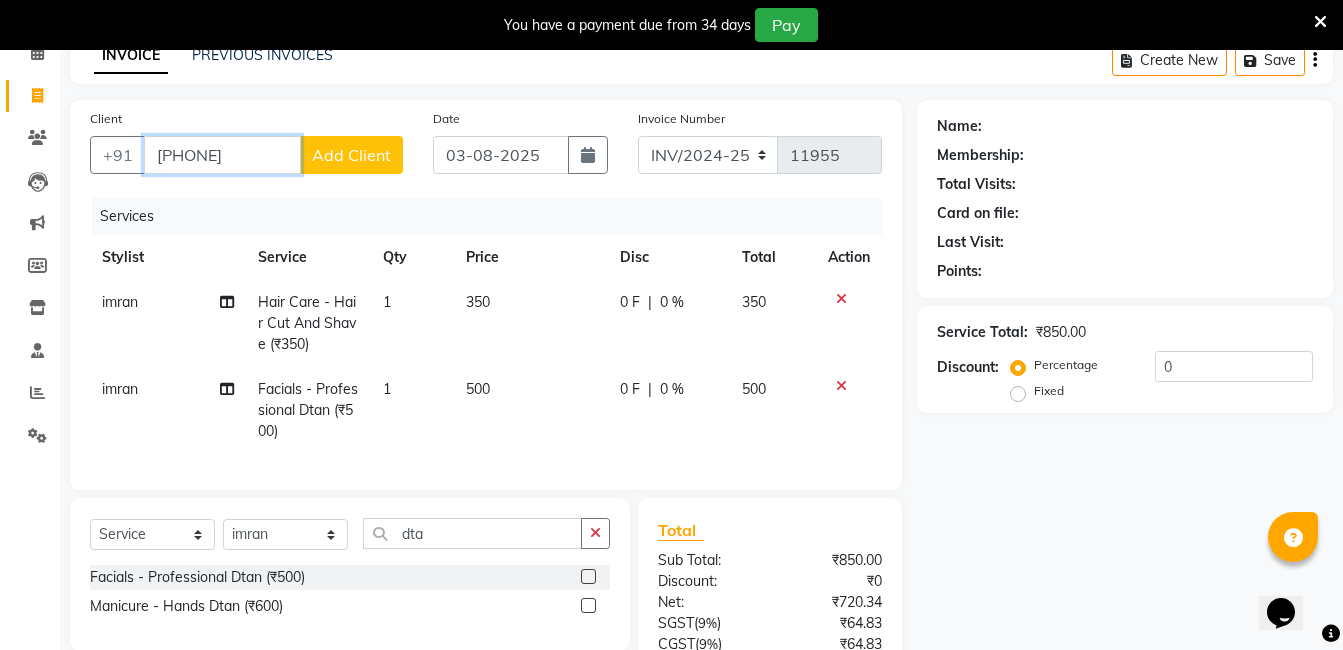 type on "8106868669" 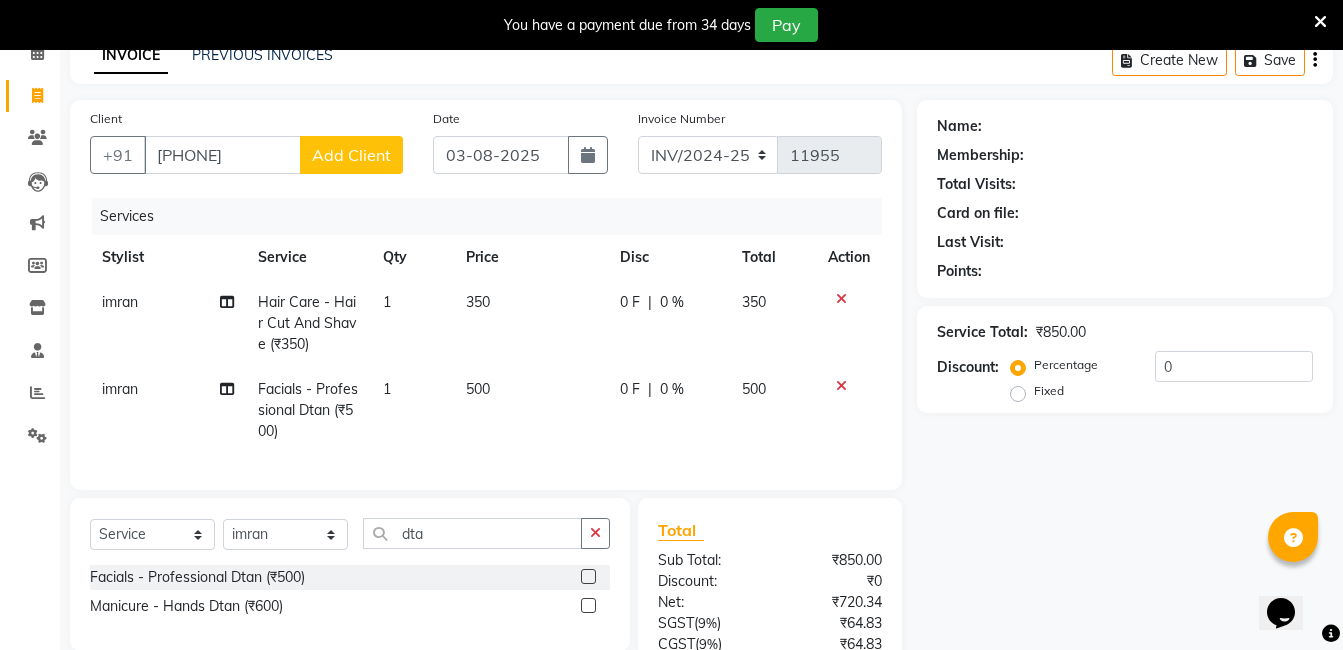 click on "Add Client" 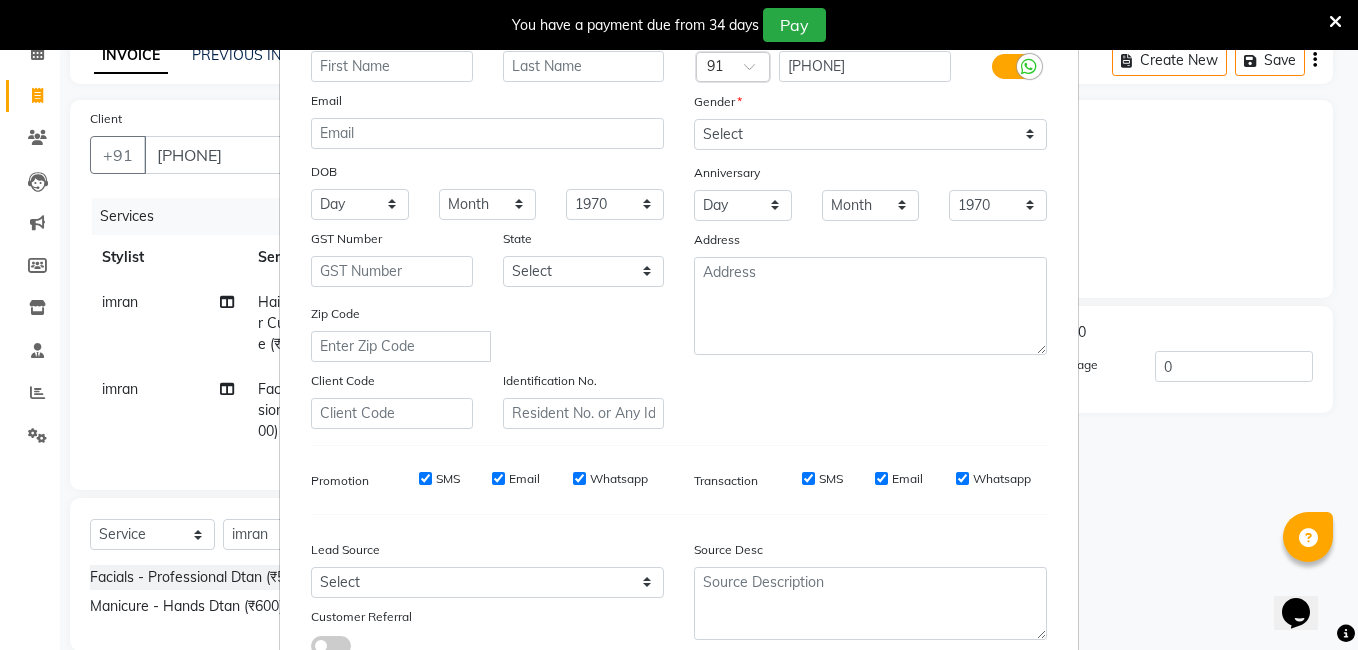 scroll, scrollTop: 0, scrollLeft: 0, axis: both 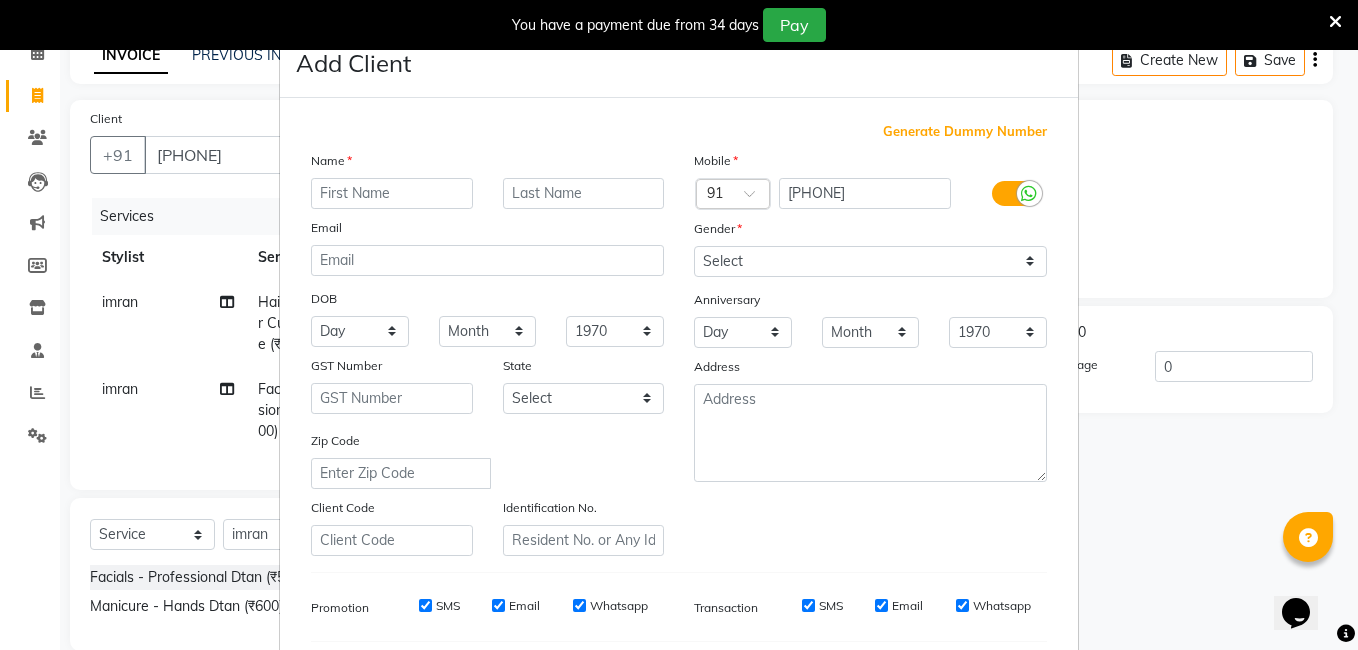 click at bounding box center [392, 193] 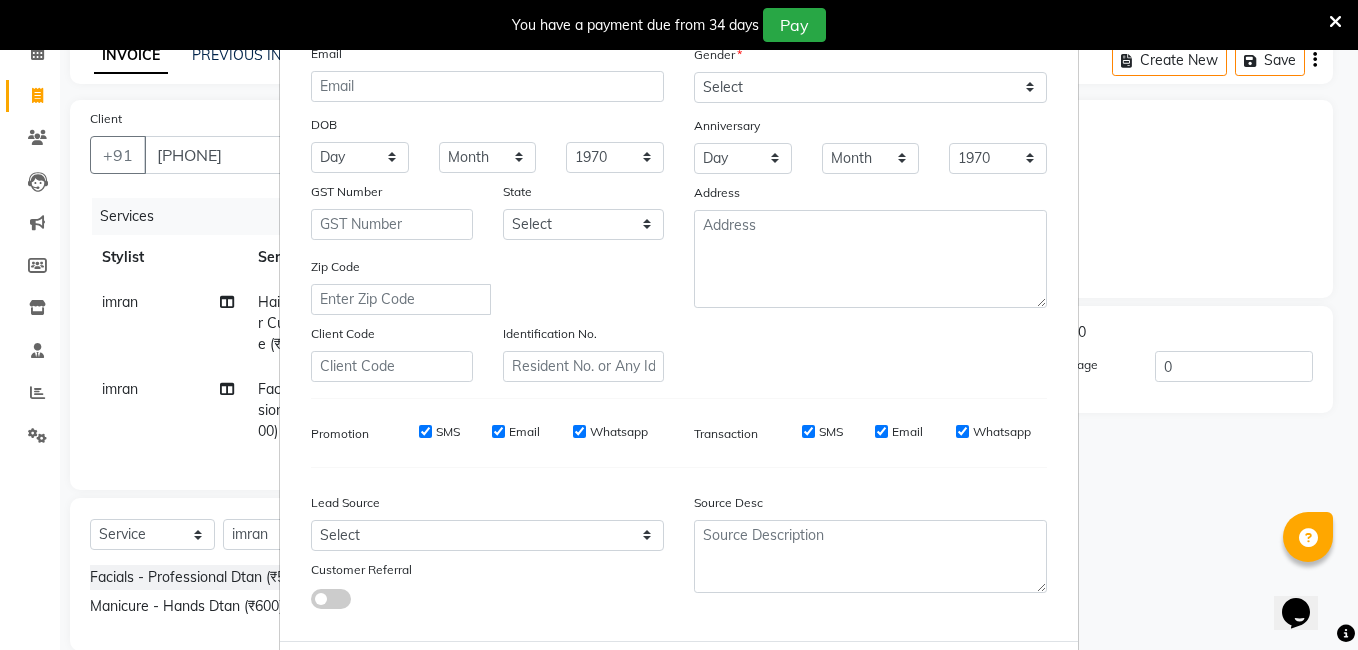 scroll, scrollTop: 0, scrollLeft: 0, axis: both 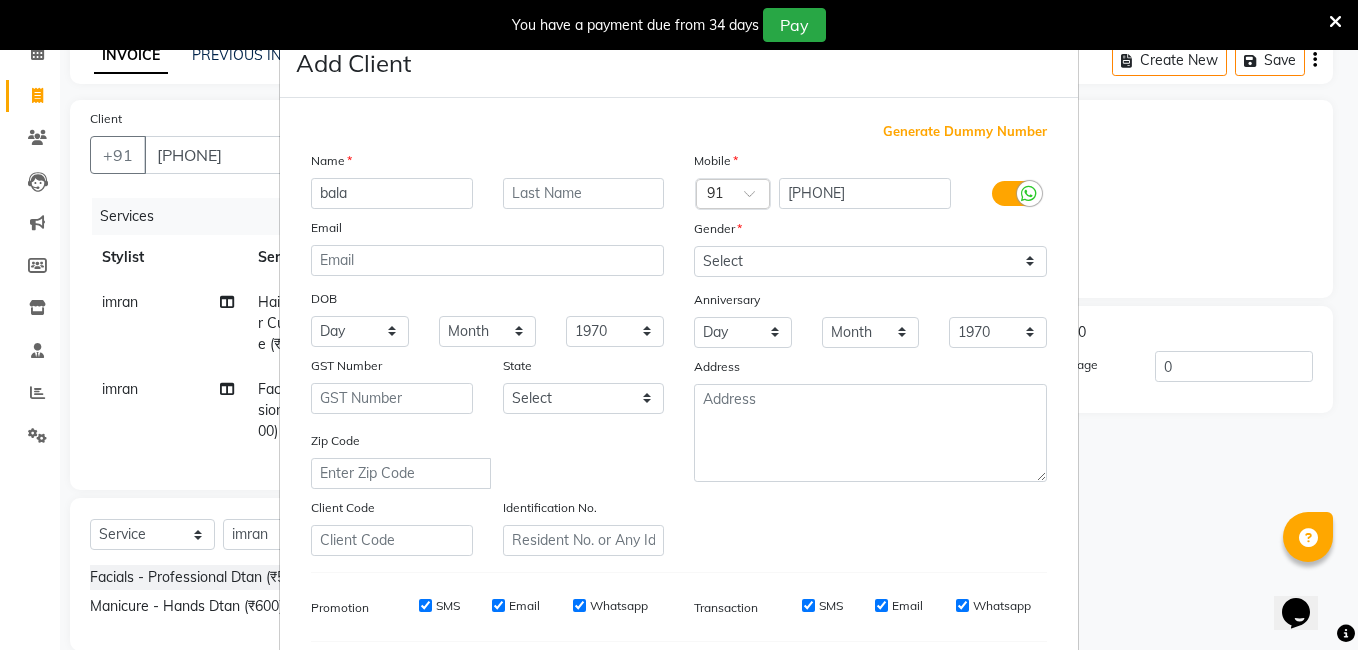 type on "bala" 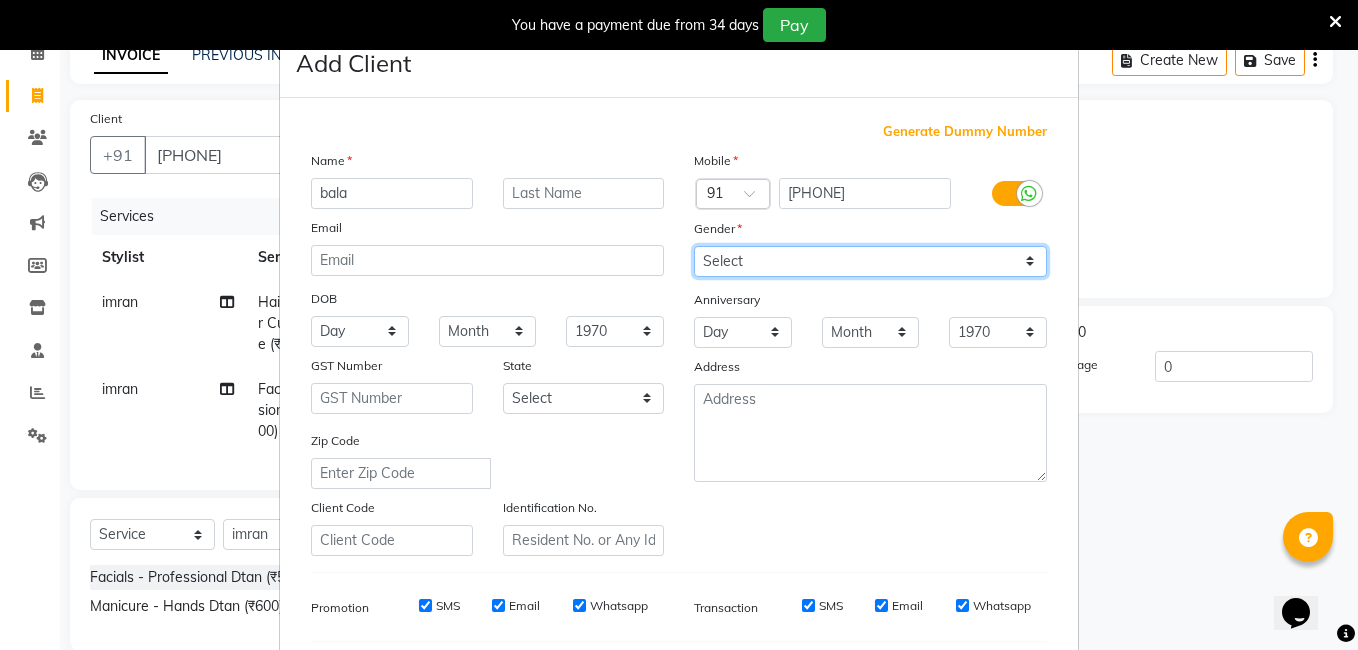 click on "Select Male Female Other Prefer Not To Say" at bounding box center [870, 261] 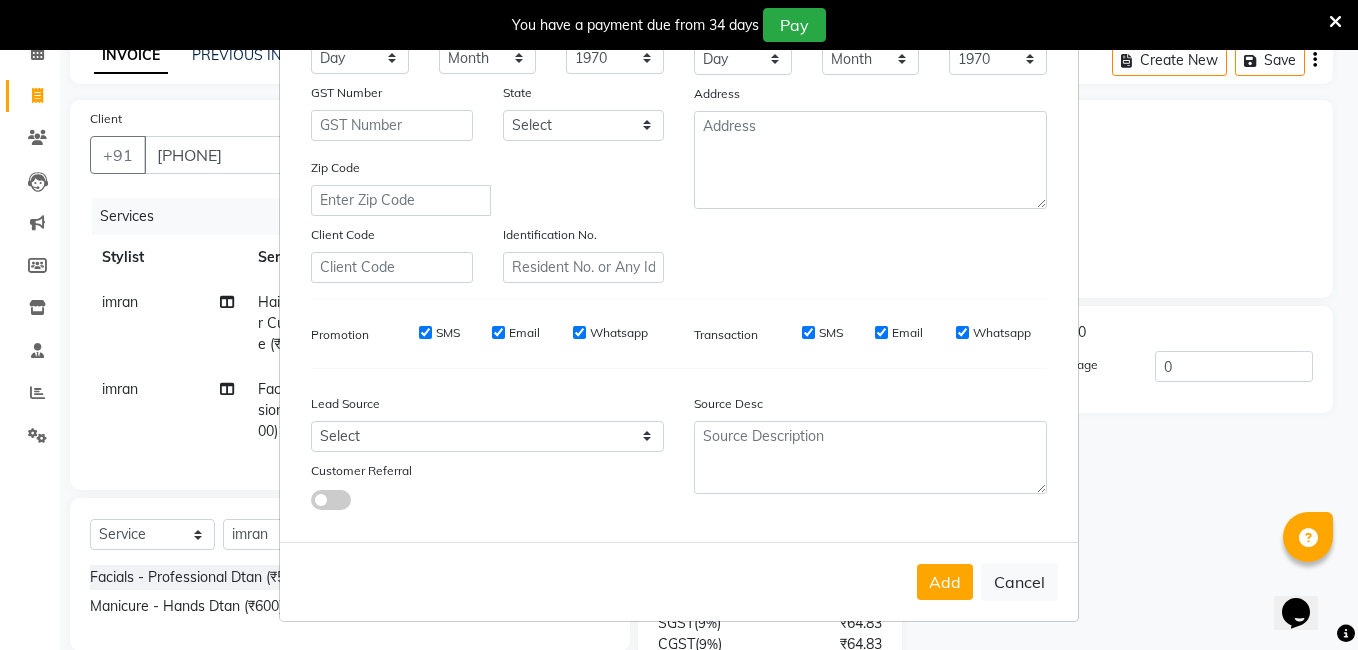 scroll, scrollTop: 73, scrollLeft: 0, axis: vertical 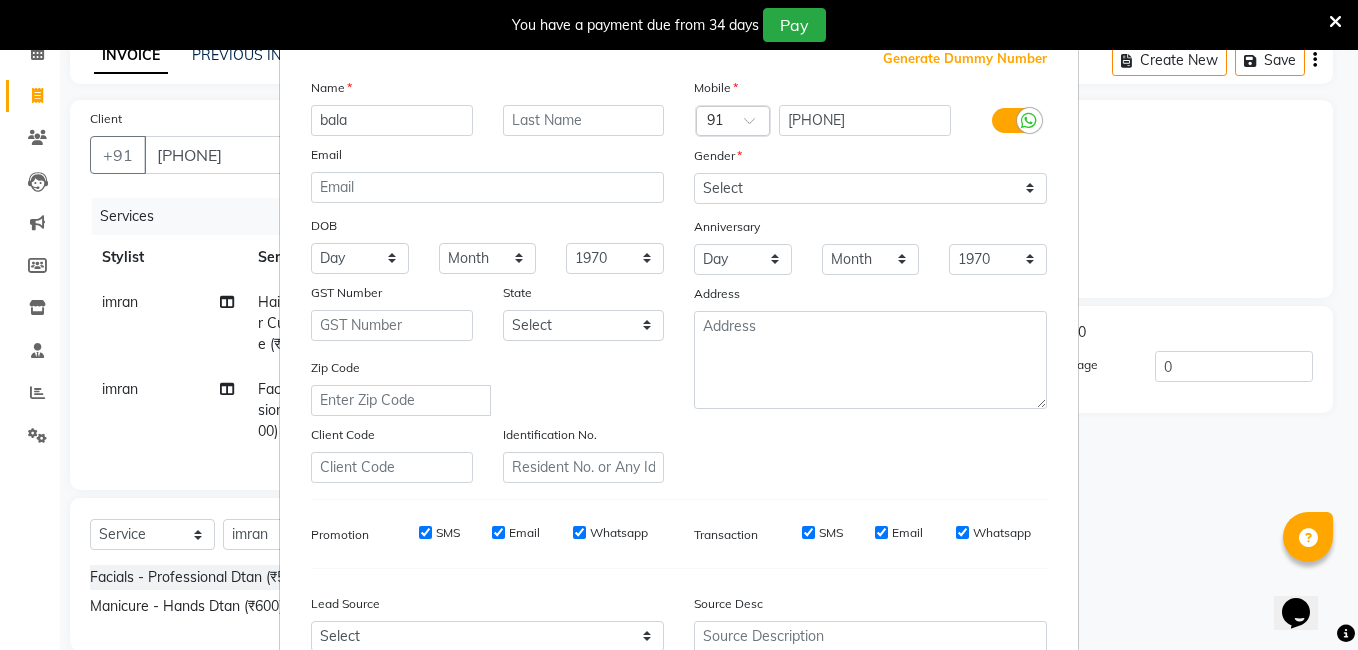 click on "Gender" at bounding box center (711, 159) 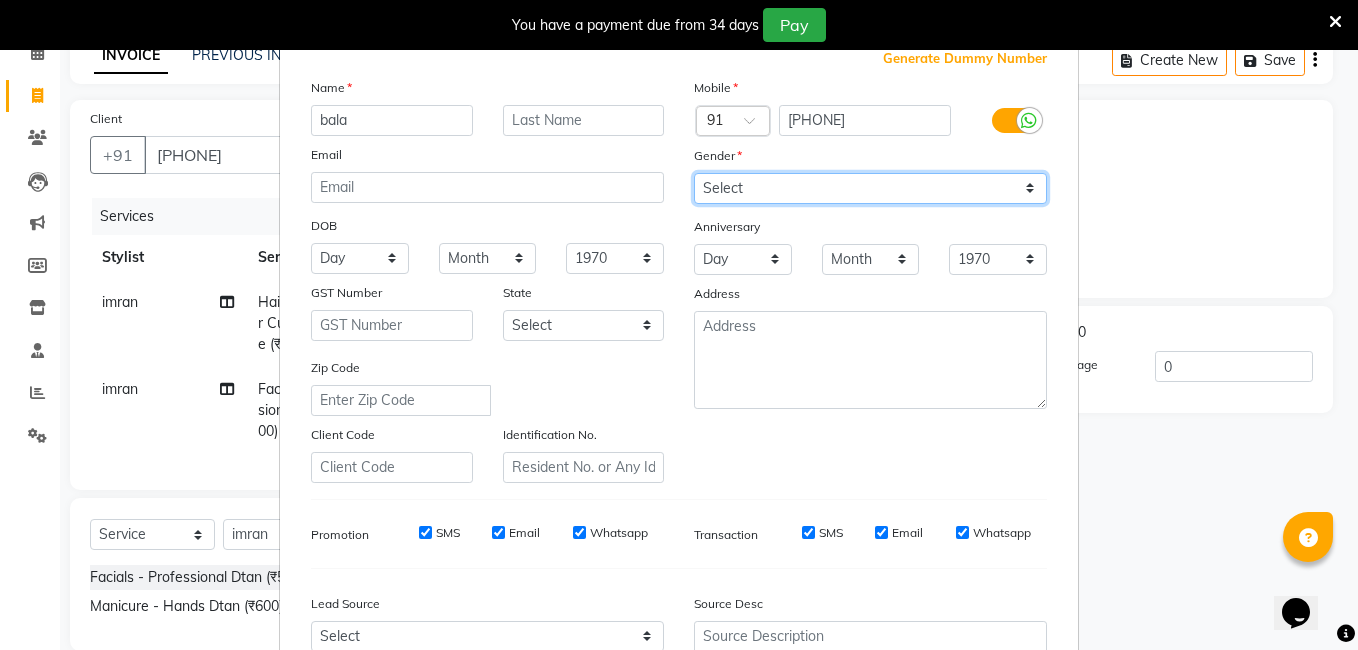 click on "Select Male Female Other Prefer Not To Say" at bounding box center (870, 188) 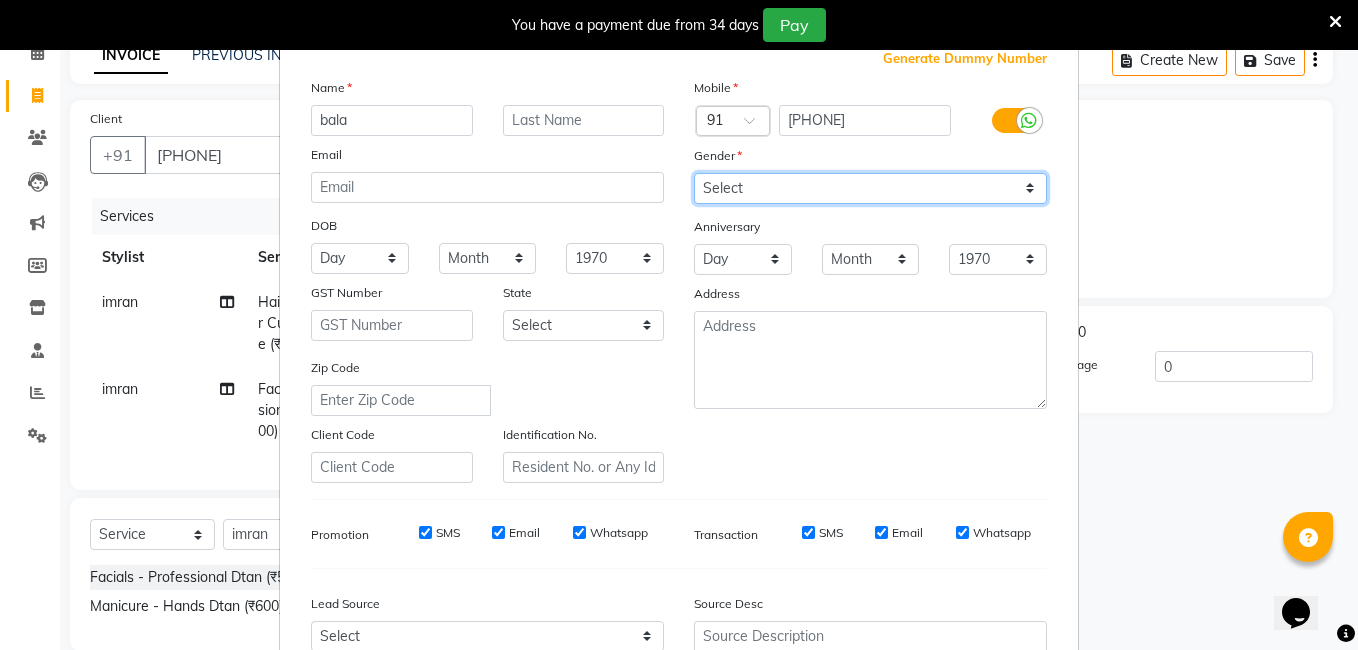 select on "male" 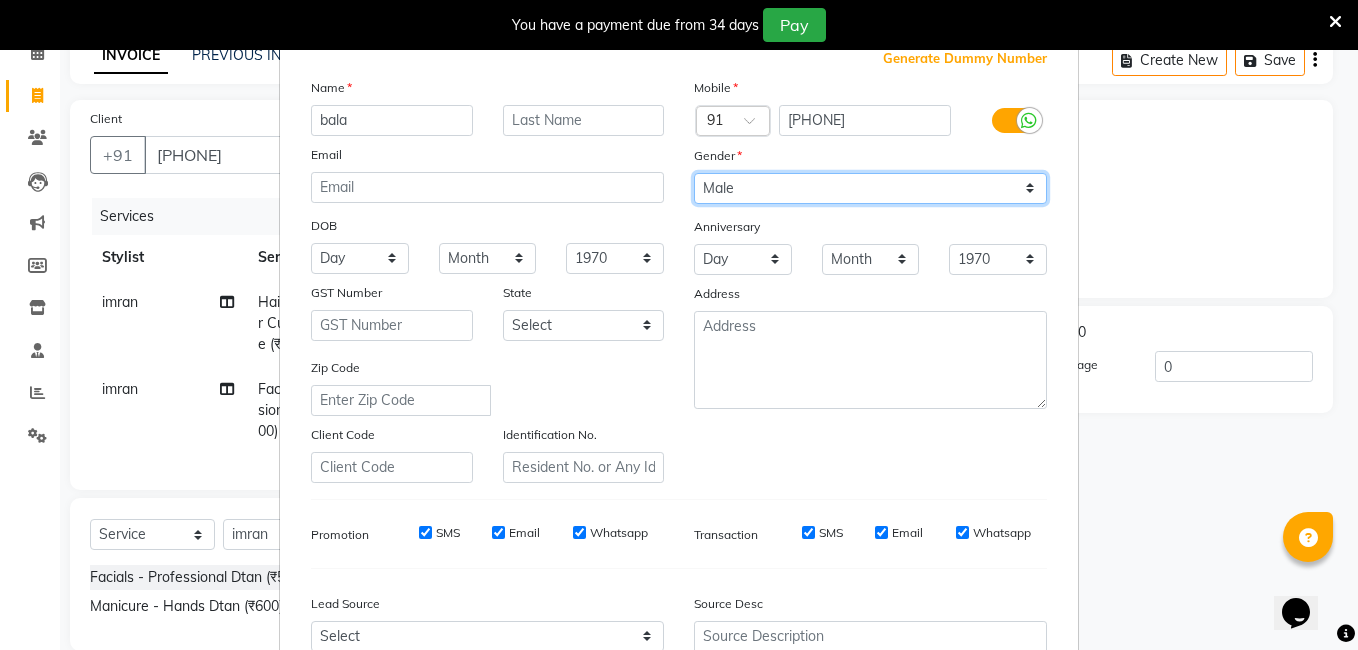 click on "Select Male Female Other Prefer Not To Say" at bounding box center (870, 188) 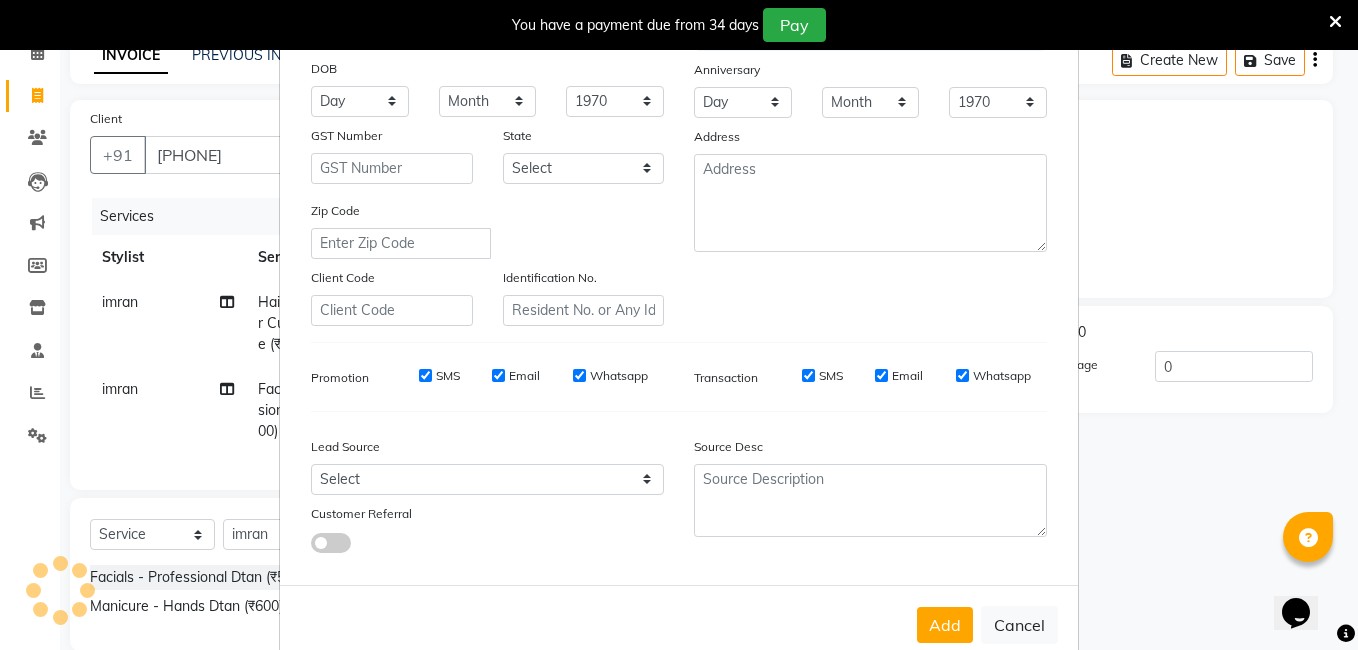 scroll, scrollTop: 273, scrollLeft: 0, axis: vertical 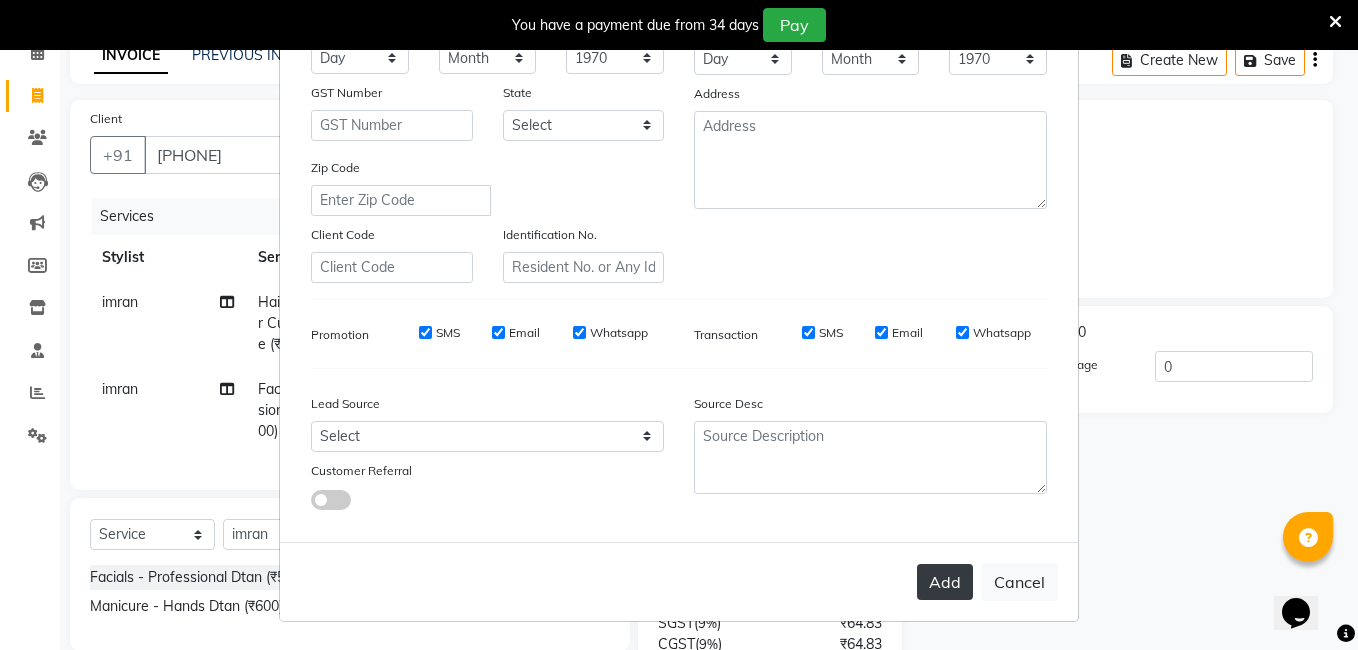 click on "Add" at bounding box center (945, 582) 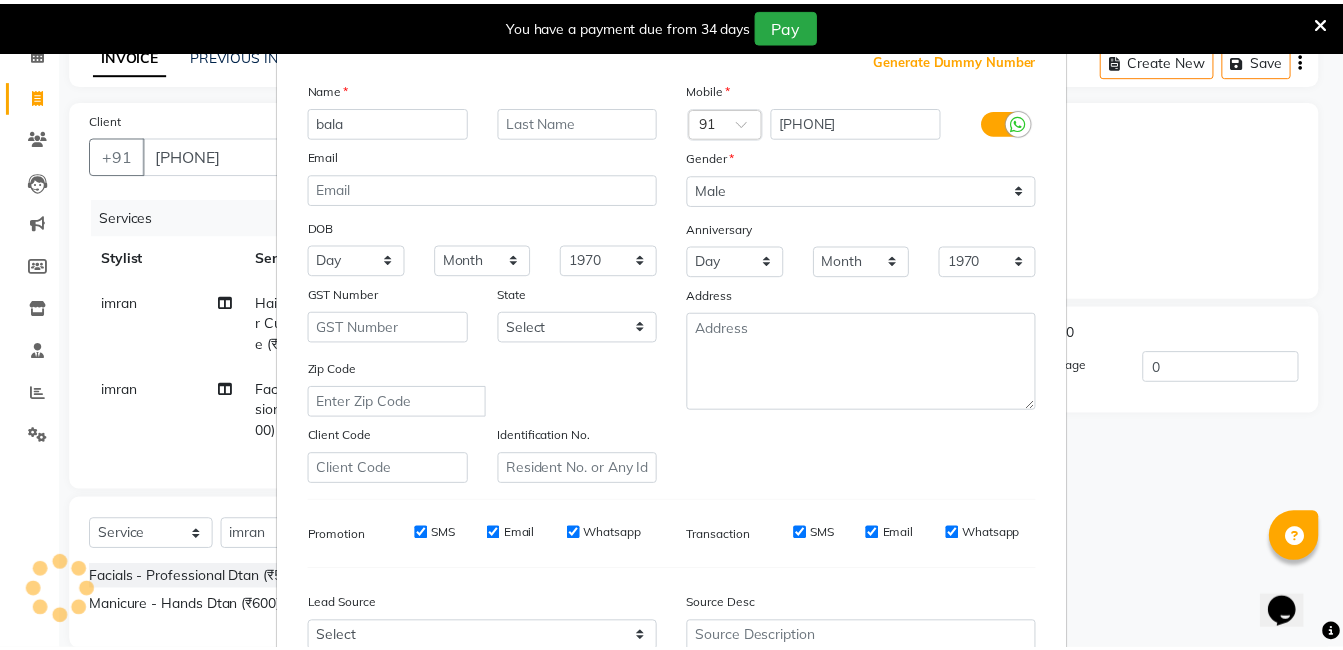 scroll, scrollTop: 0, scrollLeft: 0, axis: both 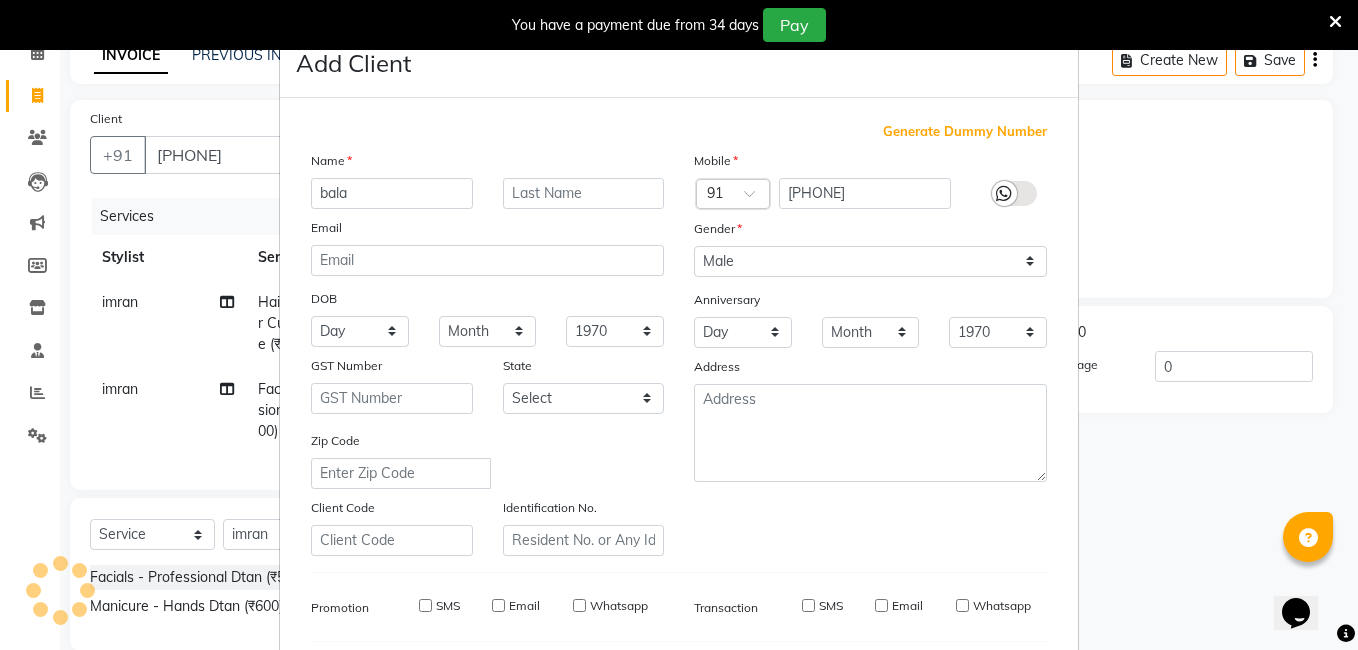 type 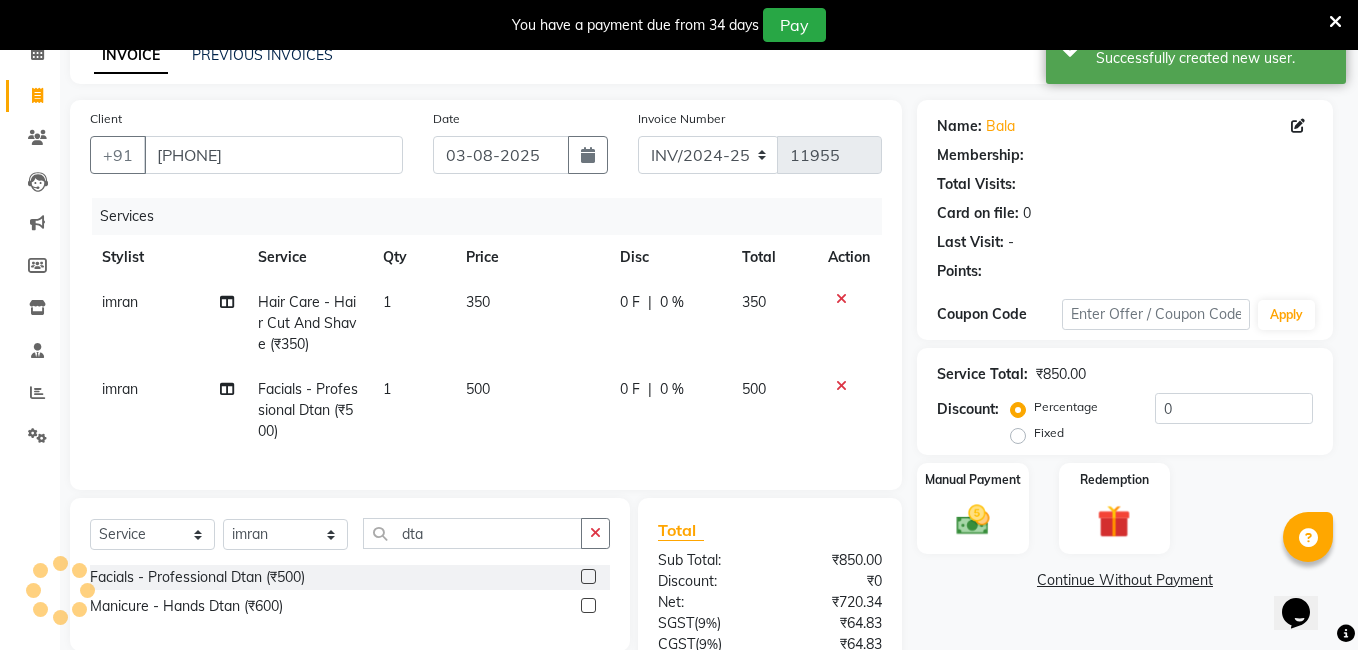 select on "1: Object" 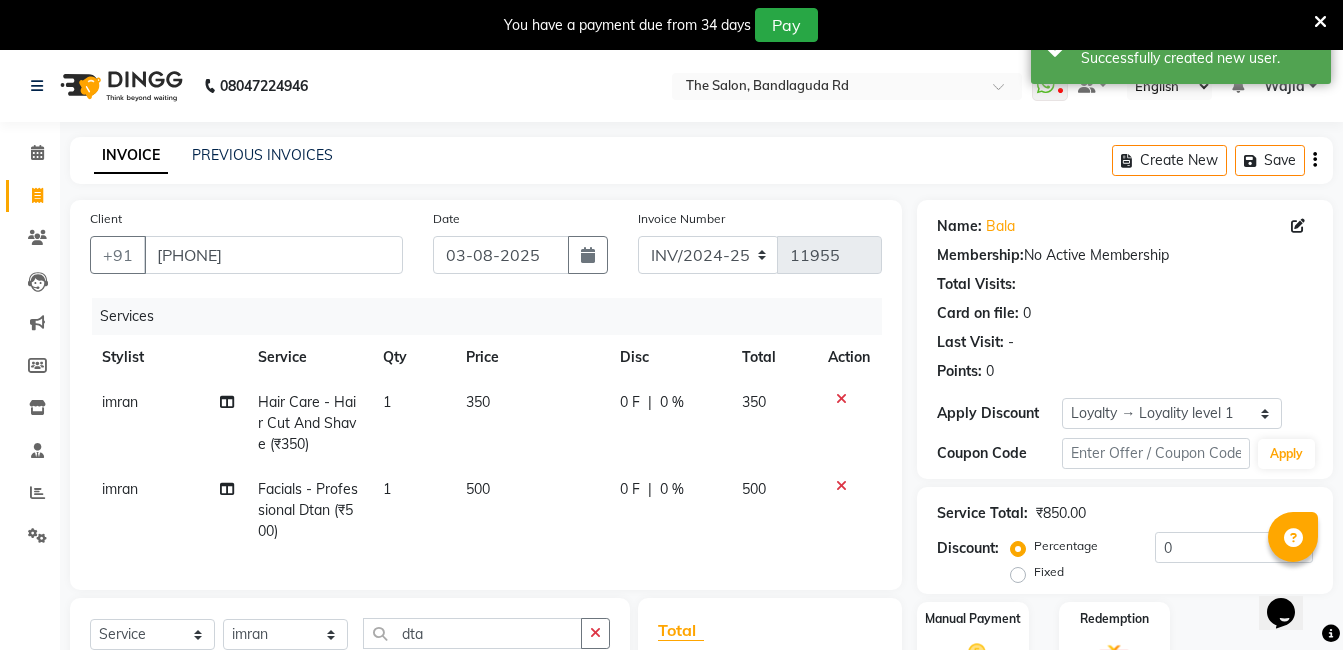 scroll, scrollTop: 287, scrollLeft: 0, axis: vertical 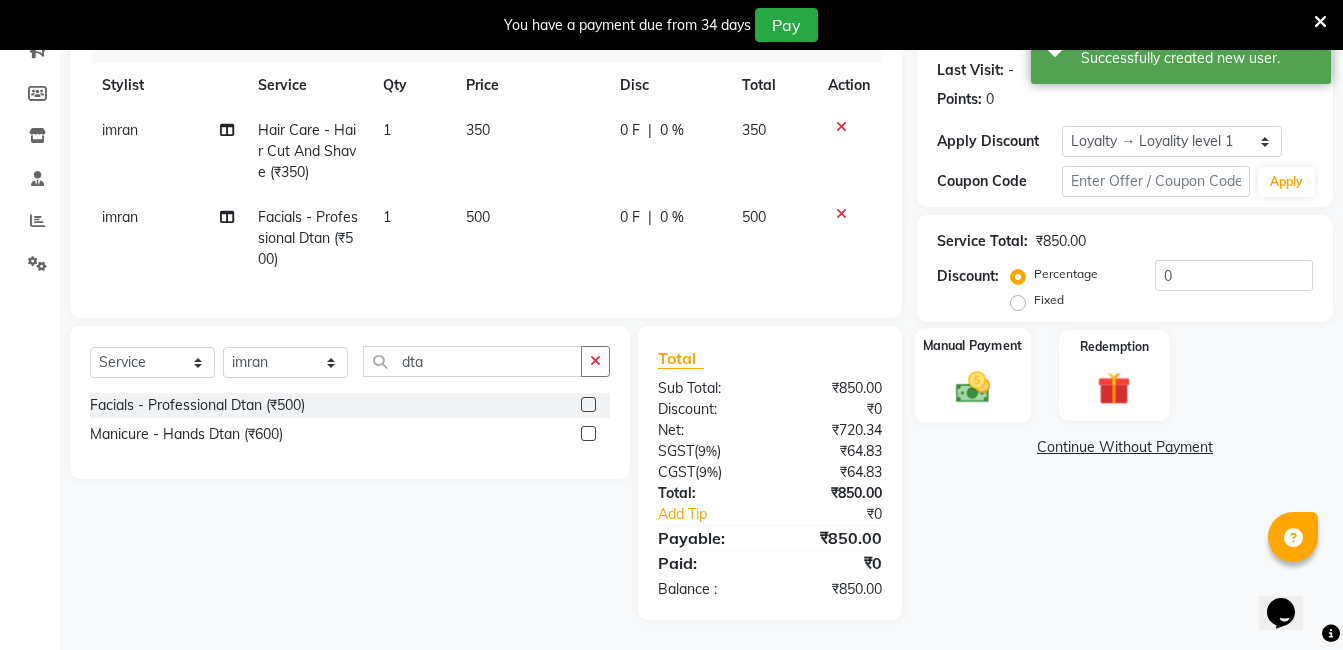 click 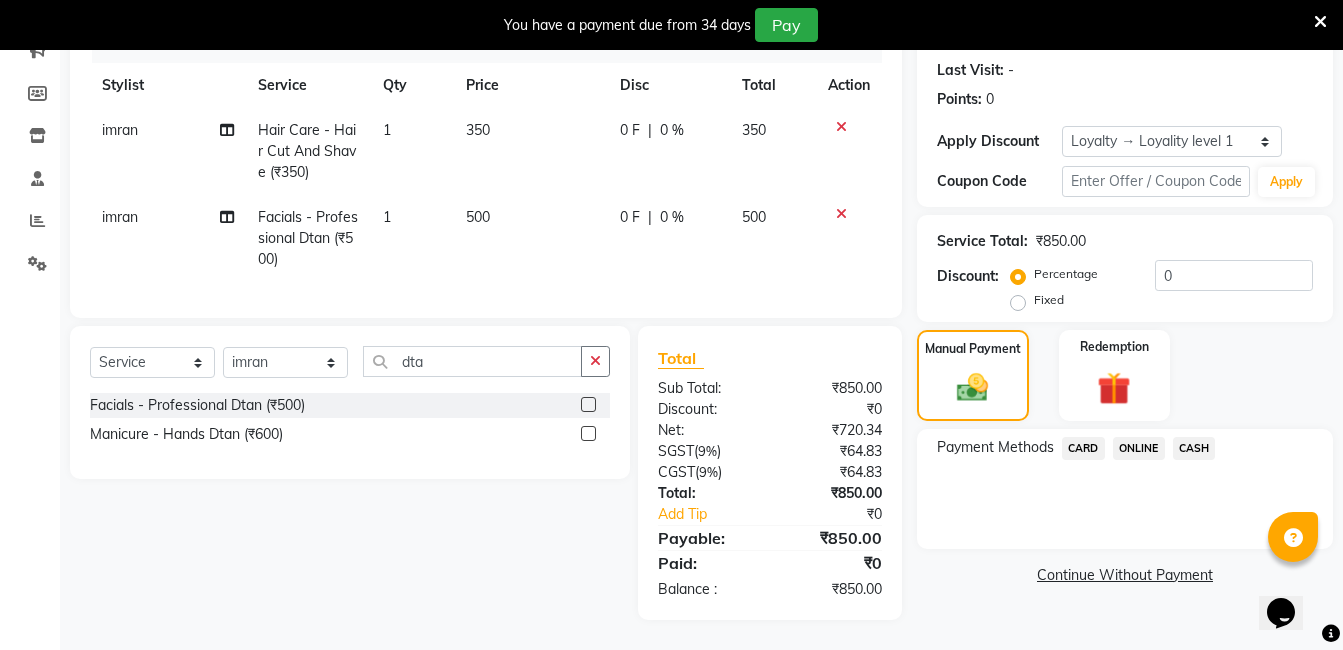 click on "ONLINE" 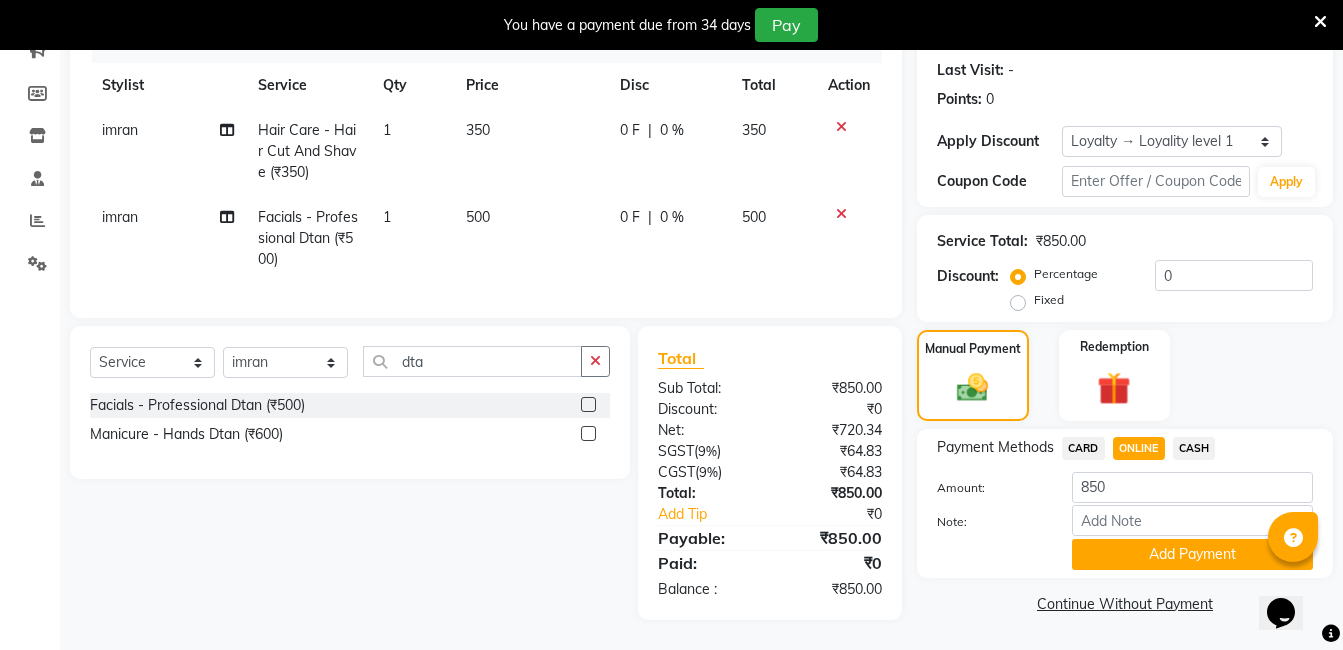 scroll, scrollTop: 287, scrollLeft: 0, axis: vertical 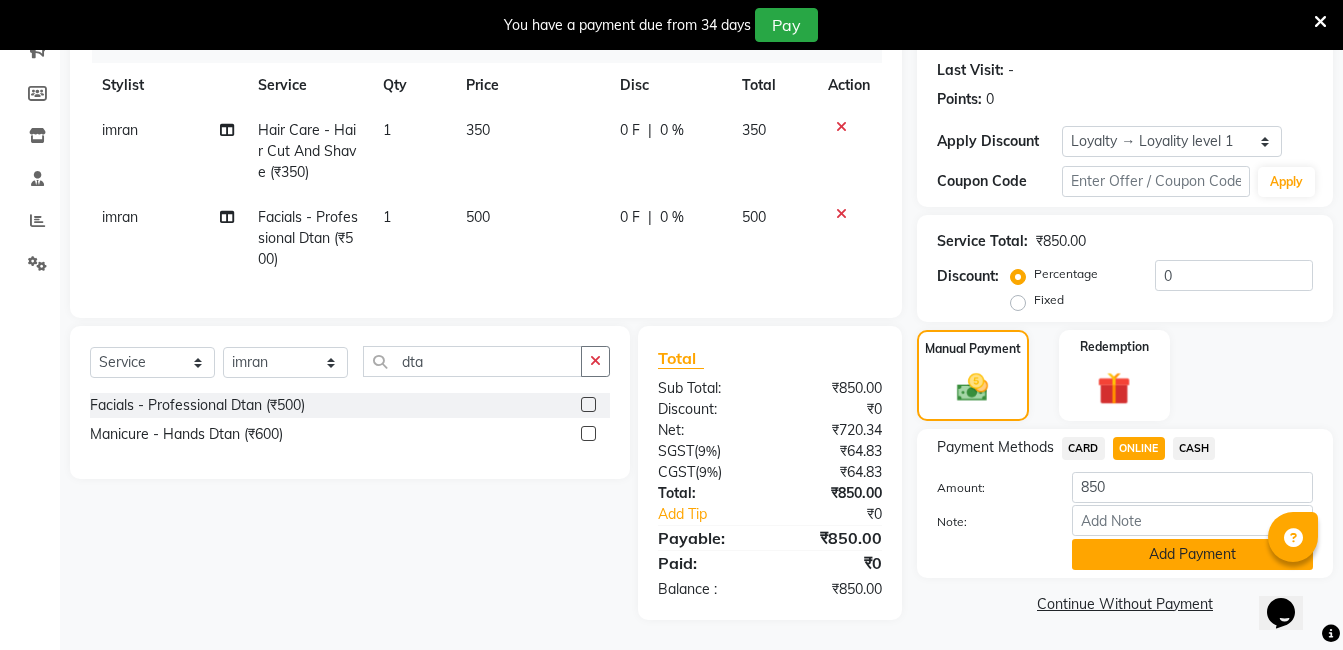click on "Add Payment" 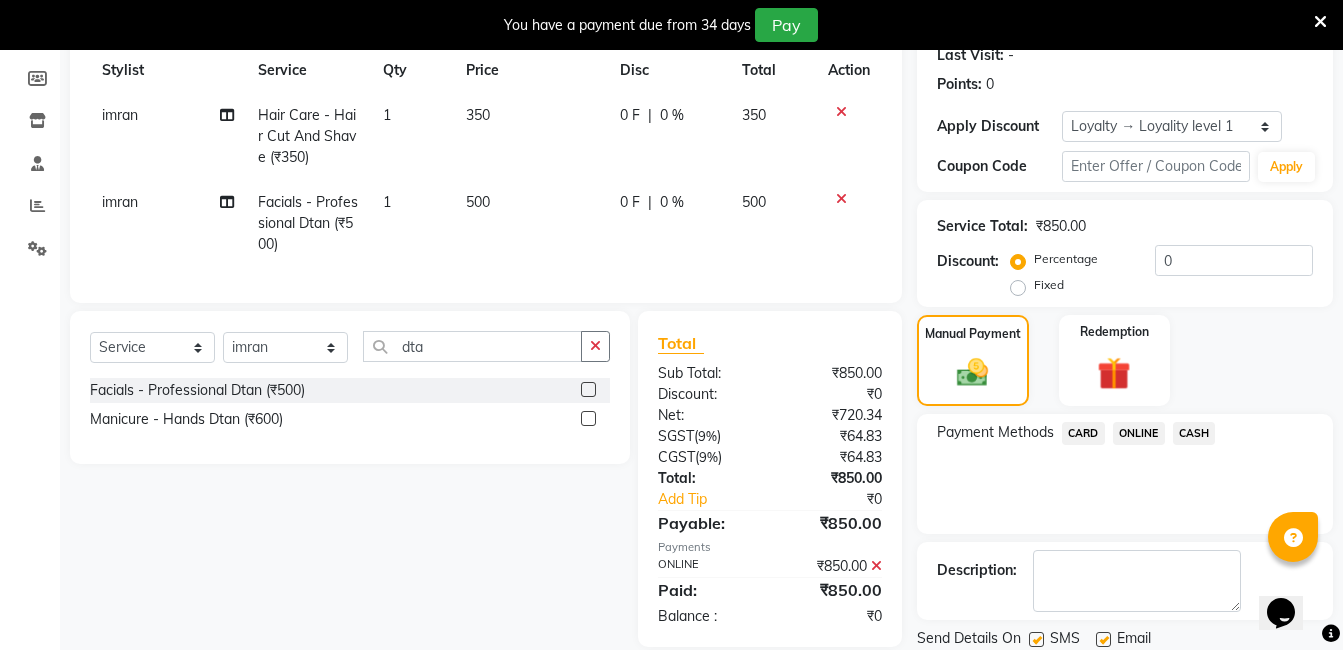 scroll, scrollTop: 469, scrollLeft: 0, axis: vertical 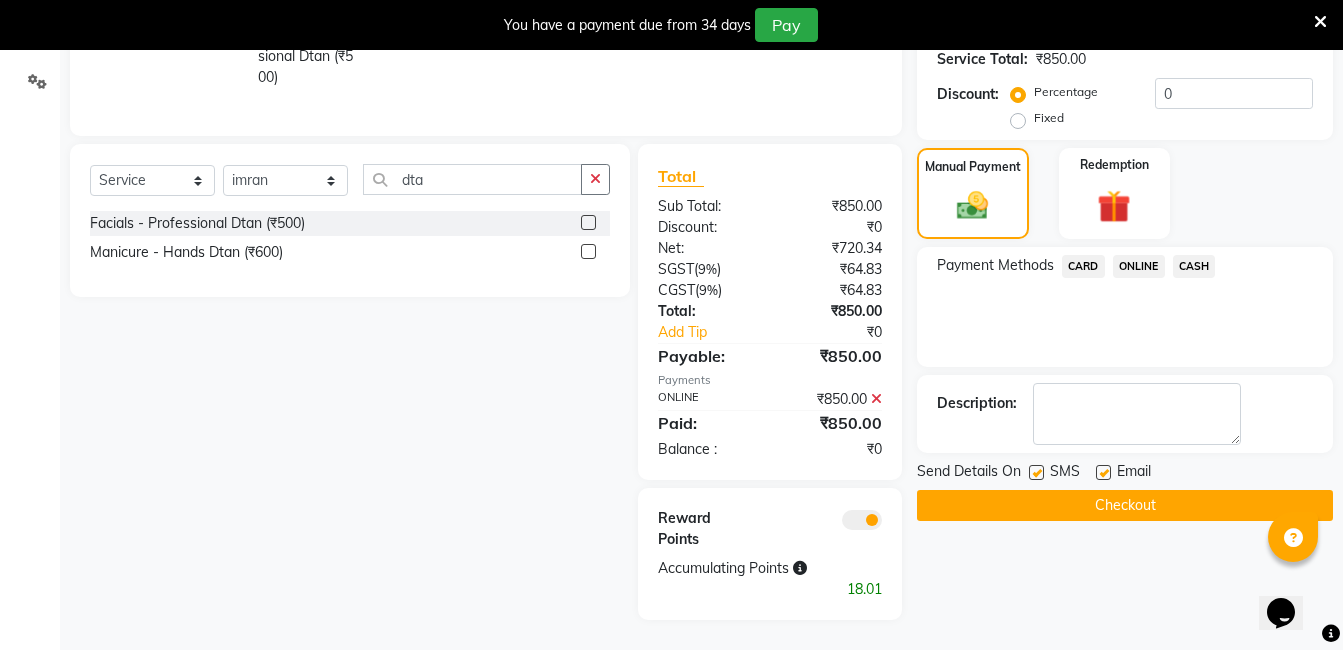 click on "Checkout" 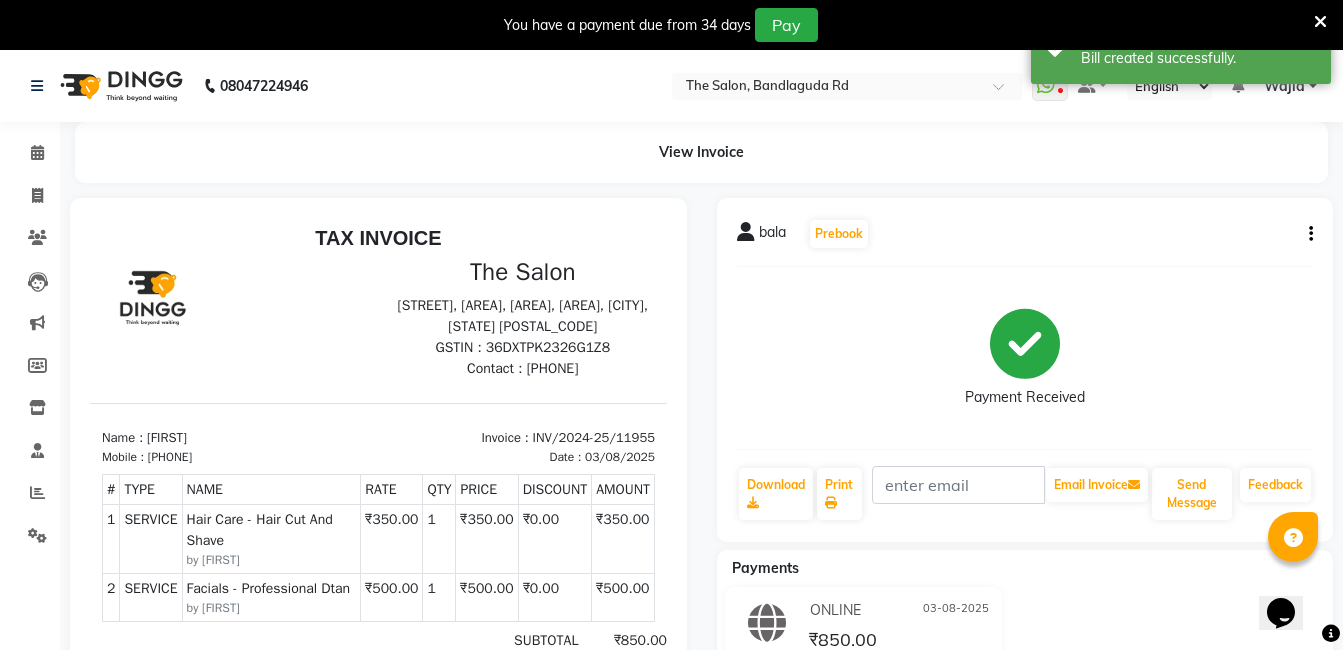 scroll, scrollTop: 0, scrollLeft: 0, axis: both 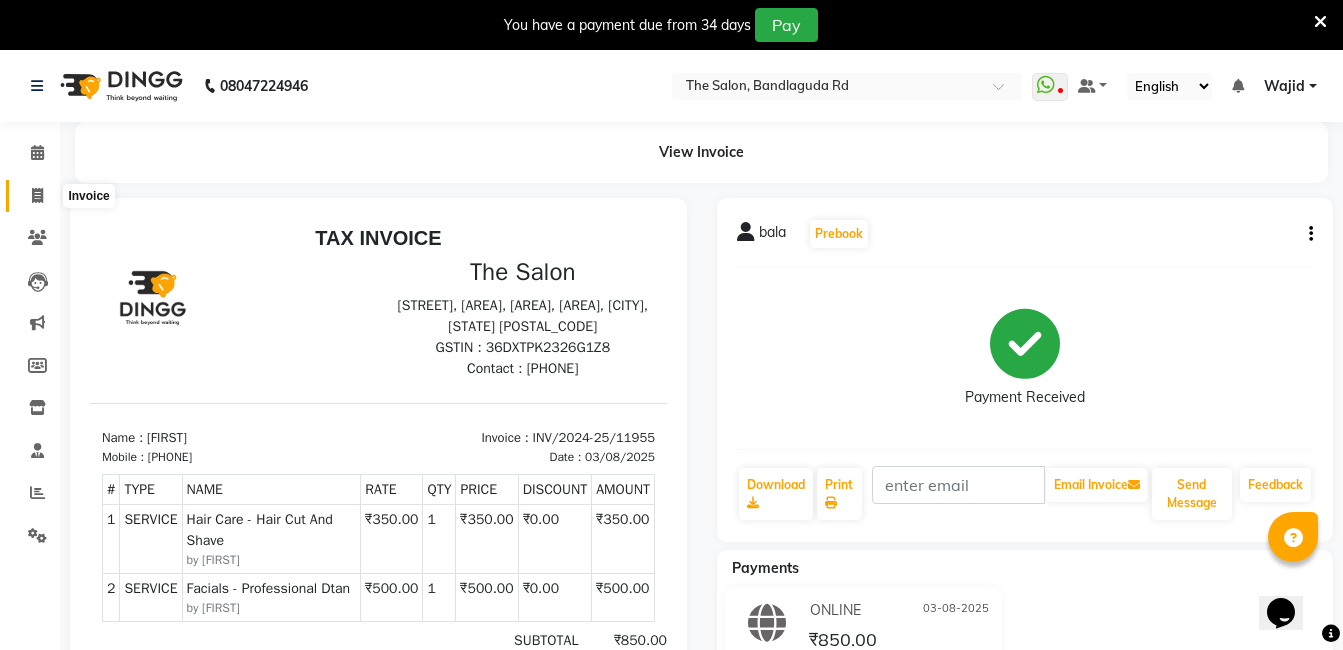 click 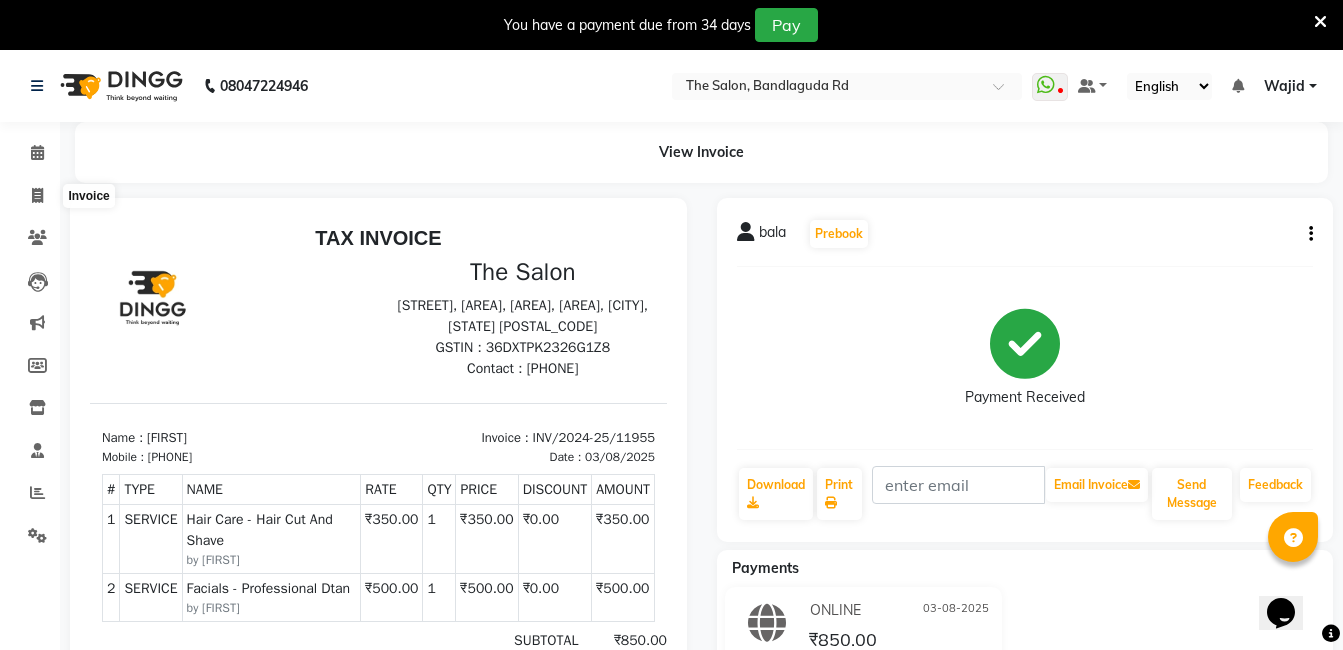 select on "service" 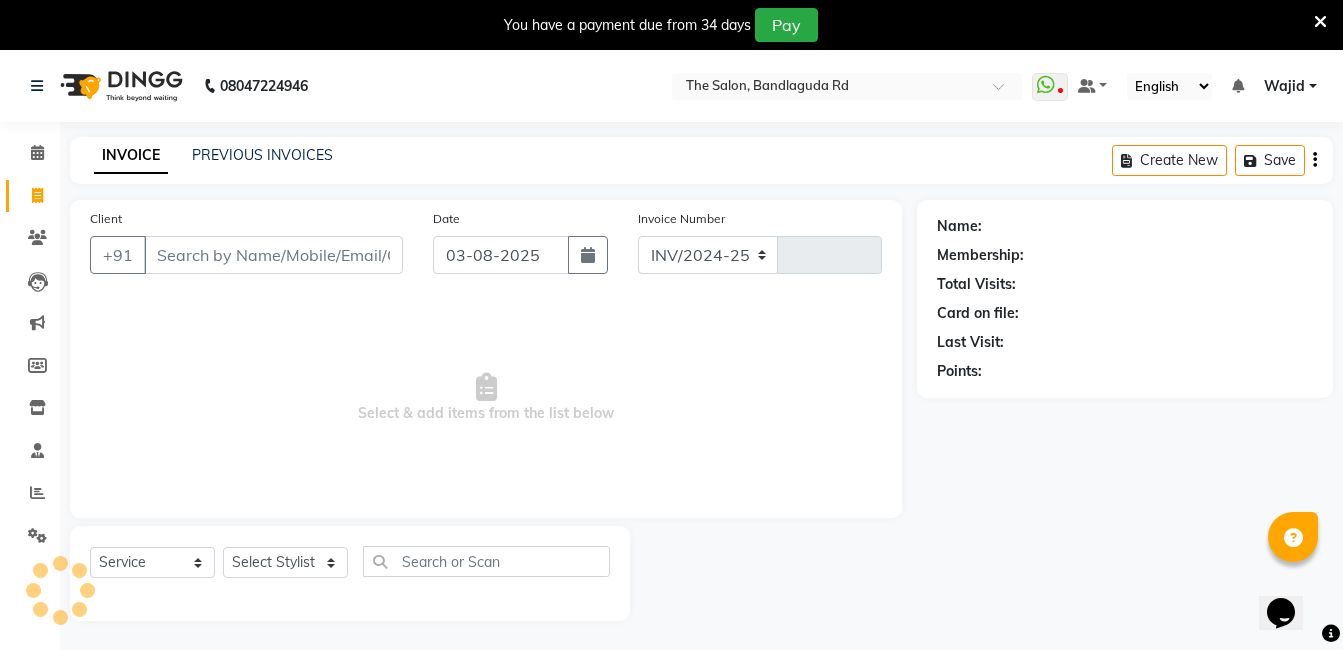 scroll, scrollTop: 50, scrollLeft: 0, axis: vertical 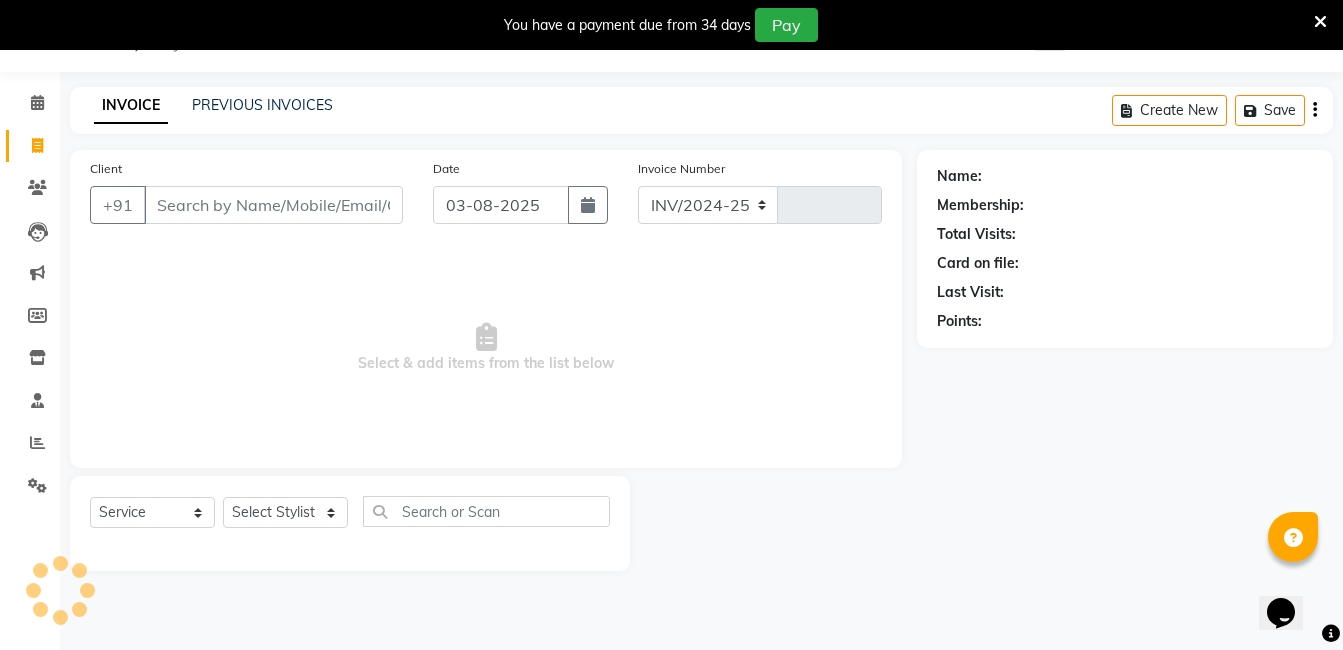 select on "5198" 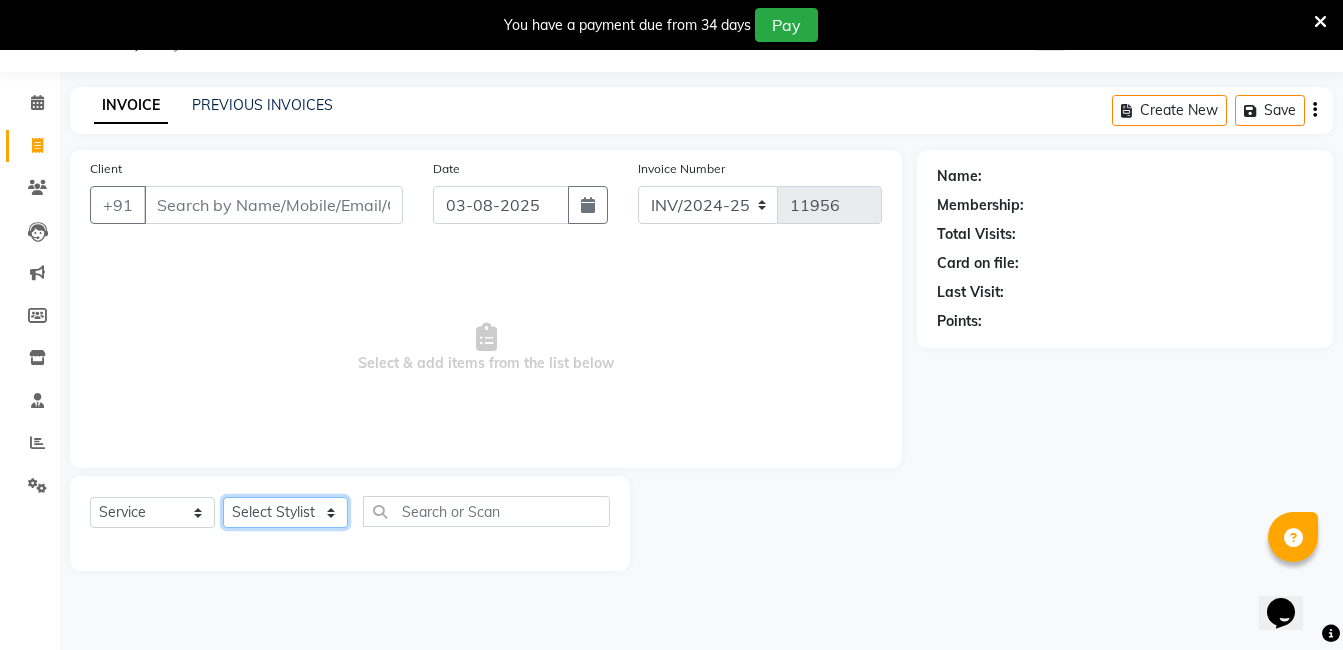 click on "Select Stylist AIJAZ fazil imran iqbal kasim mohd mohsin rasheed sameer TALIB Wajid" 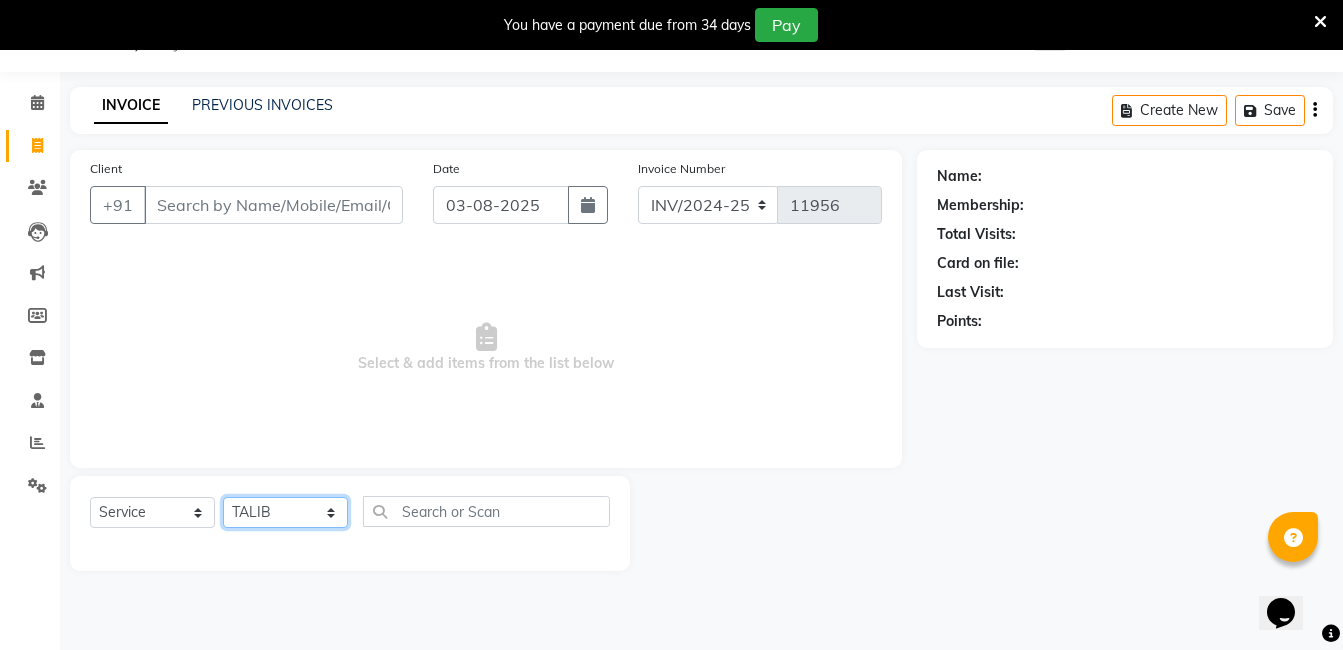 click on "Select Stylist AIJAZ fazil imran iqbal kasim mohd mohsin rasheed sameer TALIB Wajid" 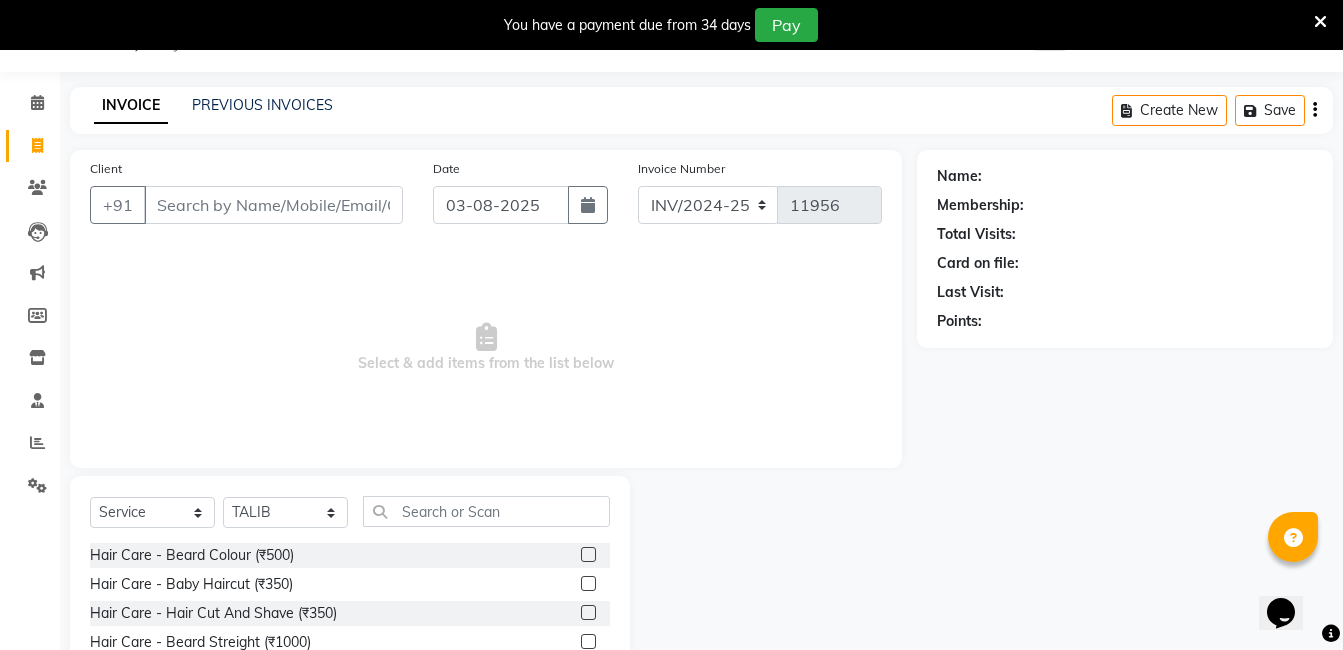 click on "Select  Service  Product  Membership  Package Voucher Prepaid Gift Card  Select Stylist AIJAZ fazil imran iqbal kasim mohd mohsin rasheed sameer TALIB Wajid" 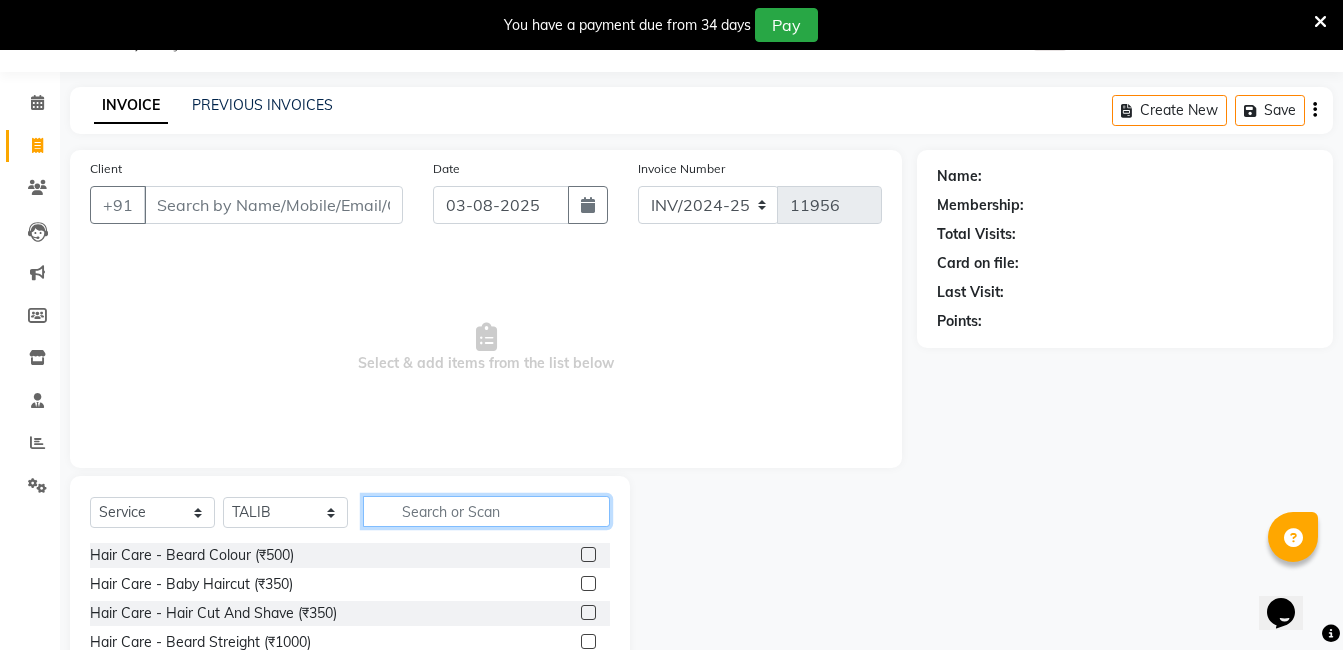 click 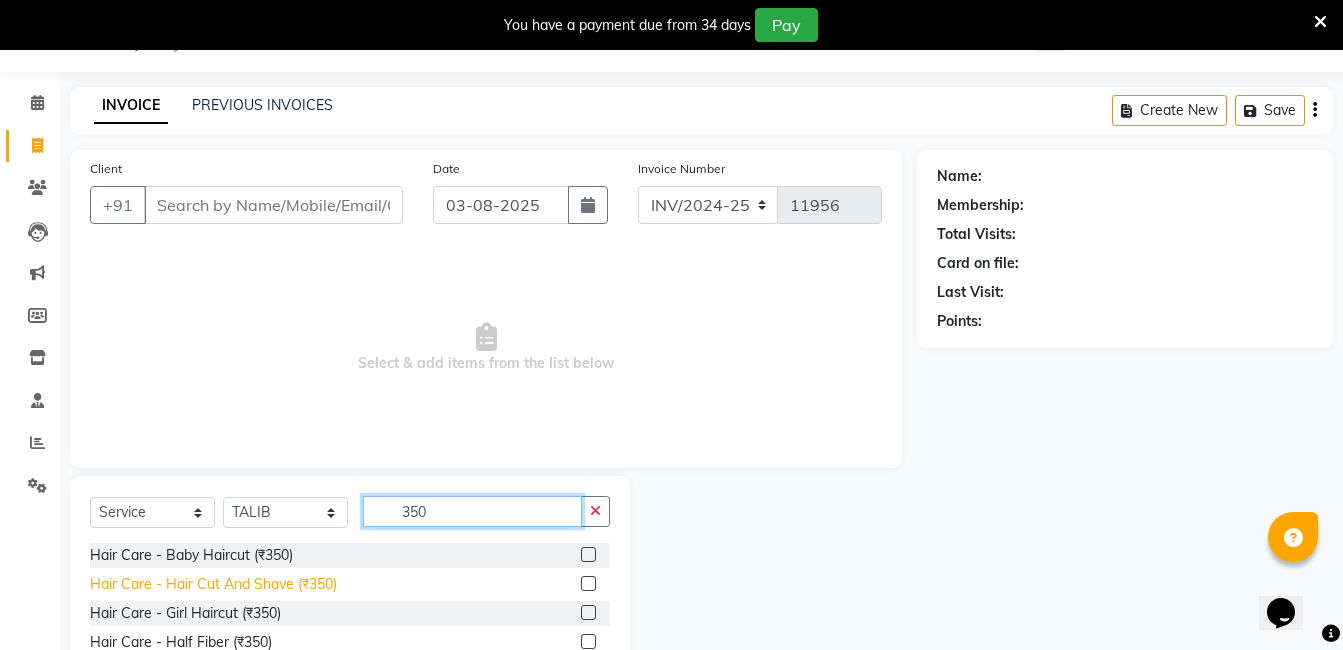type on "350" 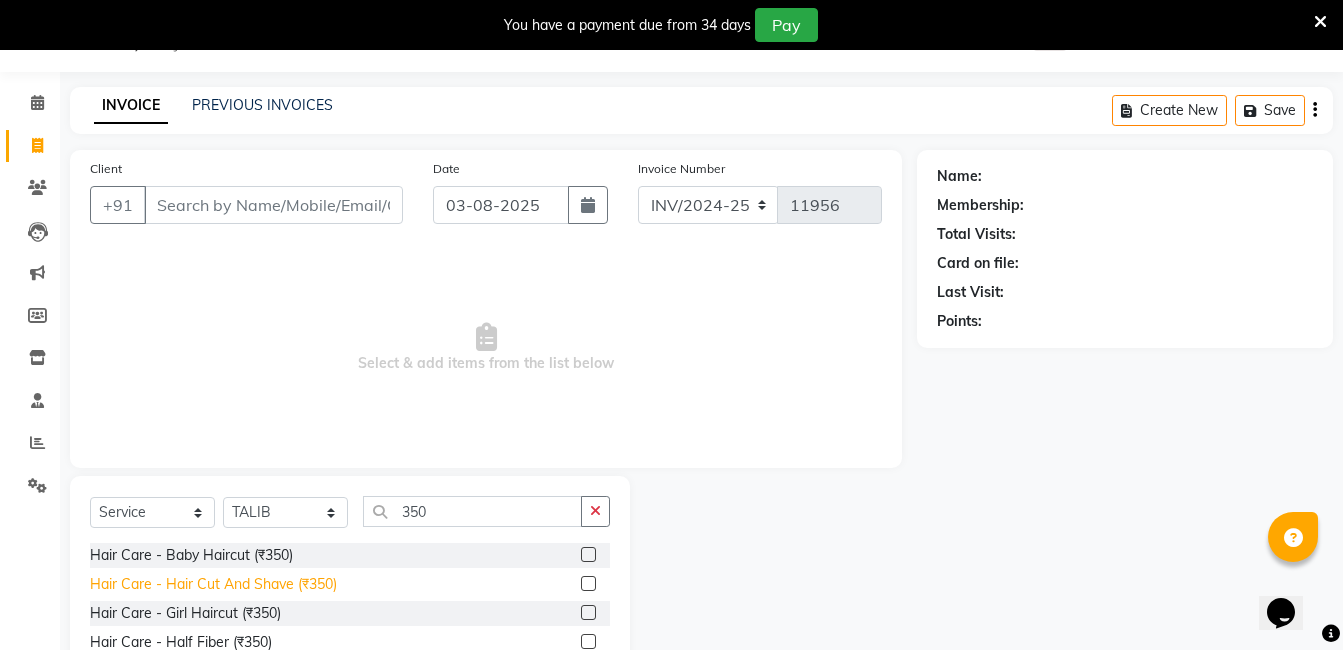 click on "Hair Care - Hair Cut And Shave (₹350)" 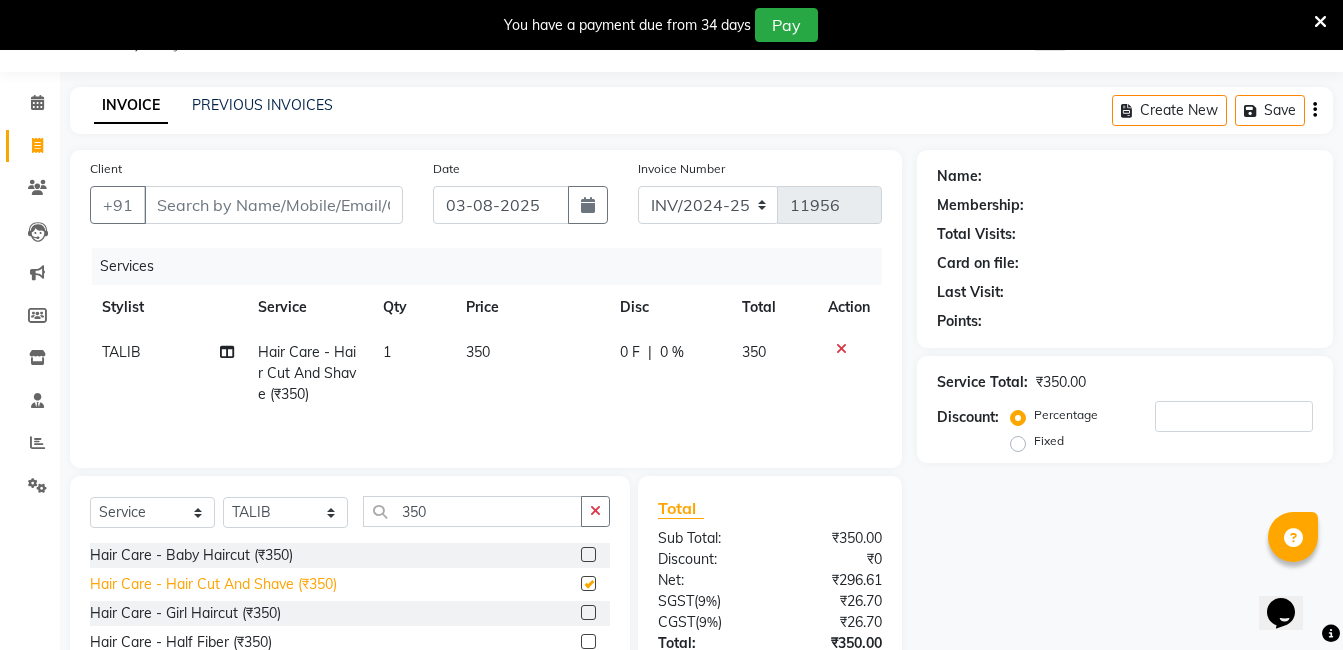 checkbox on "false" 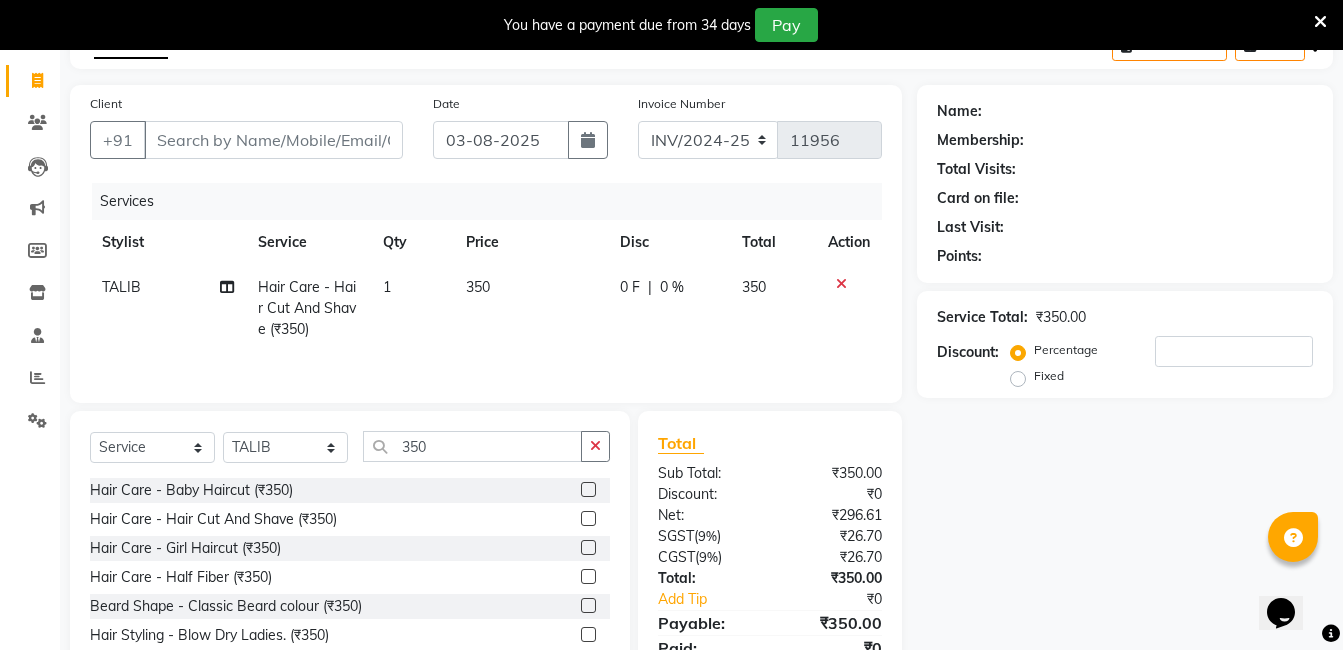 scroll, scrollTop: 201, scrollLeft: 0, axis: vertical 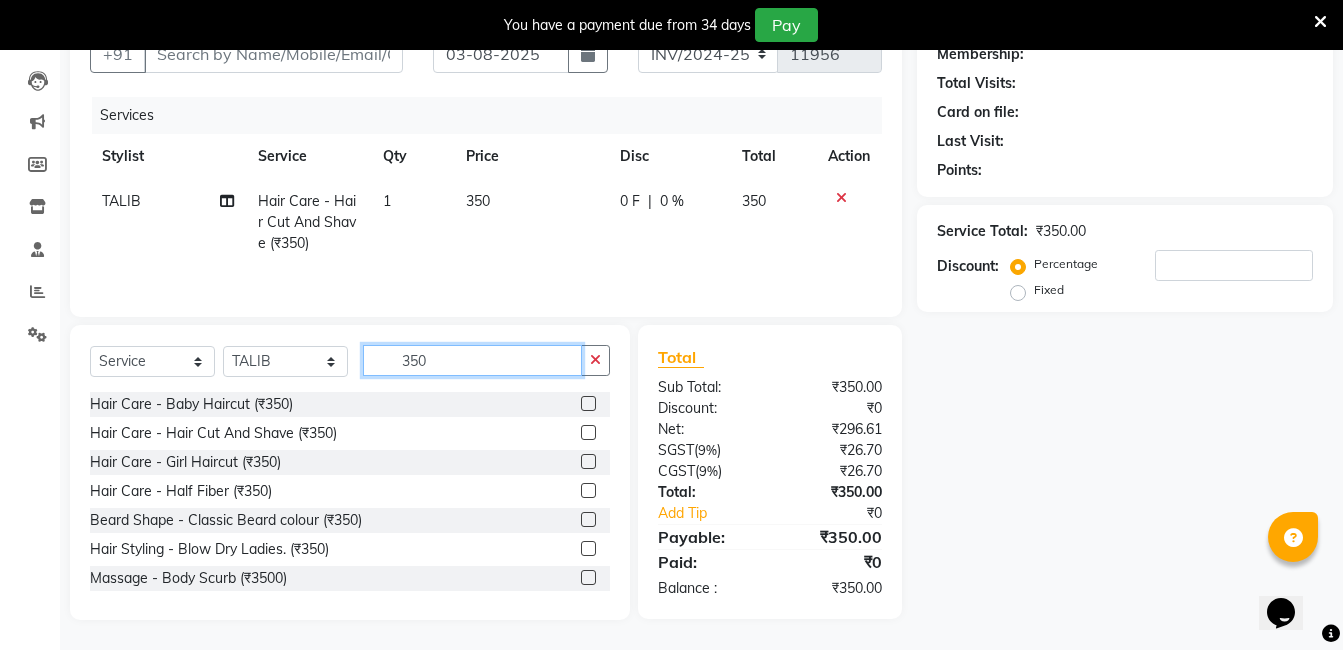 click on "350" 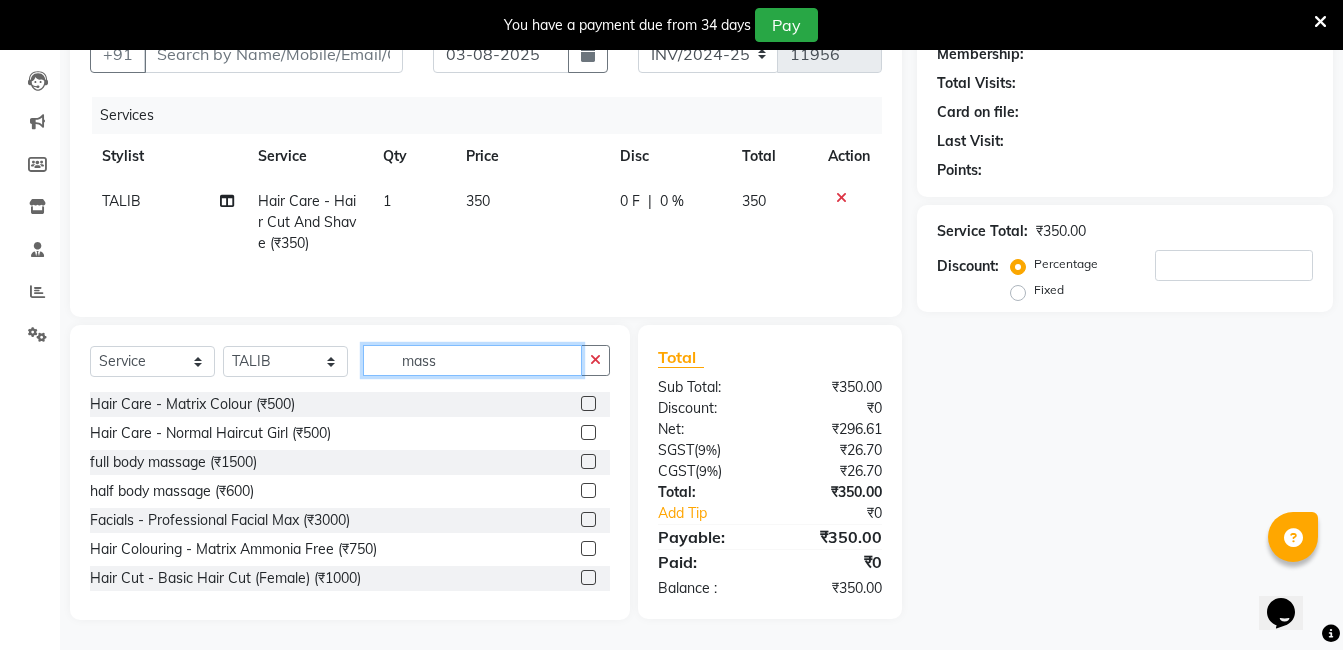 scroll, scrollTop: 200, scrollLeft: 0, axis: vertical 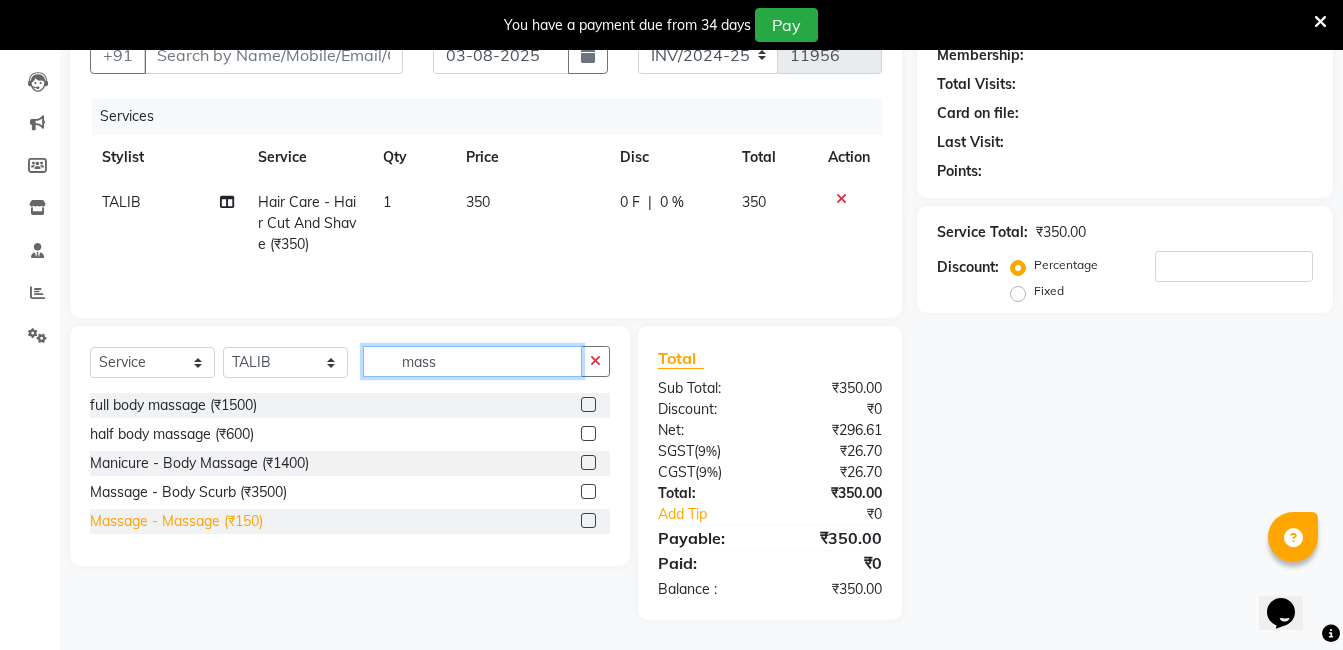 type on "mass" 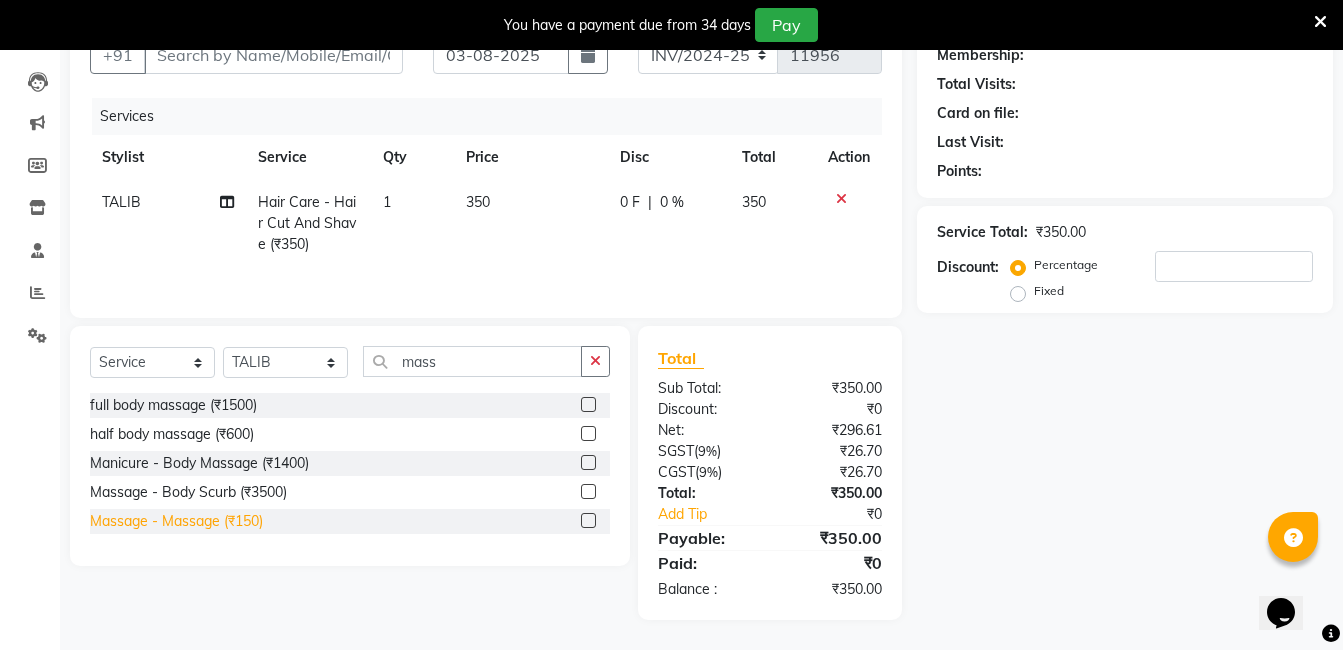 click on "Massage - Massage (₹150)" 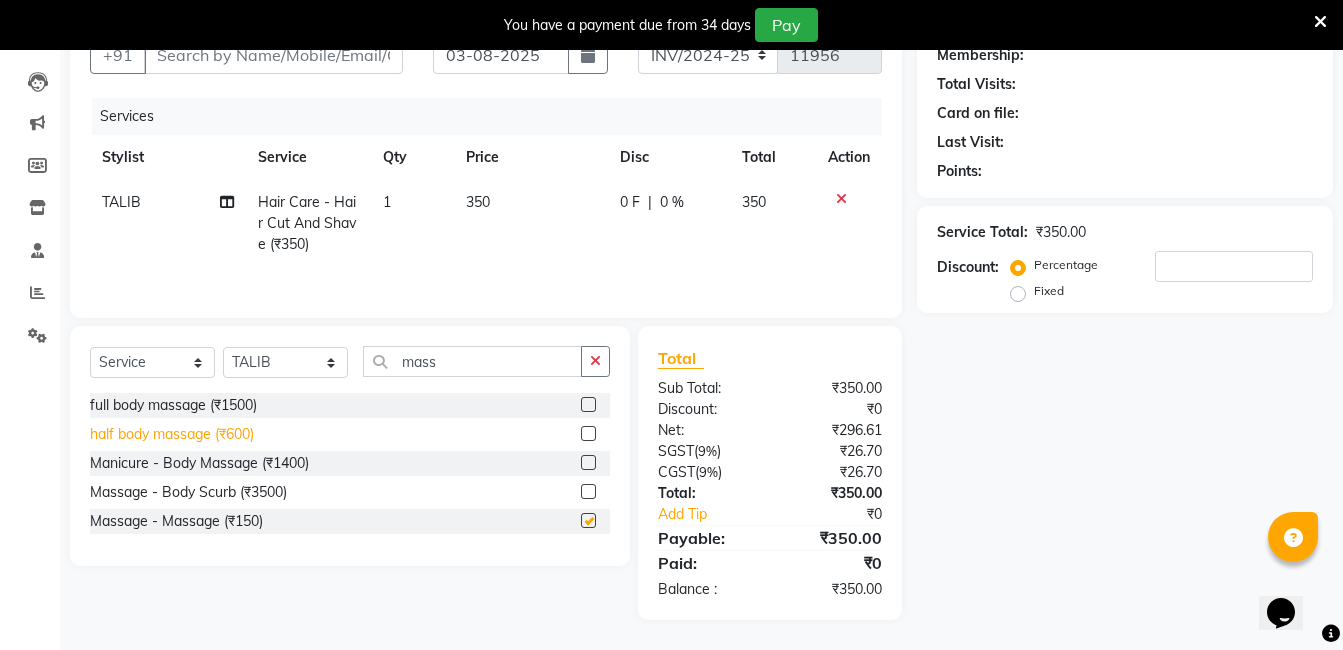 checkbox on "false" 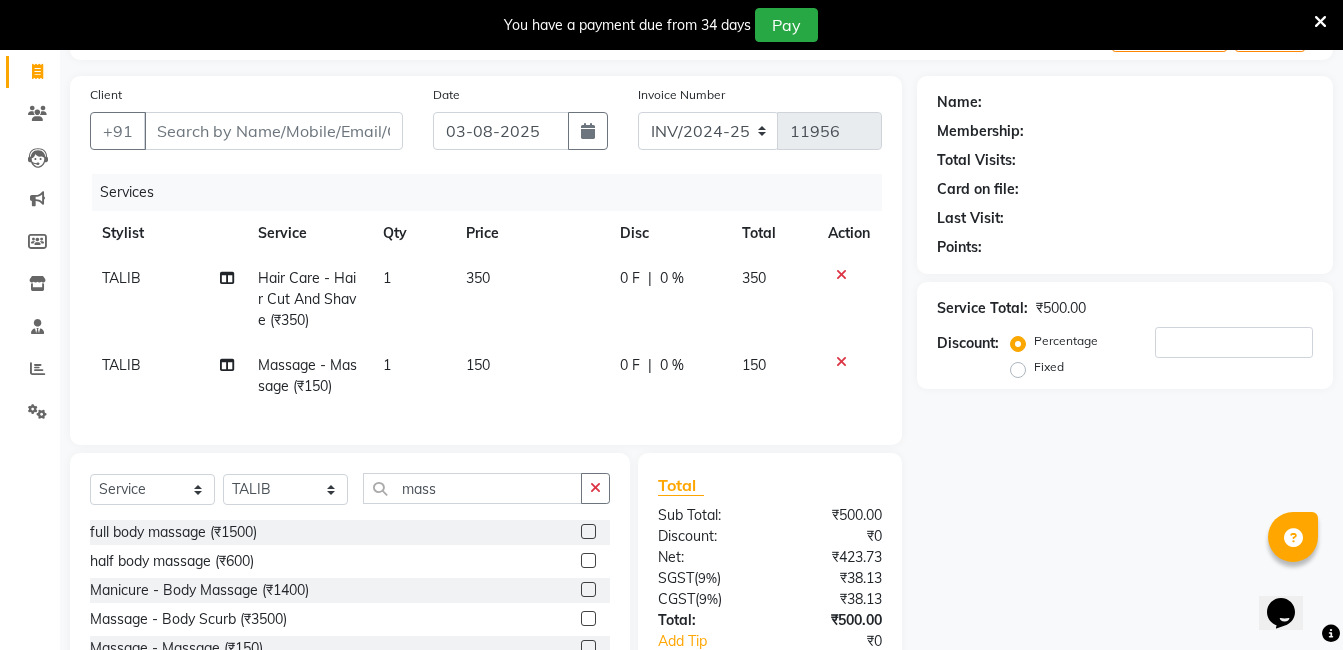 scroll, scrollTop: 0, scrollLeft: 0, axis: both 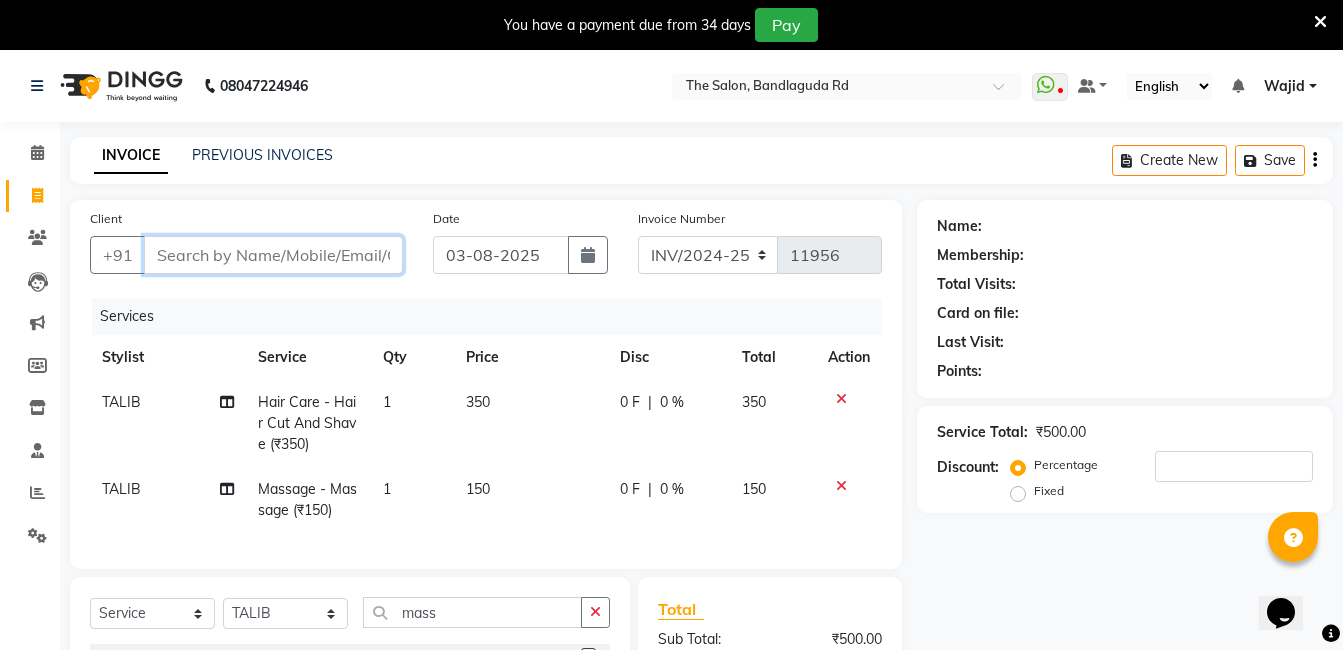 click on "Client" at bounding box center (273, 255) 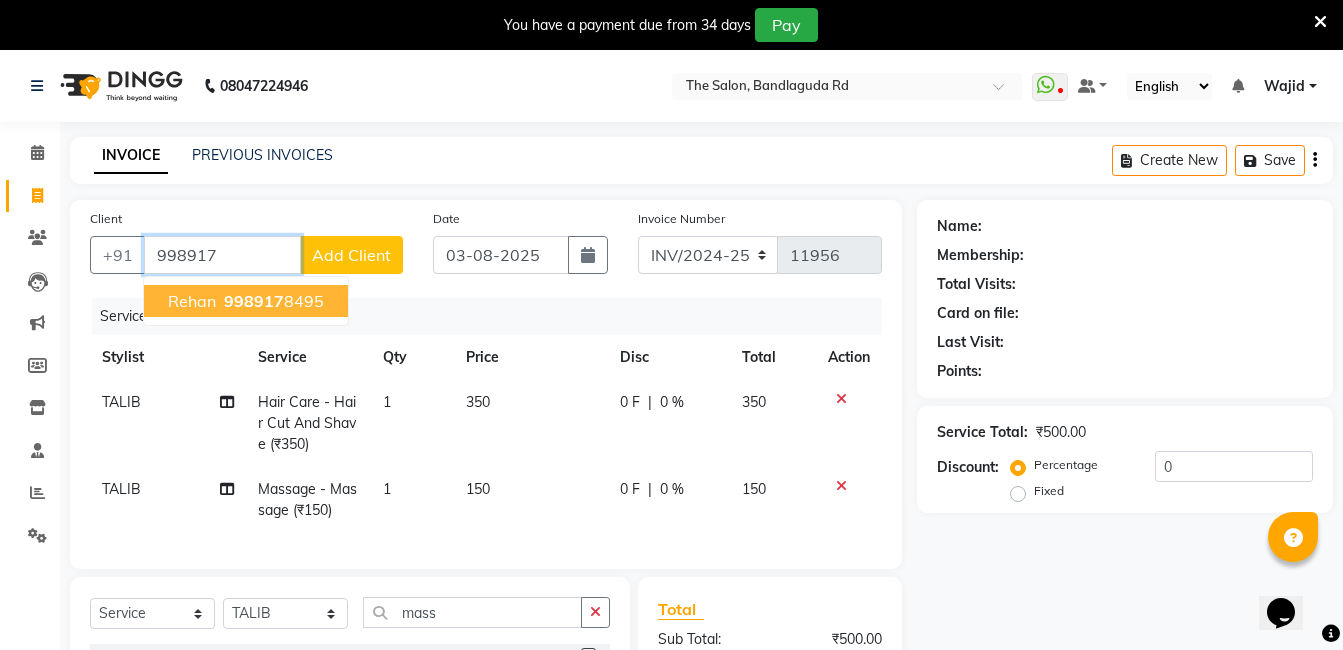 click on "998917" at bounding box center [254, 301] 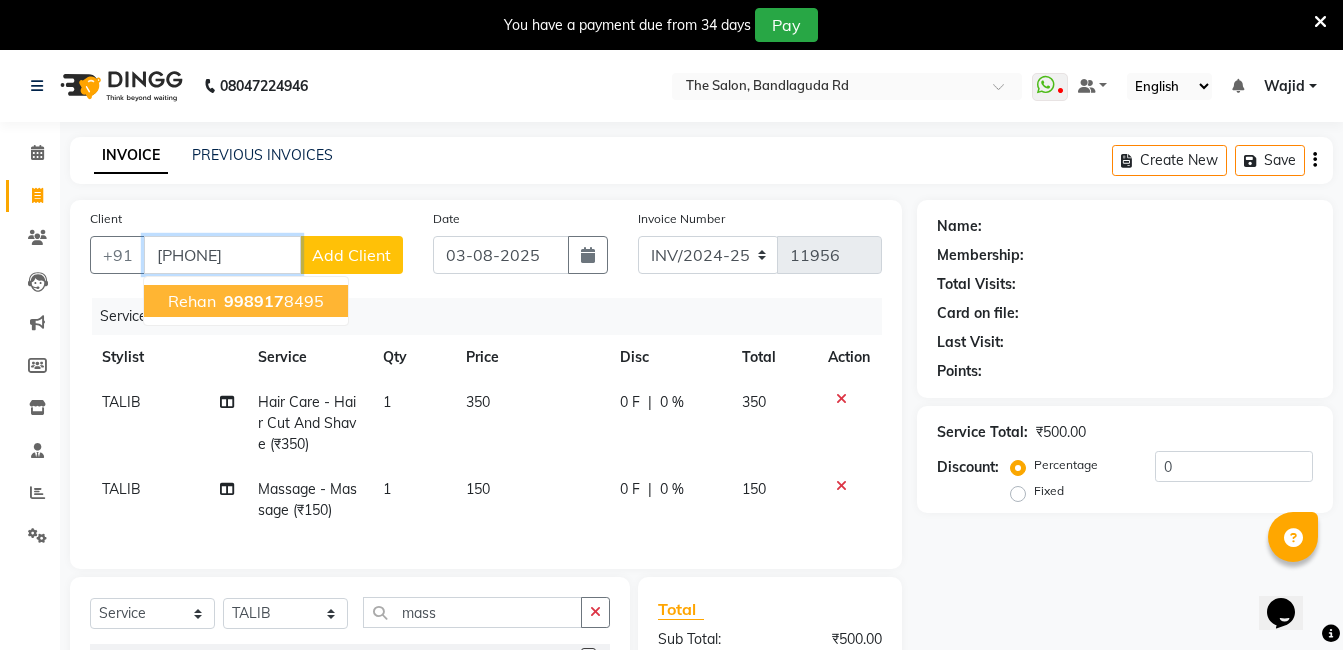 type on "9989178495" 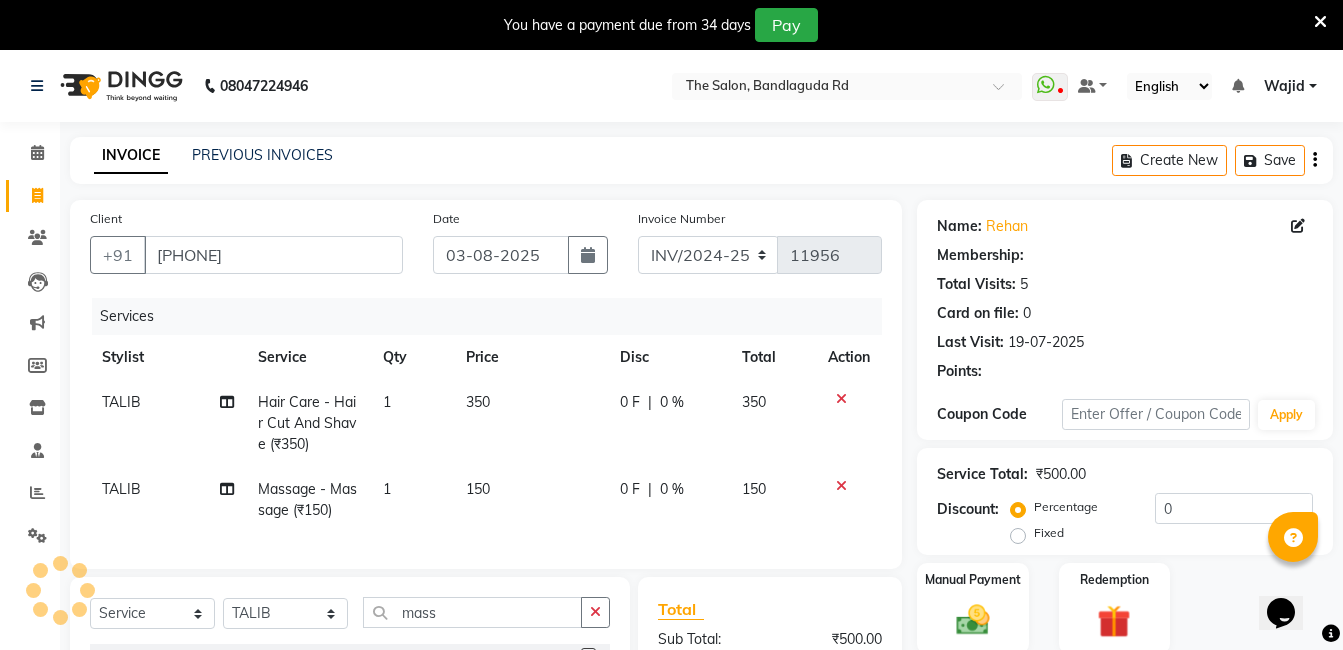 select on "1: Object" 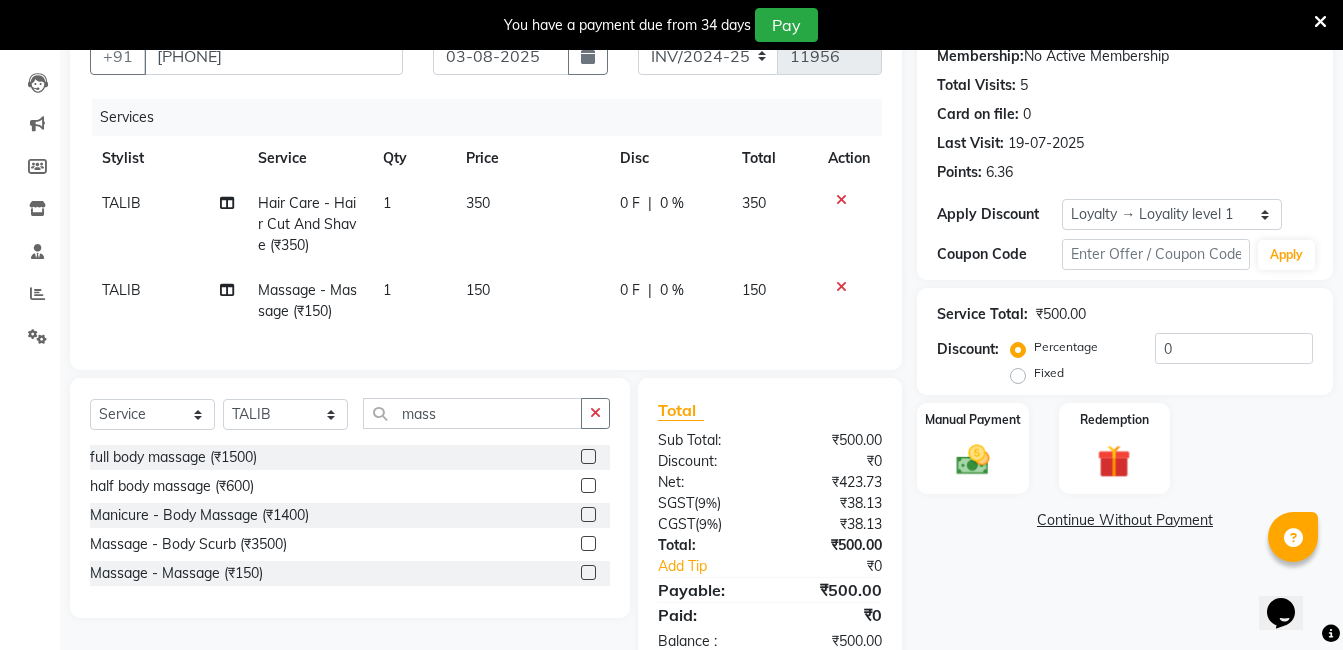 scroll, scrollTop: 200, scrollLeft: 0, axis: vertical 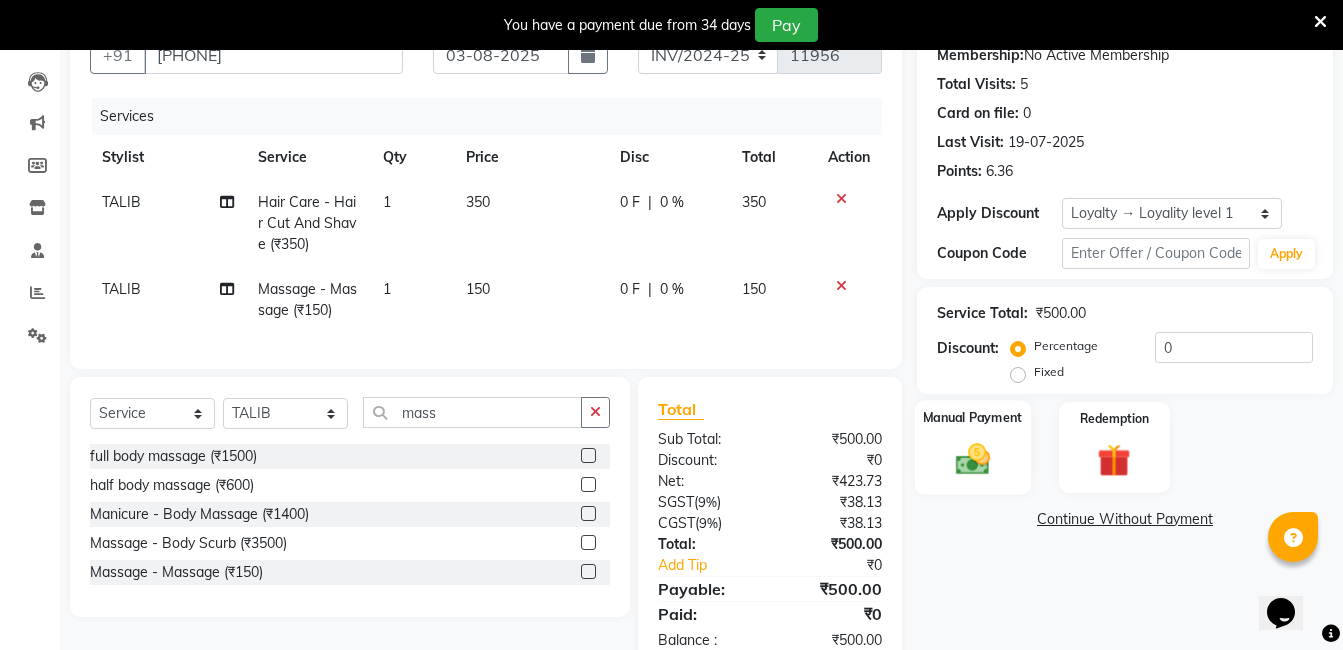 click 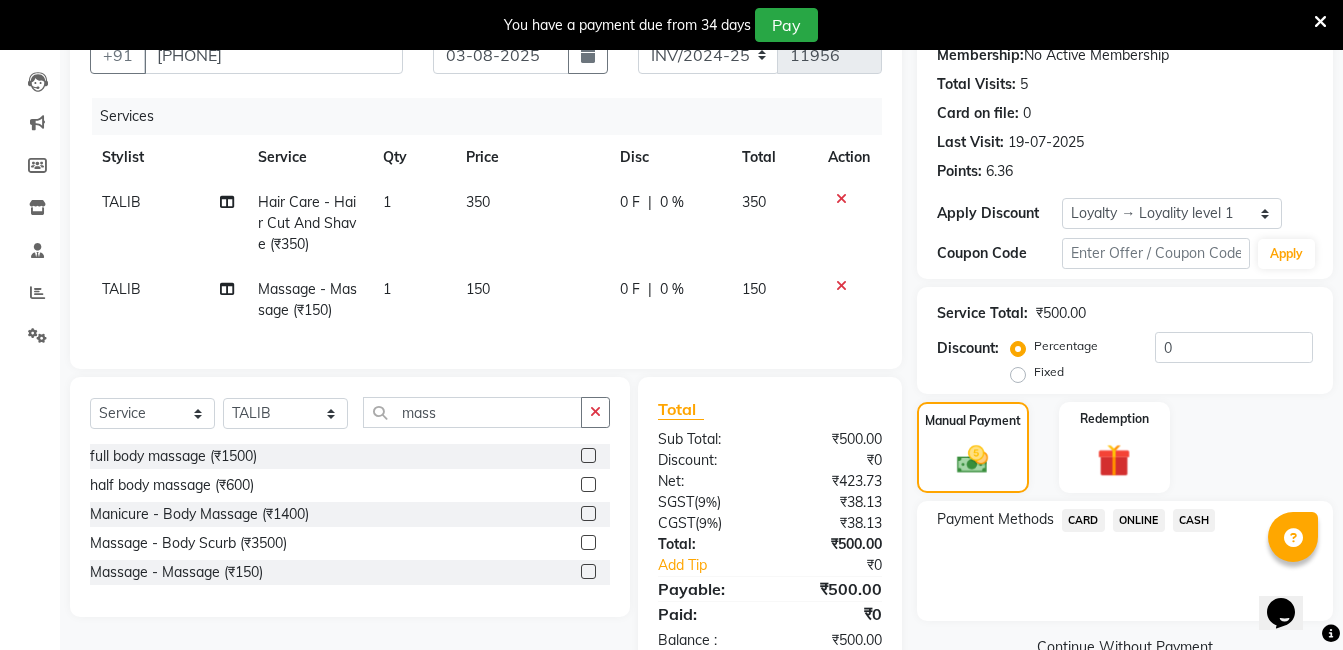 click on "CASH" 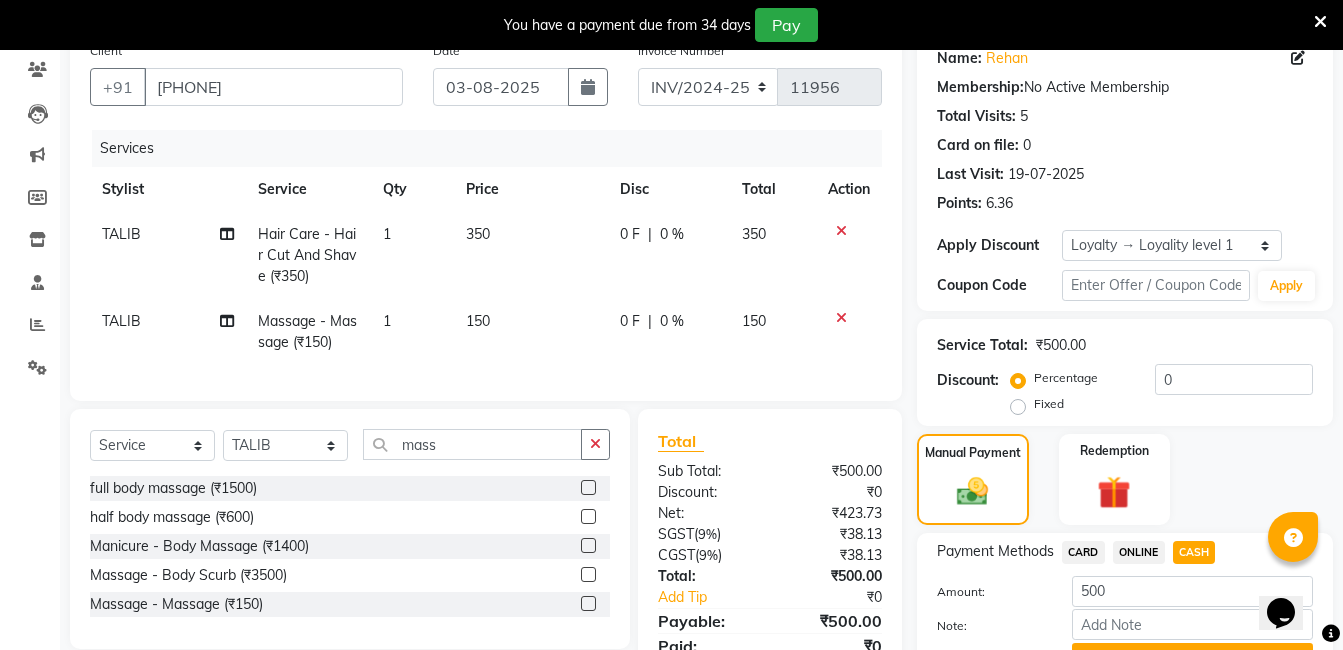 scroll, scrollTop: 271, scrollLeft: 0, axis: vertical 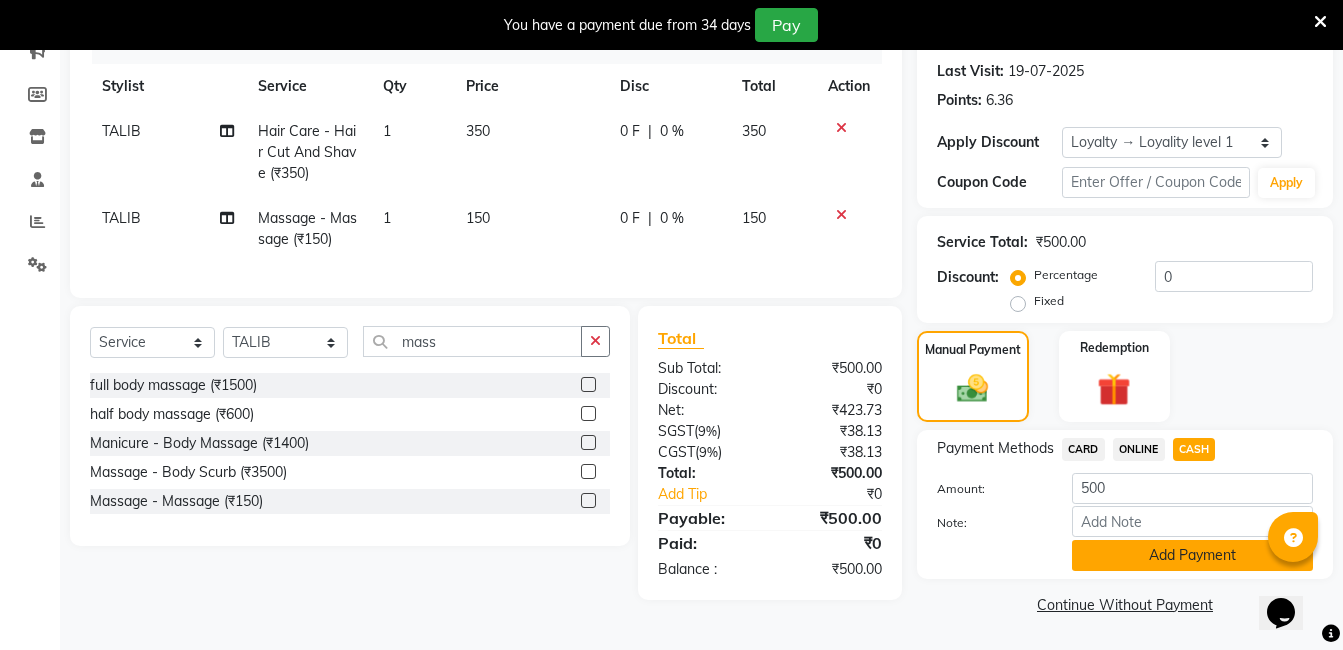 click on "Add Payment" 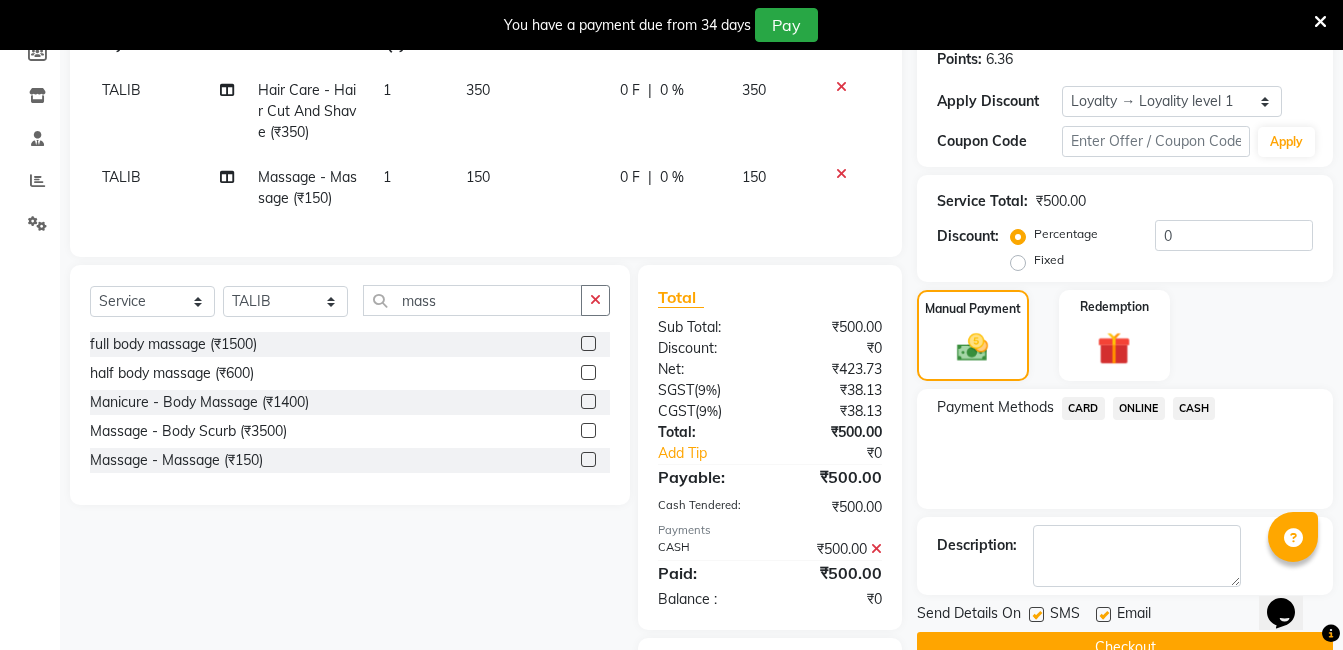 scroll, scrollTop: 477, scrollLeft: 0, axis: vertical 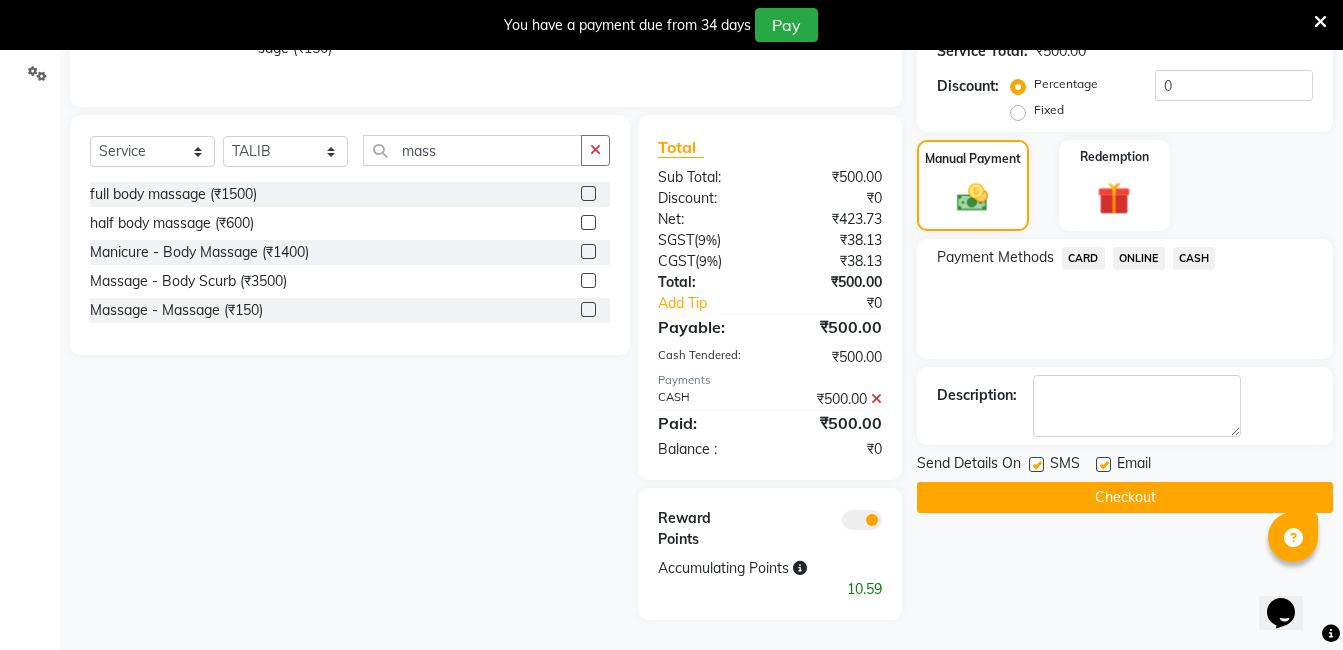 click on "Checkout" 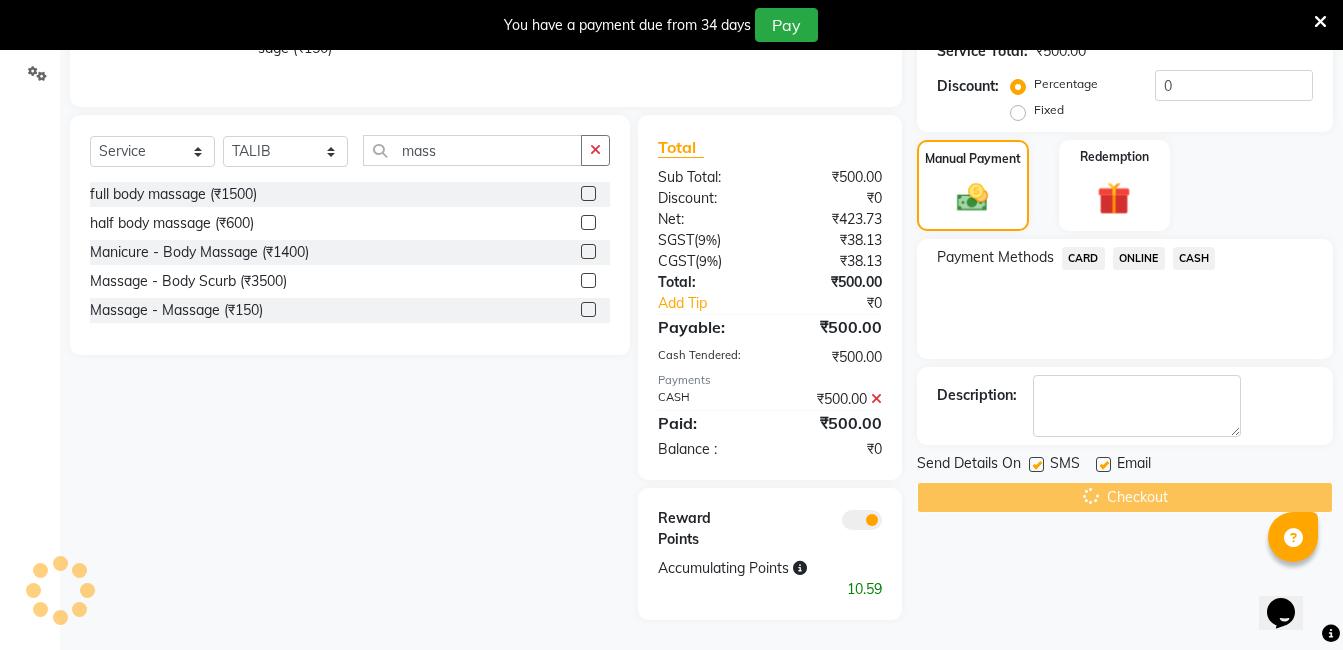 scroll, scrollTop: 0, scrollLeft: 0, axis: both 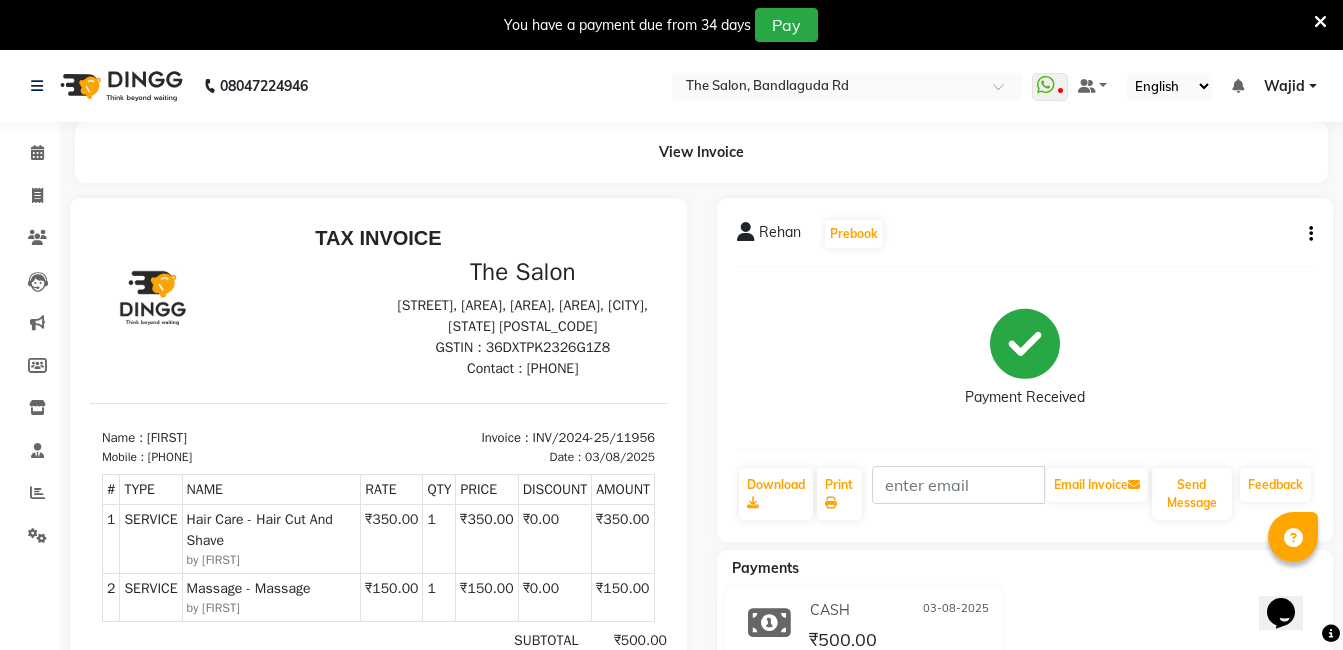 drag, startPoint x: 941, startPoint y: 452, endPoint x: 76, endPoint y: 202, distance: 900.4027 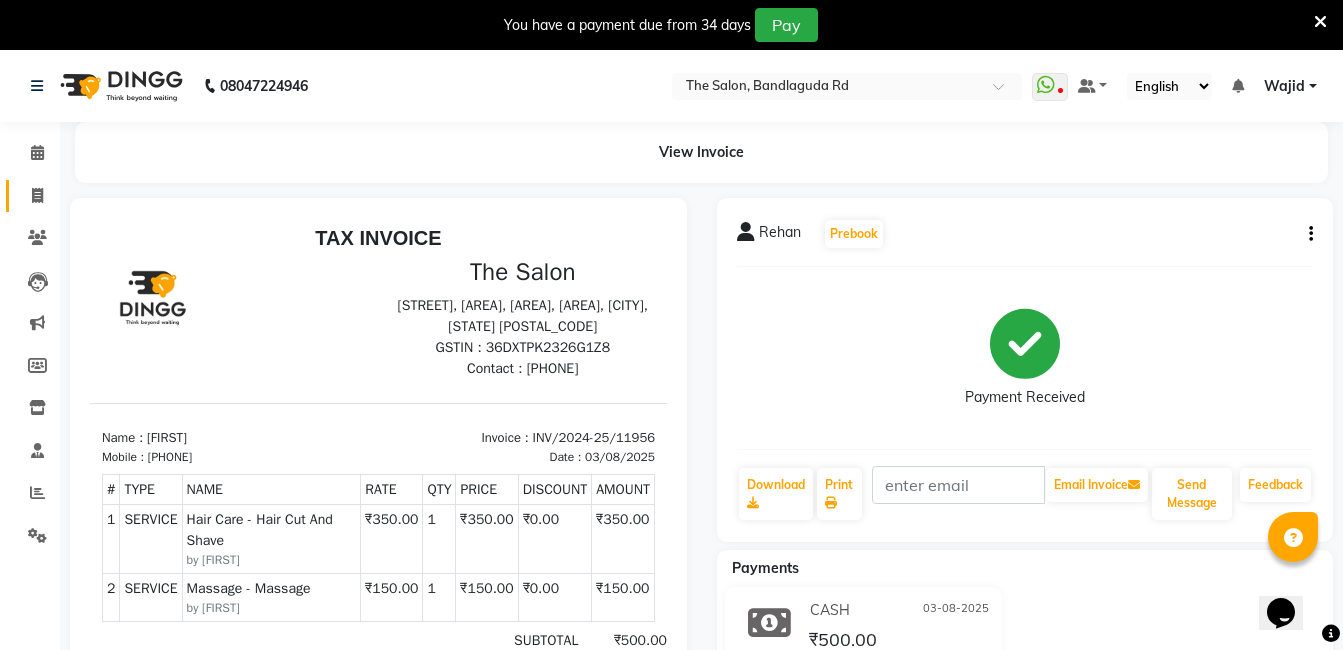 drag, startPoint x: 76, startPoint y: 202, endPoint x: 30, endPoint y: 201, distance: 46.010868 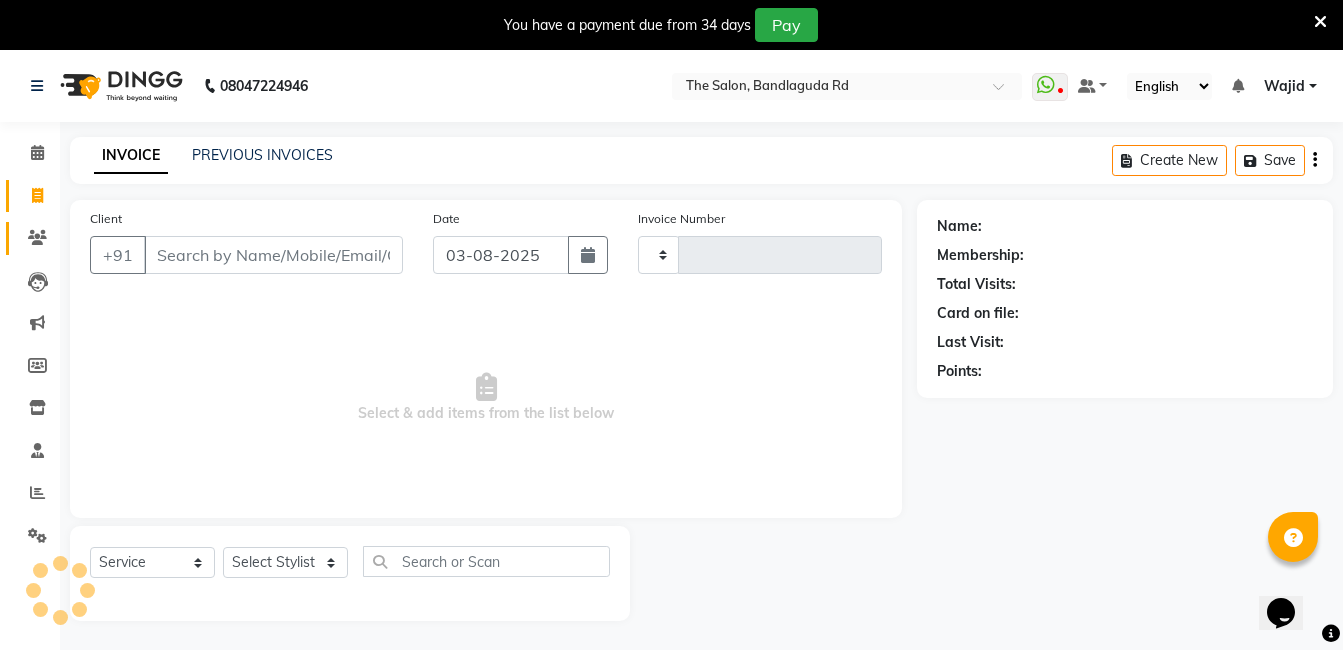 click on "Clients" 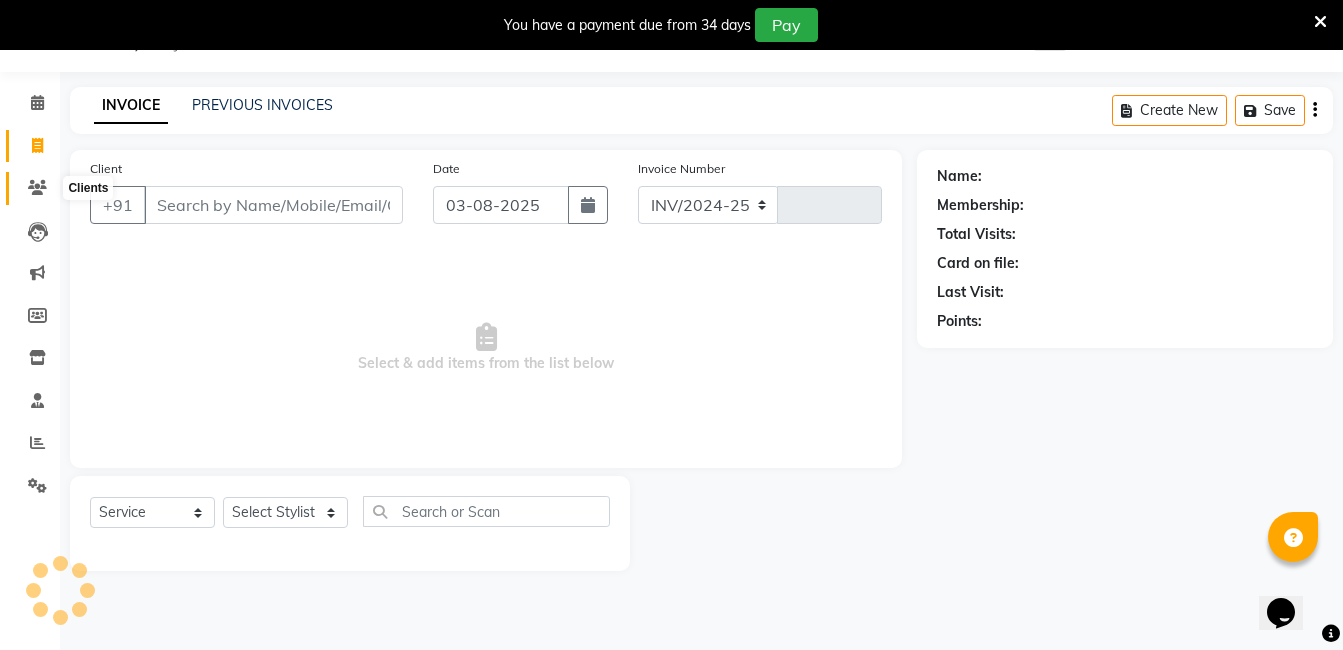 select on "5198" 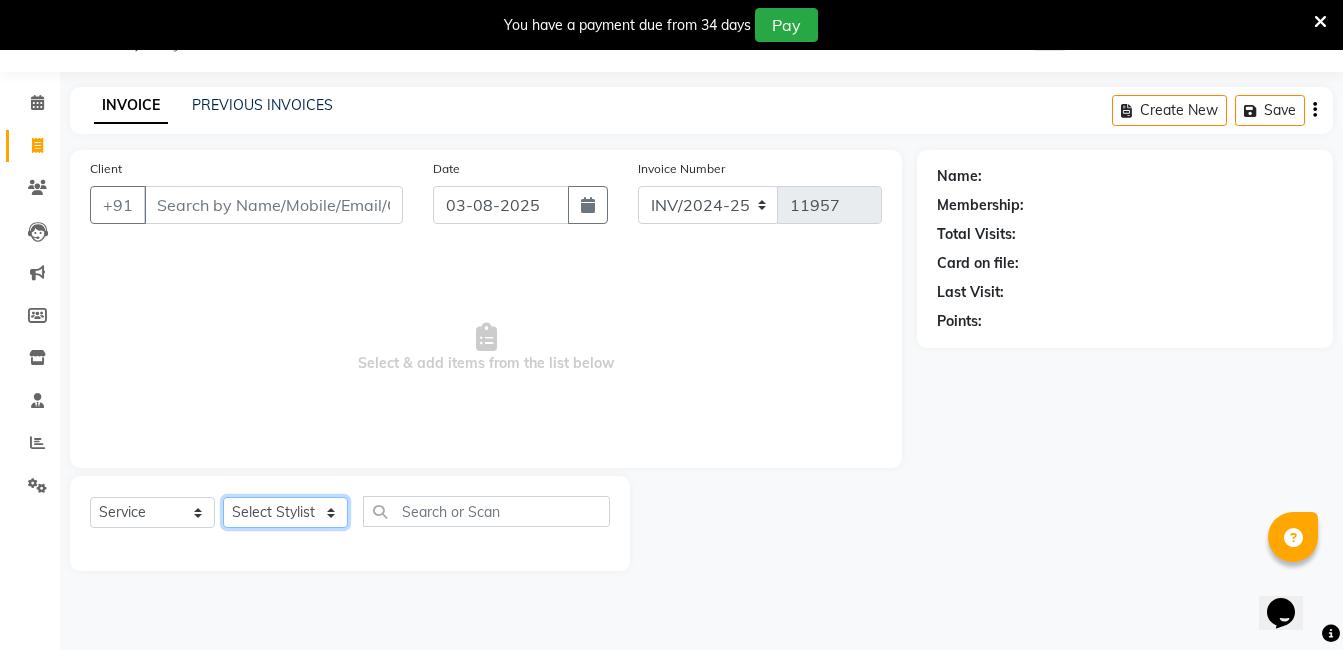 click on "Select Stylist AIJAZ fazil imran iqbal kasim mohd mohsin rasheed sameer TALIB Wajid" 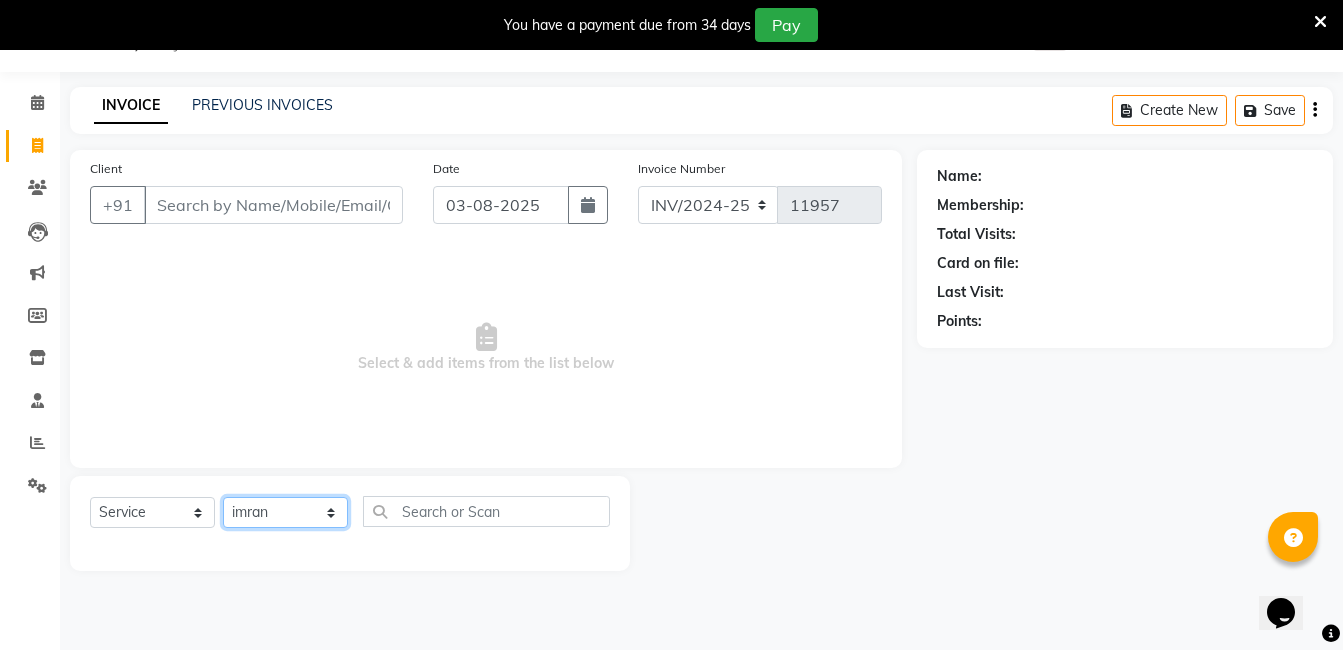 click on "Select Stylist AIJAZ fazil imran iqbal kasim mohd mohsin rasheed sameer TALIB Wajid" 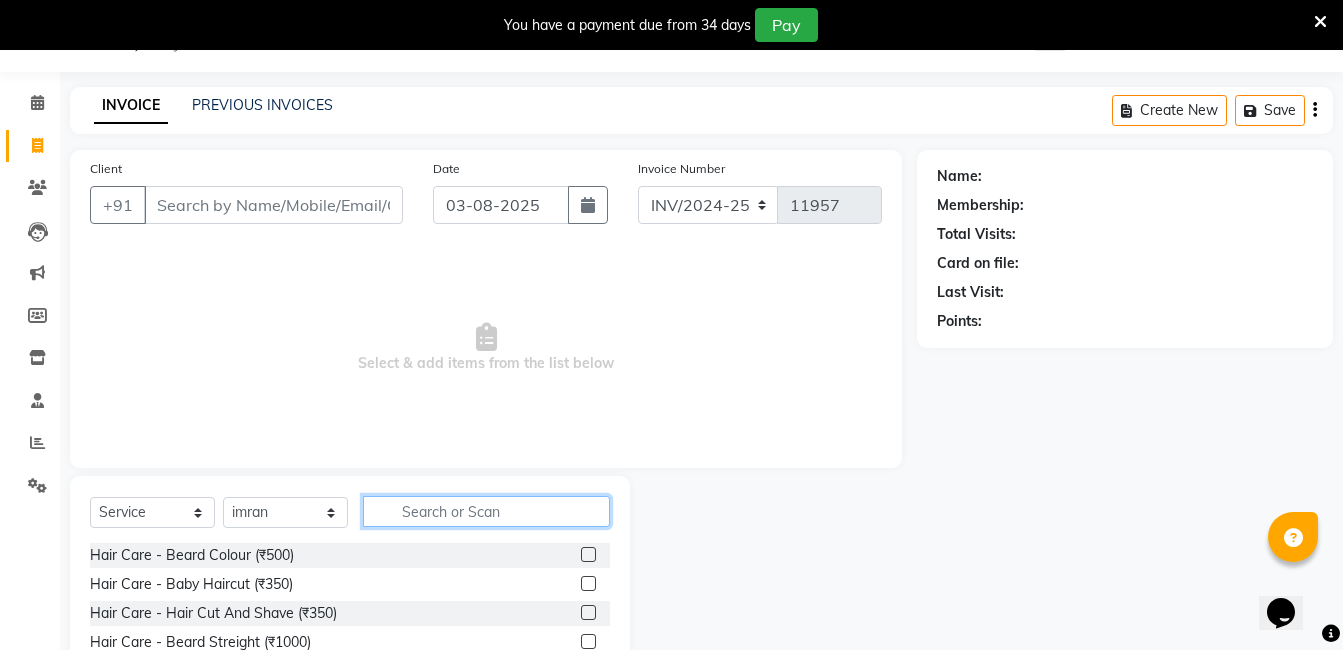 click 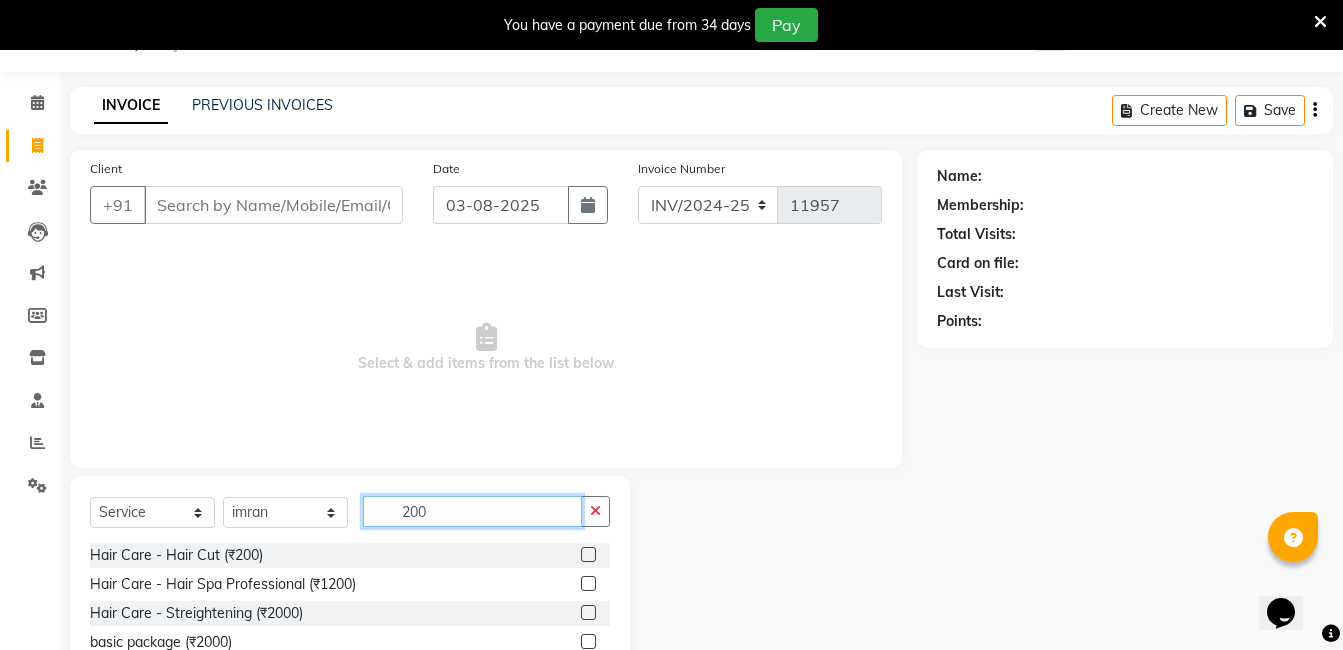 type on "200" 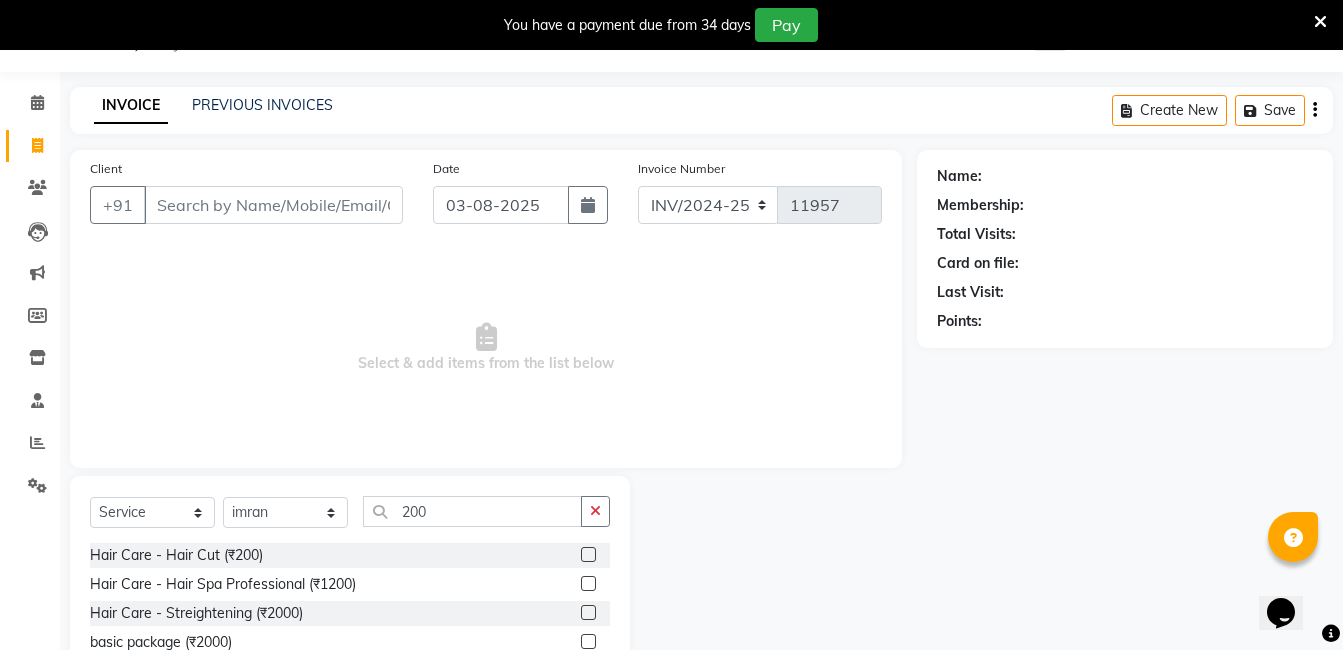 click on "Hair Care - Hair Cut (₹200)" 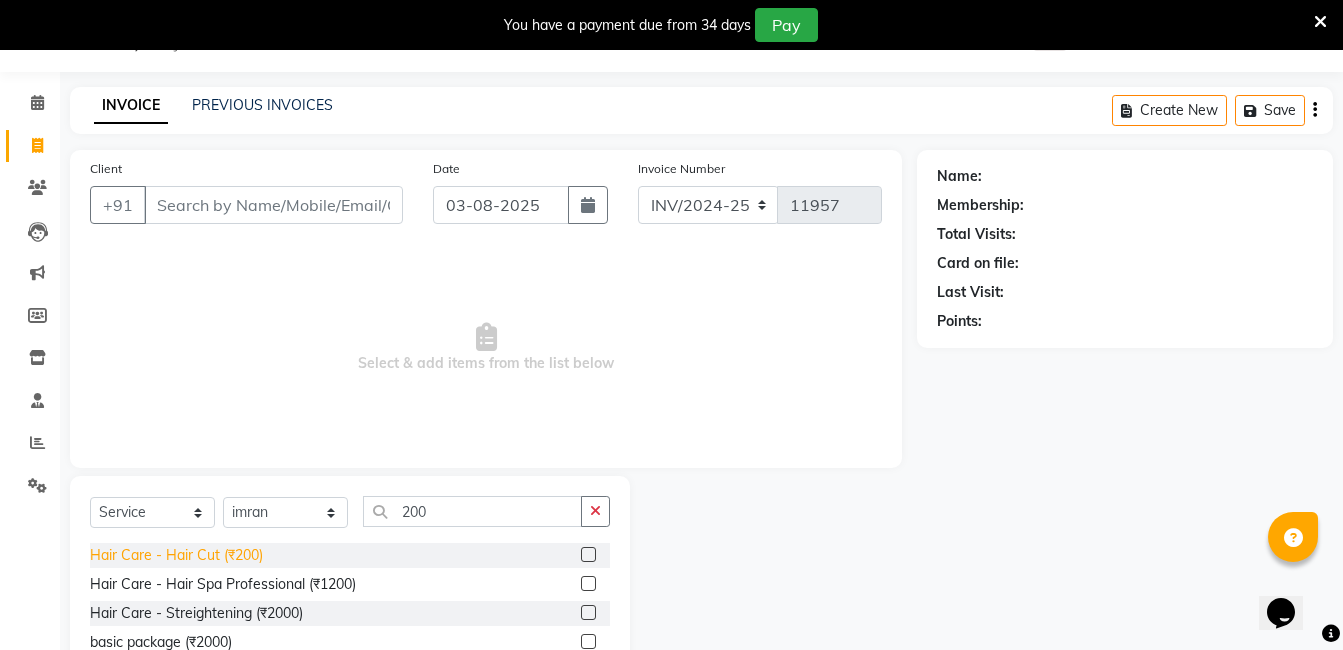 click on "Hair Care - Hair Cut (₹200)" 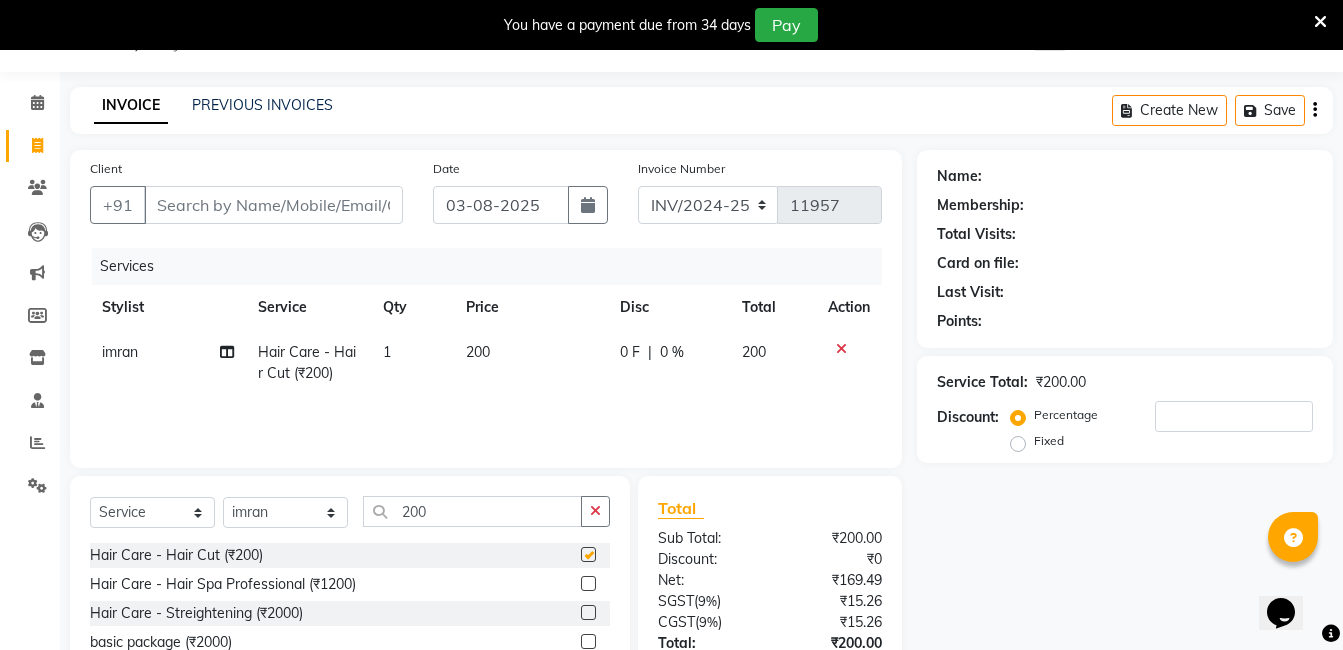 checkbox on "false" 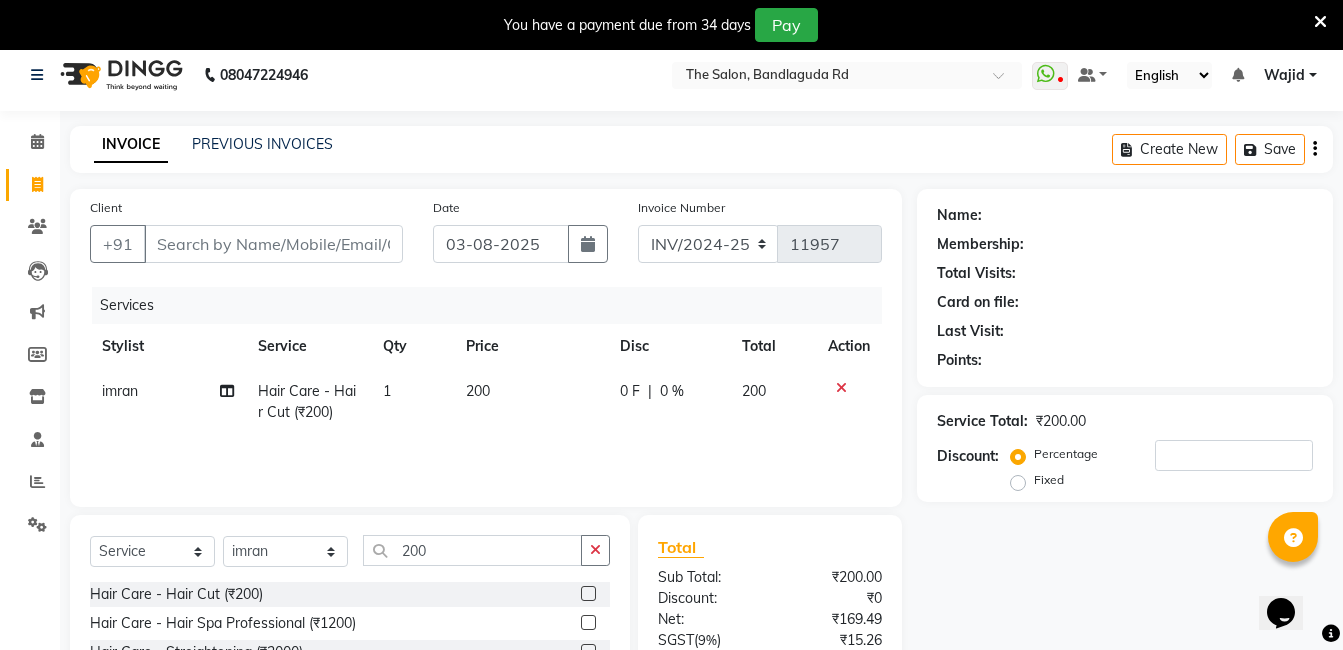 scroll, scrollTop: 0, scrollLeft: 0, axis: both 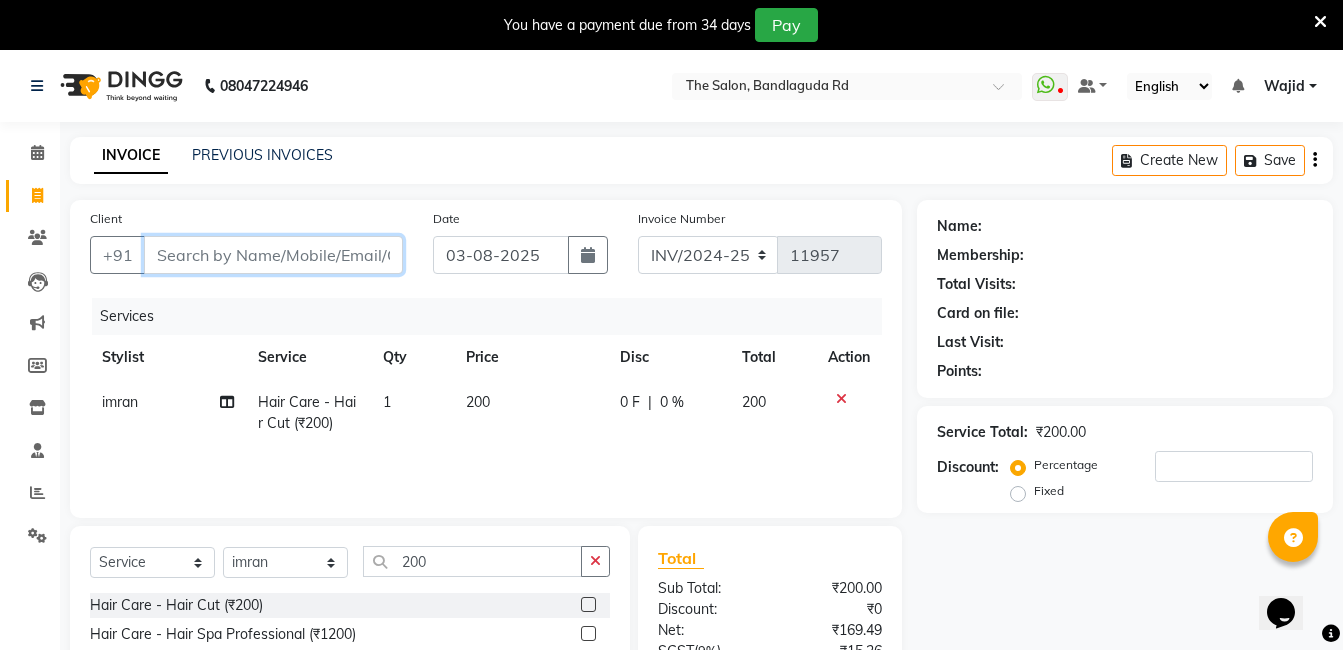 click on "Client" at bounding box center [273, 255] 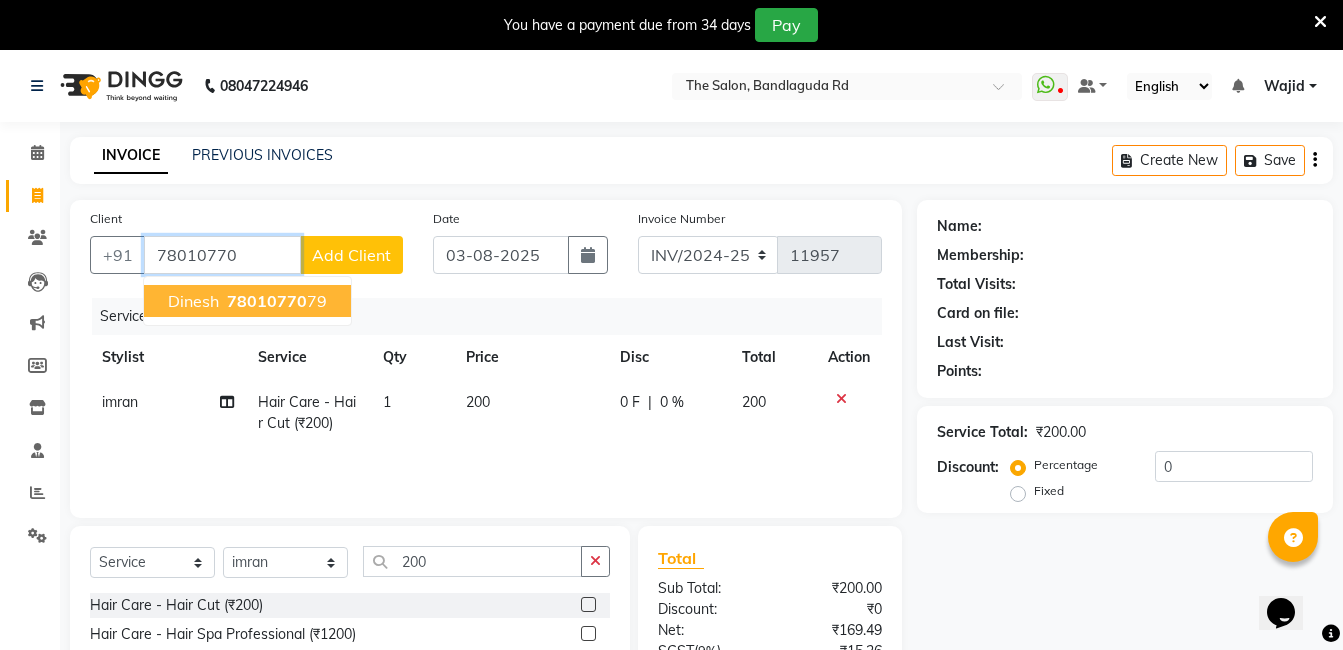 click on "78010770 79" at bounding box center [275, 301] 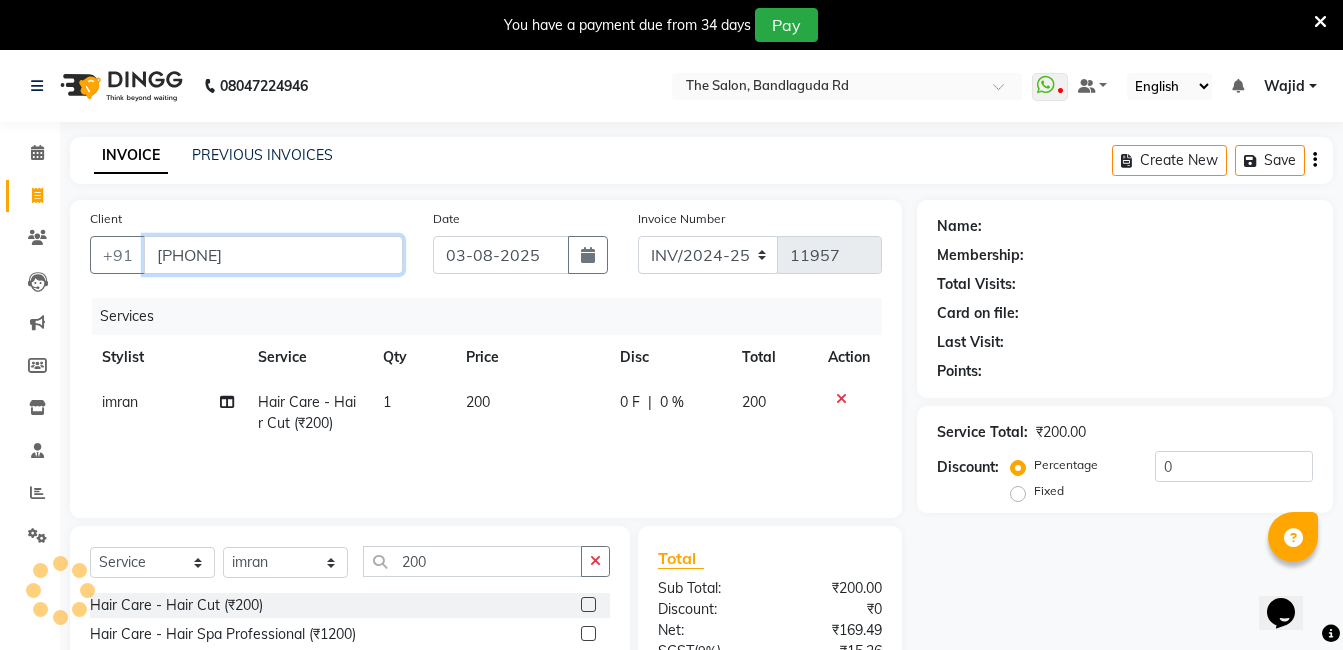 type on "7801077079" 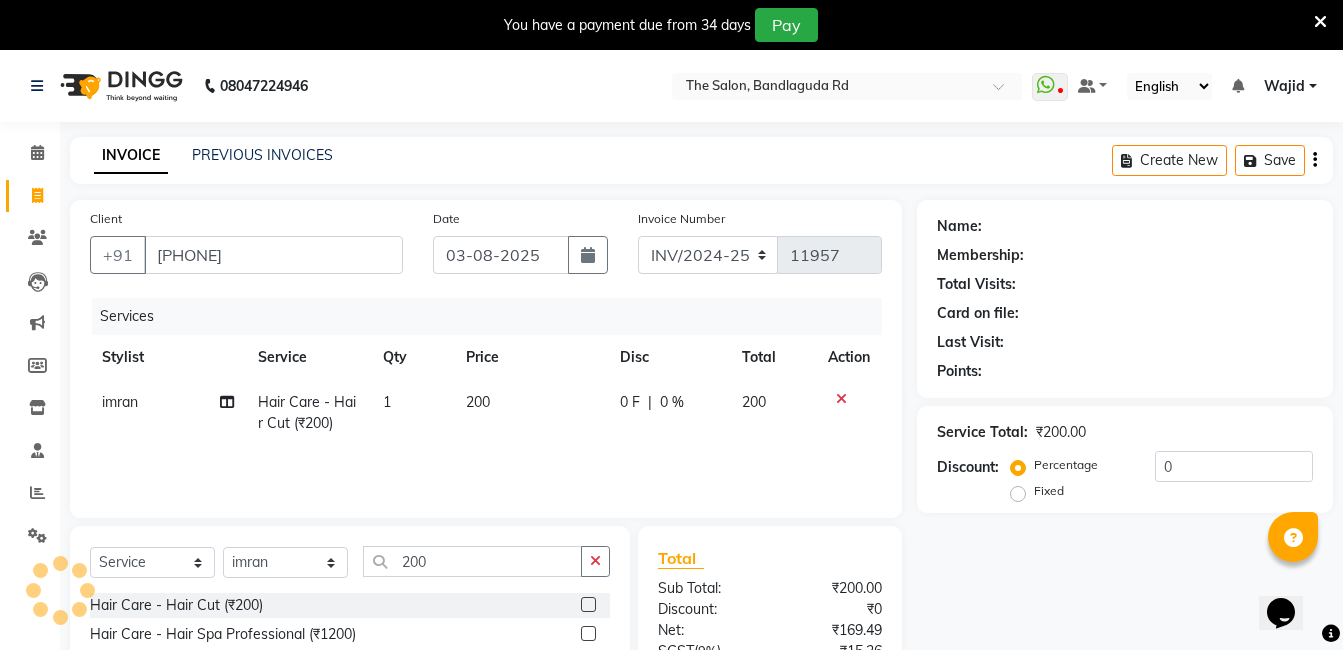 select on "1: Object" 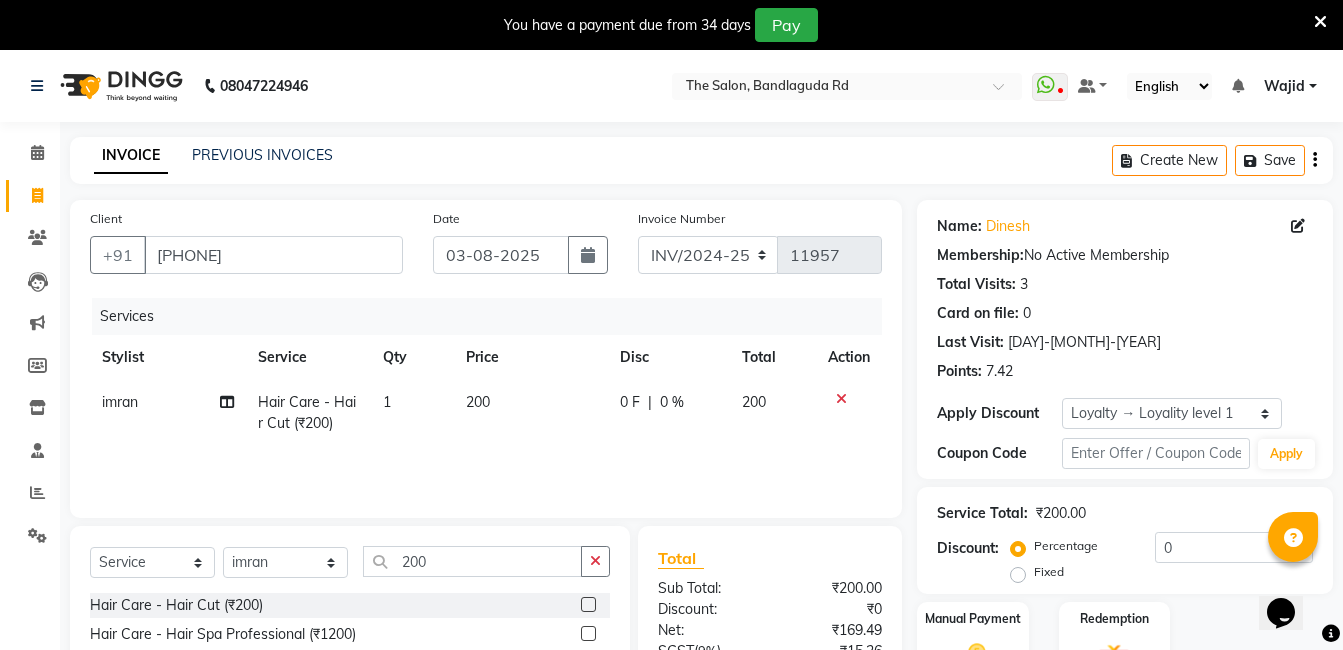 scroll, scrollTop: 201, scrollLeft: 0, axis: vertical 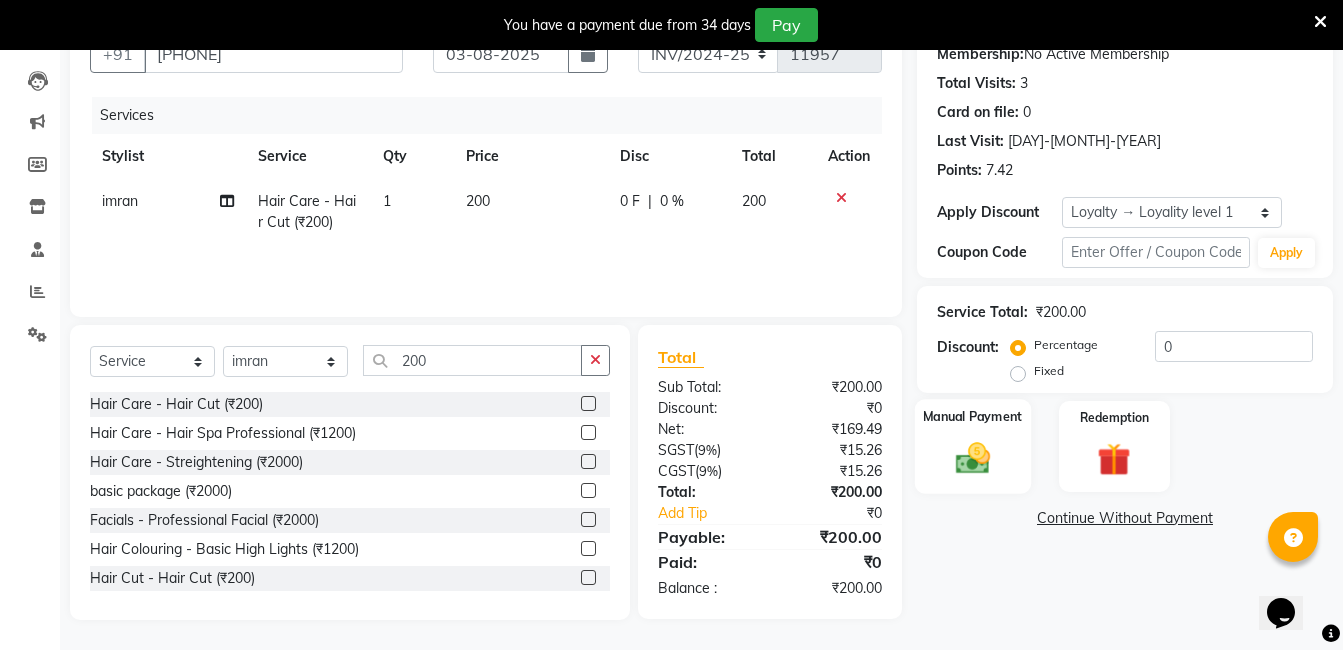 click on "Manual Payment" 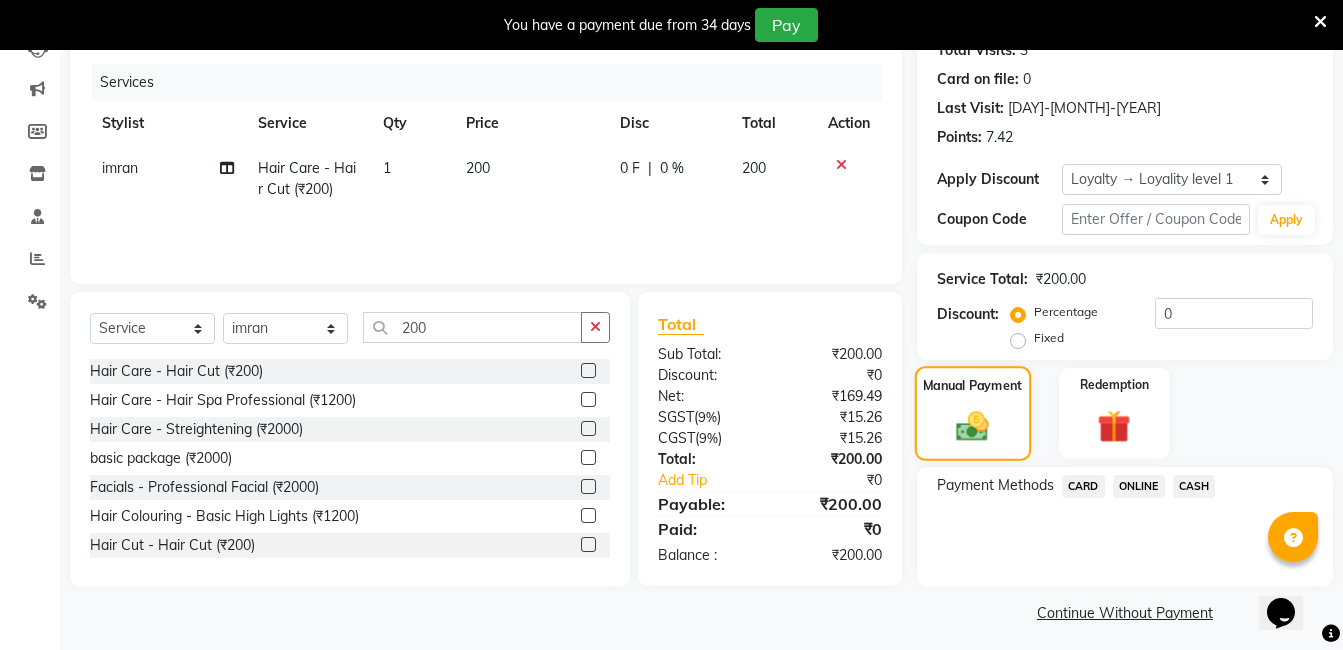 scroll, scrollTop: 242, scrollLeft: 0, axis: vertical 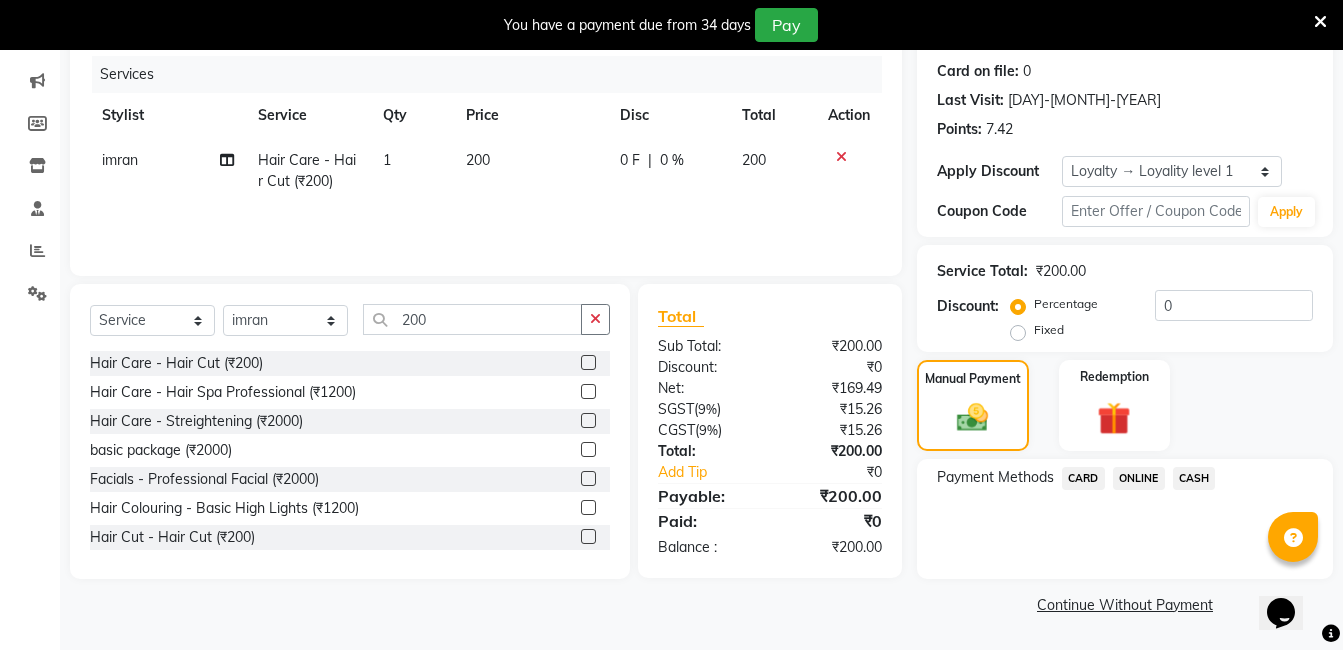 click on "ONLINE" 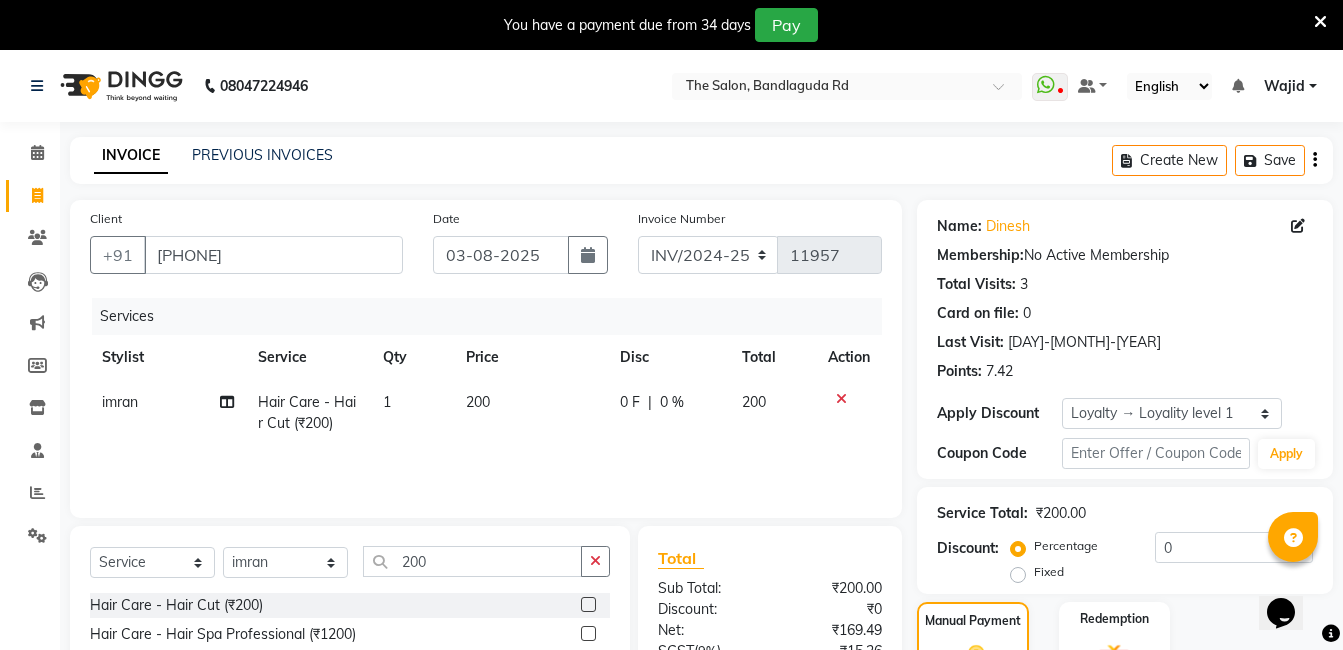 scroll, scrollTop: 271, scrollLeft: 0, axis: vertical 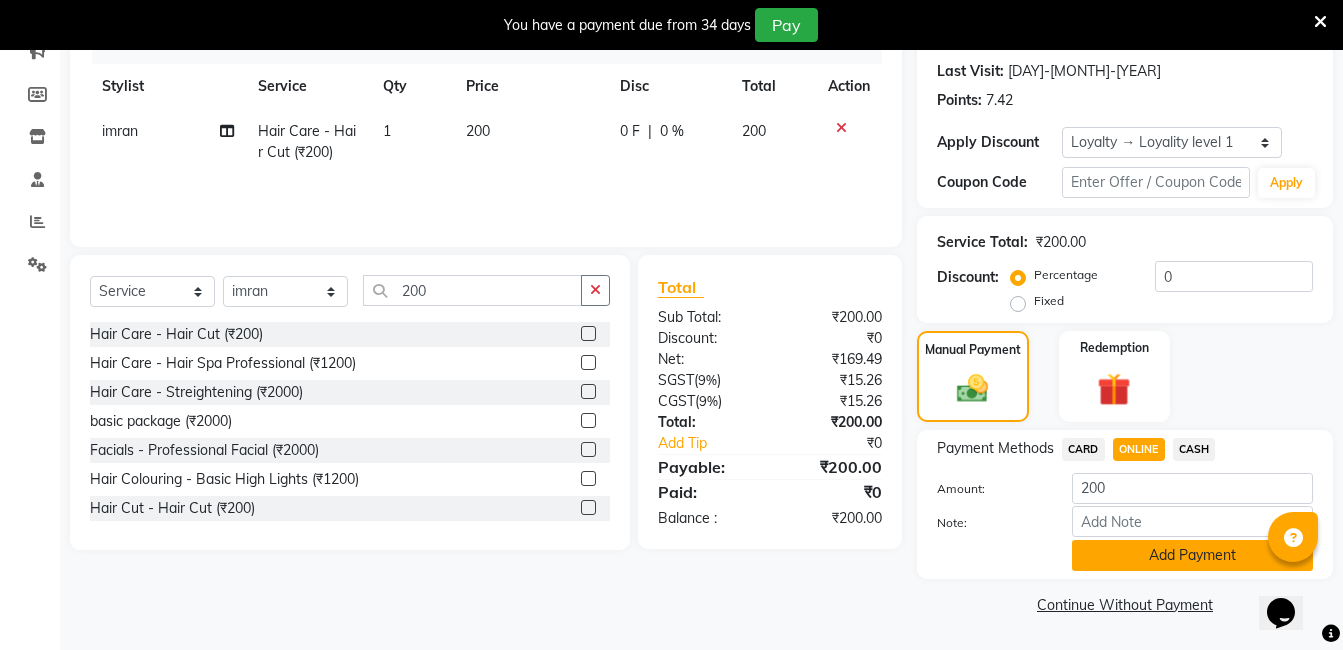 click on "Add Payment" 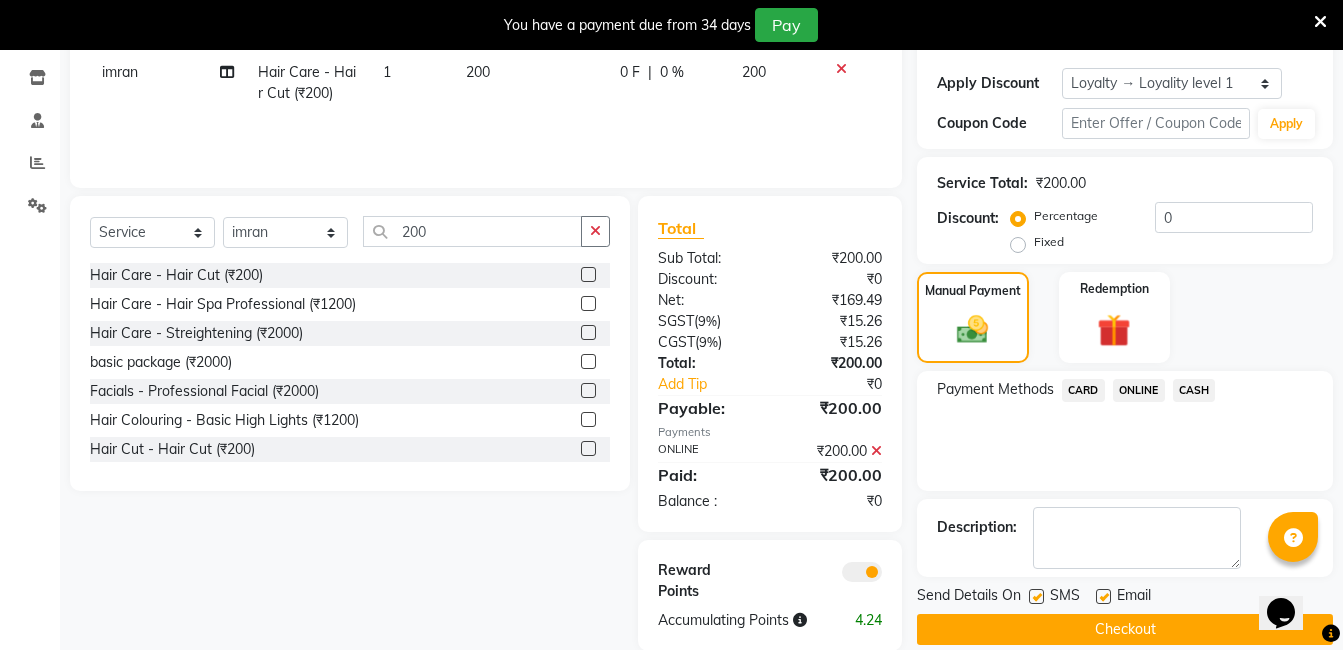 scroll, scrollTop: 361, scrollLeft: 0, axis: vertical 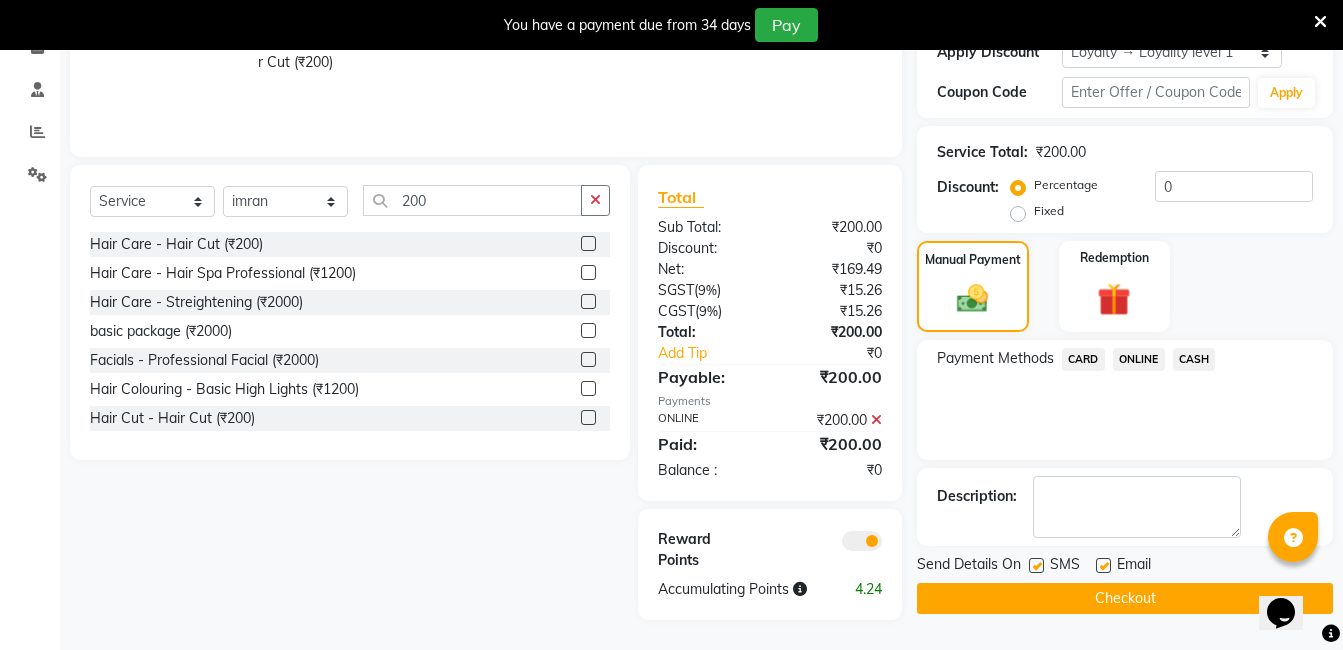 click on "Checkout" 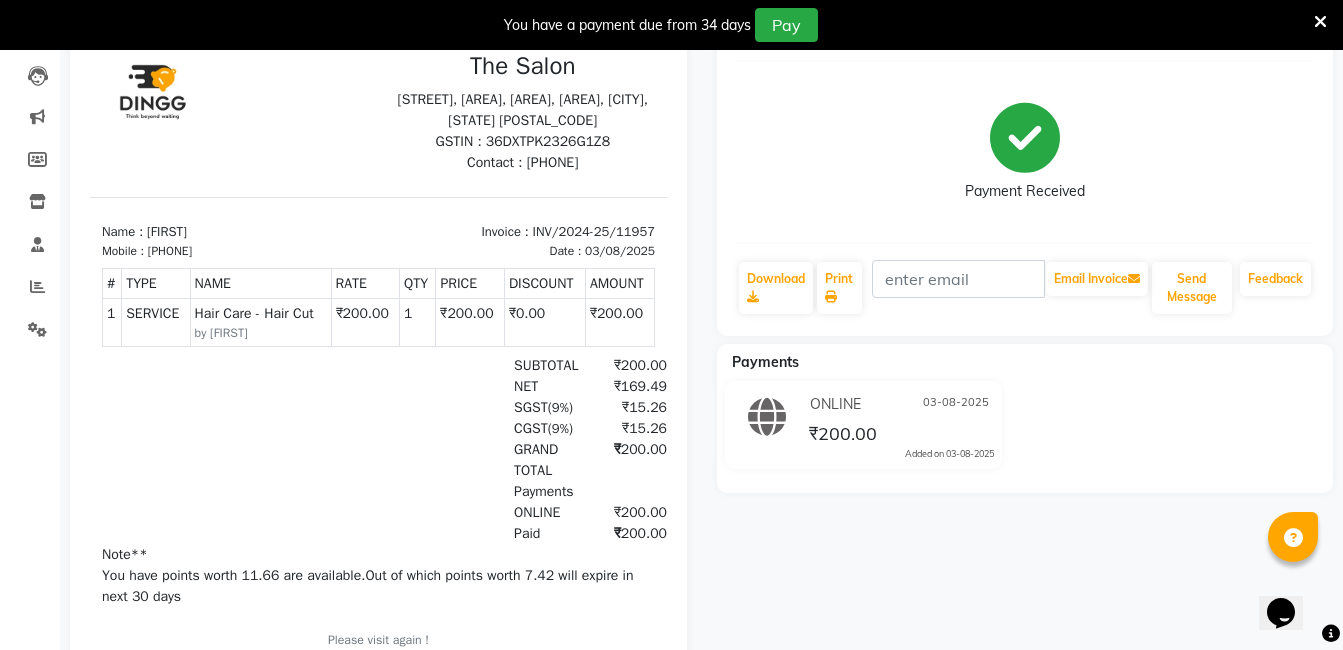 scroll, scrollTop: 0, scrollLeft: 0, axis: both 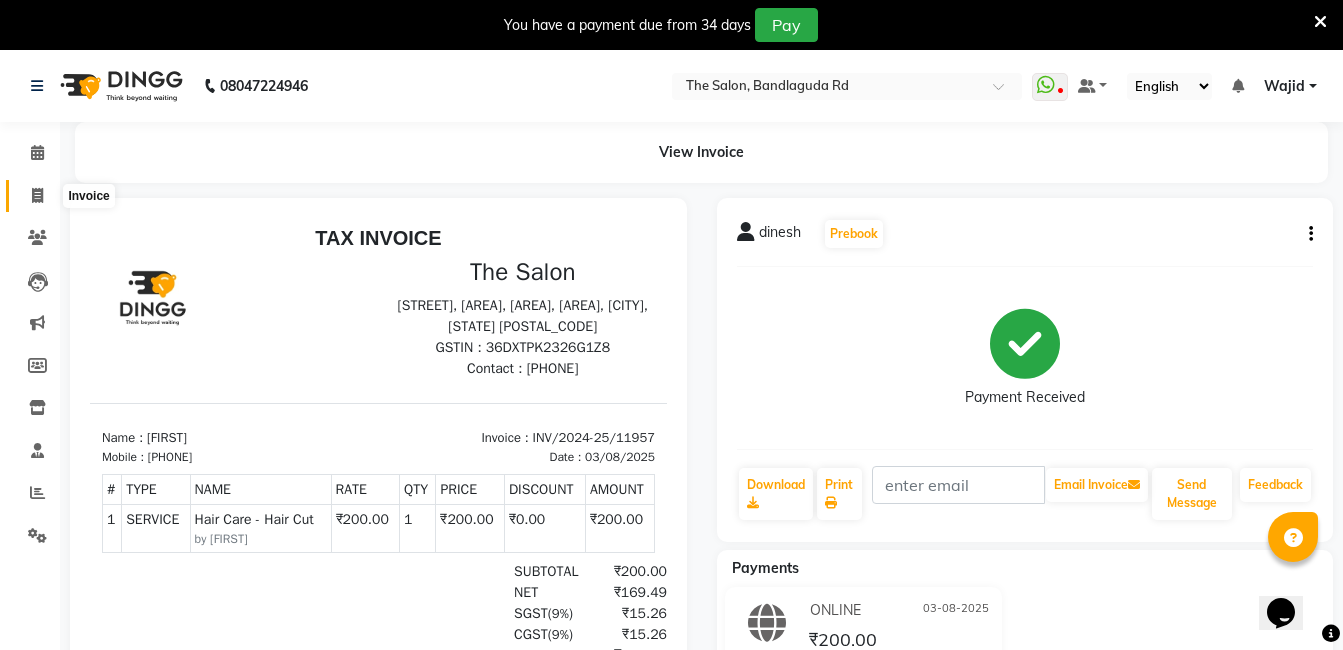 click 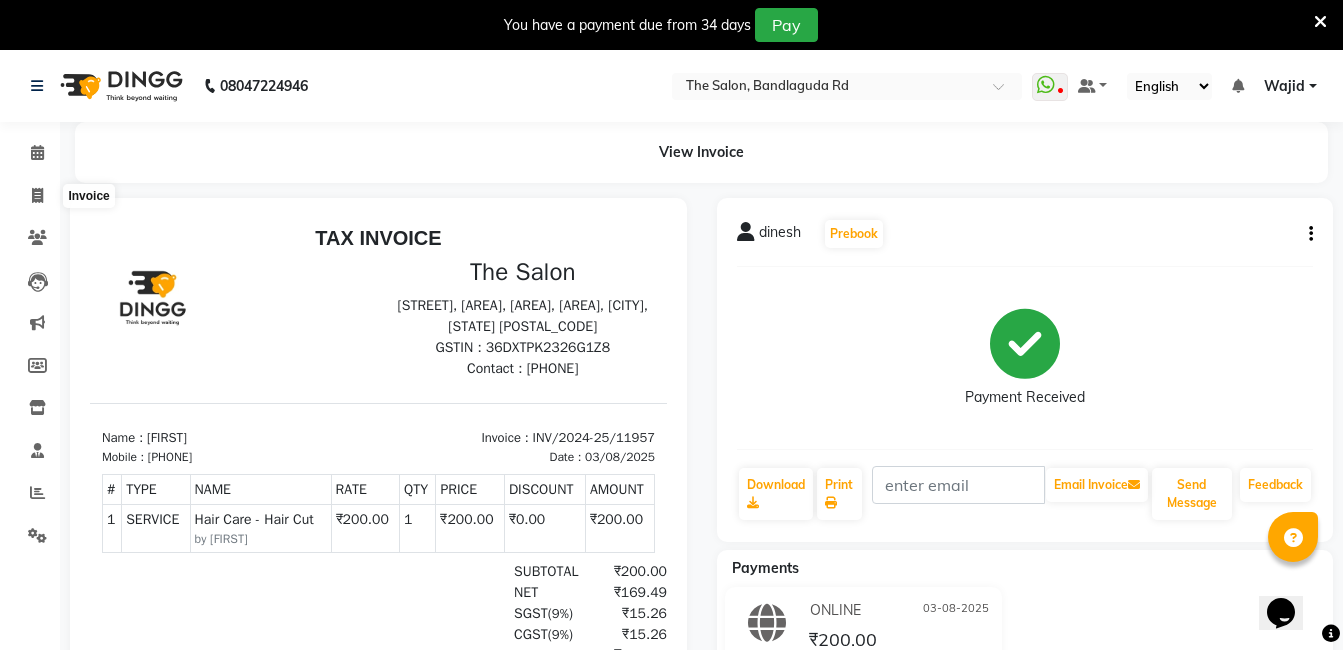select on "service" 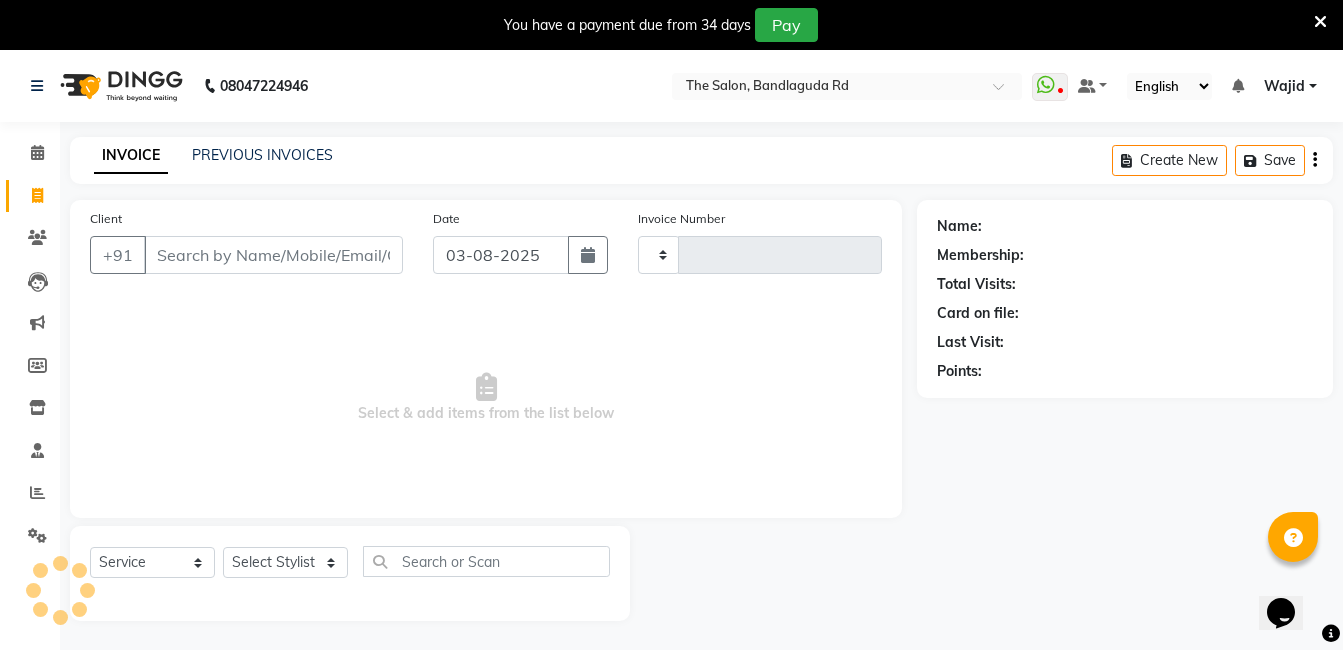 scroll, scrollTop: 50, scrollLeft: 0, axis: vertical 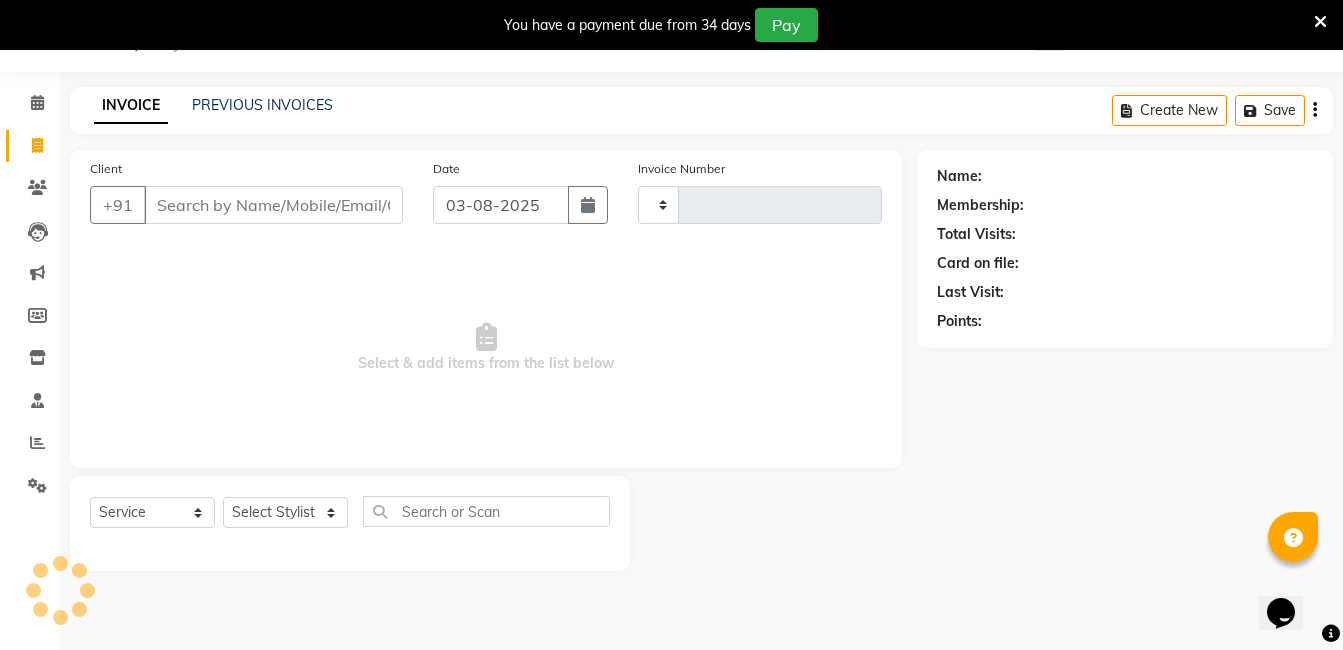 type on "11958" 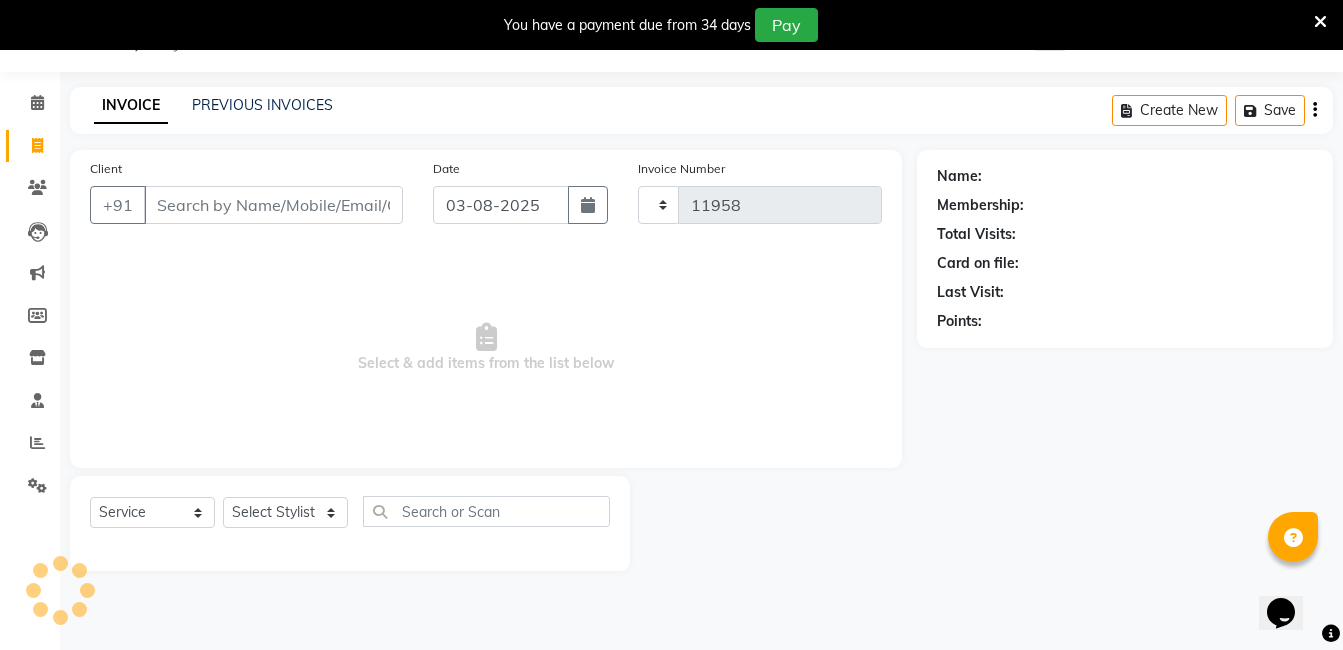 select on "5198" 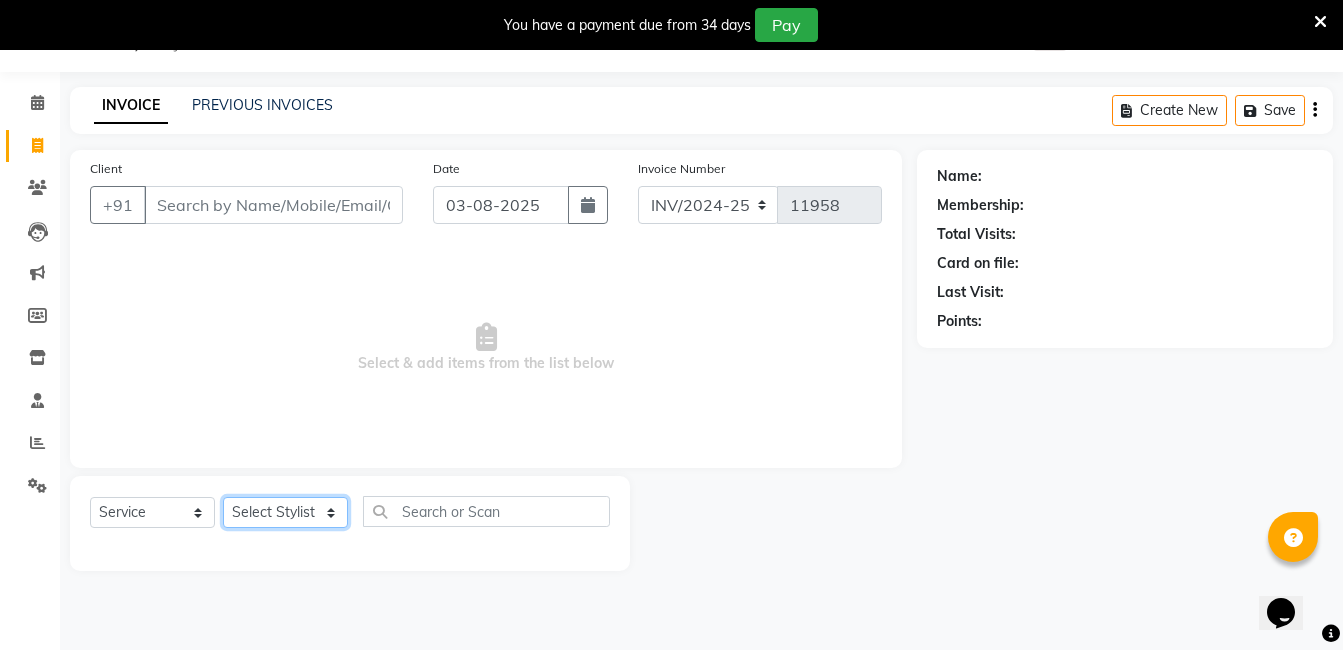 drag, startPoint x: 286, startPoint y: 507, endPoint x: 281, endPoint y: 493, distance: 14.866069 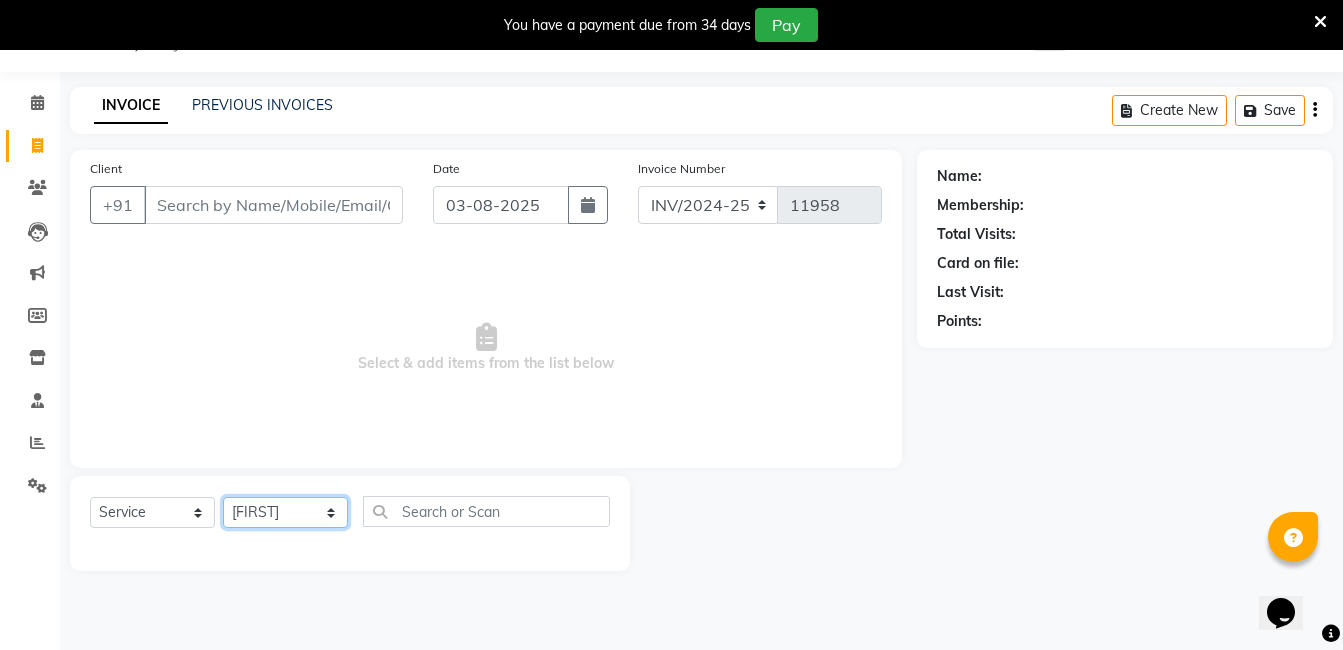 click on "Select Stylist AIJAZ fazil imran iqbal kasim mohd mohsin rasheed sameer TALIB Wajid" 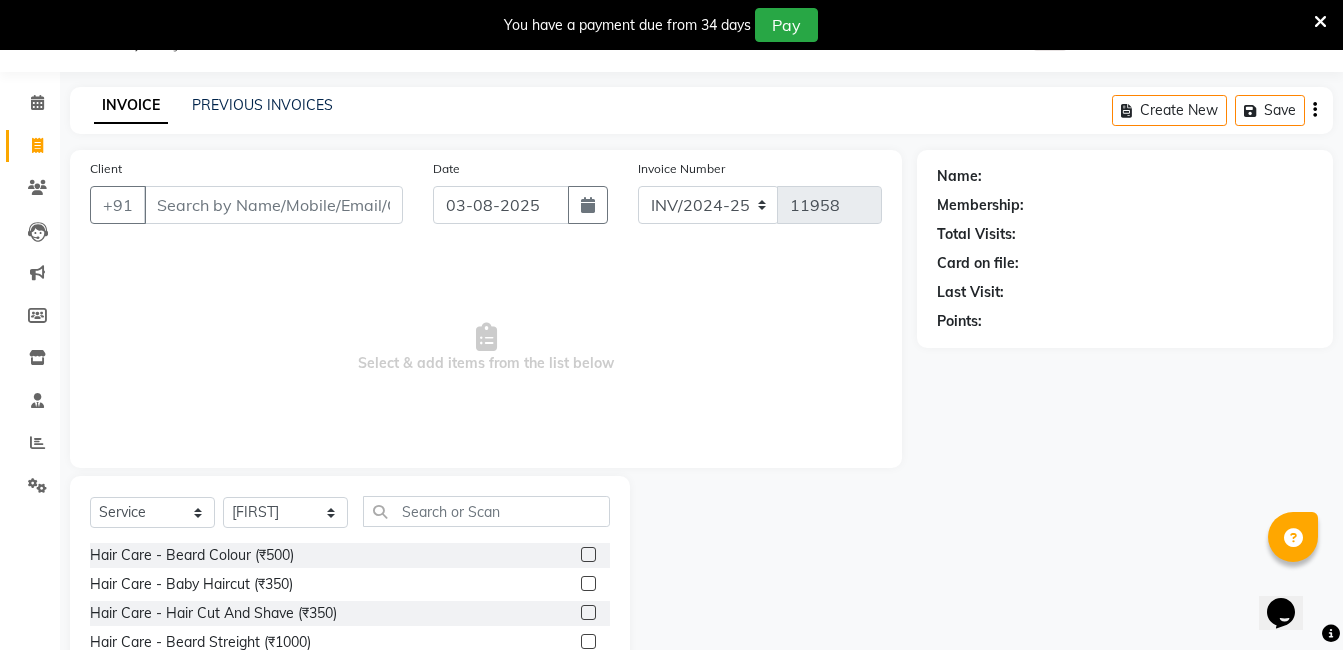 click on "Select  Service  Product  Membership  Package Voucher Prepaid Gift Card  Select Stylist AIJAZ fazil imran iqbal kasim mohd mohsin rasheed sameer TALIB Wajid  Hair Care - Beard Colour (₹500)  Hair Care - Baby Haircut (₹350)  Hair Care - Hair Cut And Shave (₹350)  Hair Care - Beard Streight (₹1000)  Hair Care - Curly Short Lenght (₹5000)  Hair Care - Full Fiber (₹500)  Hair Care - Girl Haircut (₹350)  Hair Care - Hair Cut (₹200)  Hair Care - Dandruff treatment (₹1500)  Hair Care - Hair Spa Professional (₹1200)  Hair Care - Haircut Girl (₹800)  Hair Care - Half Fiber (₹350)  Hair Care - Head Wash (₹50)  Hair Care - Keratin Medium Length (₹7000)  Hair Care - Keratin Short Length1 (₹4000)  Hair Care - Keratin Short Length (₹2500)  Hair Care - Keratin Wash (₹300)  Hair Care - Matrix Colour (₹500)  Hair Care - Normal Haircut Girl (₹500)  Hair Care - Smoothening Short Hair (₹1500)  Hair Care - Spa (₹700)  Hair Care - Streightening Long Hair (₹6000)  basic package (₹2000)" 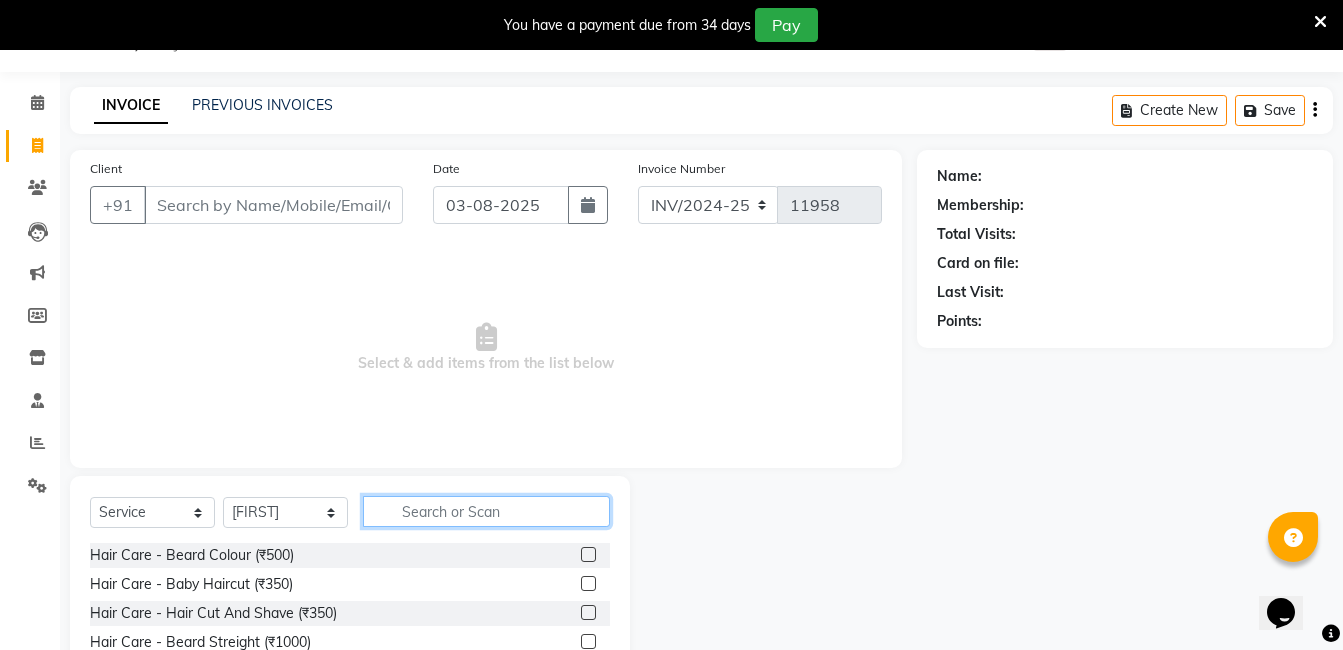 click 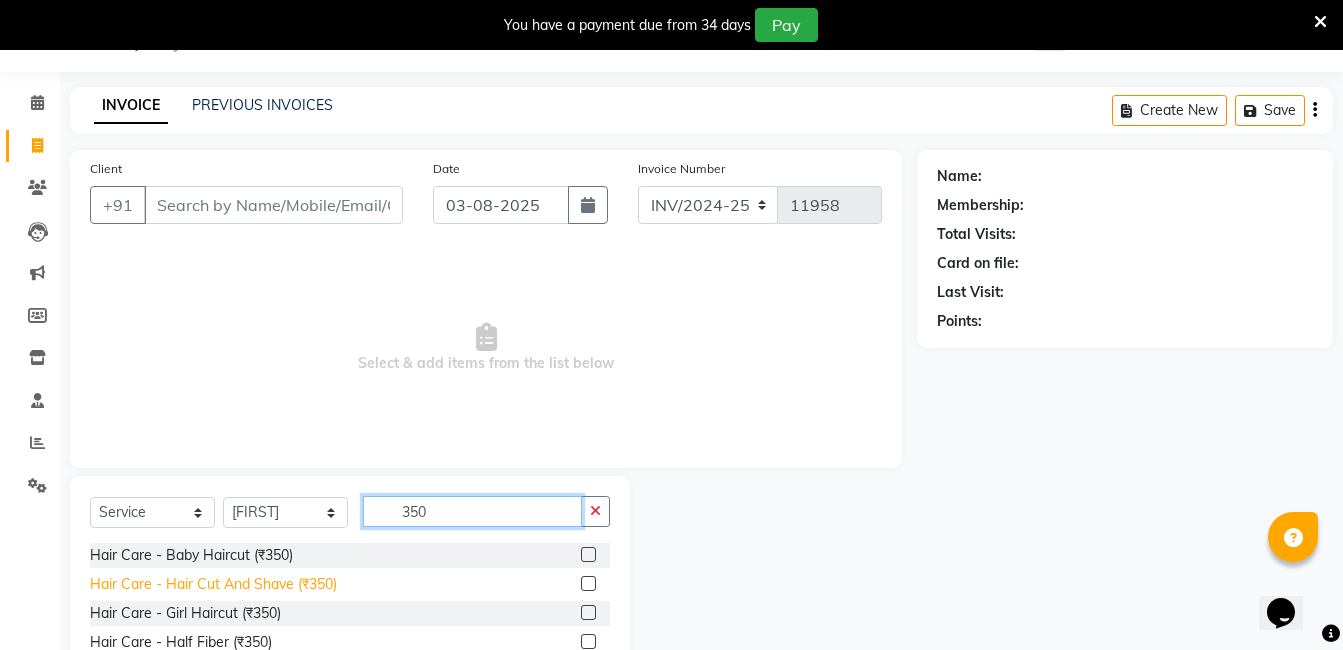 type on "350" 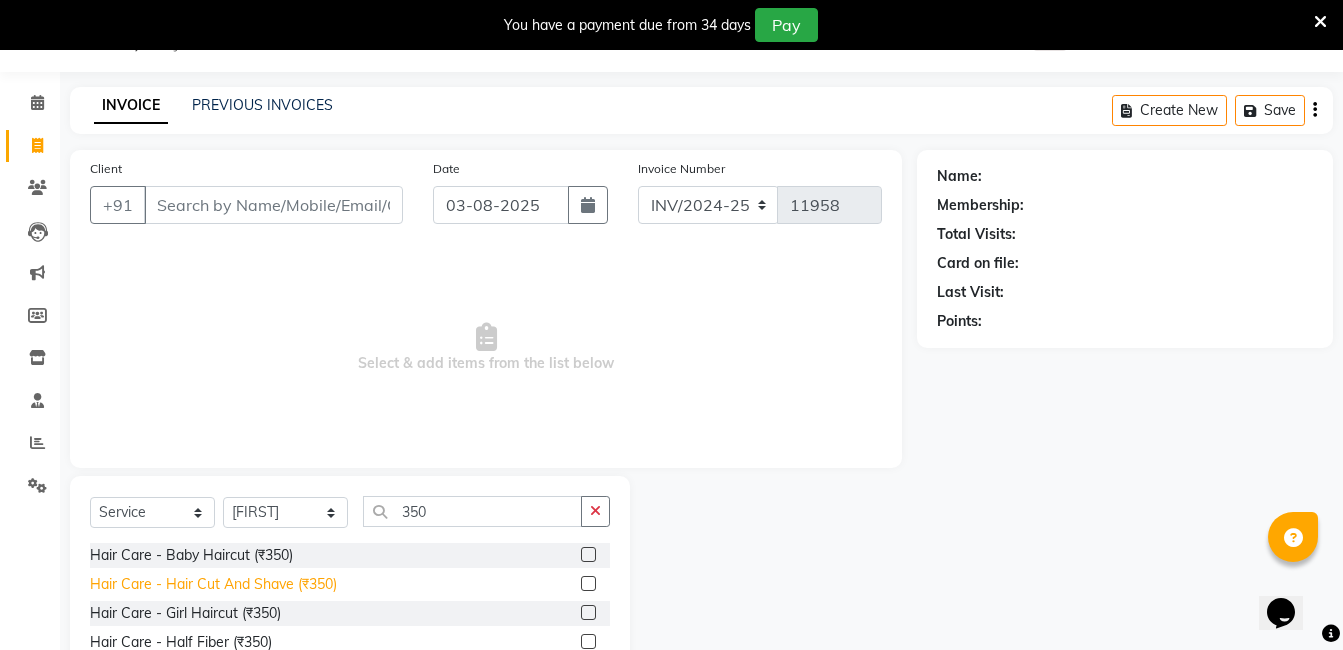 click on "Hair Care - Hair Cut And Shave (₹350)" 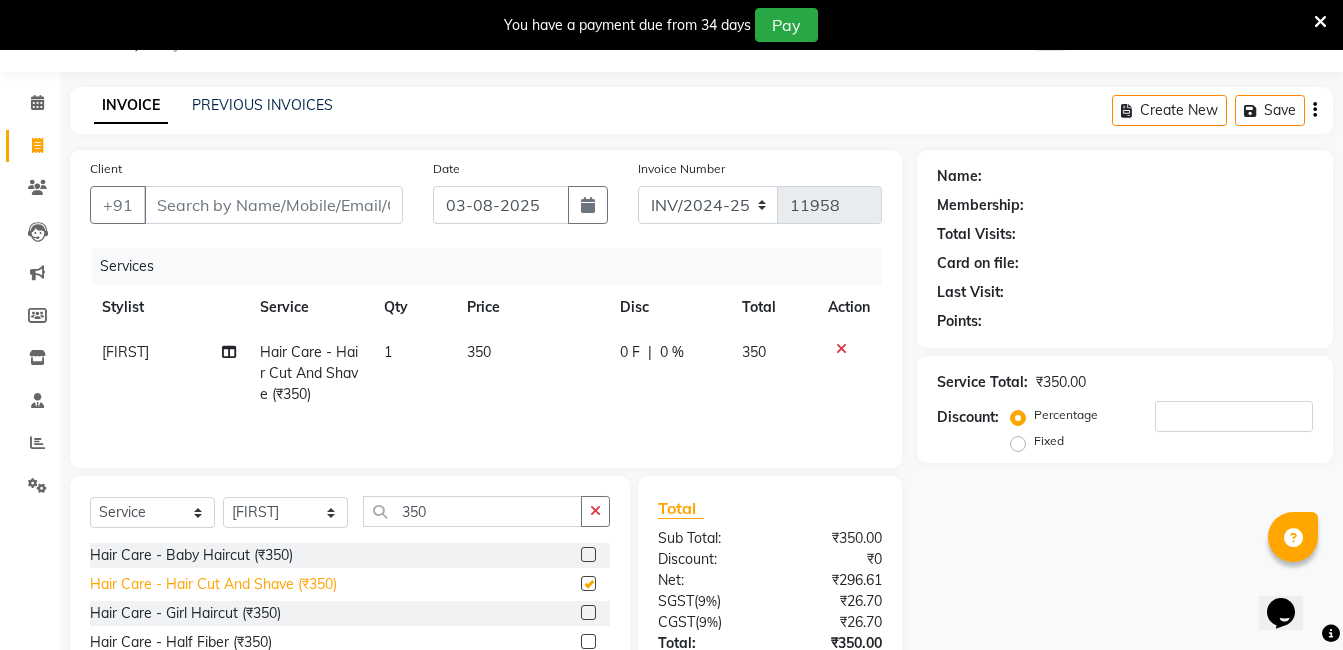checkbox on "false" 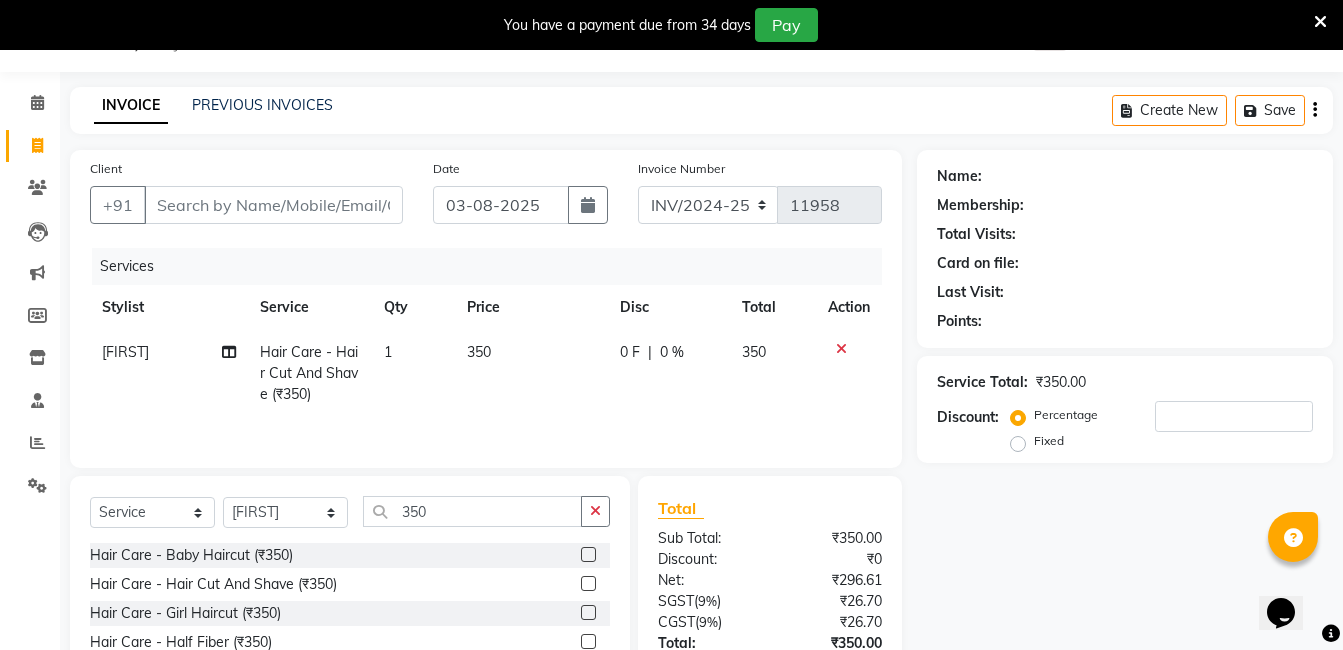 click on "Select  Service  Product  Membership  Package Voucher Prepaid Gift Card  Select Stylist AIJAZ fazil imran iqbal kasim mohd mohsin rasheed sameer TALIB Wajid  350" 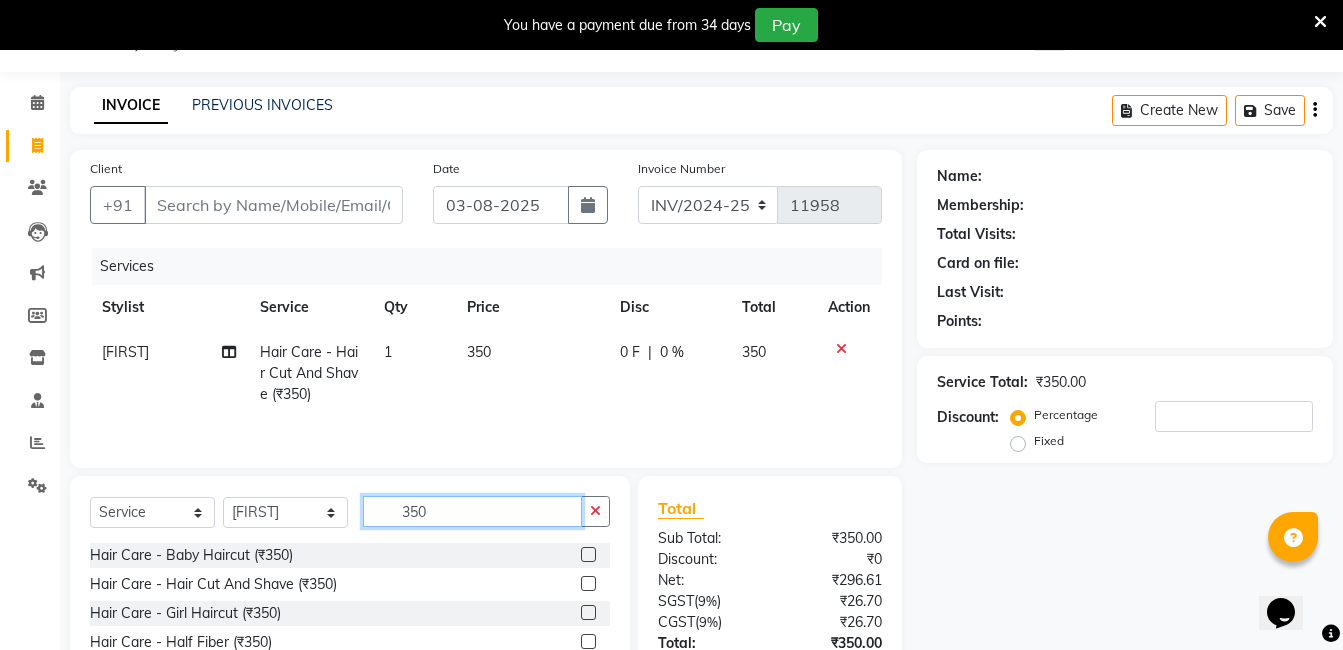 click on "350" 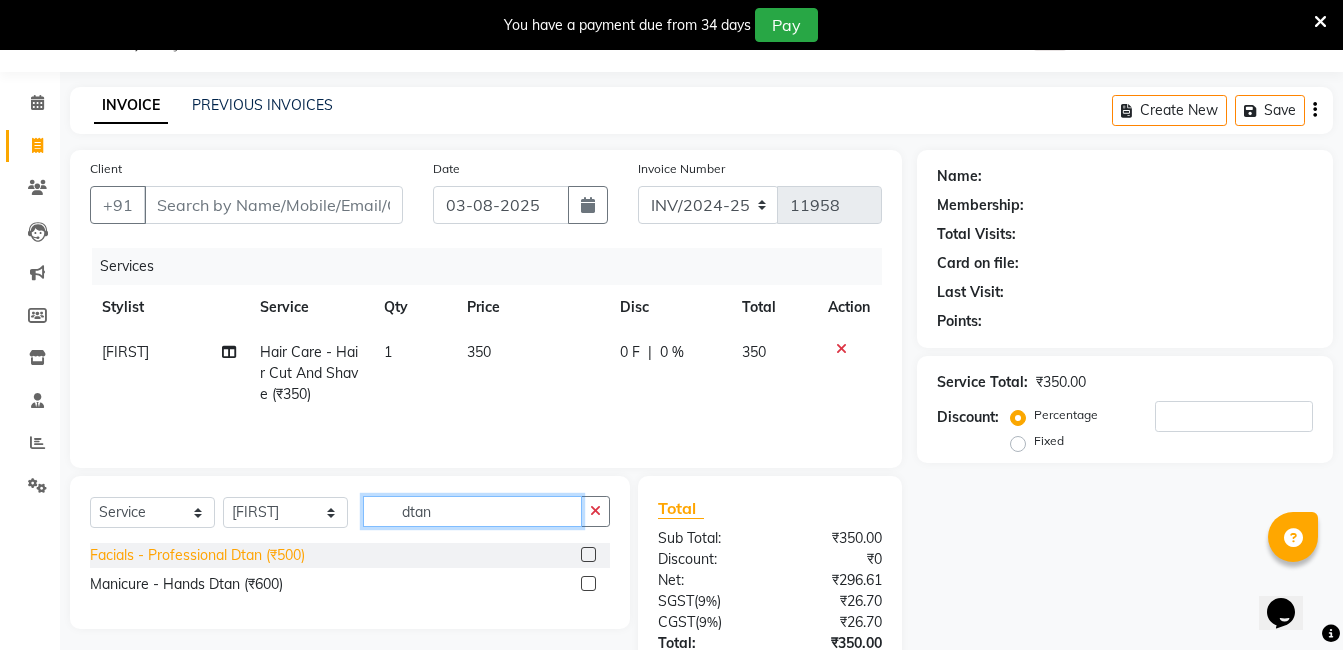 type on "dtan" 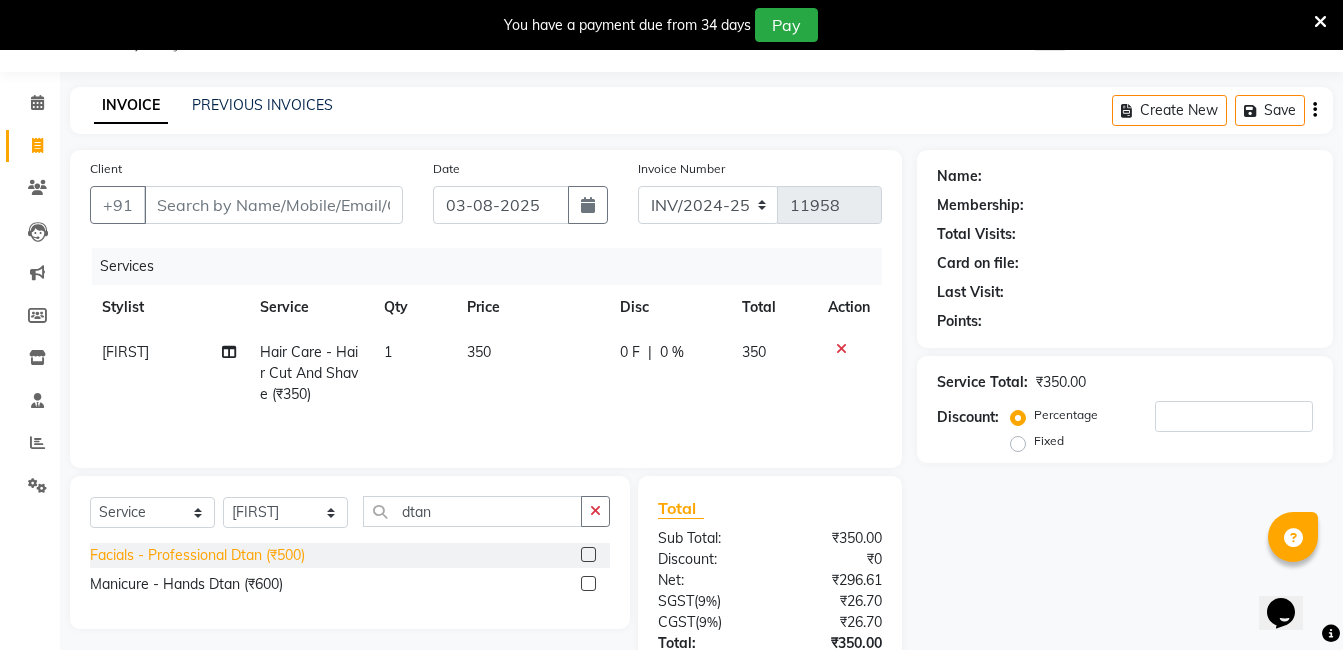 click on "Facials - Professional Dtan (₹500)" 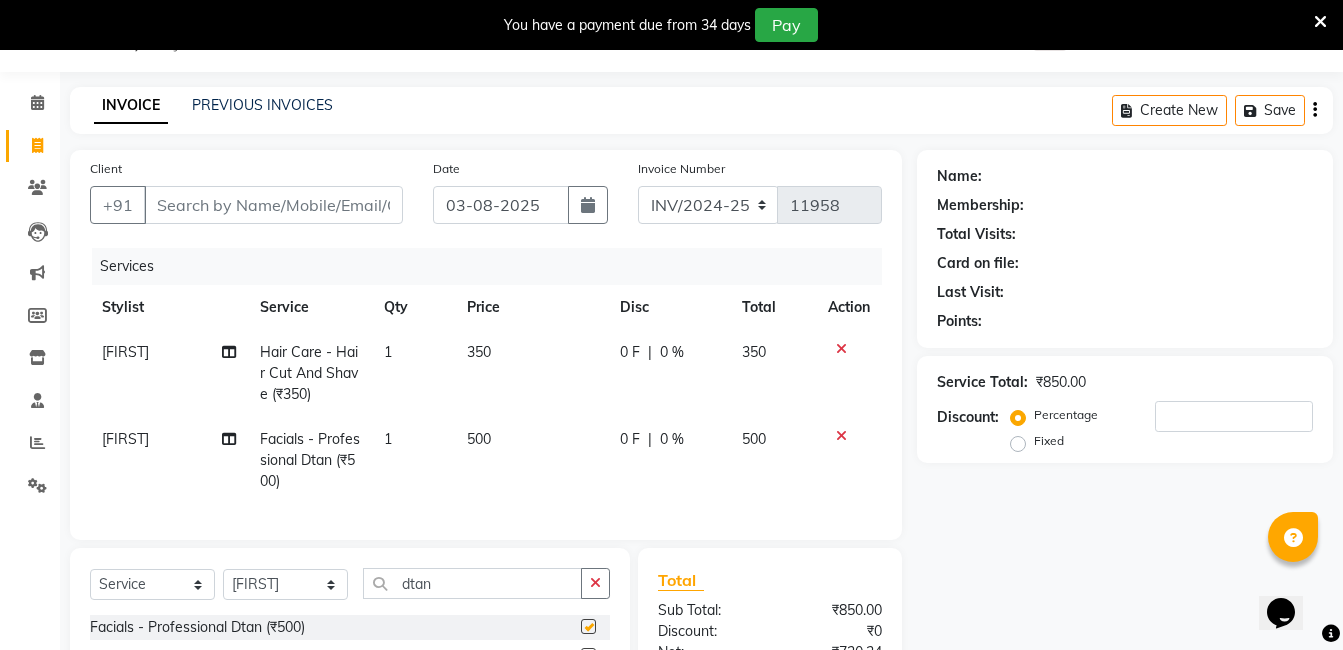 checkbox on "false" 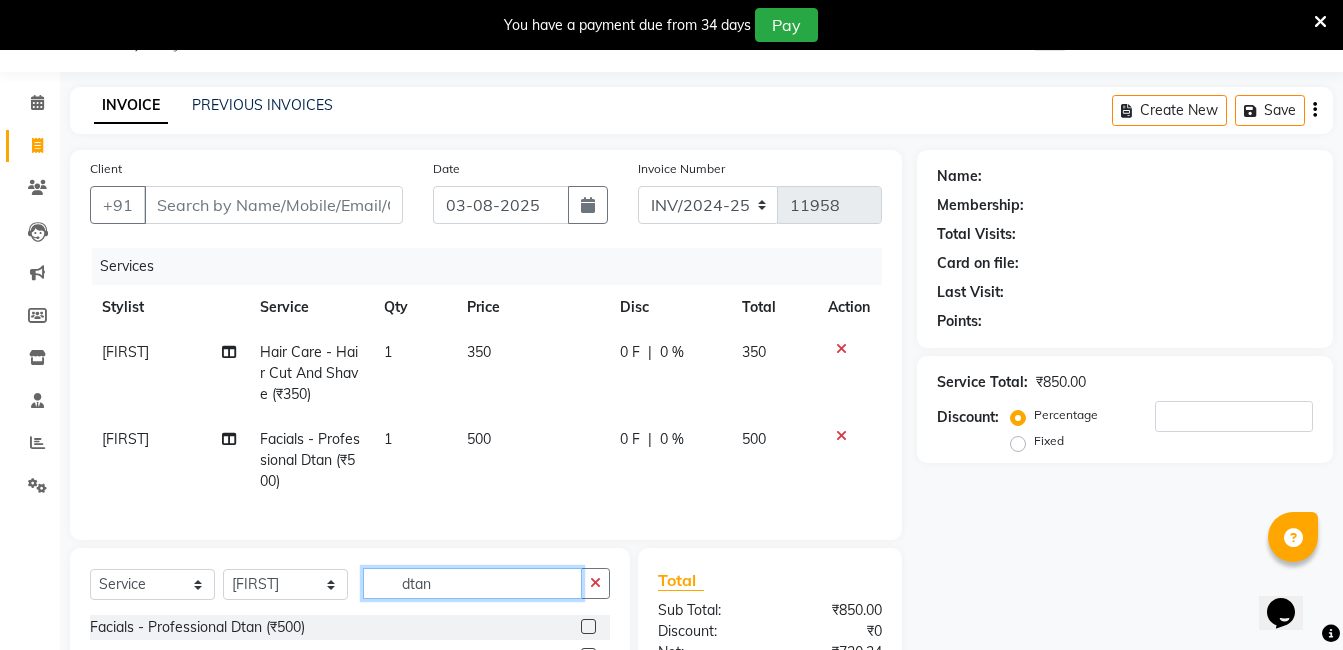 click on "dtan" 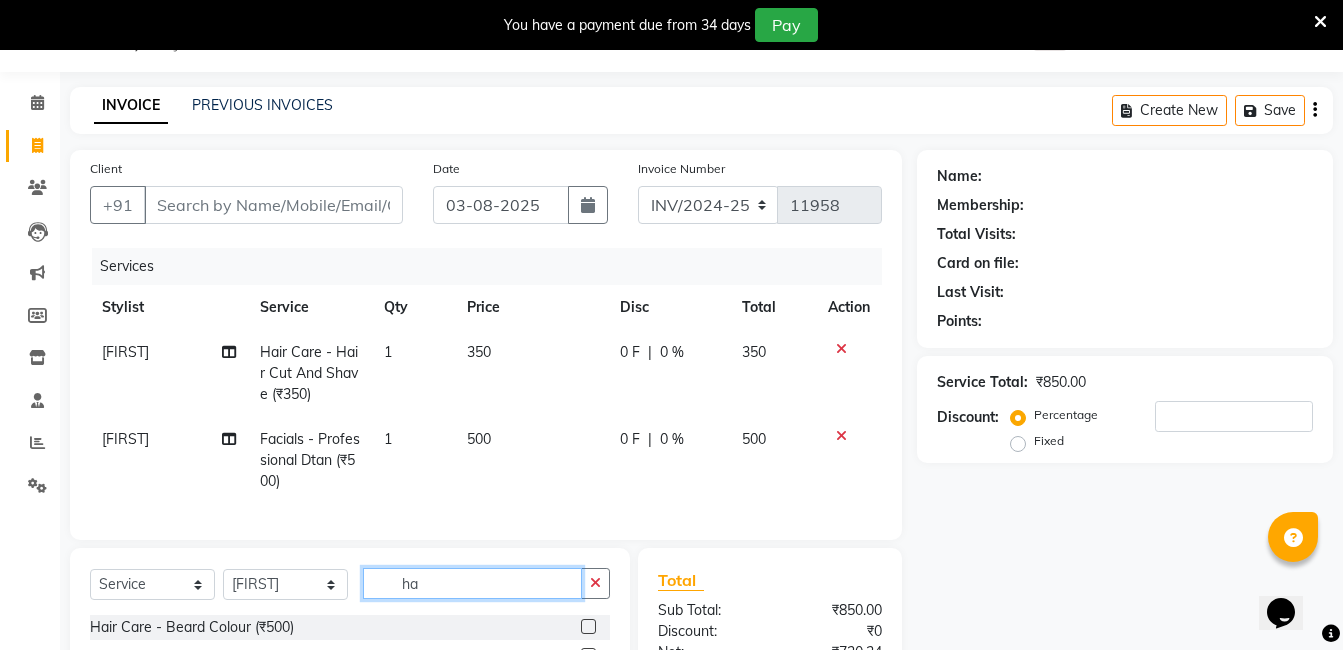 type on "h" 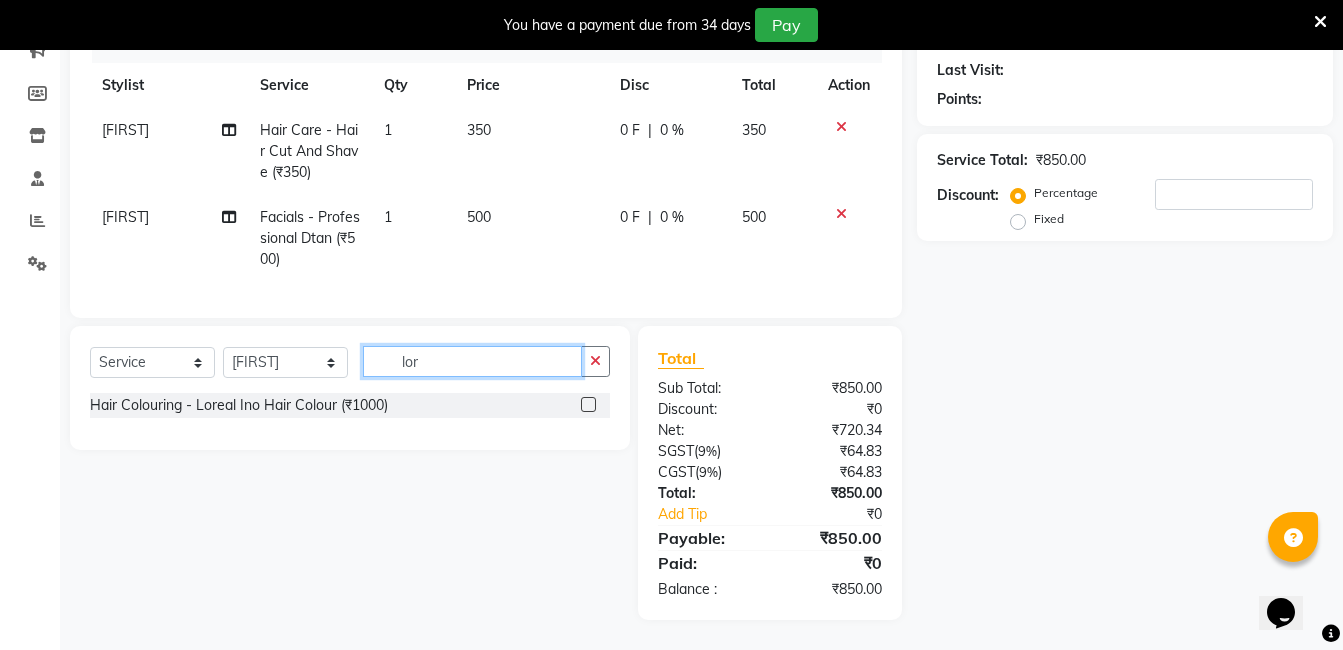 scroll, scrollTop: 287, scrollLeft: 0, axis: vertical 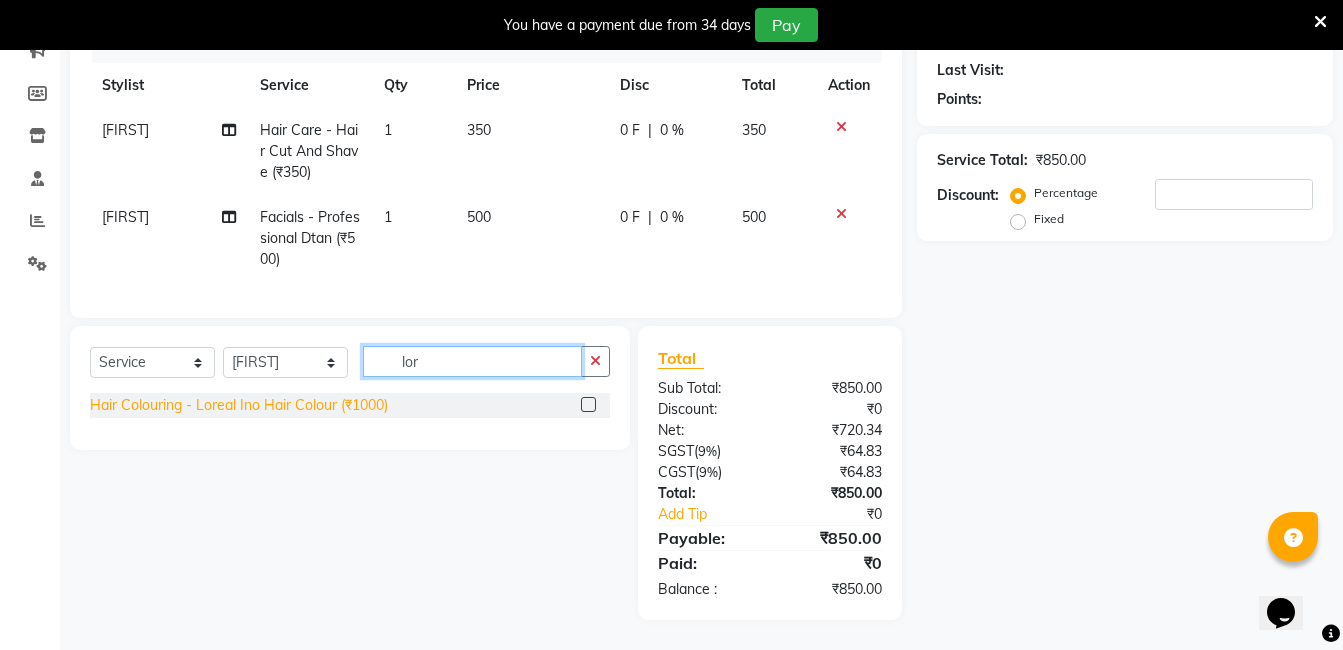 type on "lor" 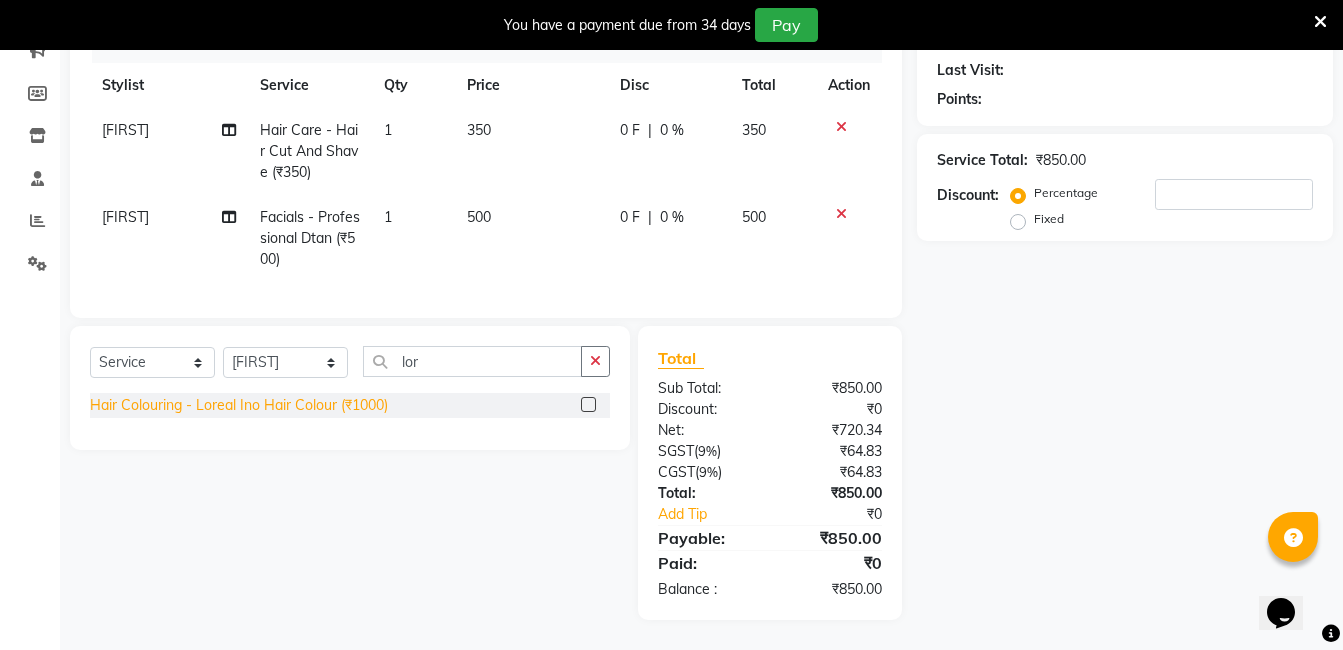 click on "Hair Colouring - Loreal Ino Hair Colour (₹1000)" 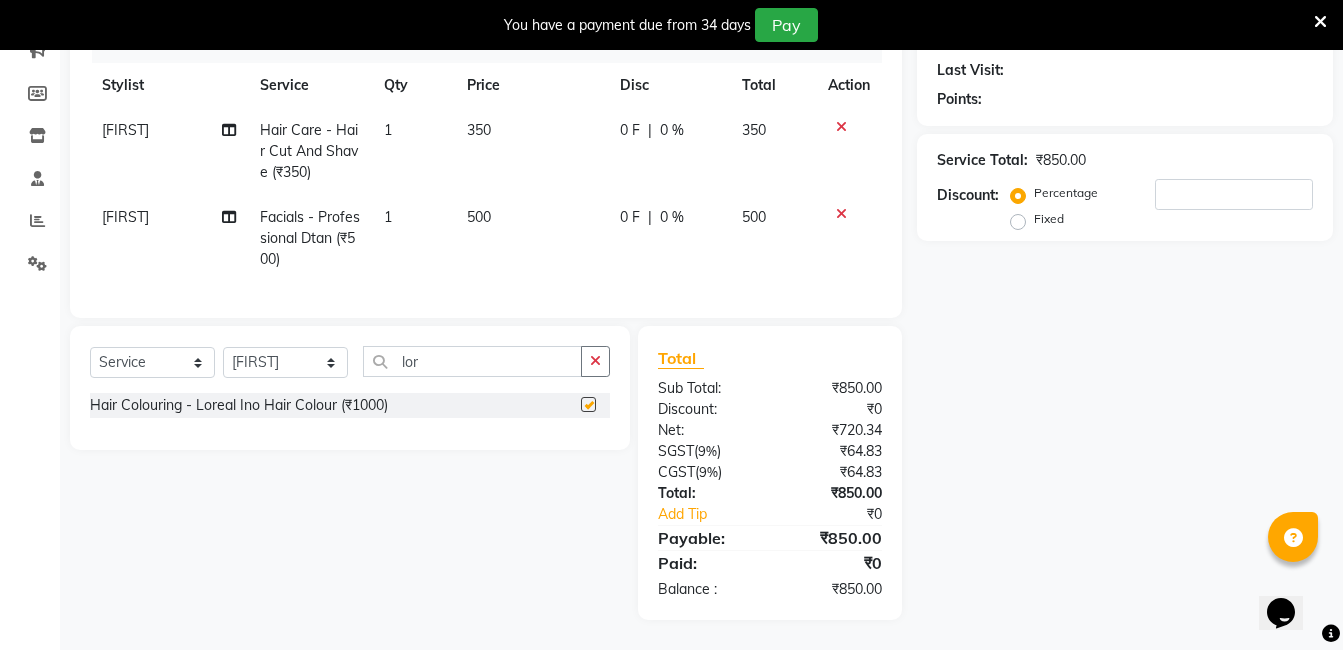 checkbox on "false" 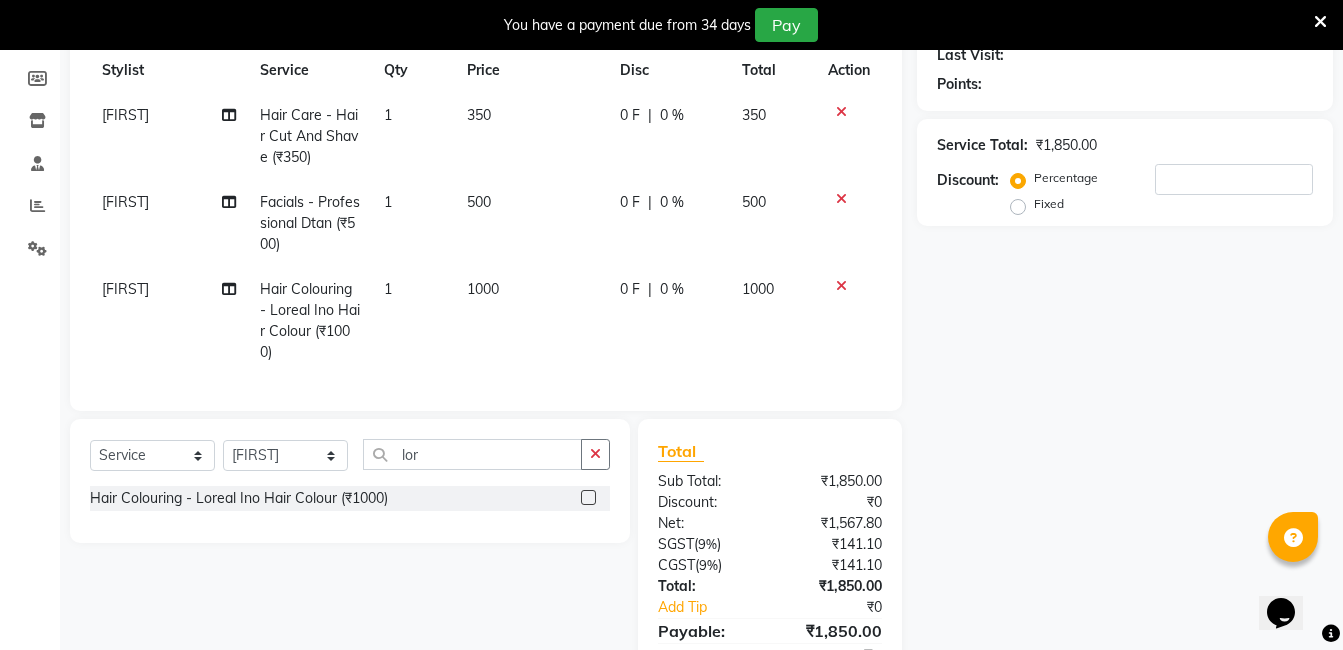 scroll, scrollTop: 0, scrollLeft: 0, axis: both 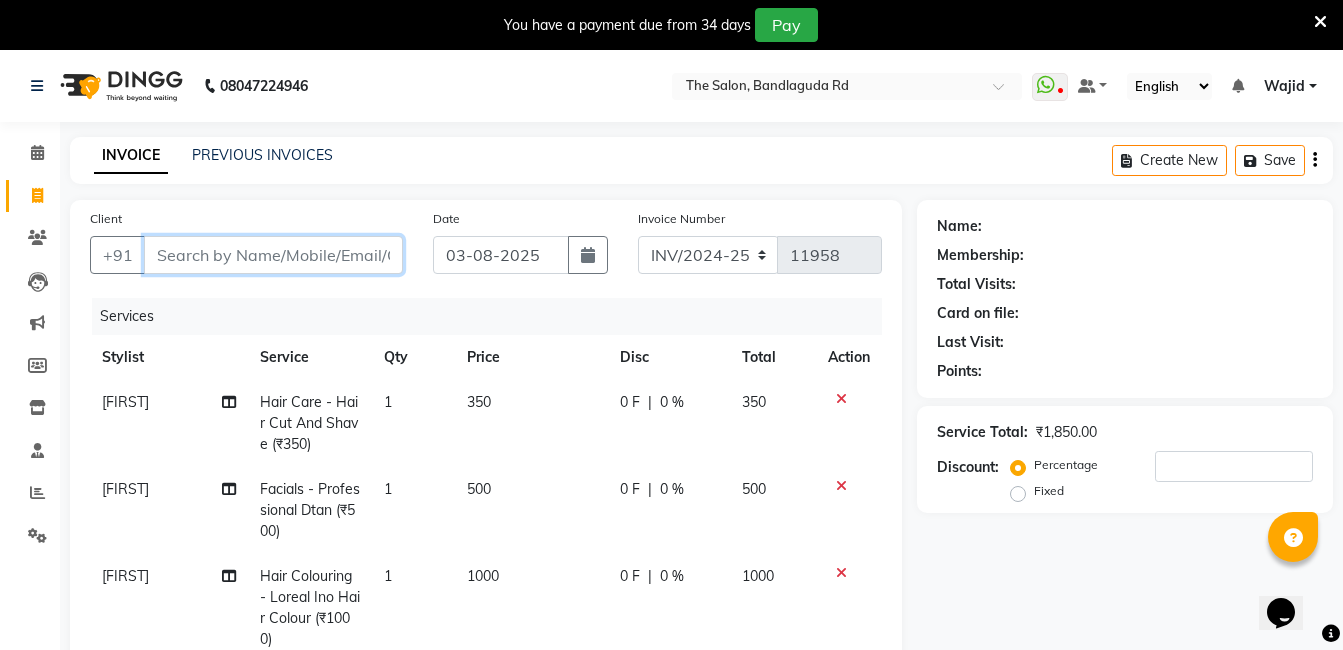 click on "Client" at bounding box center [273, 255] 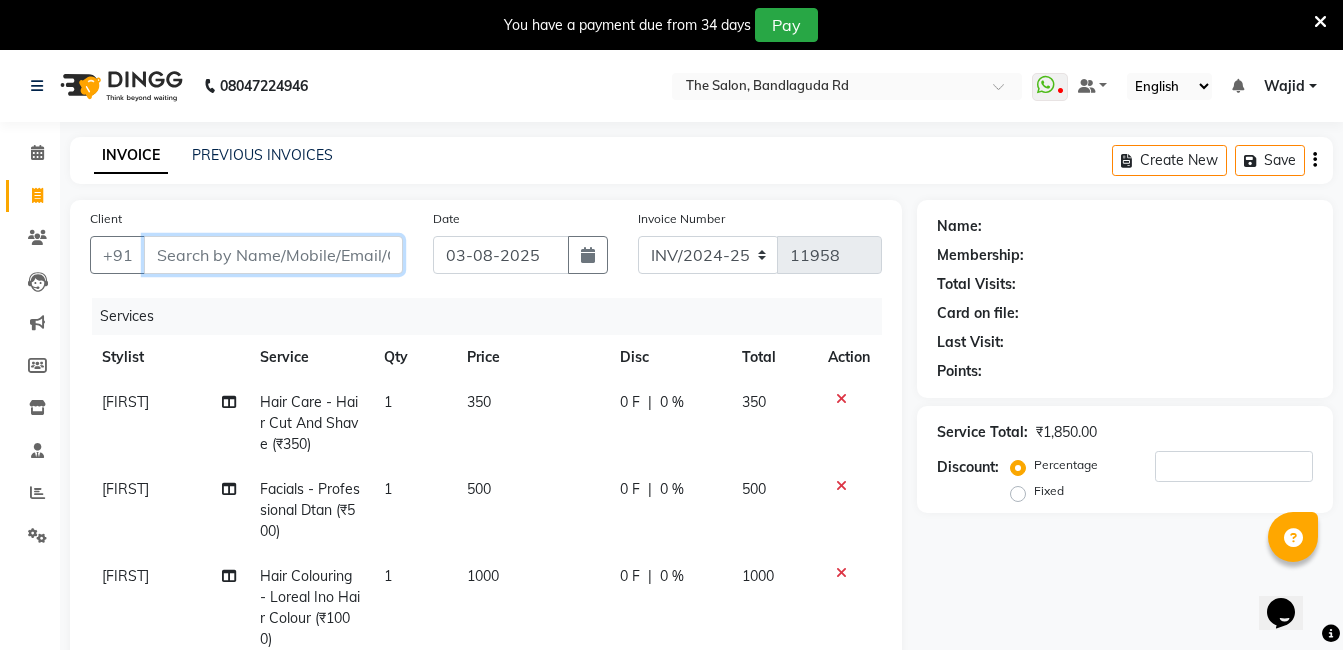 type on "8" 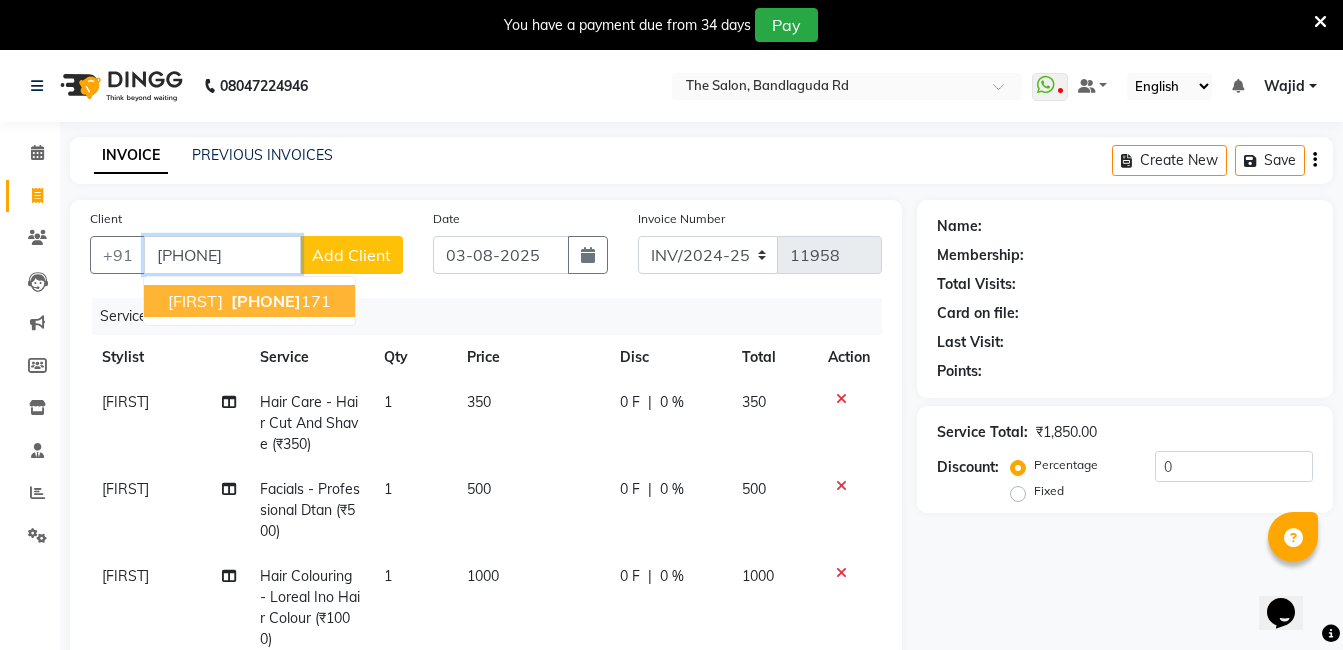 click on "8686783" at bounding box center (266, 301) 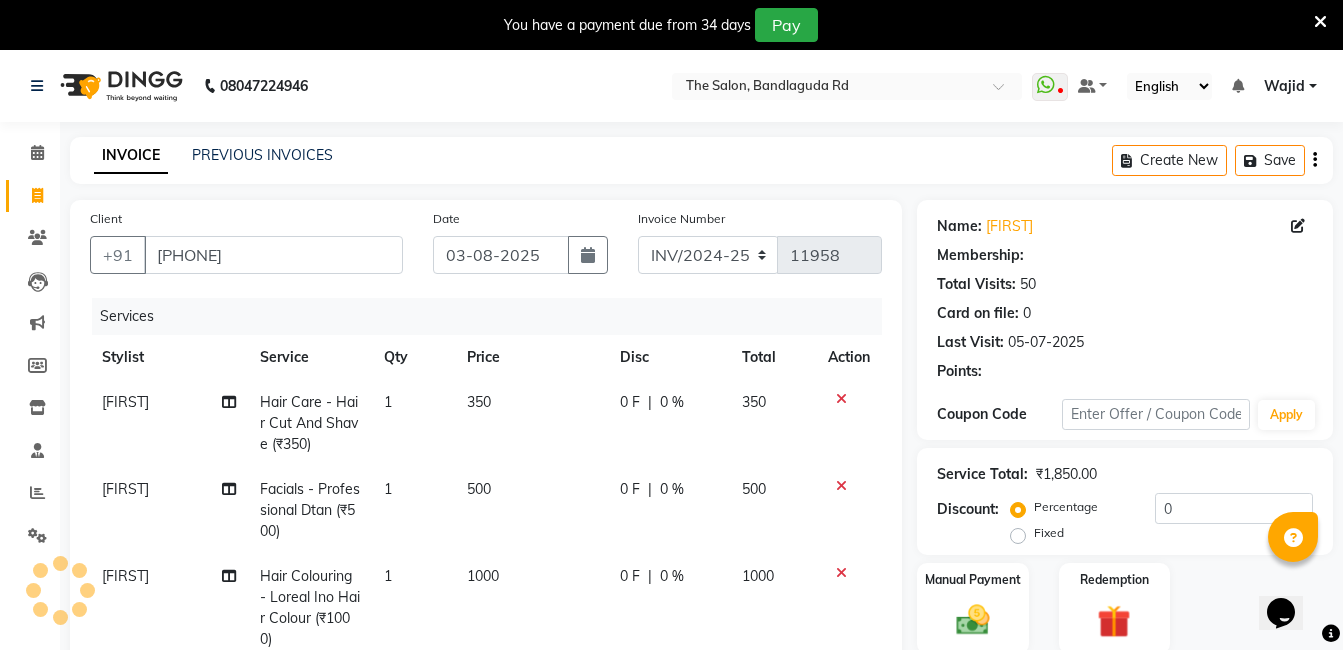 scroll, scrollTop: 300, scrollLeft: 0, axis: vertical 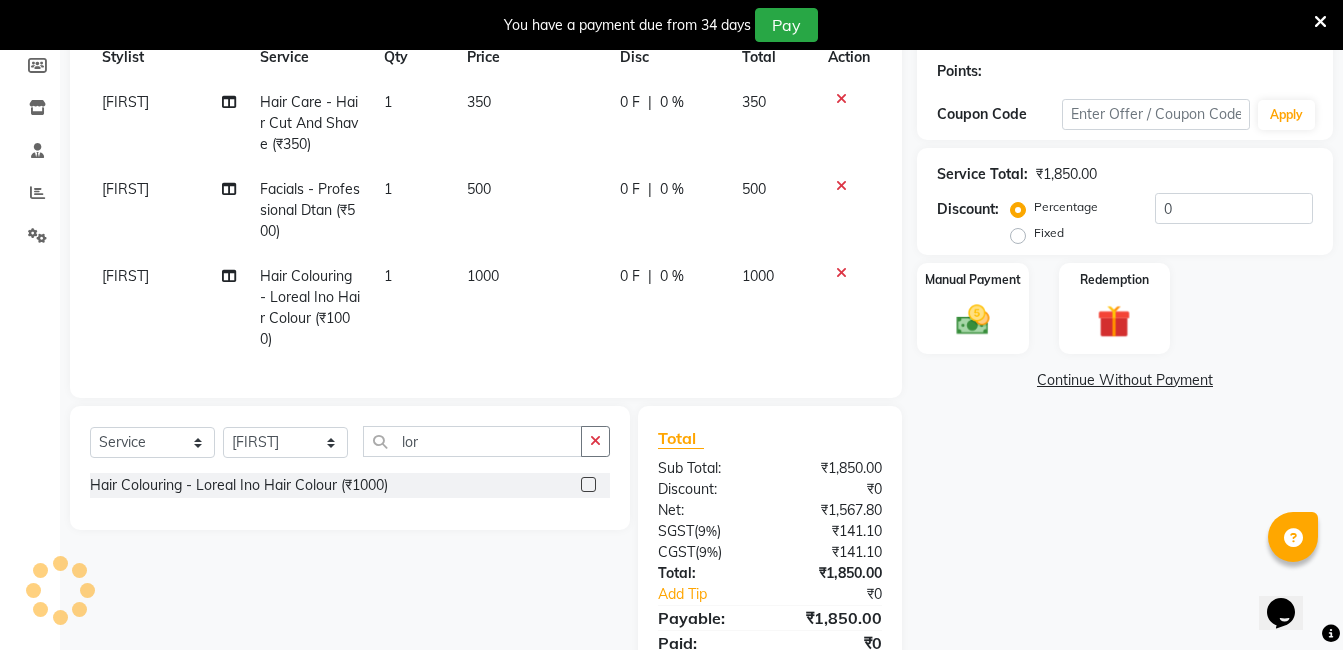 select on "2: Object" 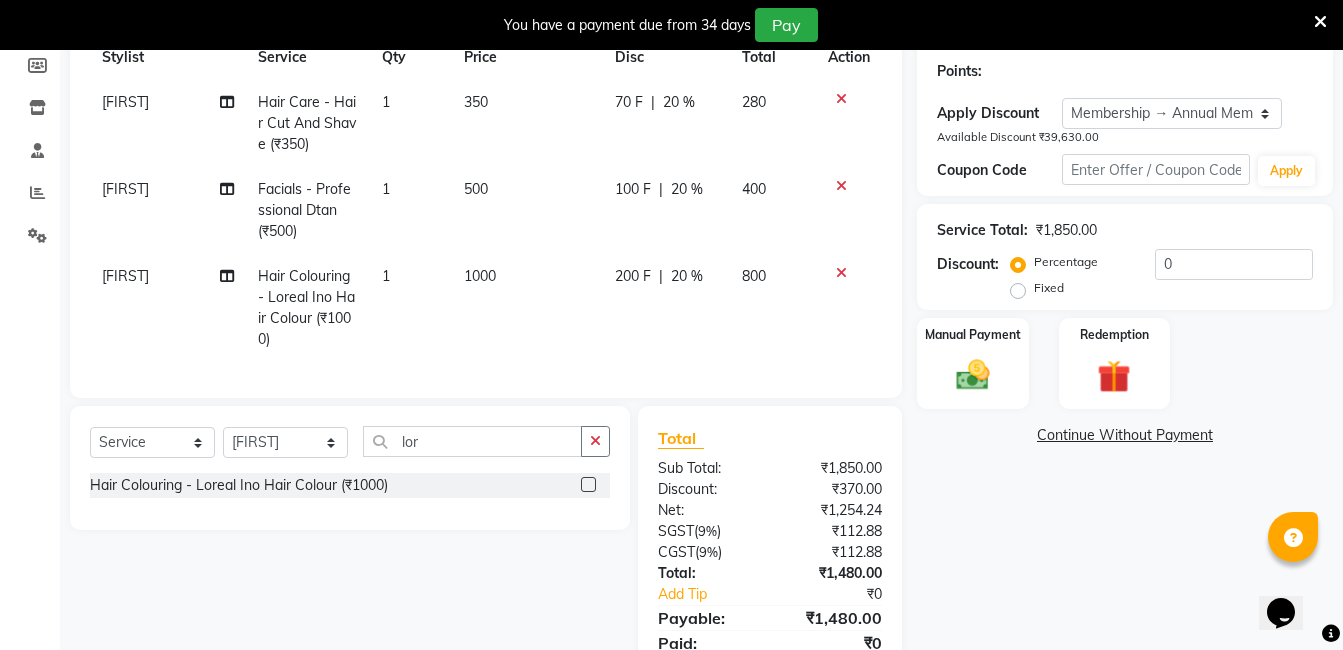 type on "20" 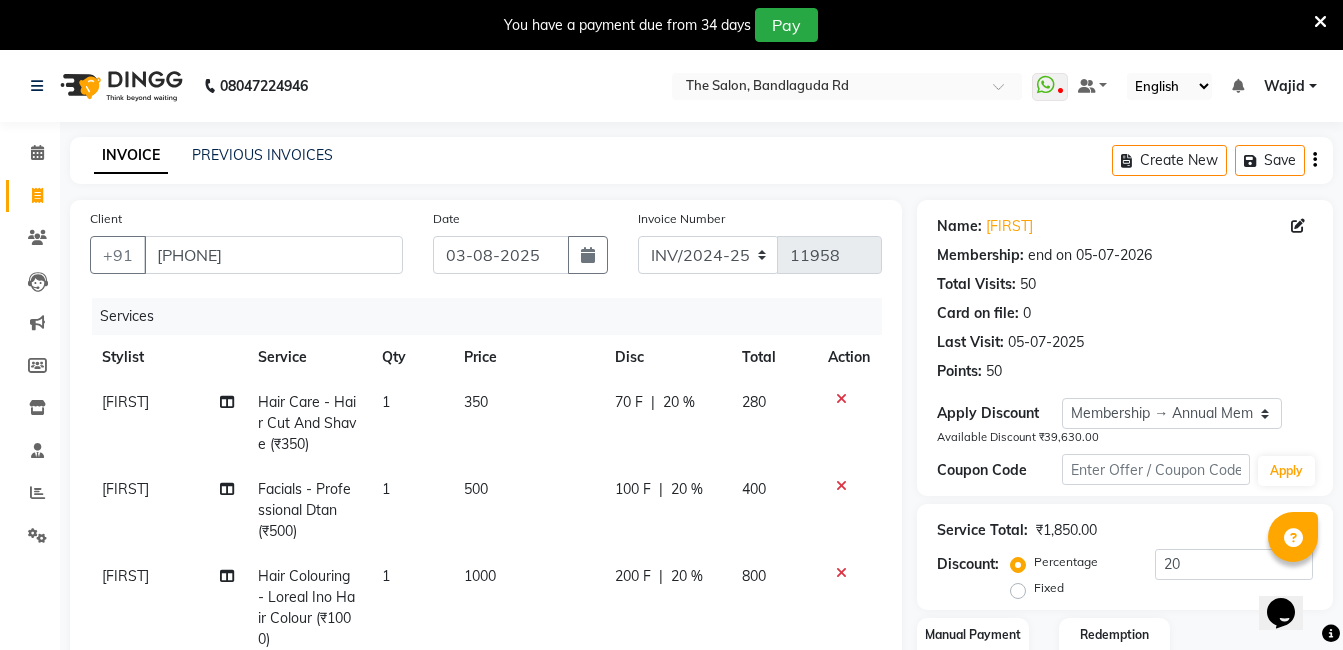 scroll, scrollTop: 300, scrollLeft: 0, axis: vertical 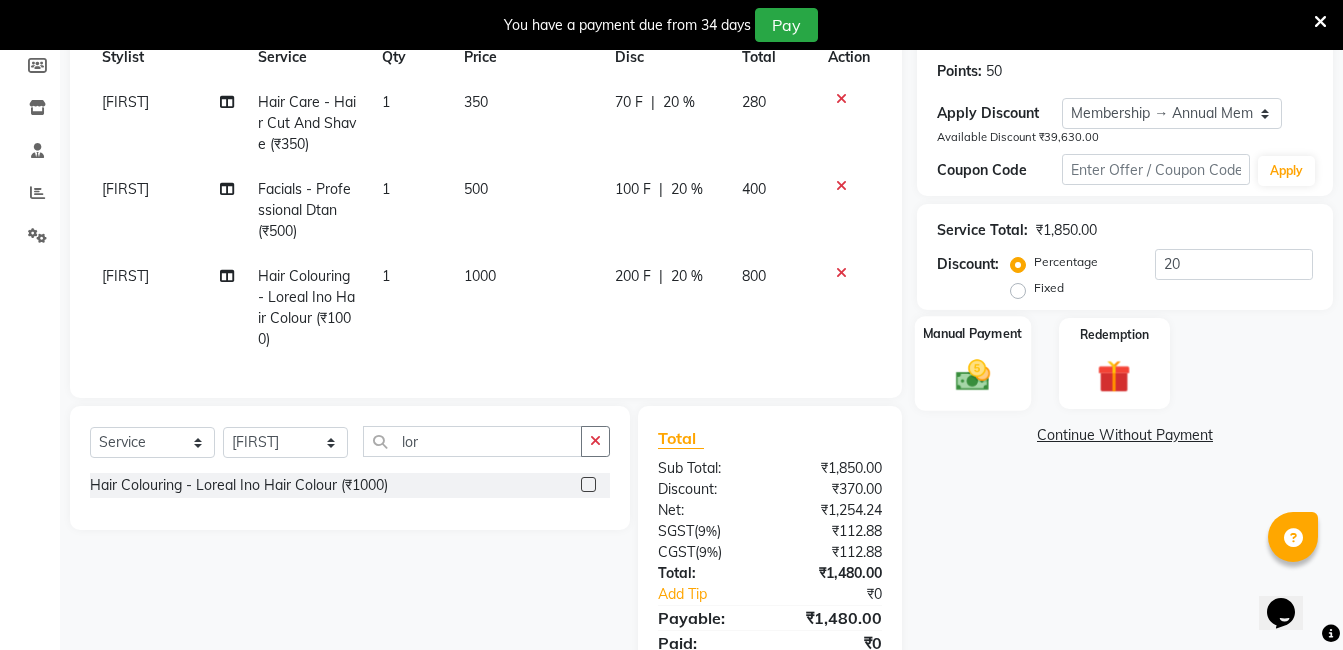 click 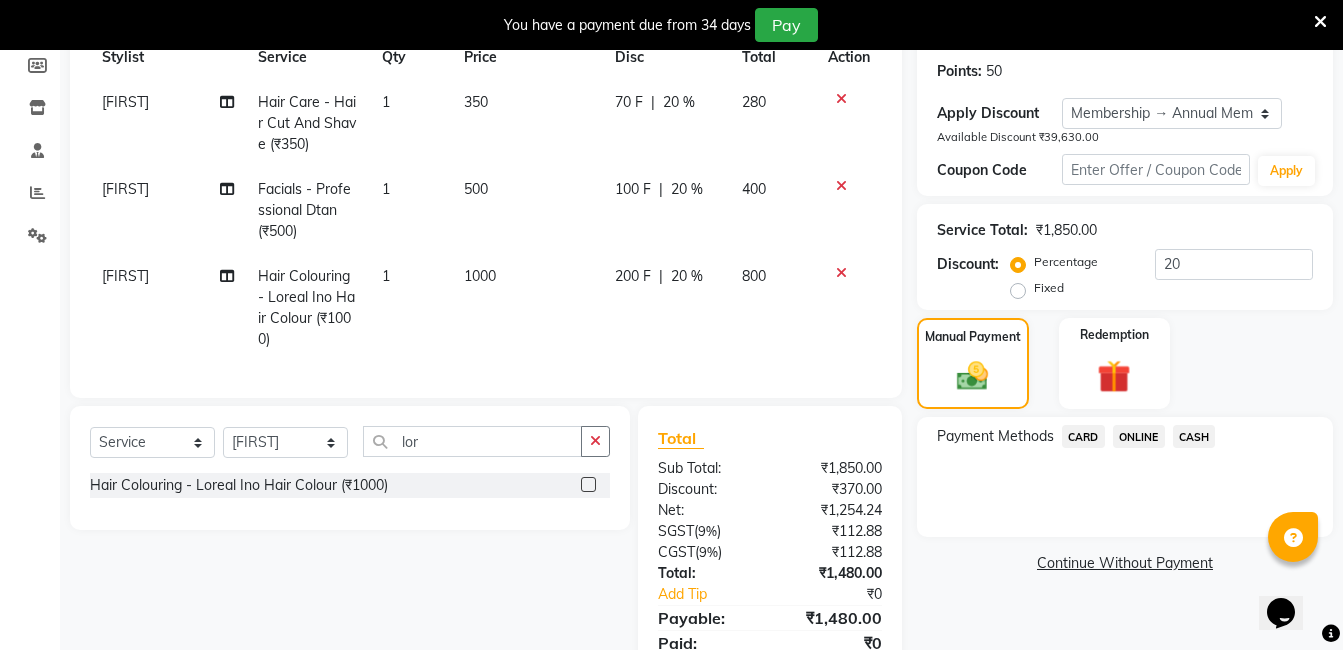 click on "ONLINE" 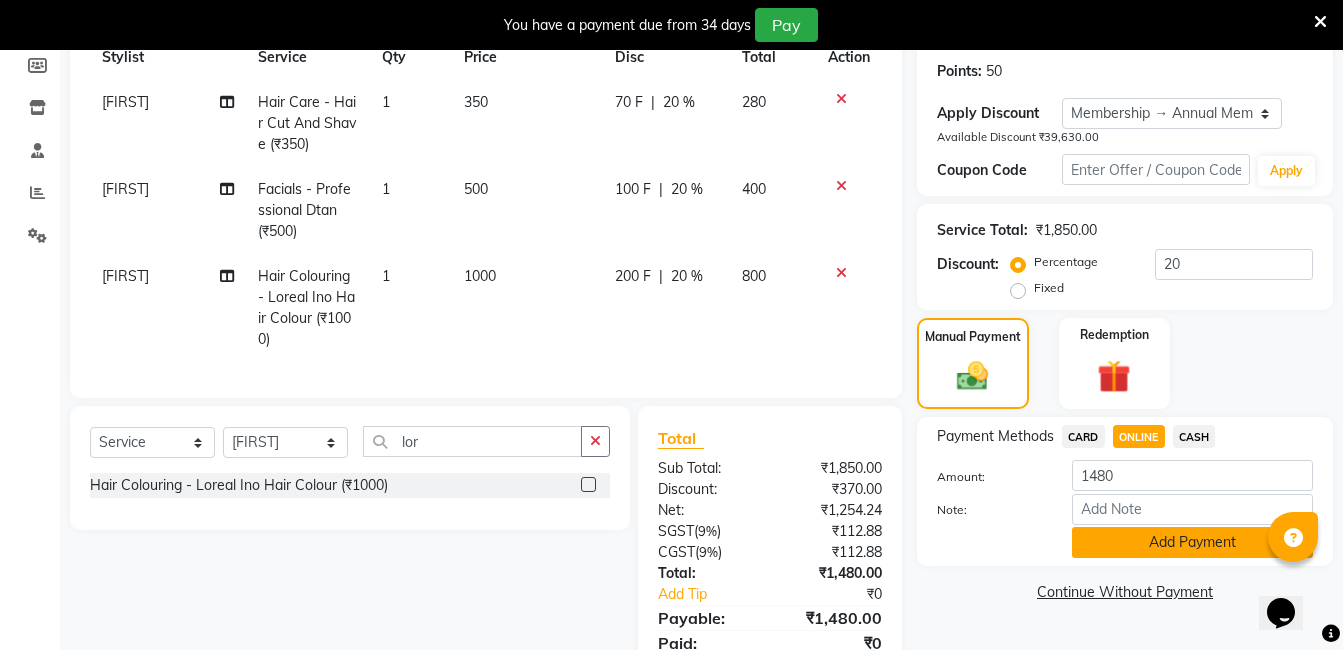 click on "Add Payment" 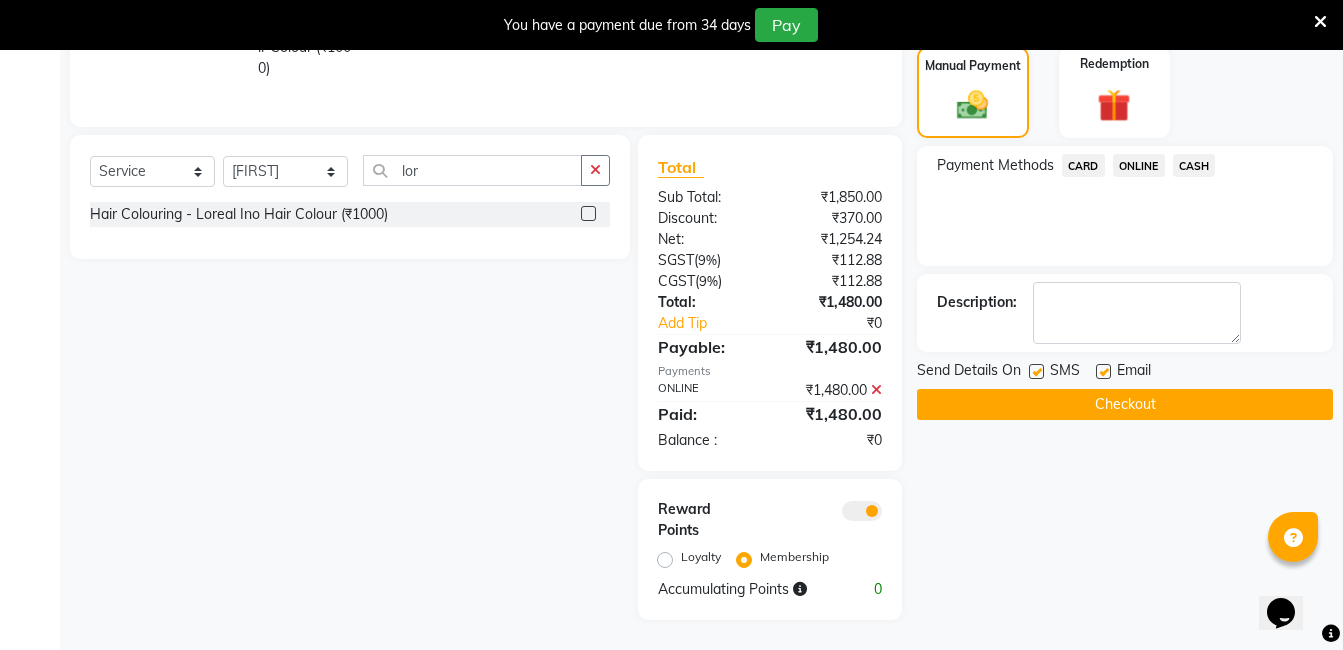 scroll, scrollTop: 586, scrollLeft: 0, axis: vertical 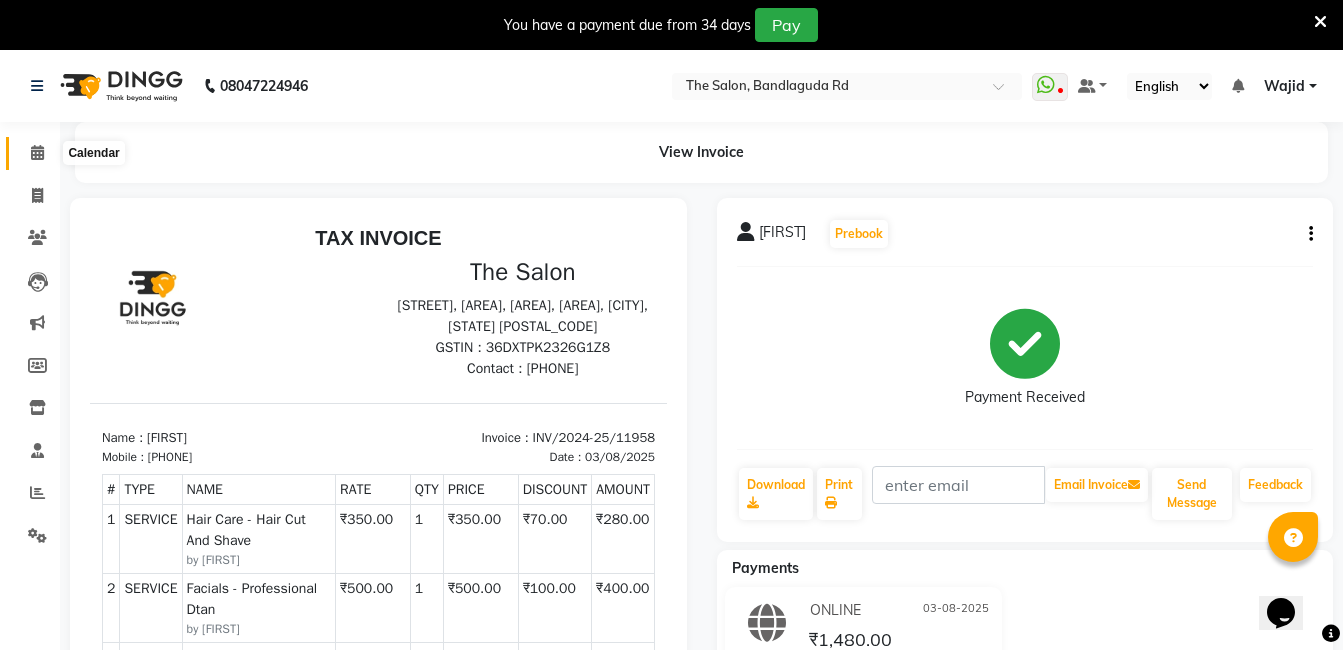 click 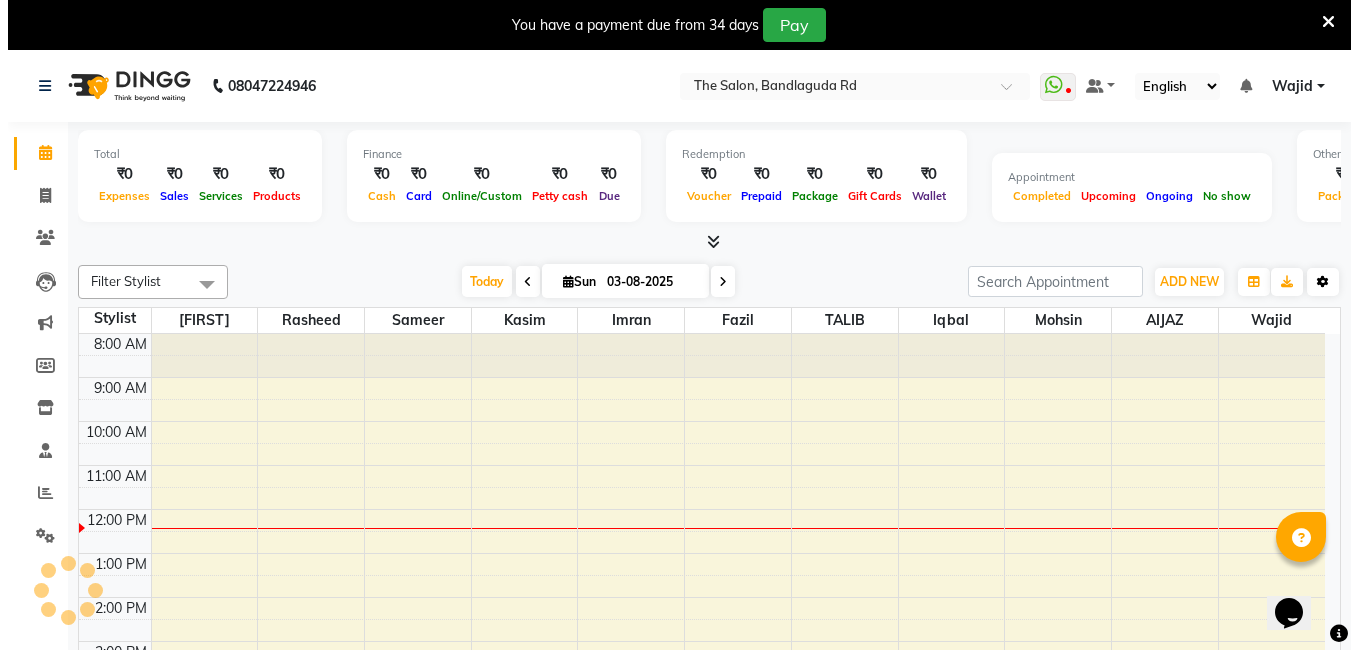 scroll, scrollTop: 0, scrollLeft: 0, axis: both 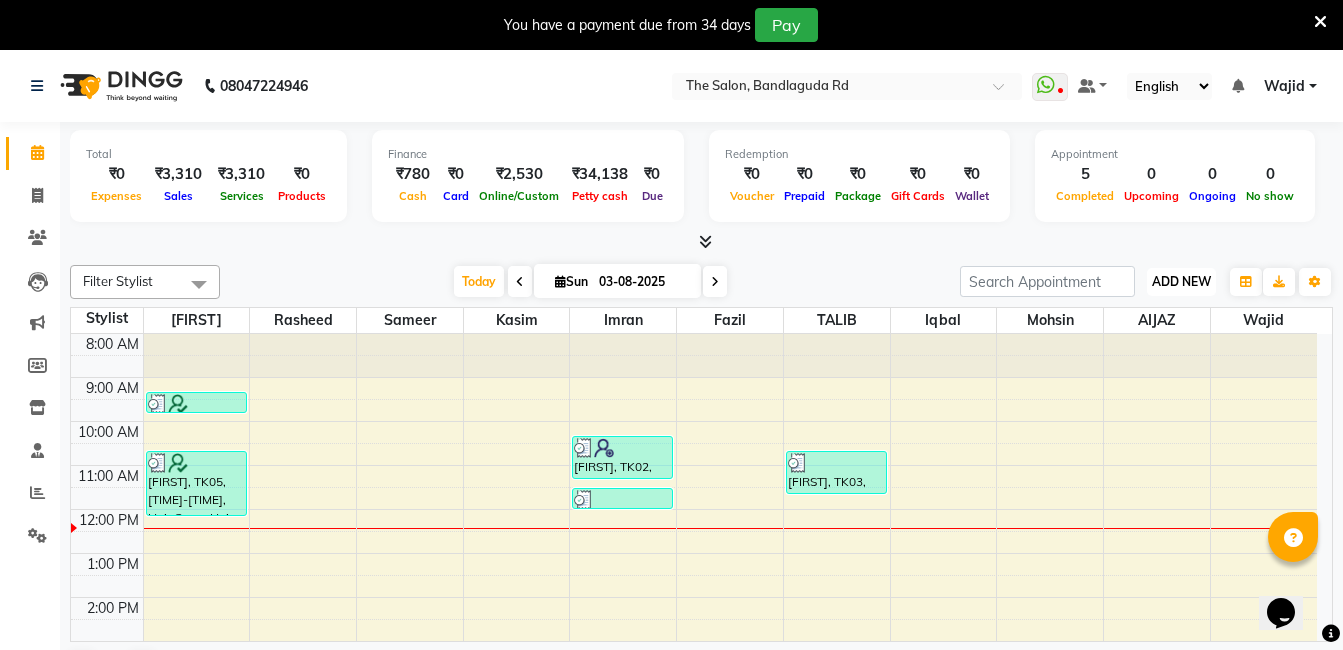 click on "ADD NEW Toggle Dropdown" at bounding box center (1181, 282) 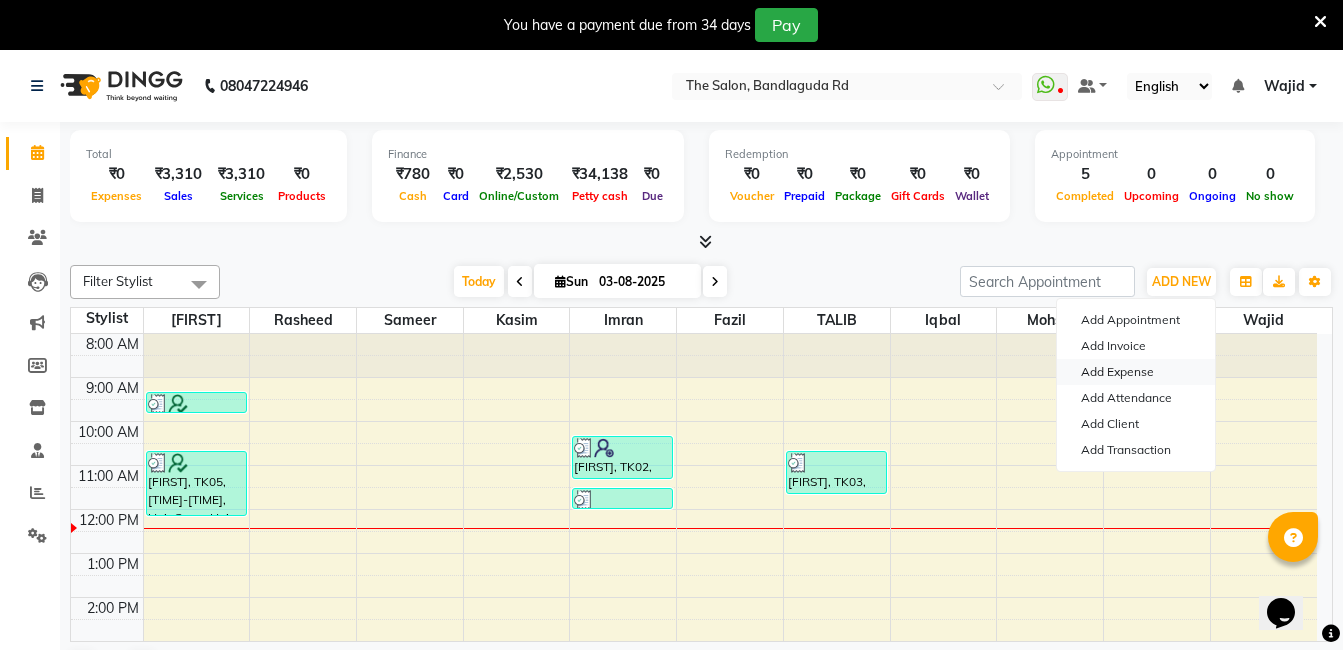 click on "Add Expense" at bounding box center [1136, 372] 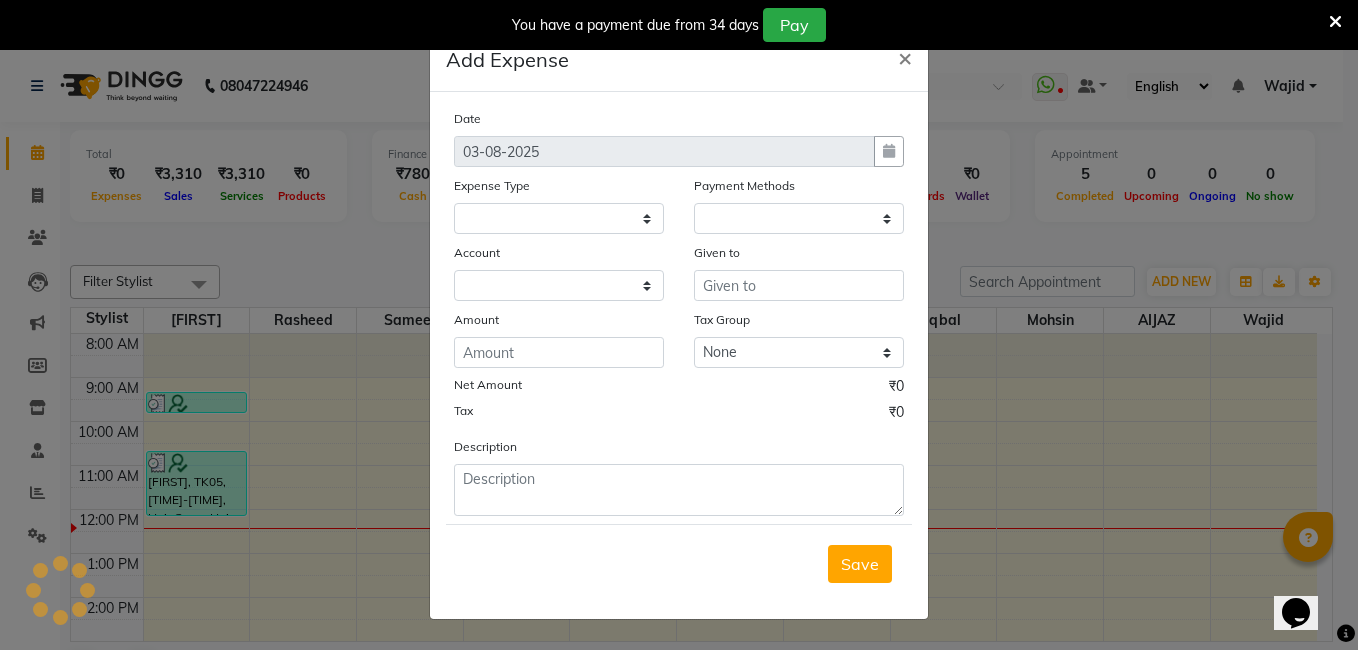 select 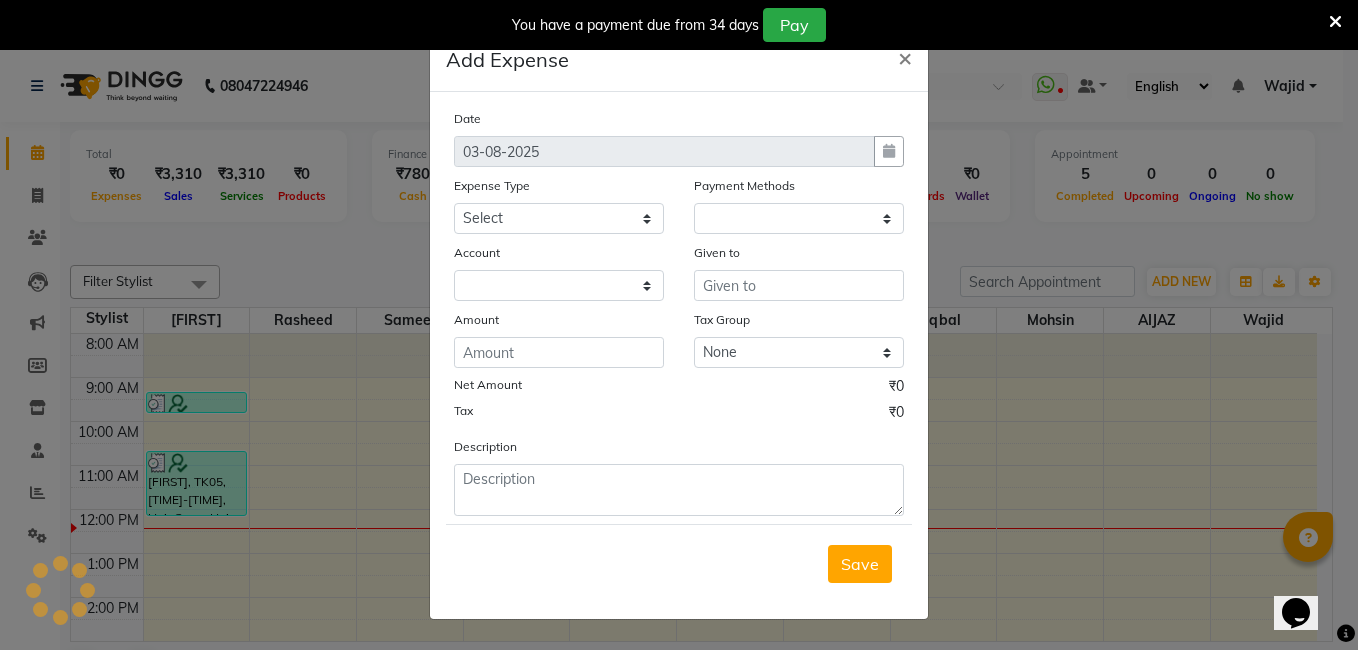 select on "1" 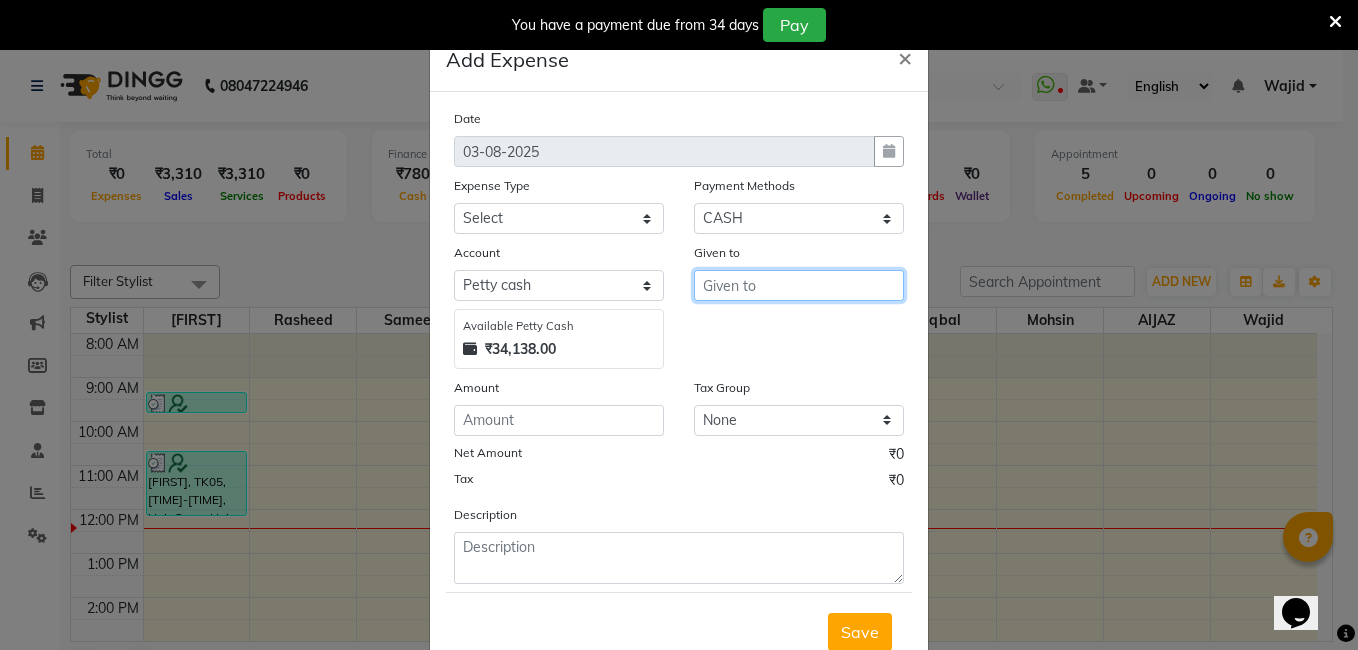 click at bounding box center [799, 285] 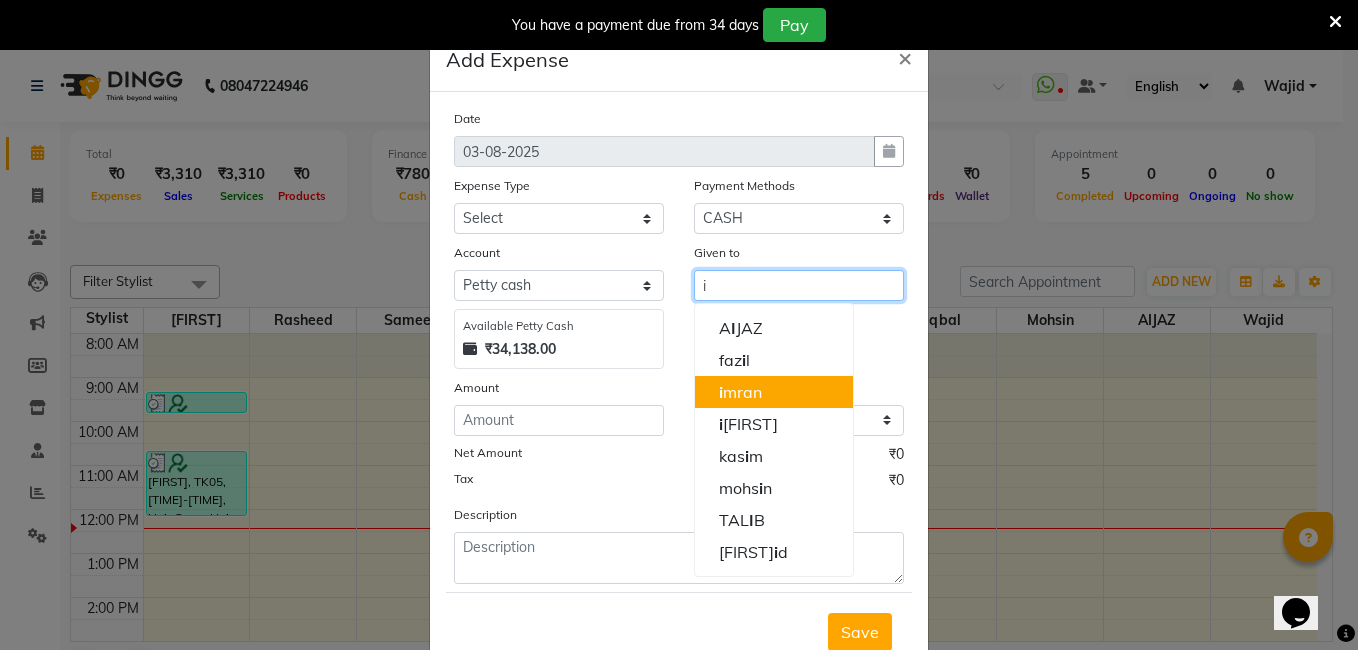 click on "i mran" at bounding box center (740, 392) 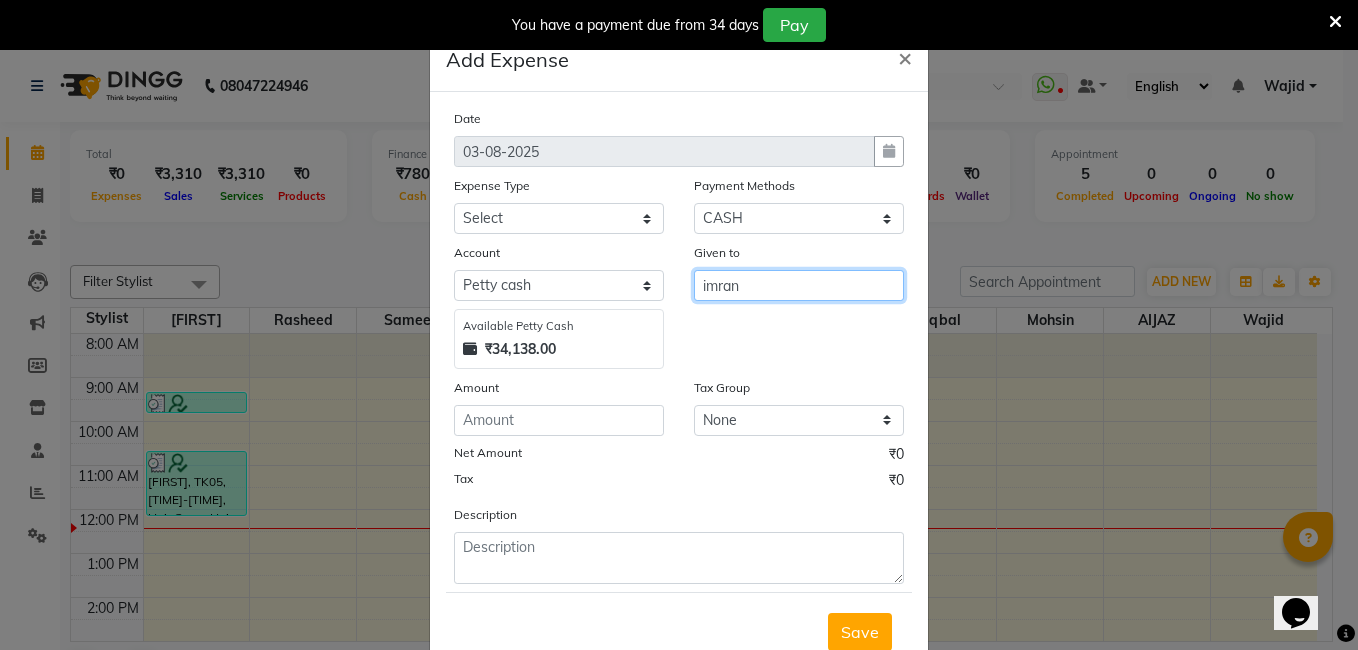 type on "imran" 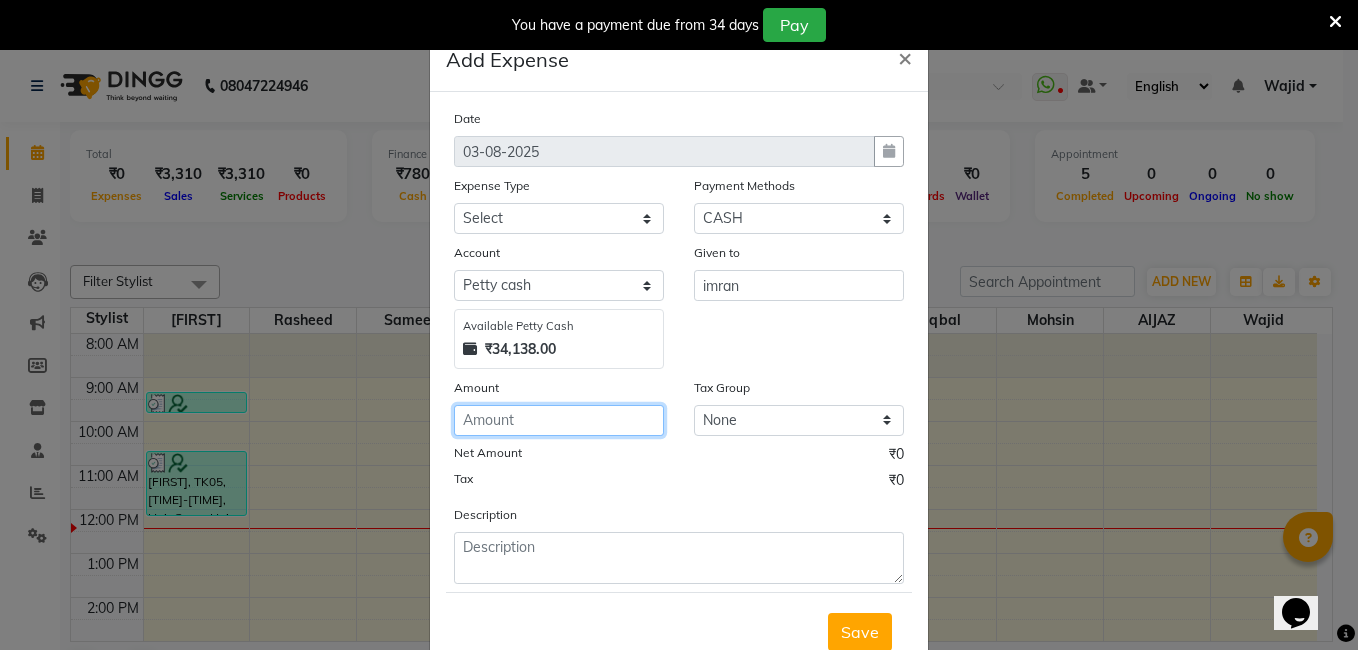 click 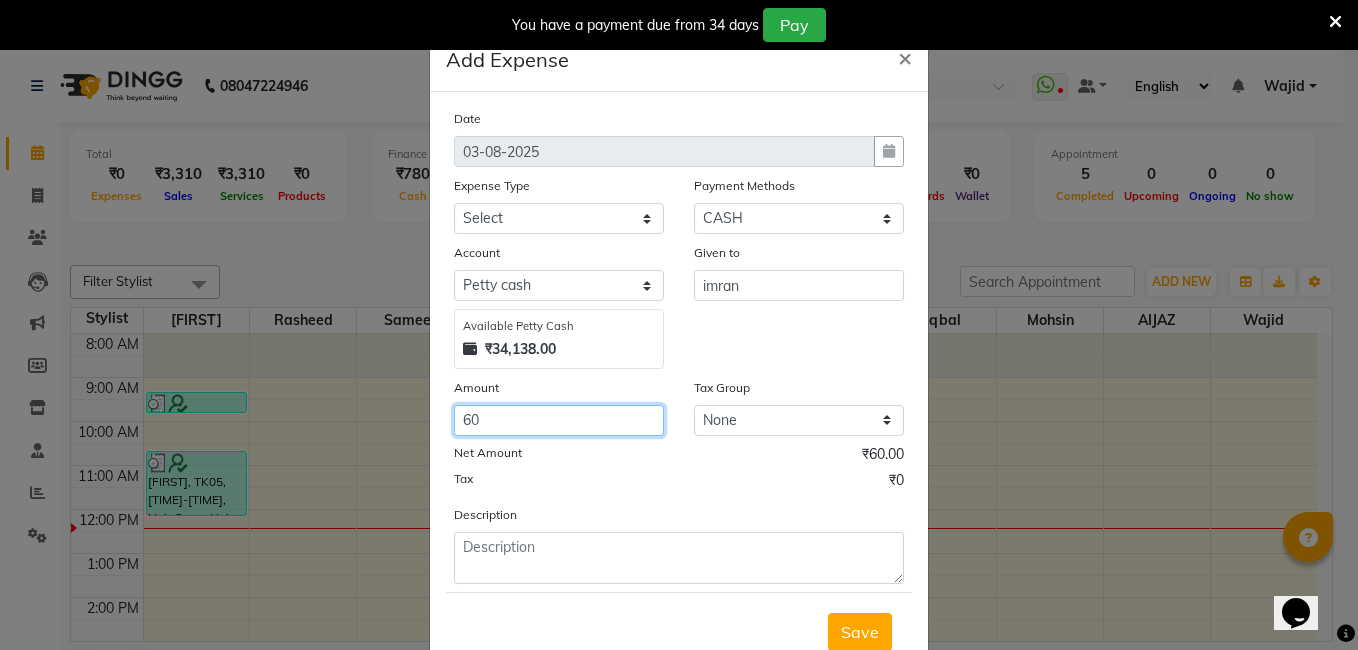type on "60" 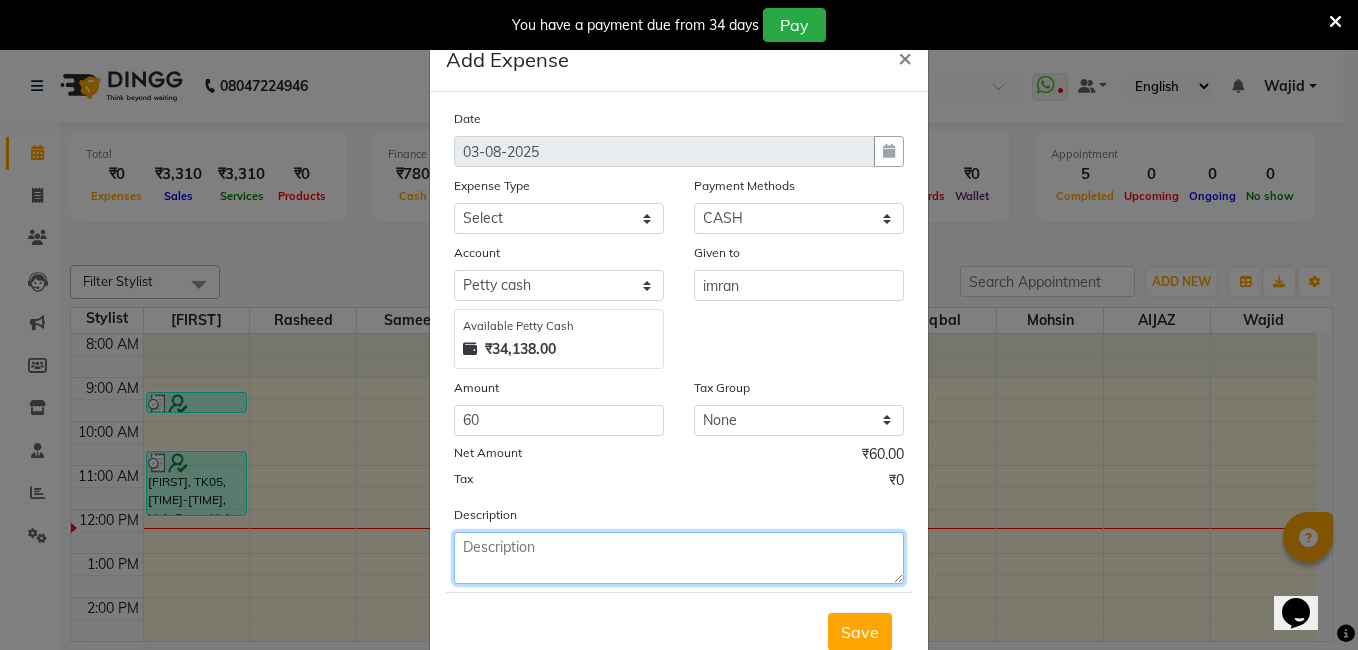 click 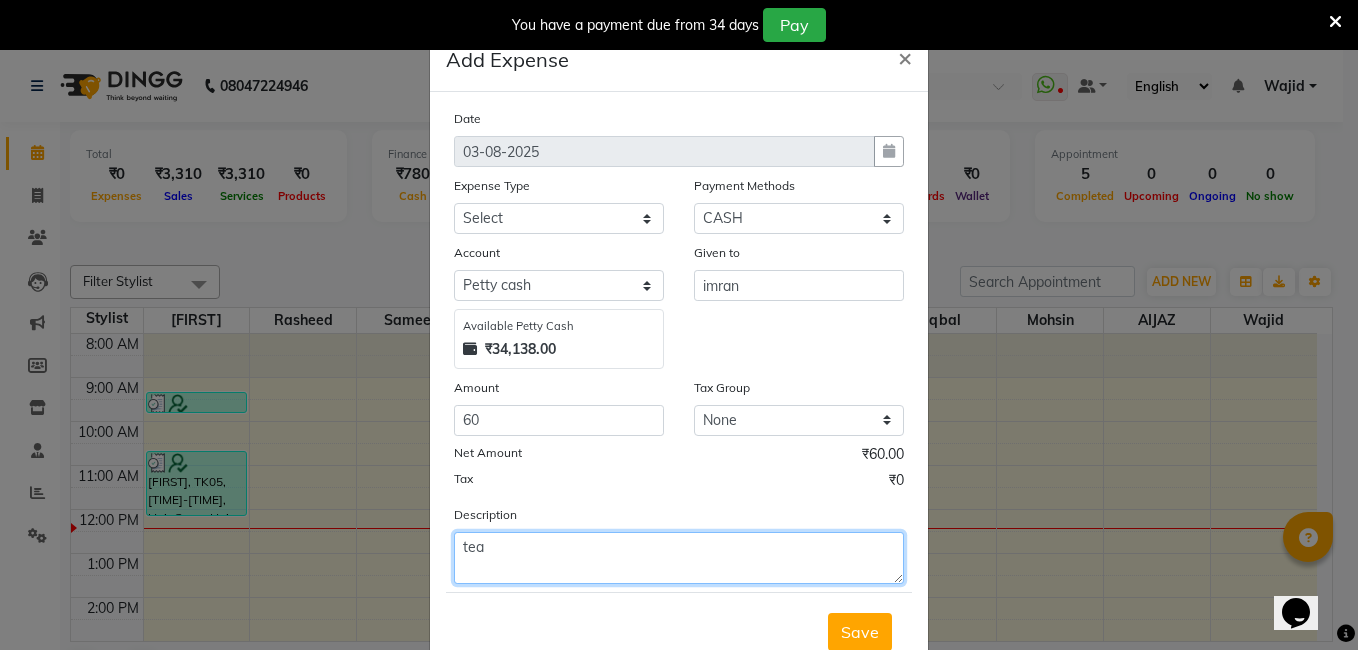 type on "tea" 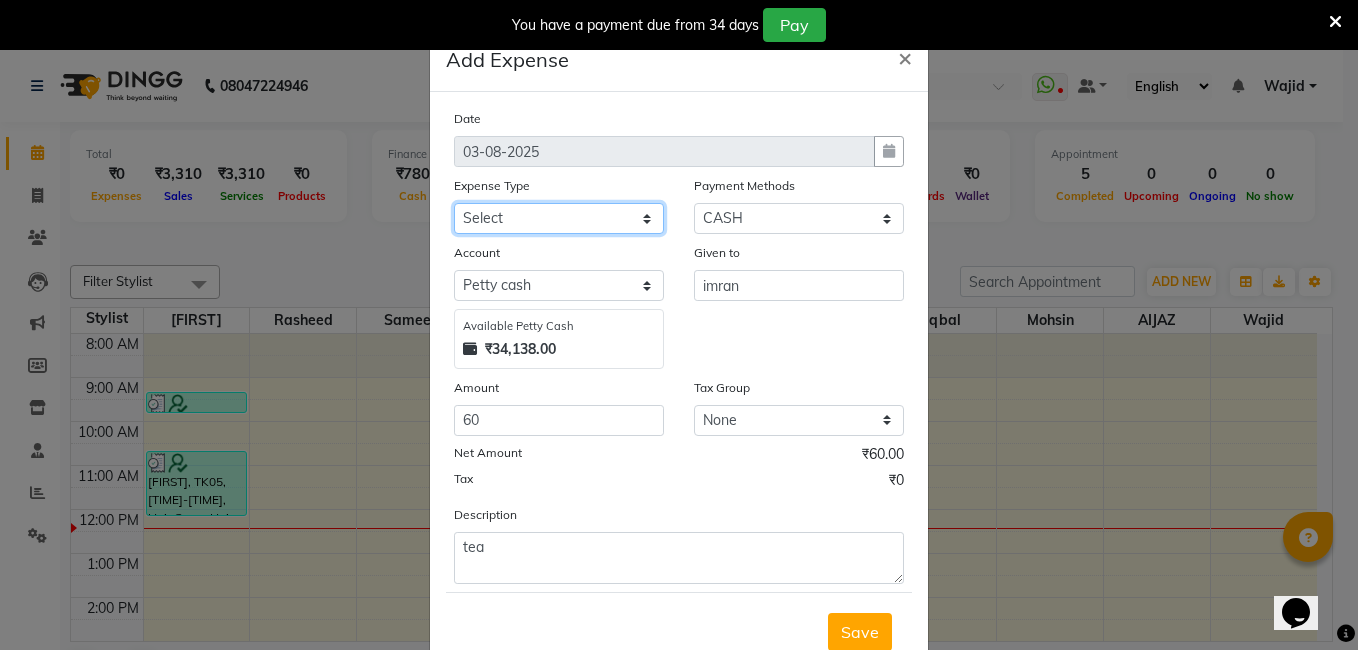click on "Select Advance Salary aijaz bhai aijaz bhai chitti 10april Auto - Iqbal Bhai Bank charges BEGGAR Client Snacks daily target dev distributions beardo Incentive khalid bhai 27 sep Lunch Maintenance RAUNAK ENTERPRISES BEARDO Rent Salary Staff Snacks staff tips Tea & Refreshment" 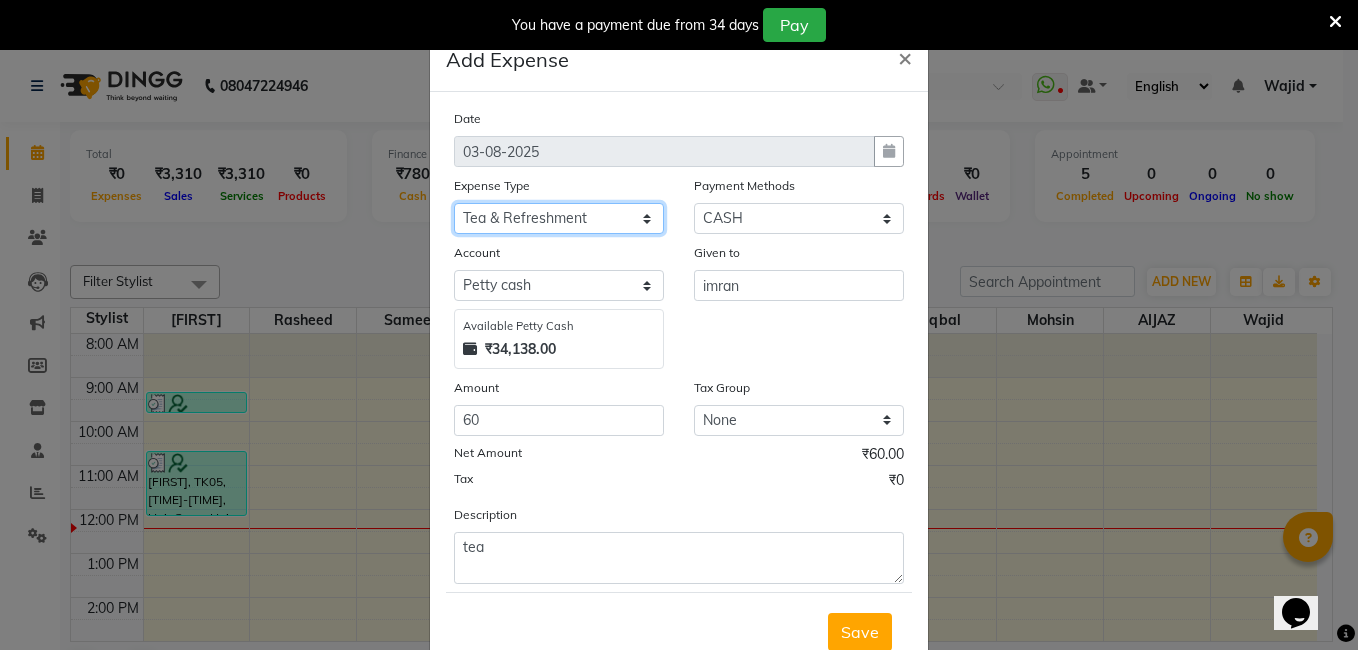 click on "Select Advance Salary aijaz bhai aijaz bhai chitti 10april Auto - Iqbal Bhai Bank charges BEGGAR Client Snacks daily target dev distributions beardo Incentive khalid bhai 27 sep Lunch Maintenance RAUNAK ENTERPRISES BEARDO Rent Salary Staff Snacks staff tips Tea & Refreshment" 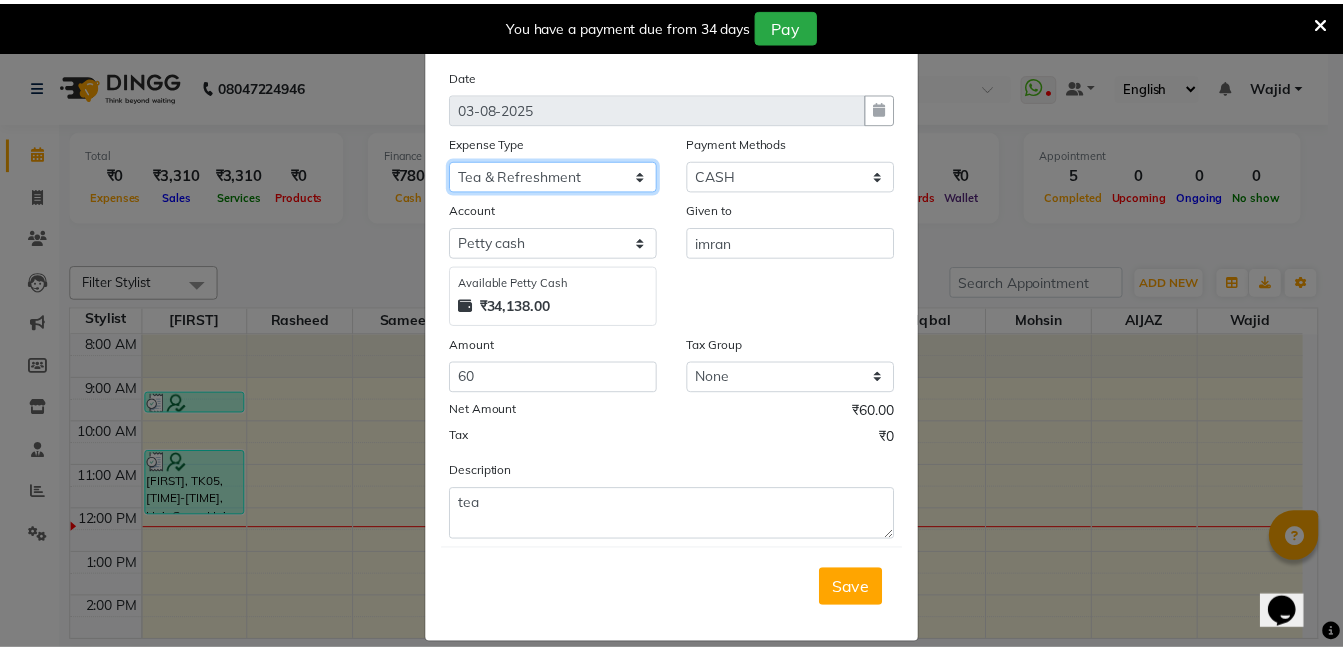 scroll, scrollTop: 66, scrollLeft: 0, axis: vertical 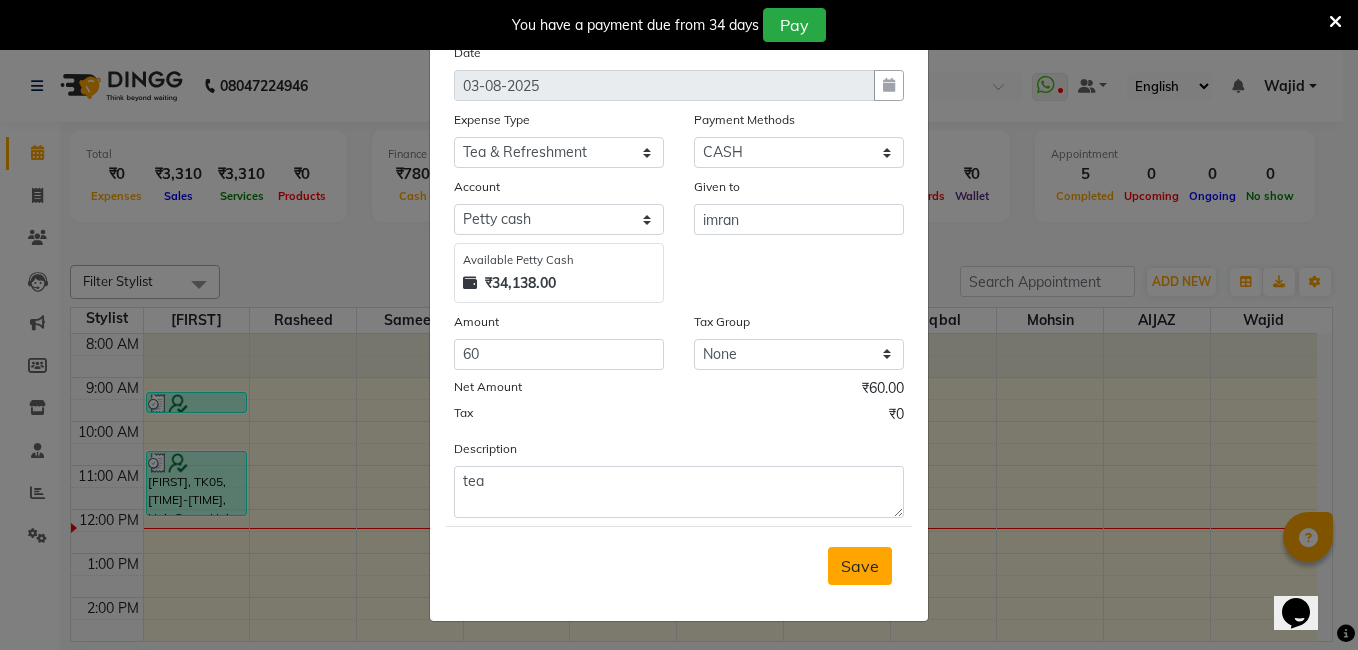 click on "Save" at bounding box center [860, 566] 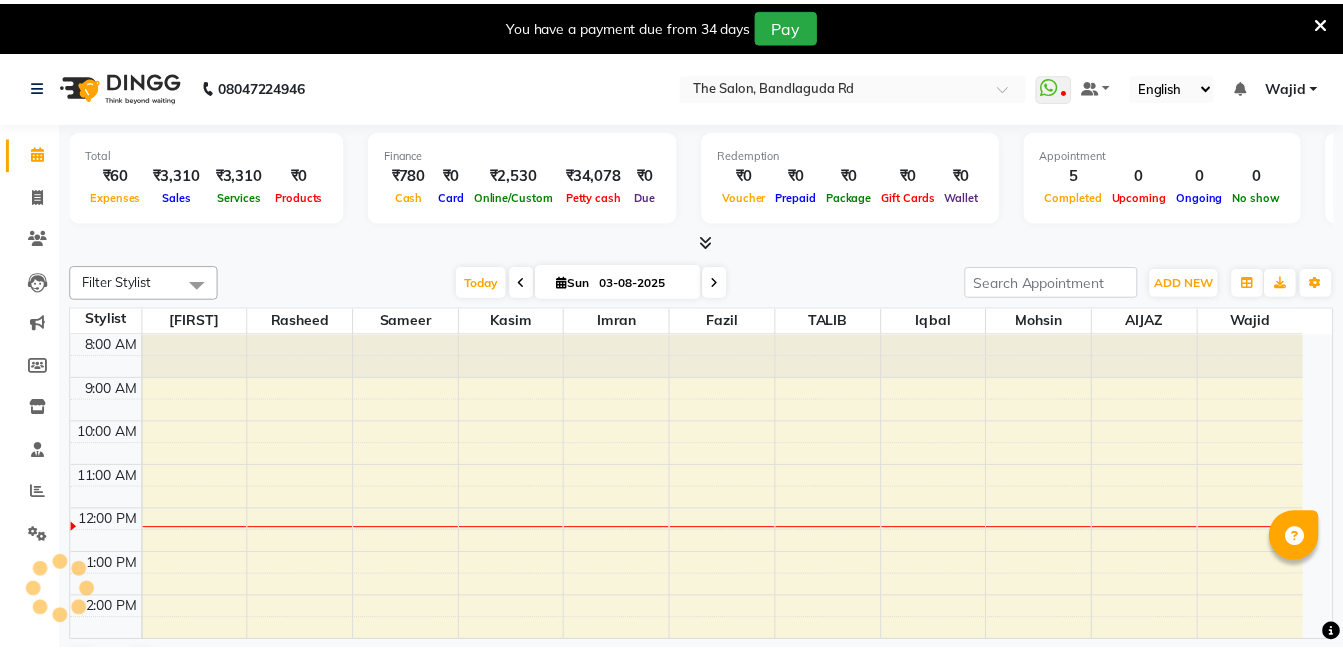 scroll, scrollTop: 0, scrollLeft: 0, axis: both 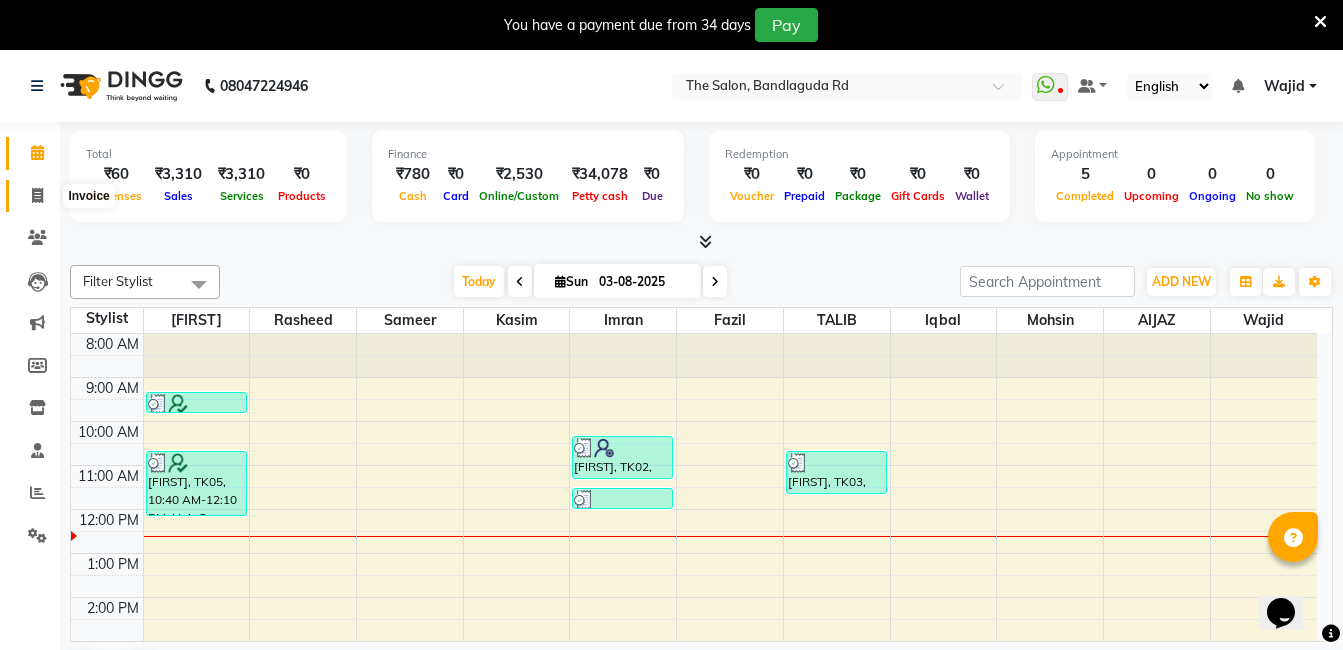 drag, startPoint x: 31, startPoint y: 202, endPoint x: 107, endPoint y: 205, distance: 76.05919 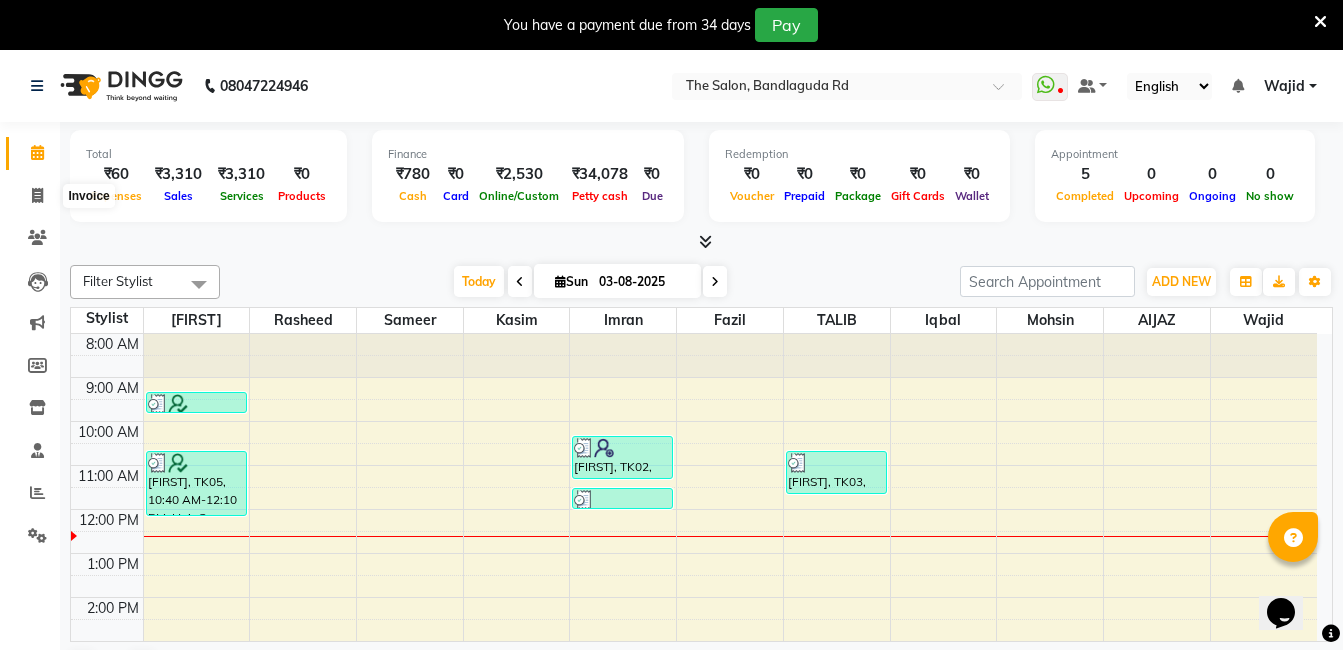select on "service" 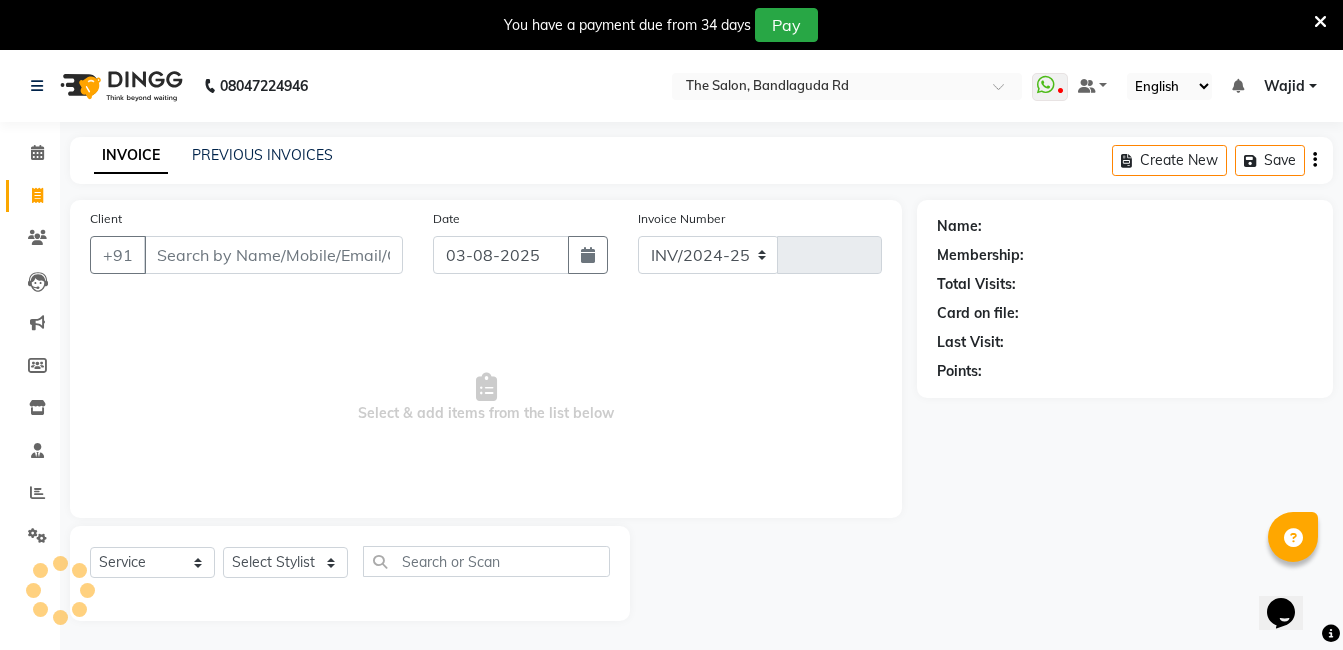 select on "5198" 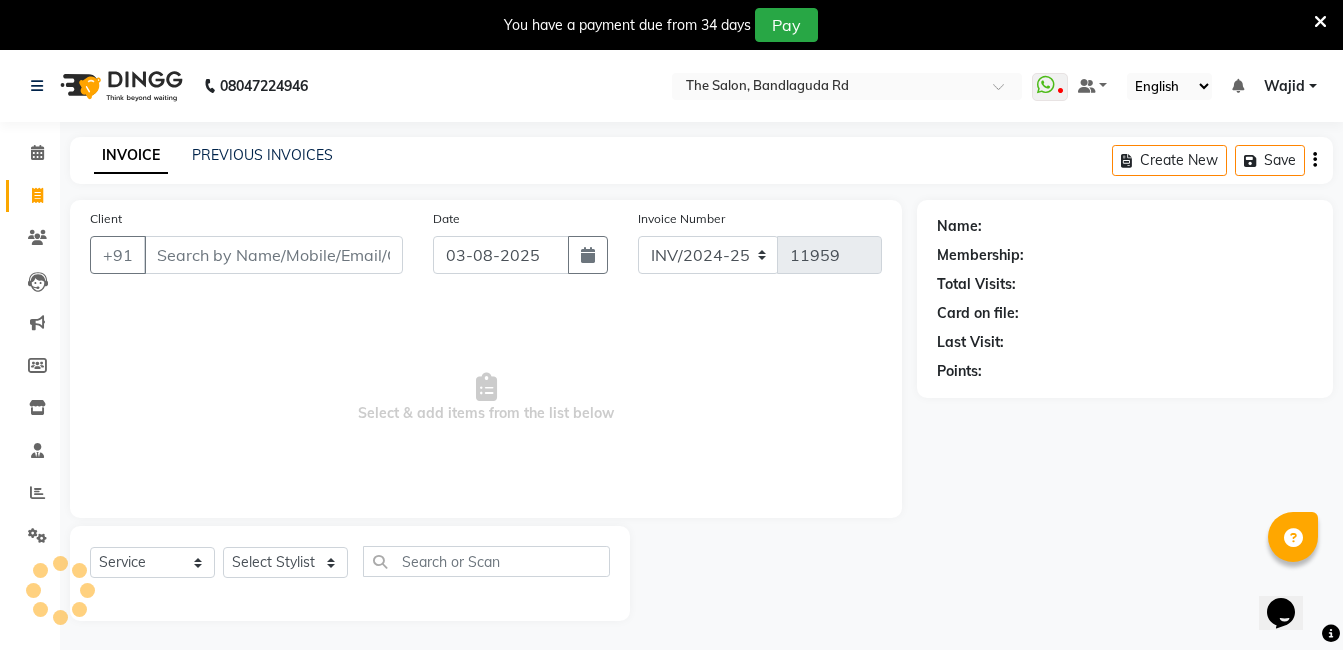 click on "Client" at bounding box center (273, 255) 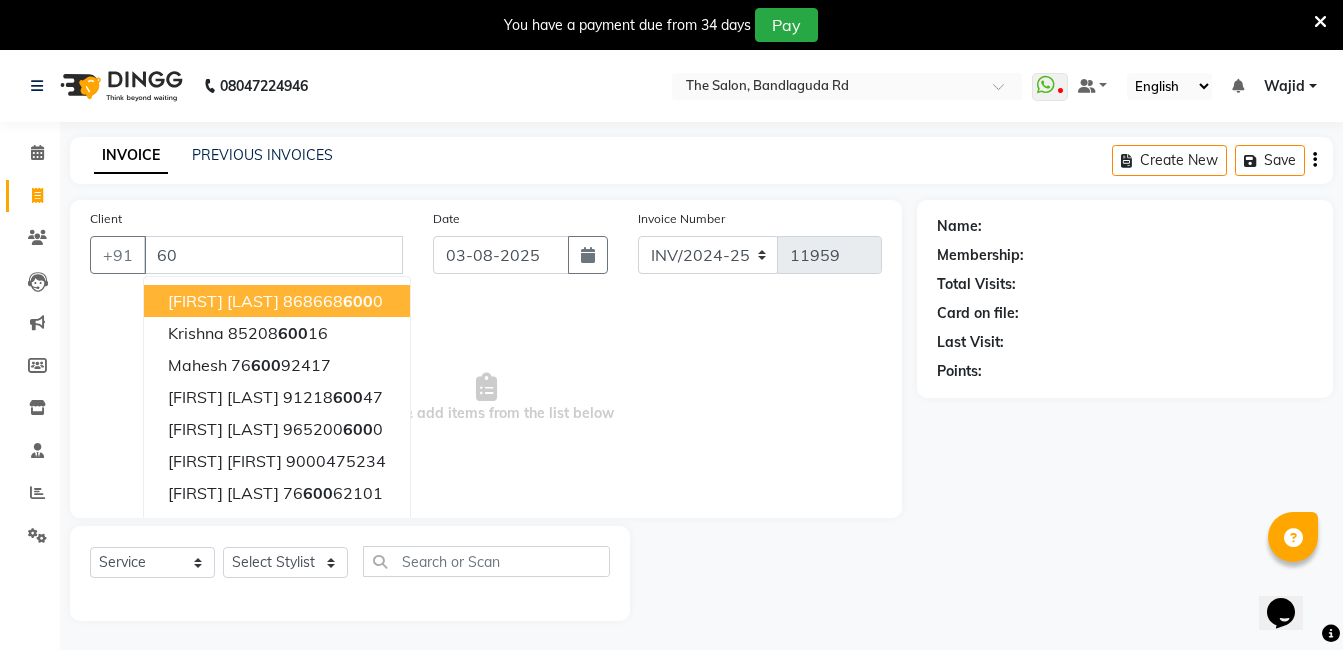 type on "6" 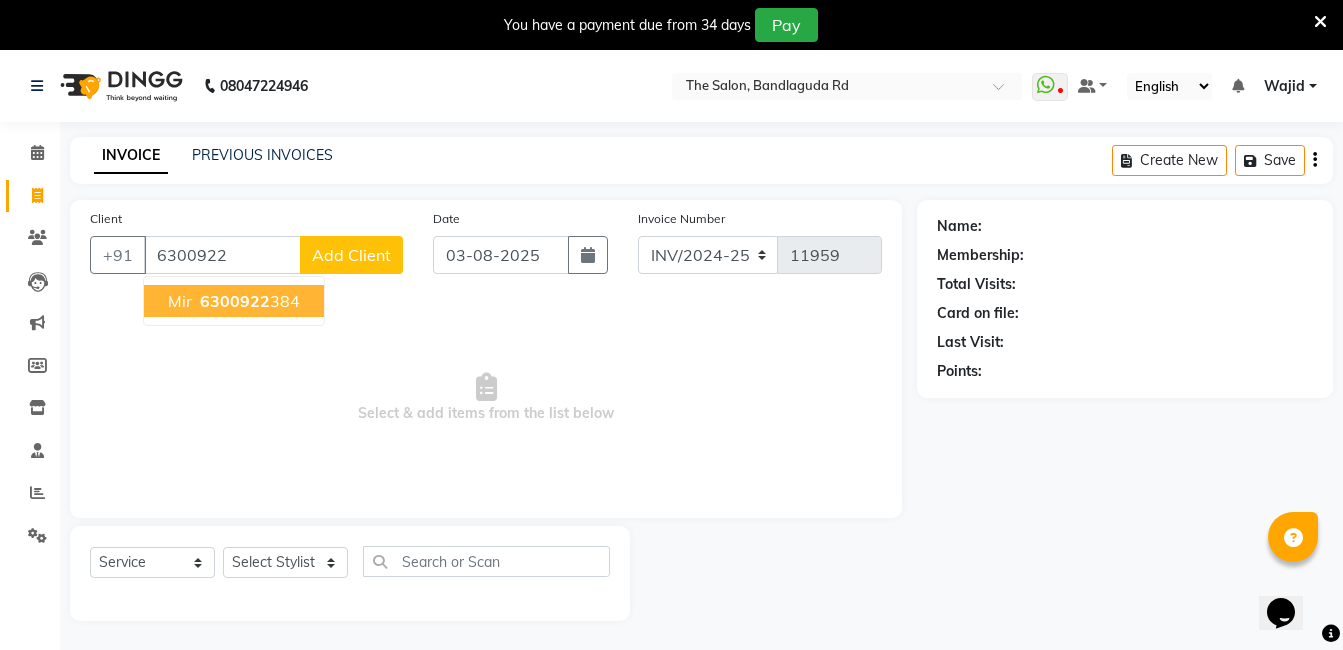 click on "mir   6300922 384" at bounding box center [234, 301] 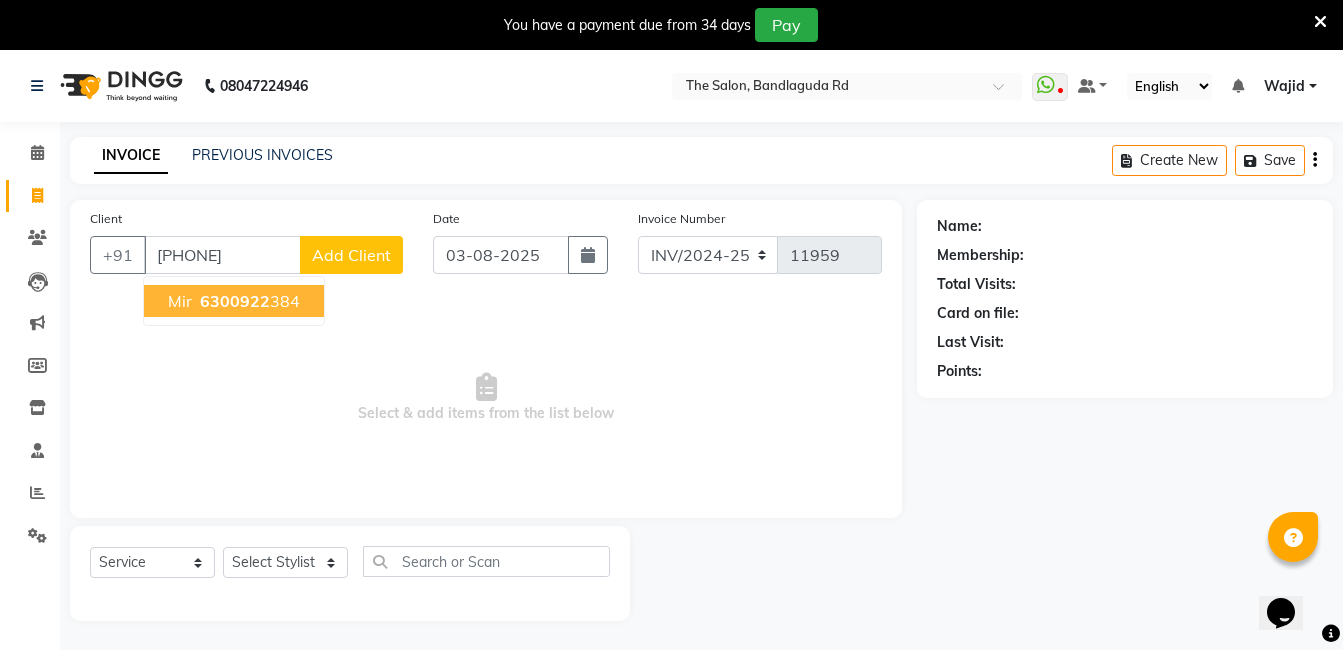 type on "6300922384" 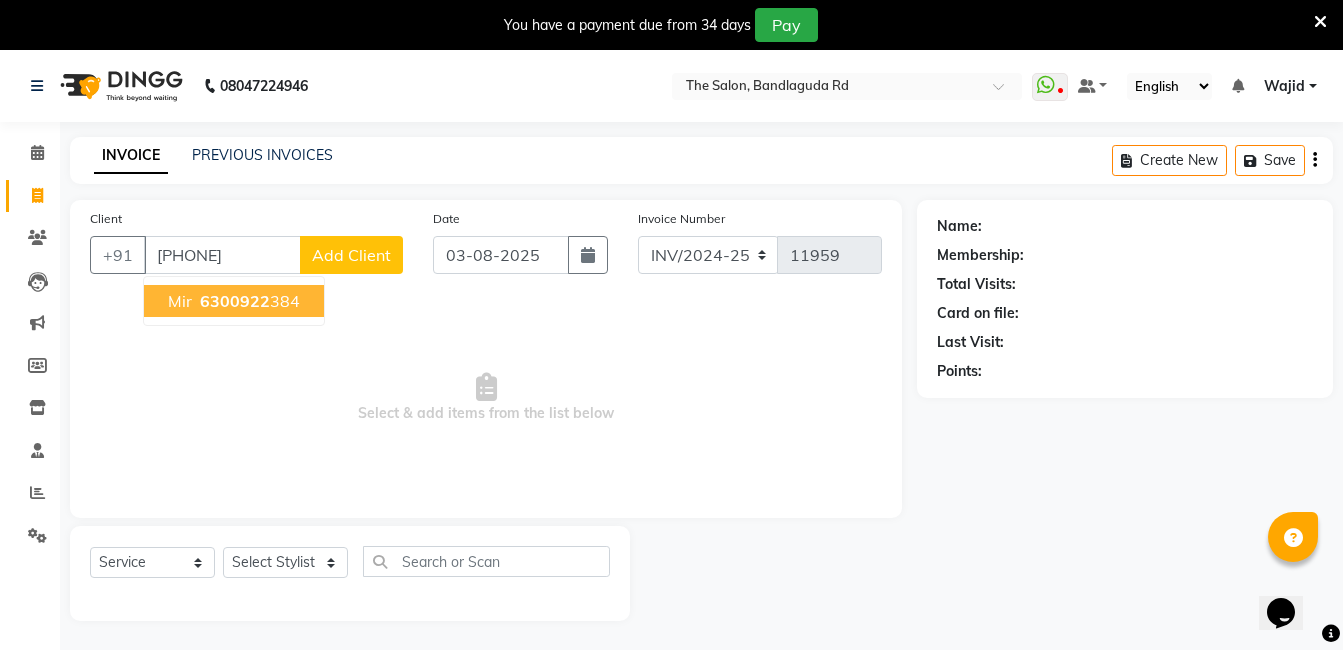 select on "1: Object" 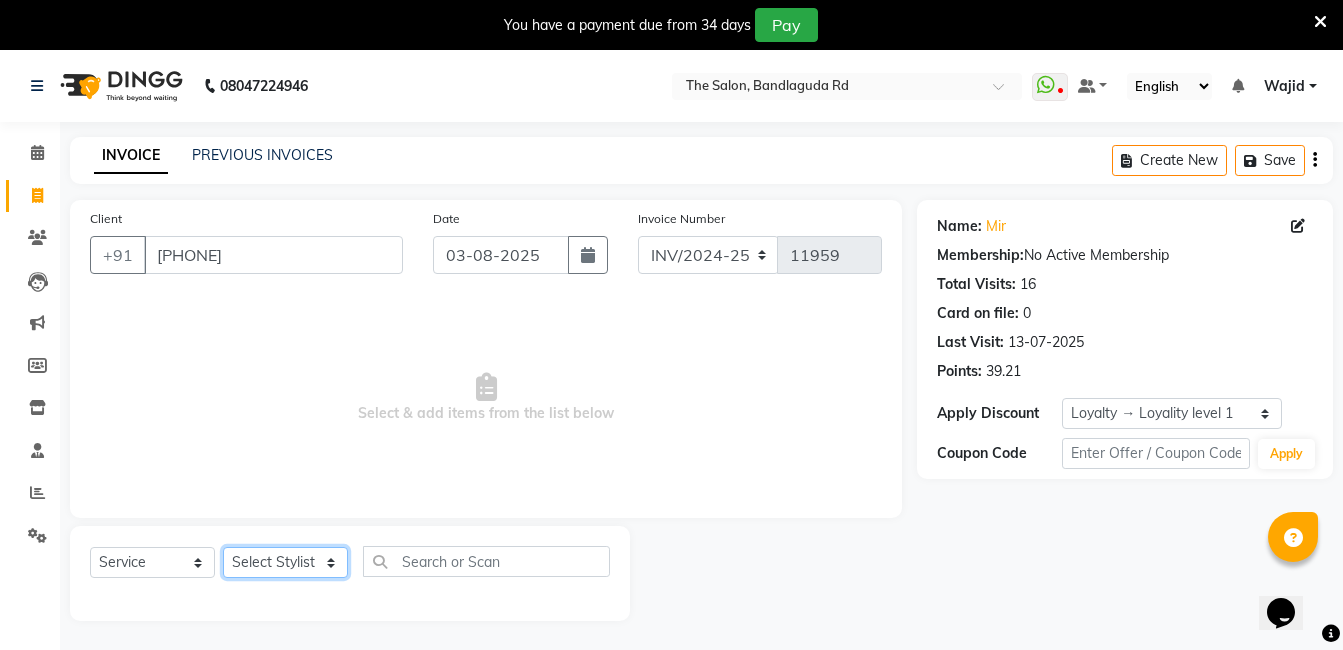 click on "Select Stylist AIJAZ fazil imran iqbal kasim mohd mohsin rasheed sameer TALIB Wajid" 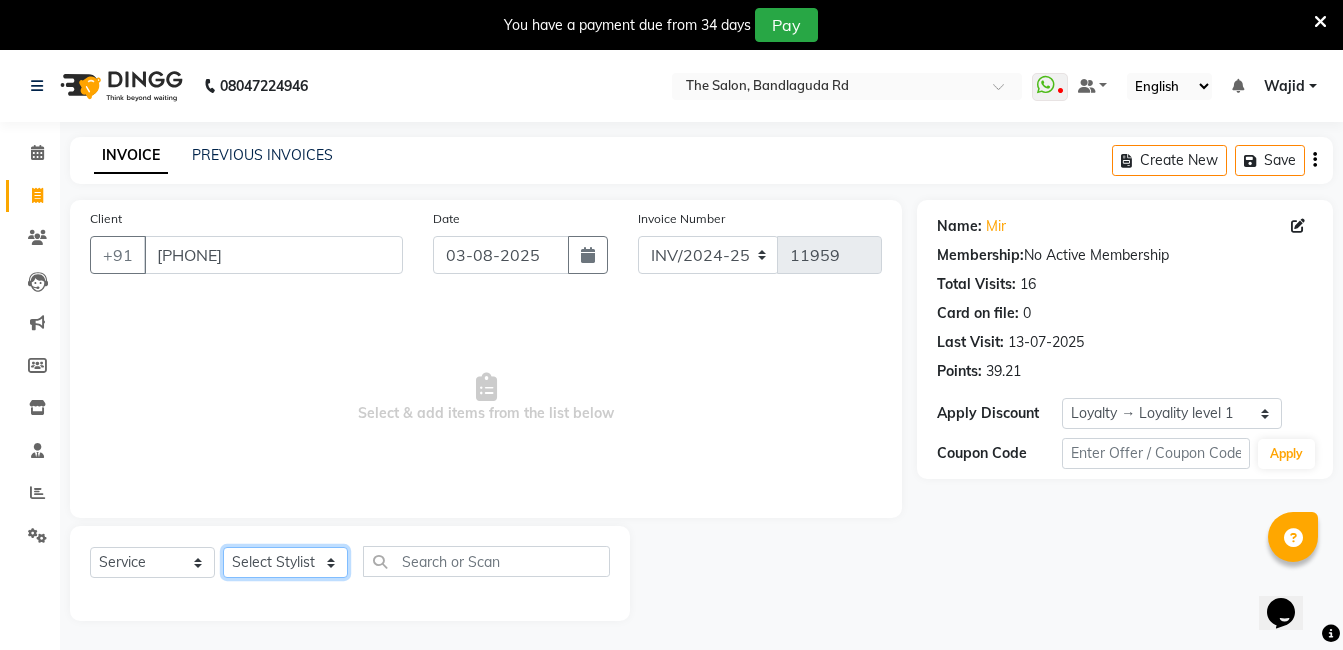 select on "63354" 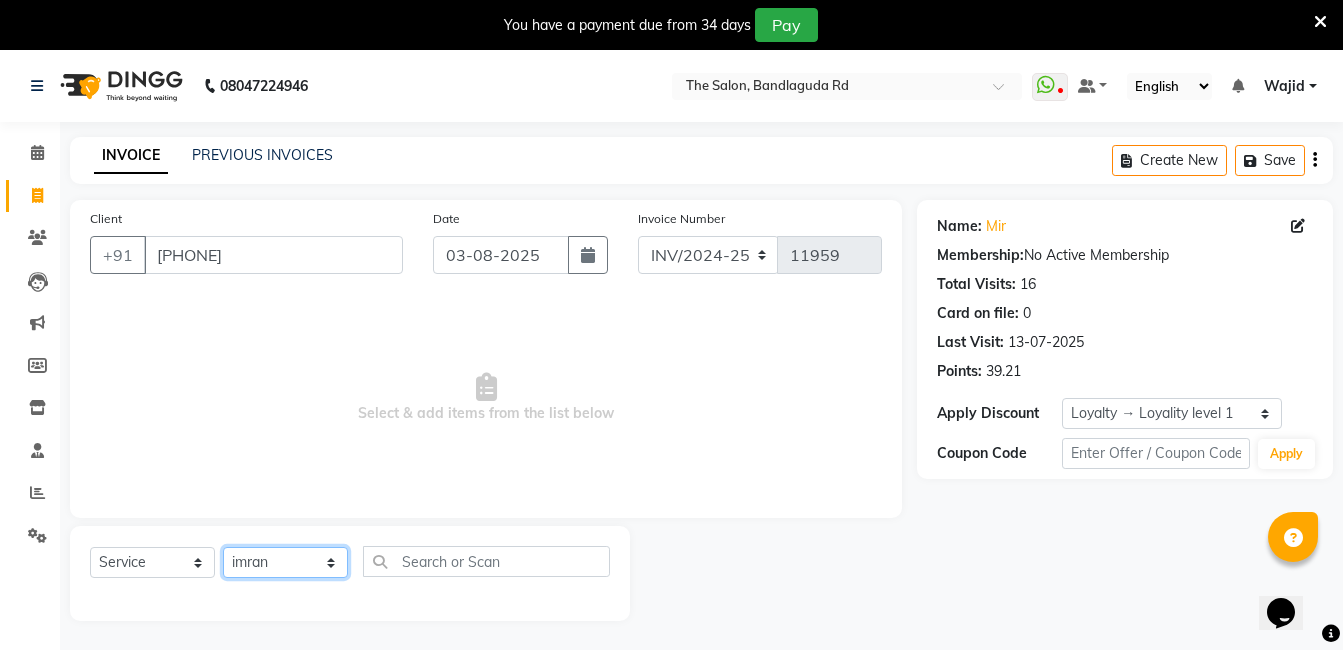 click on "Select Stylist AIJAZ fazil imran iqbal kasim mohd mohsin rasheed sameer TALIB Wajid" 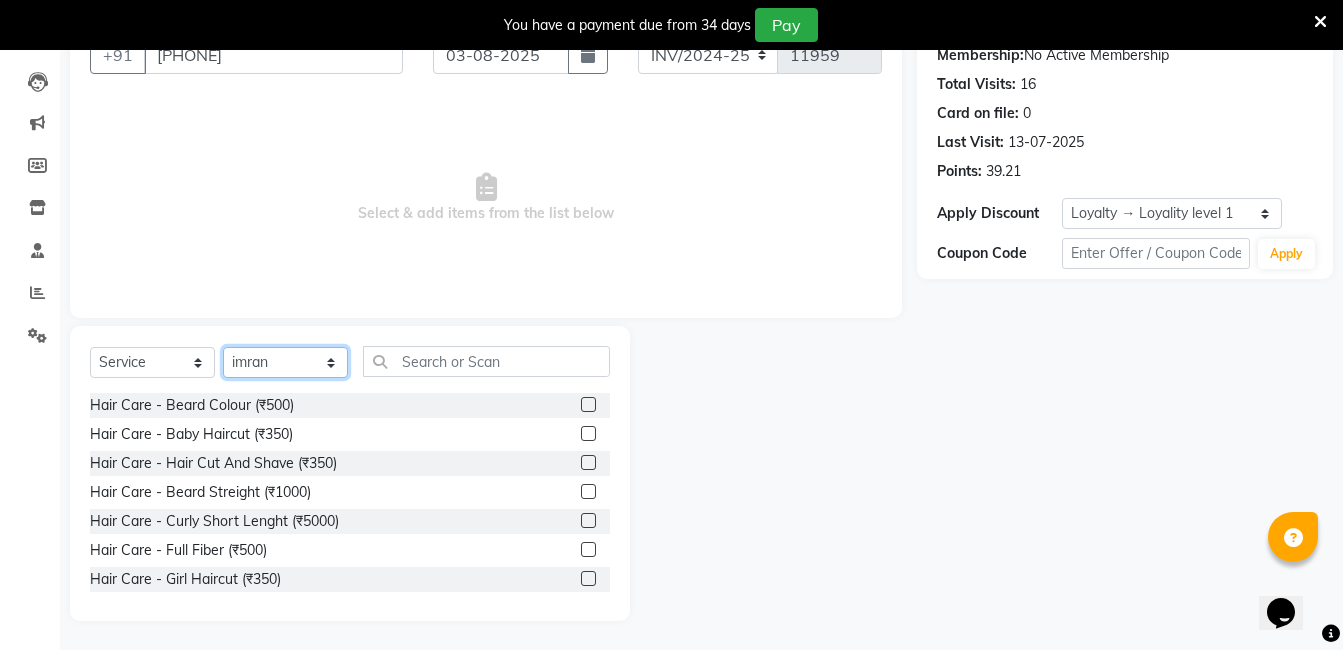 scroll, scrollTop: 201, scrollLeft: 0, axis: vertical 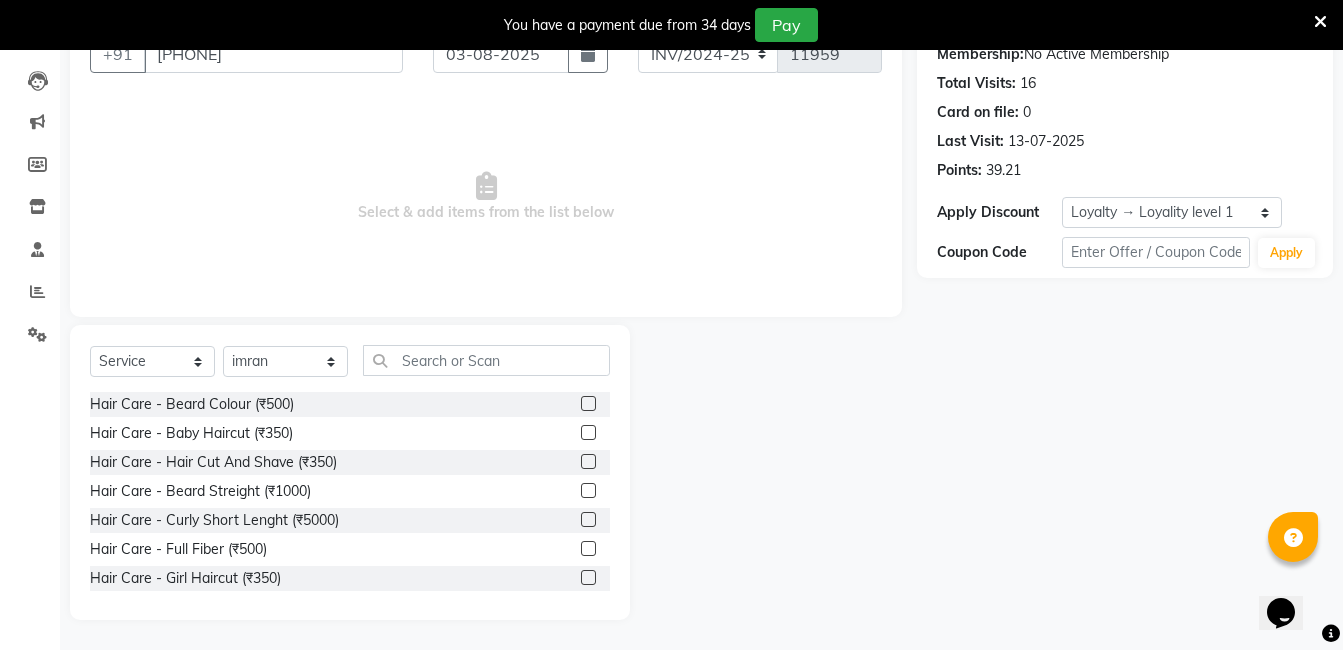 click on "Select  Service  Product  Membership  Package Voucher Prepaid Gift Card  Select Stylist AIJAZ fazil imran iqbal kasim mohd mohsin rasheed sameer TALIB Wajid  Hair Care - Beard Colour (₹500)  Hair Care - Baby Haircut (₹350)  Hair Care - Hair Cut And Shave (₹350)  Hair Care - Beard Streight (₹1000)  Hair Care - Curly Short Lenght (₹5000)  Hair Care - Full Fiber (₹500)  Hair Care - Girl Haircut (₹350)  Hair Care - Hair Cut (₹200)  Hair Care - Dandruff treatment (₹1500)  Hair Care - Hair Spa Professional (₹1200)  Hair Care - Haircut Girl (₹800)  Hair Care - Half Fiber (₹350)  Hair Care - Head Wash (₹50)  Hair Care - Keratin Medium Length (₹7000)  Hair Care - Keratin Short Length1 (₹4000)  Hair Care - Keratin Short Length (₹2500)  Hair Care - Keratin Wash (₹300)  Hair Care - Matrix Colour (₹500)  Hair Care - Normal Haircut Girl (₹500)  Hair Care - Smoothening Short Hair (₹1500)  Hair Care - Spa (₹700)  Hair Care - Streightening Long Hair (₹6000)  basic package (₹2000)" 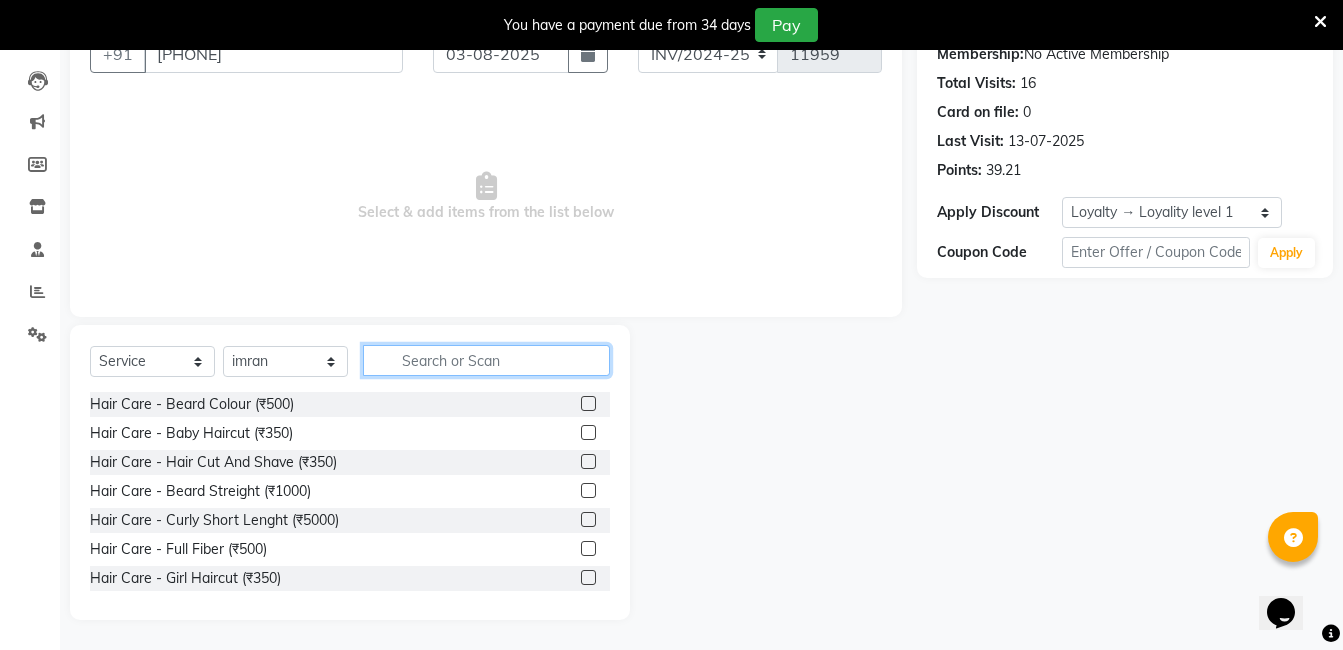 click 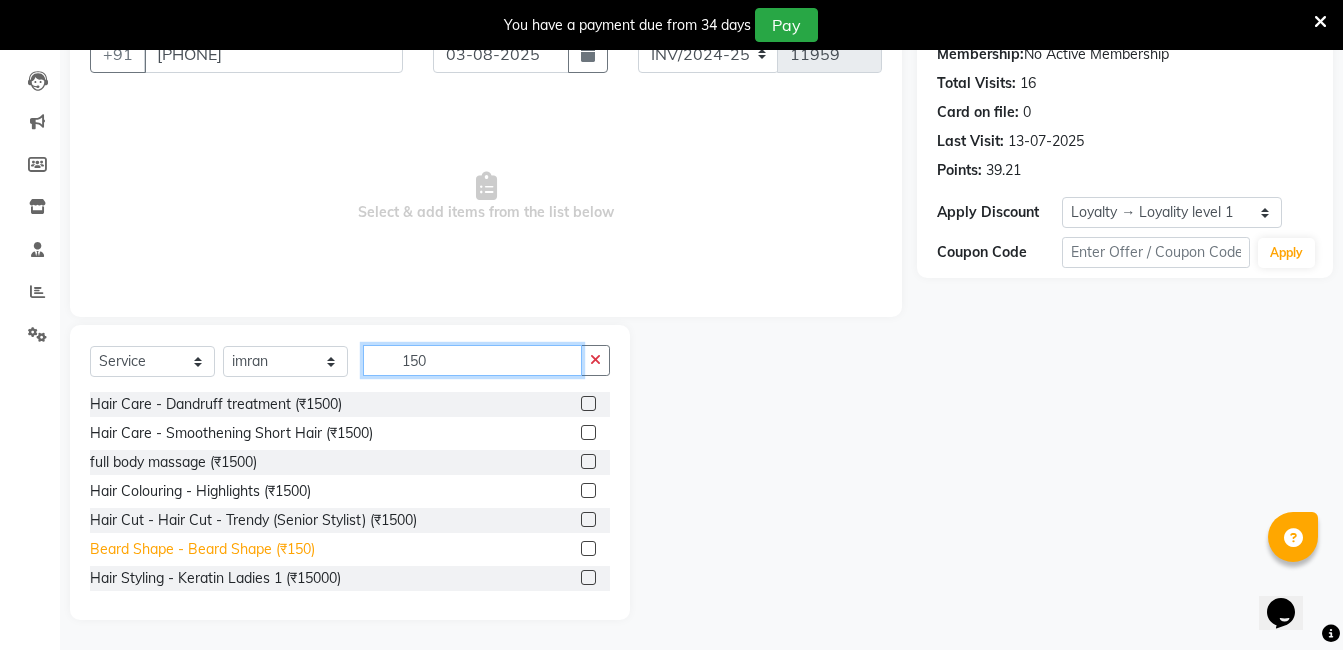 type on "150" 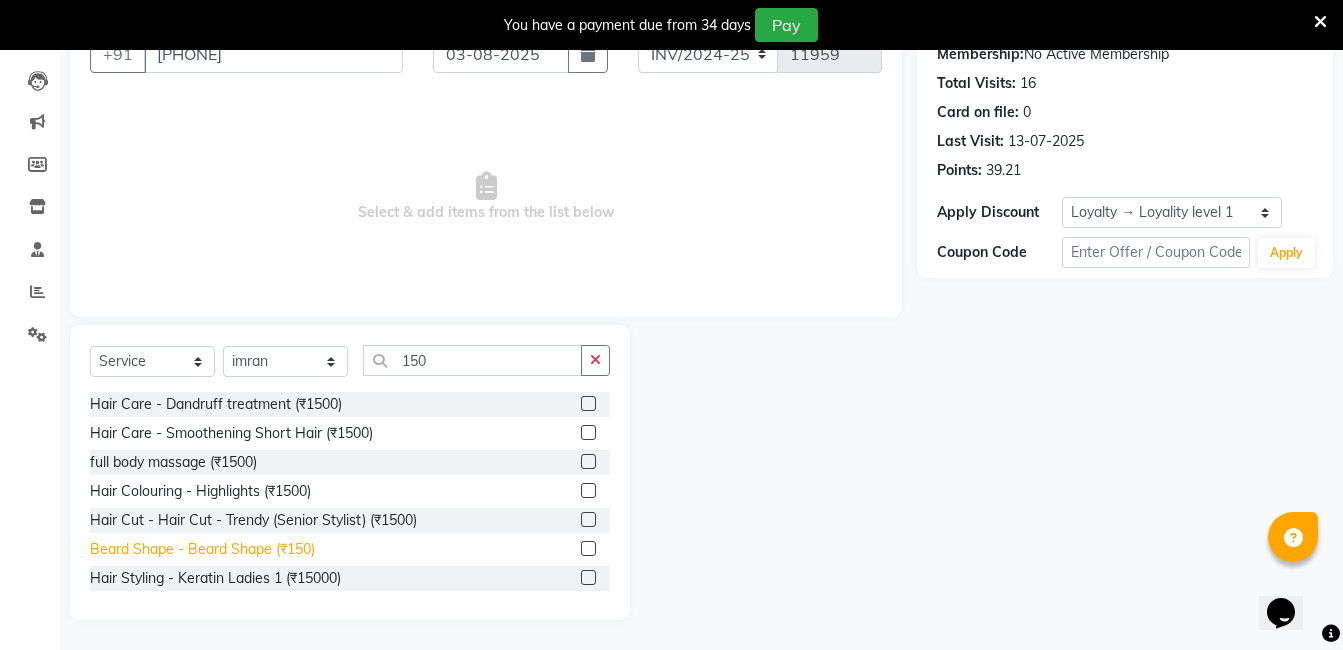 click on "Beard Shape - Beard Shape (₹150)" 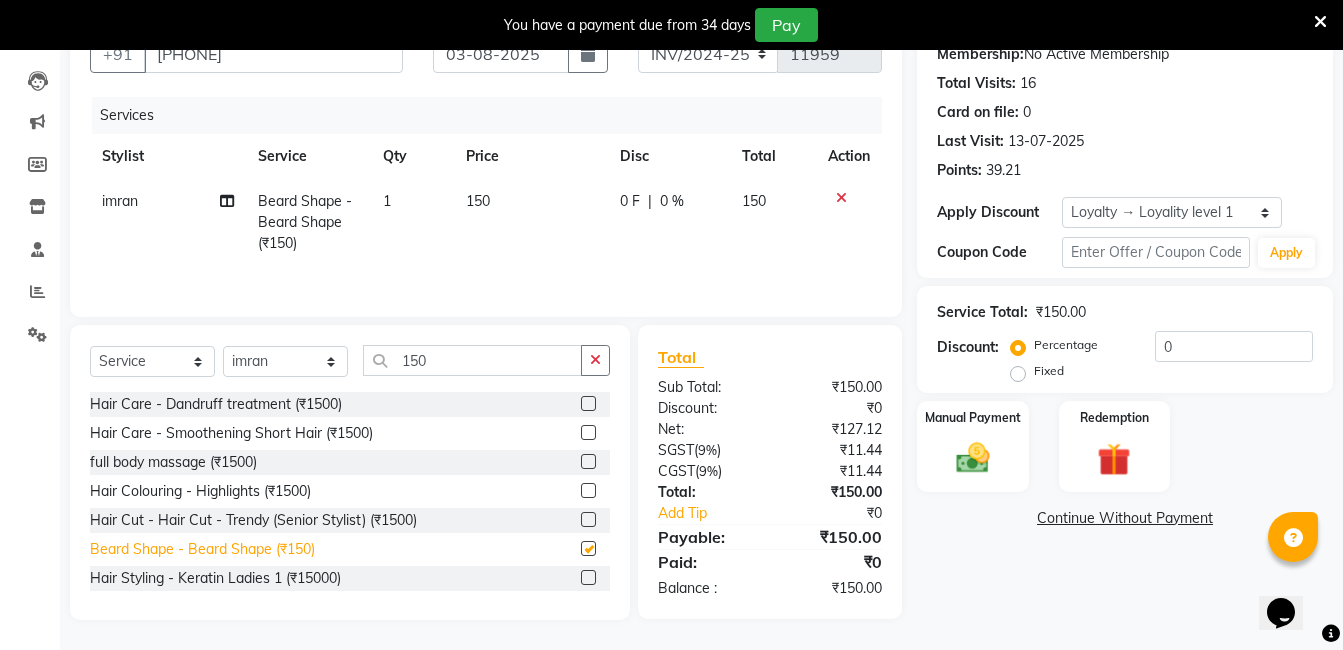 checkbox on "false" 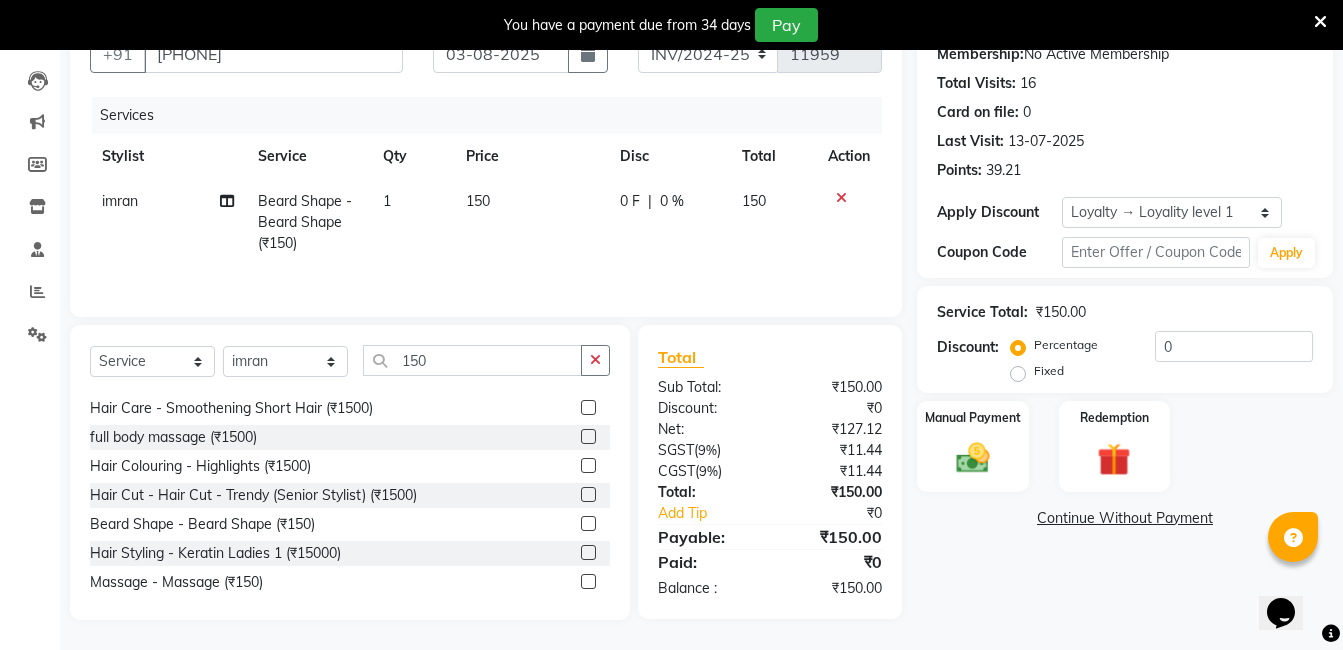 scroll, scrollTop: 32, scrollLeft: 0, axis: vertical 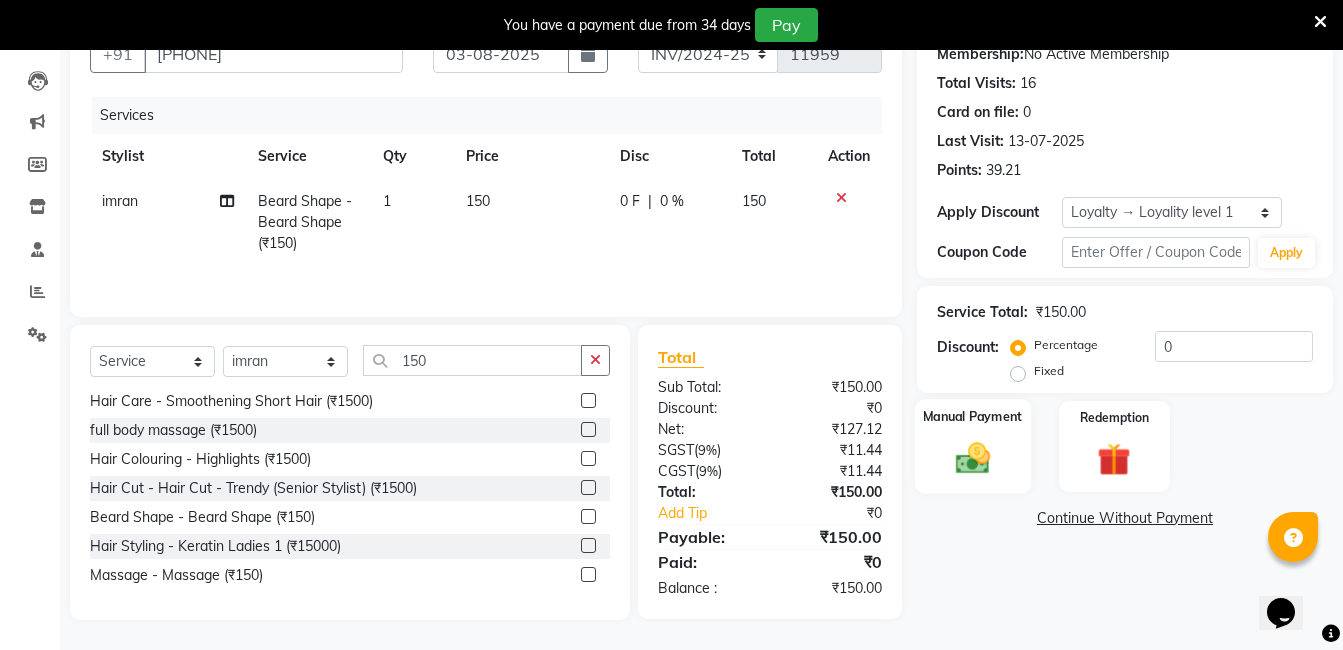 click 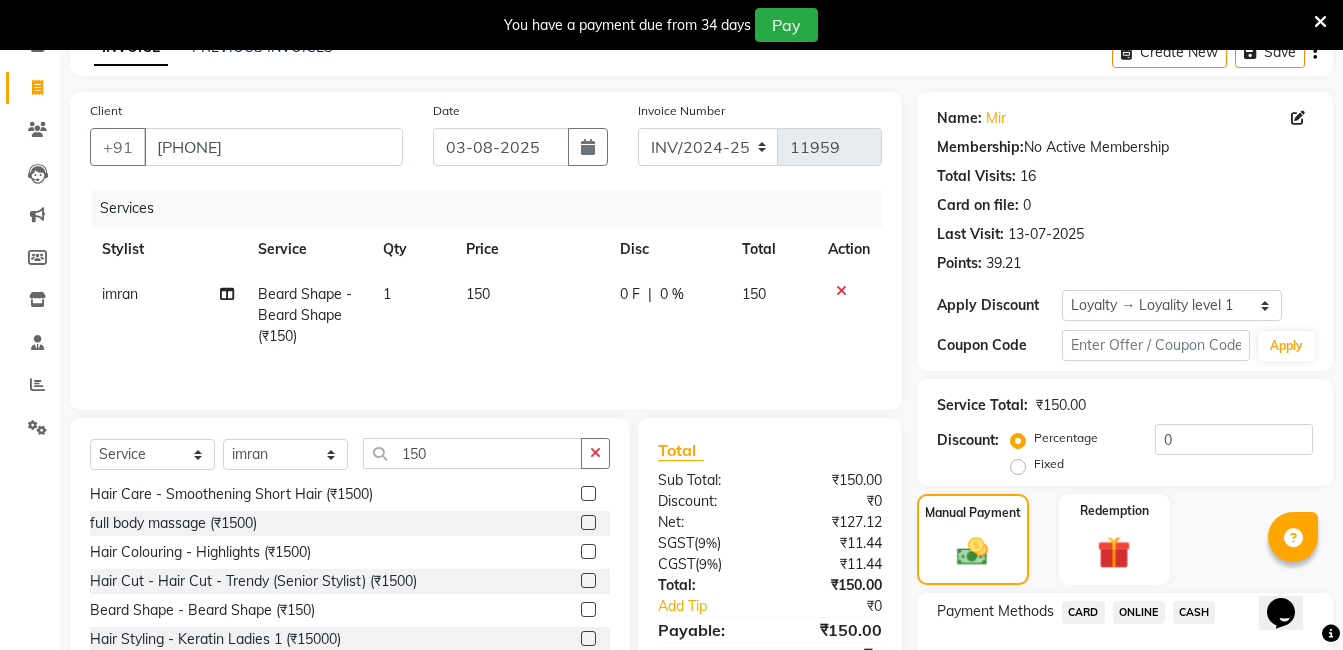 scroll, scrollTop: 242, scrollLeft: 0, axis: vertical 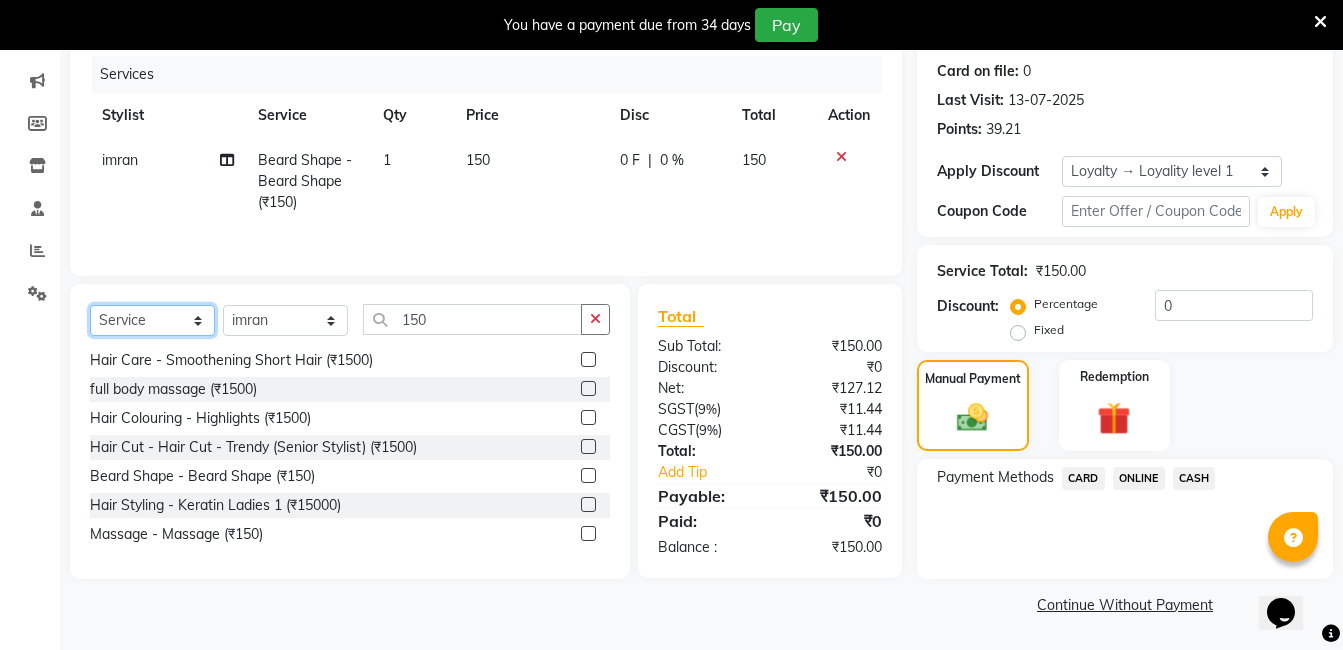 click on "Select  Service  Product  Membership  Package Voucher Prepaid Gift Card" 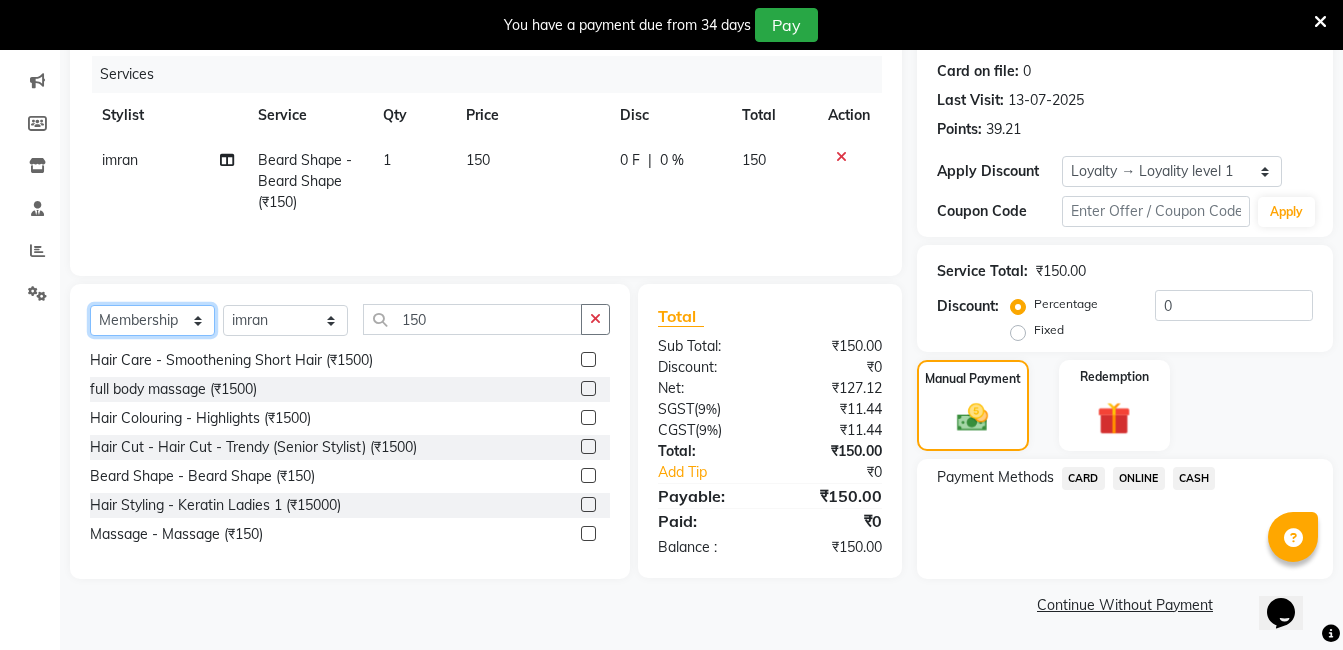 click on "Select  Service  Product  Membership  Package Voucher Prepaid Gift Card" 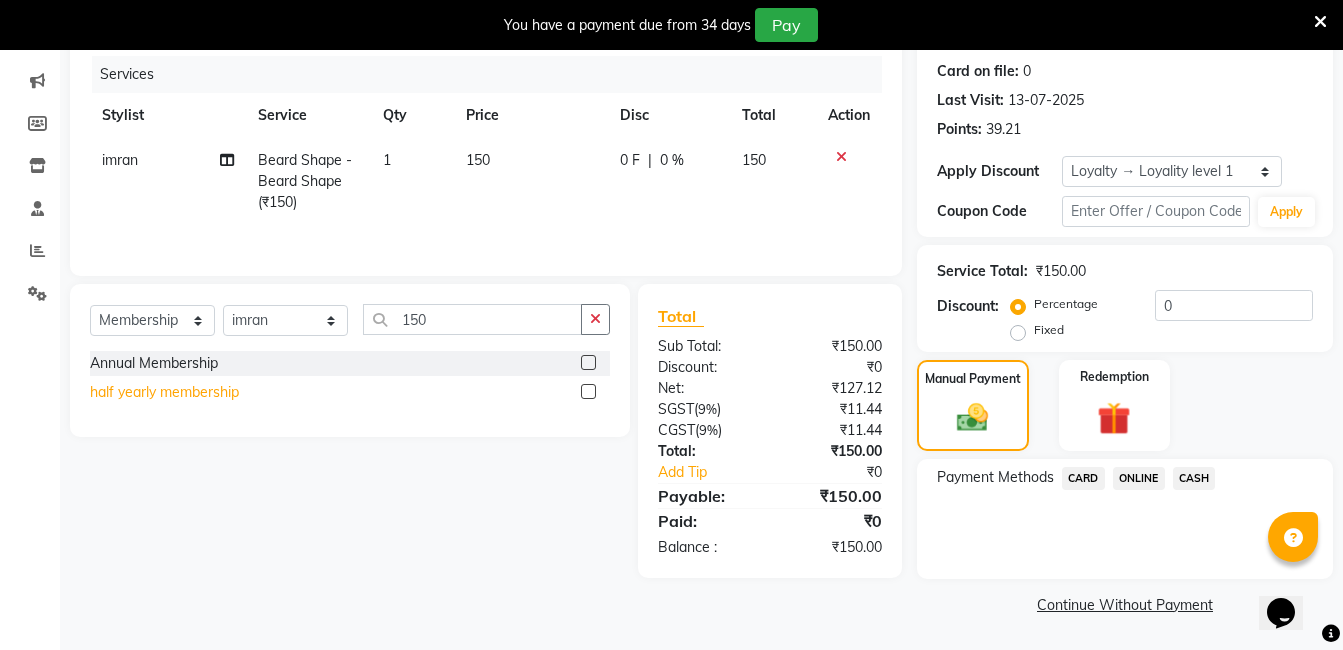 click on "half yearly membership" 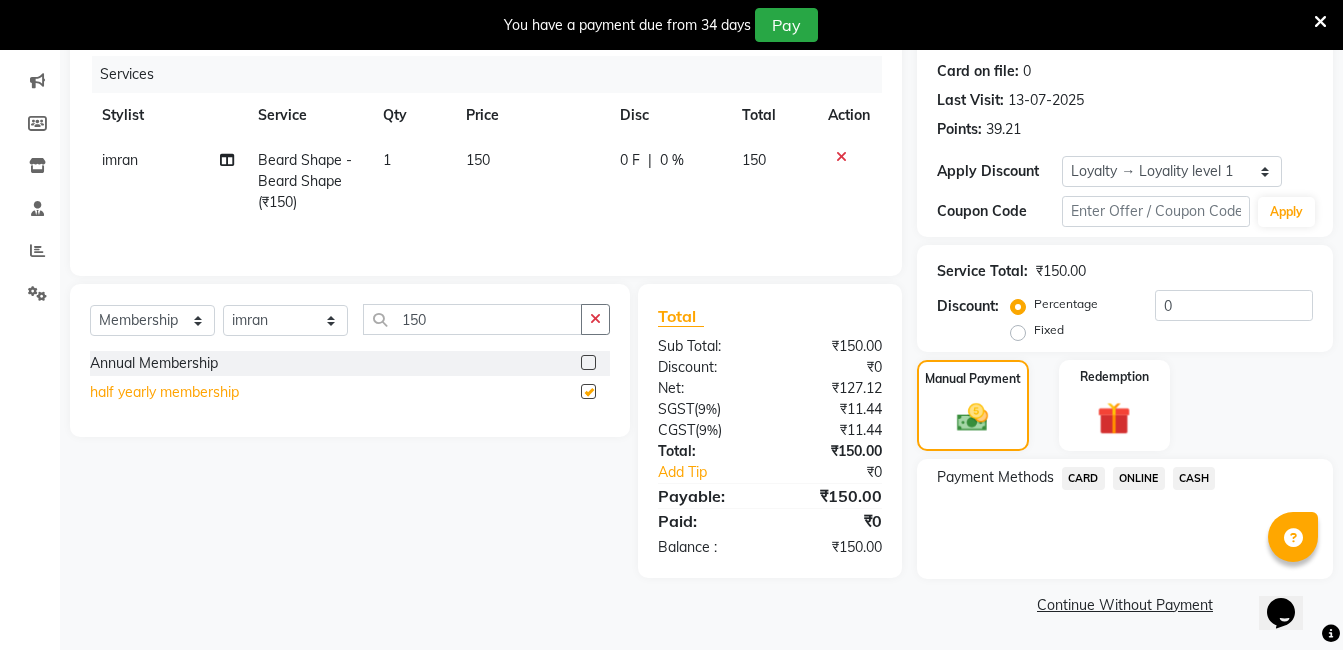 select on "select" 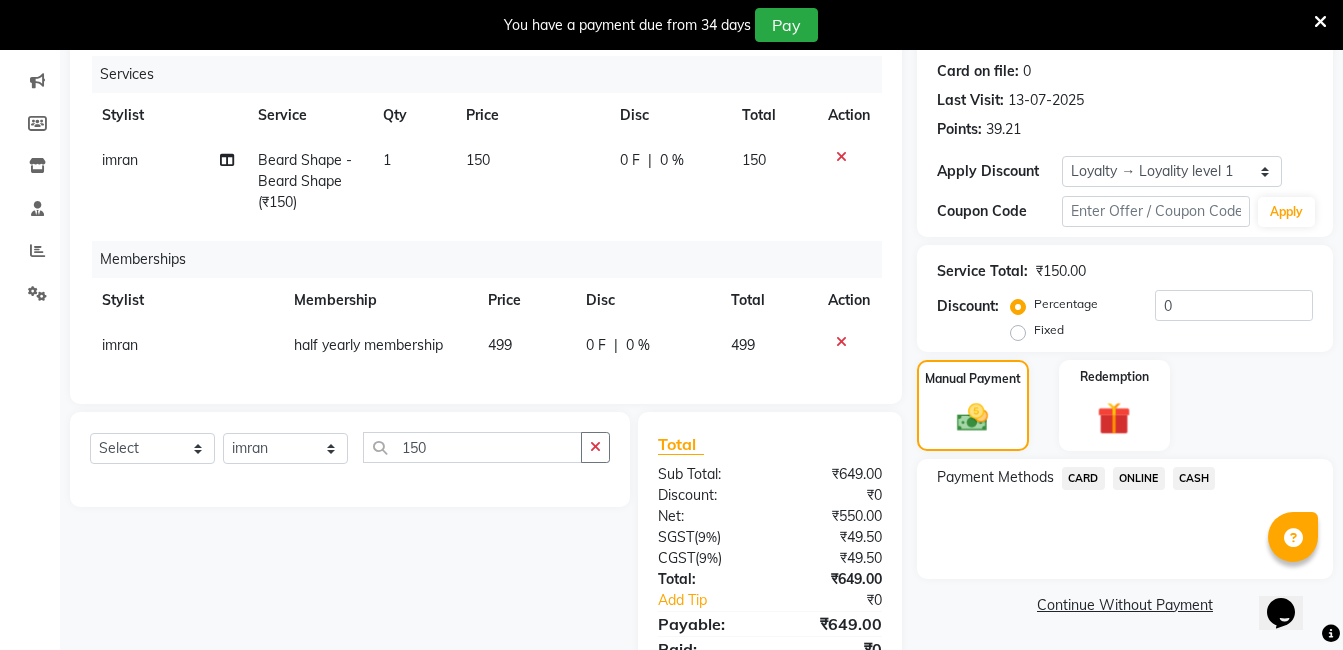 click on "499" 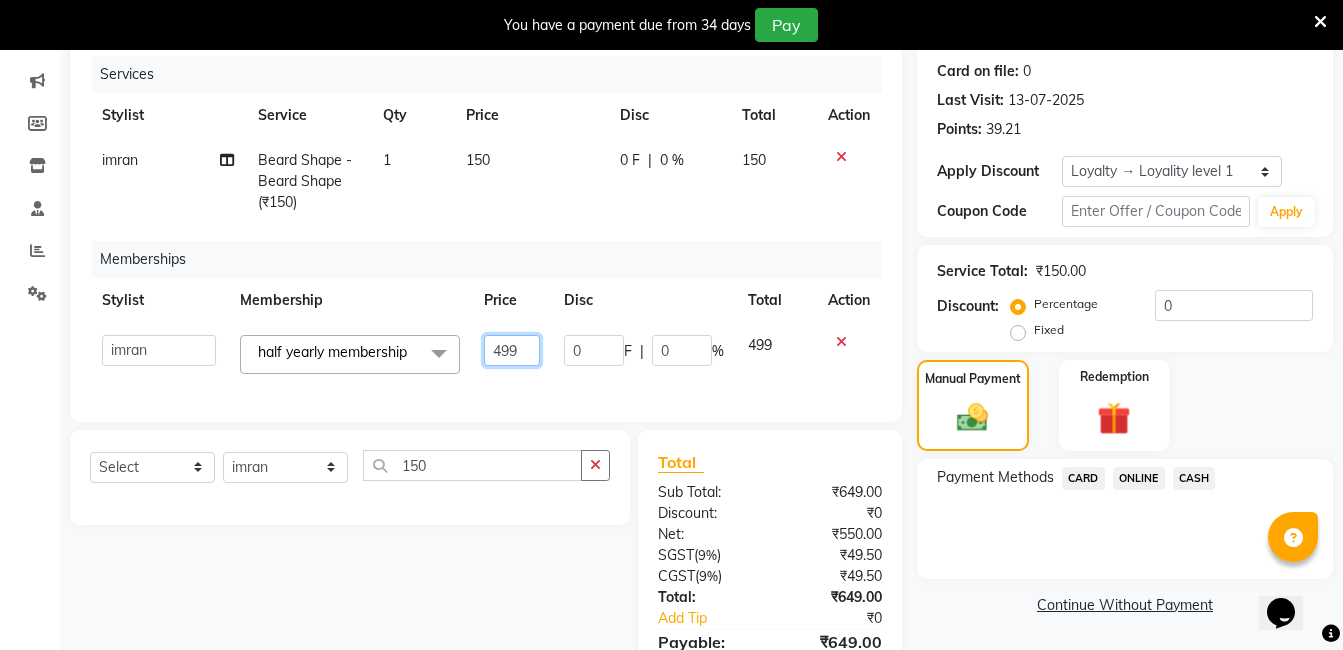 click on "499" 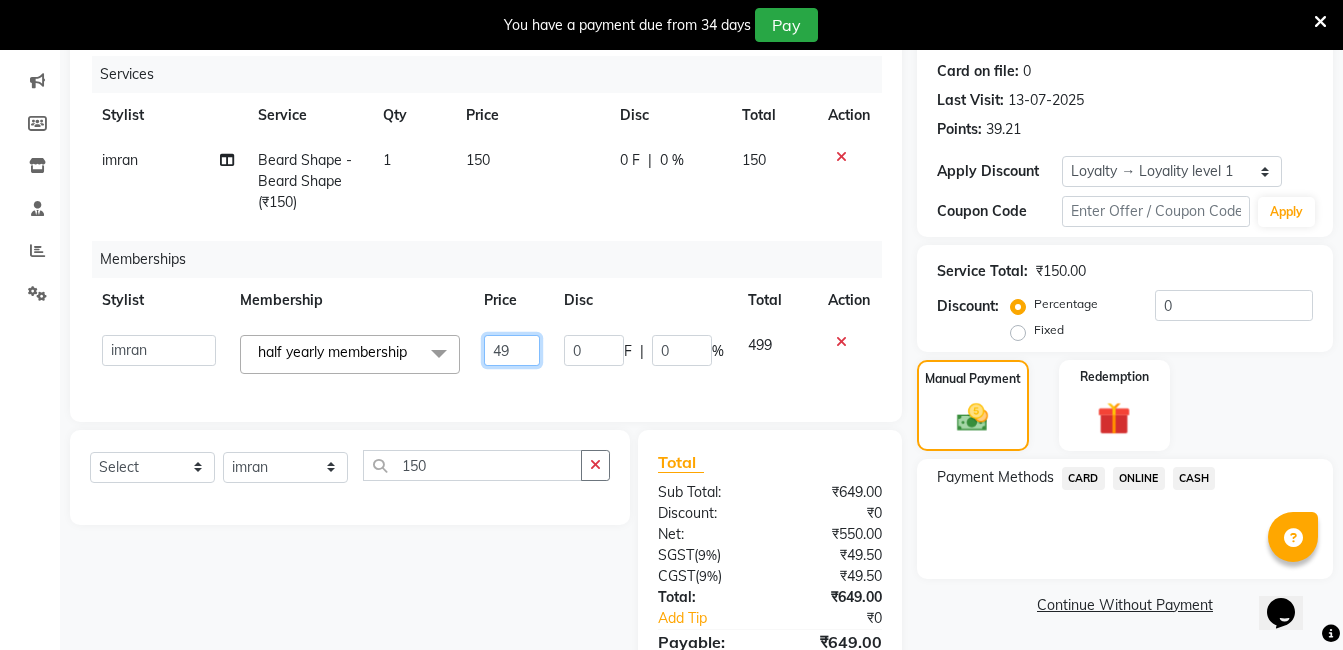 type on "4" 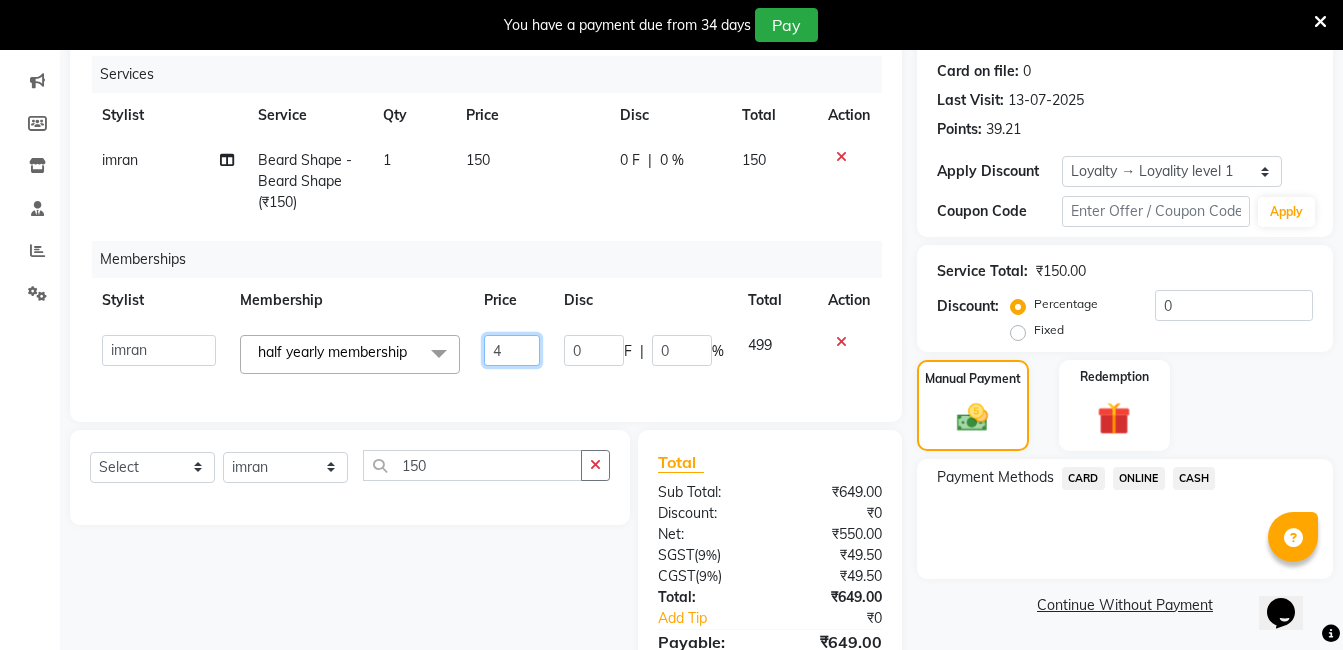 type 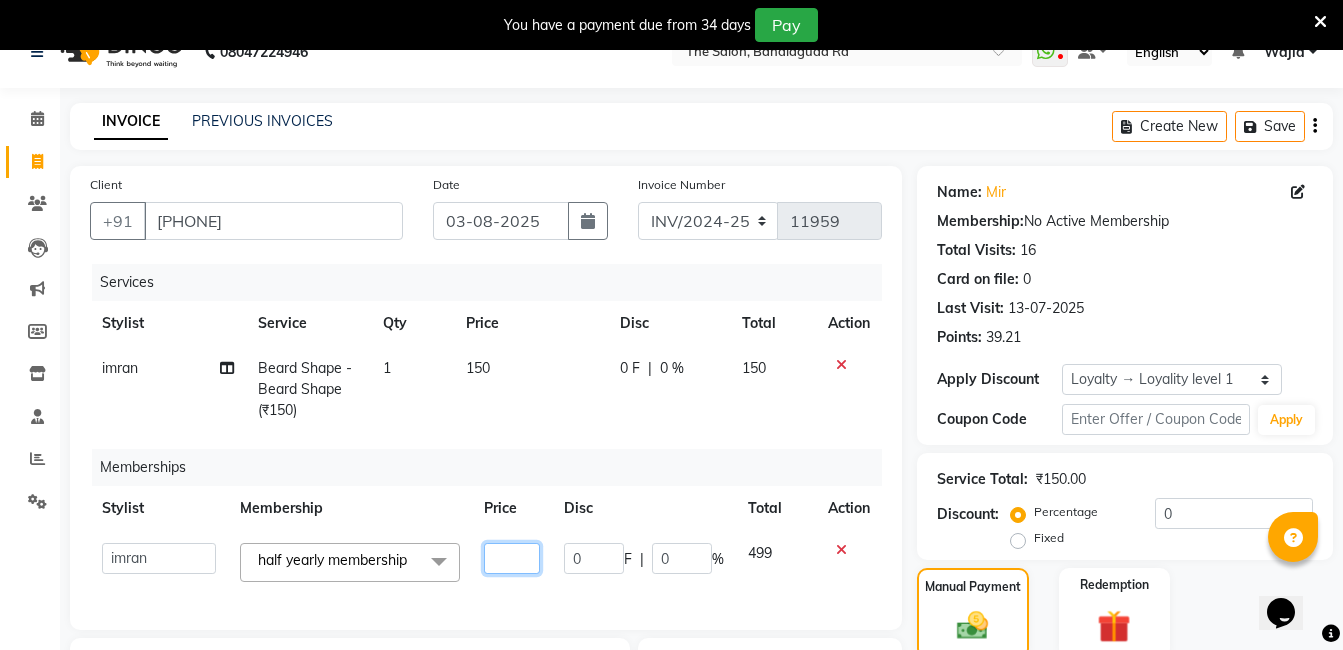 scroll, scrollTop: 0, scrollLeft: 0, axis: both 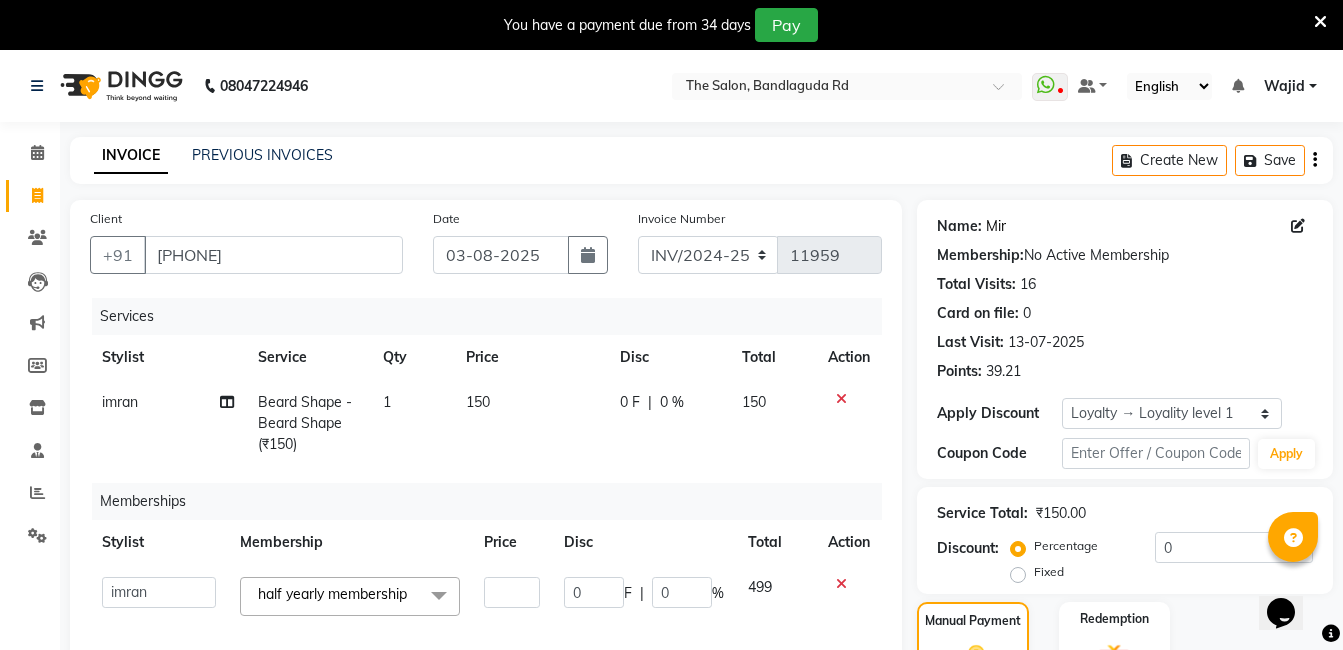 click on "Mir" 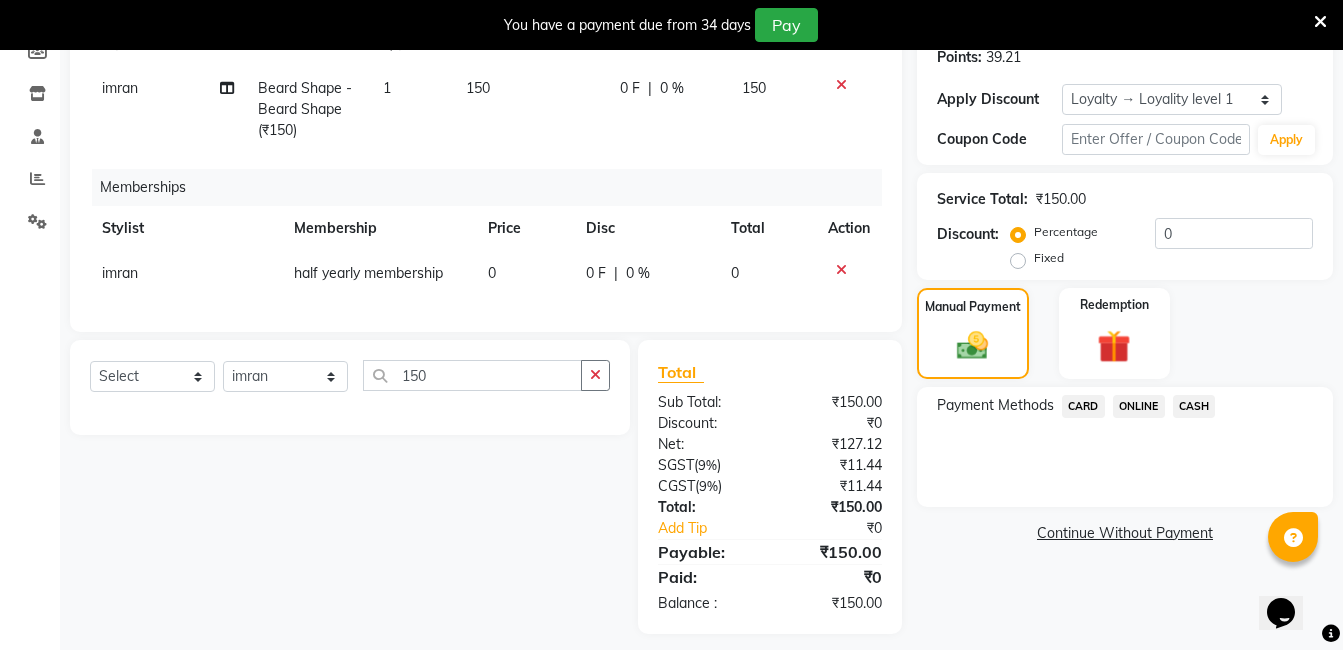 scroll, scrollTop: 343, scrollLeft: 0, axis: vertical 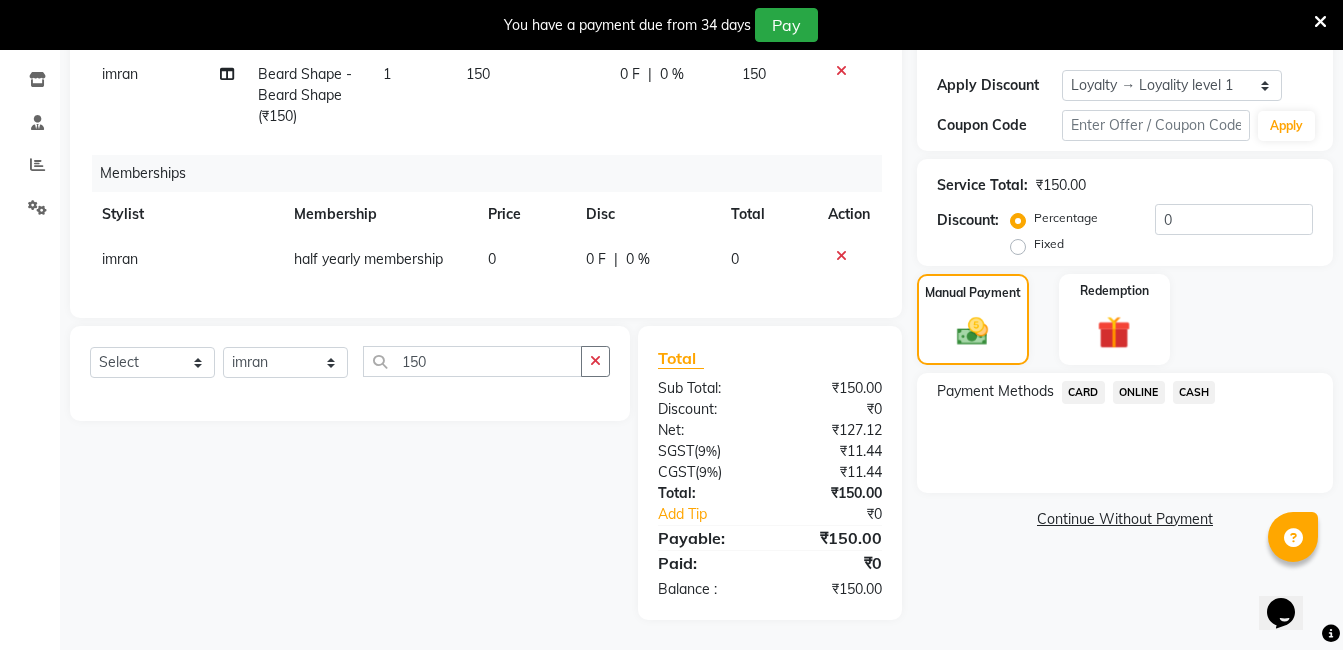 click on "0" 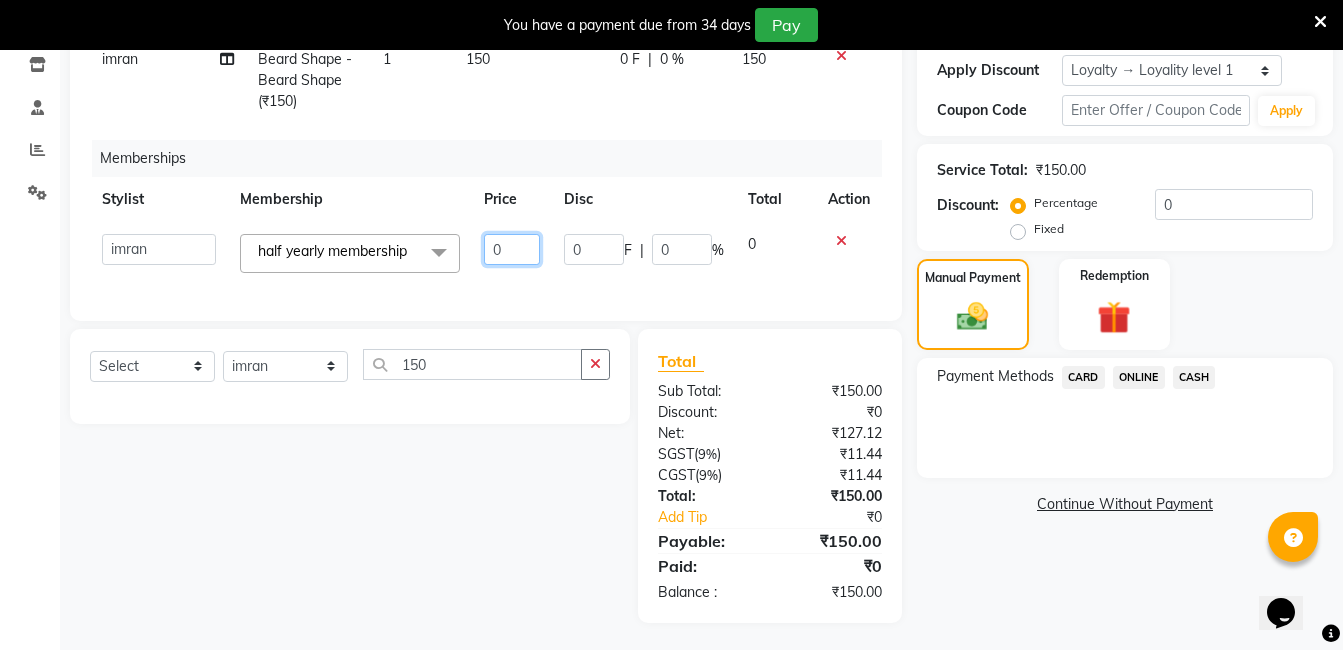 click on "0" 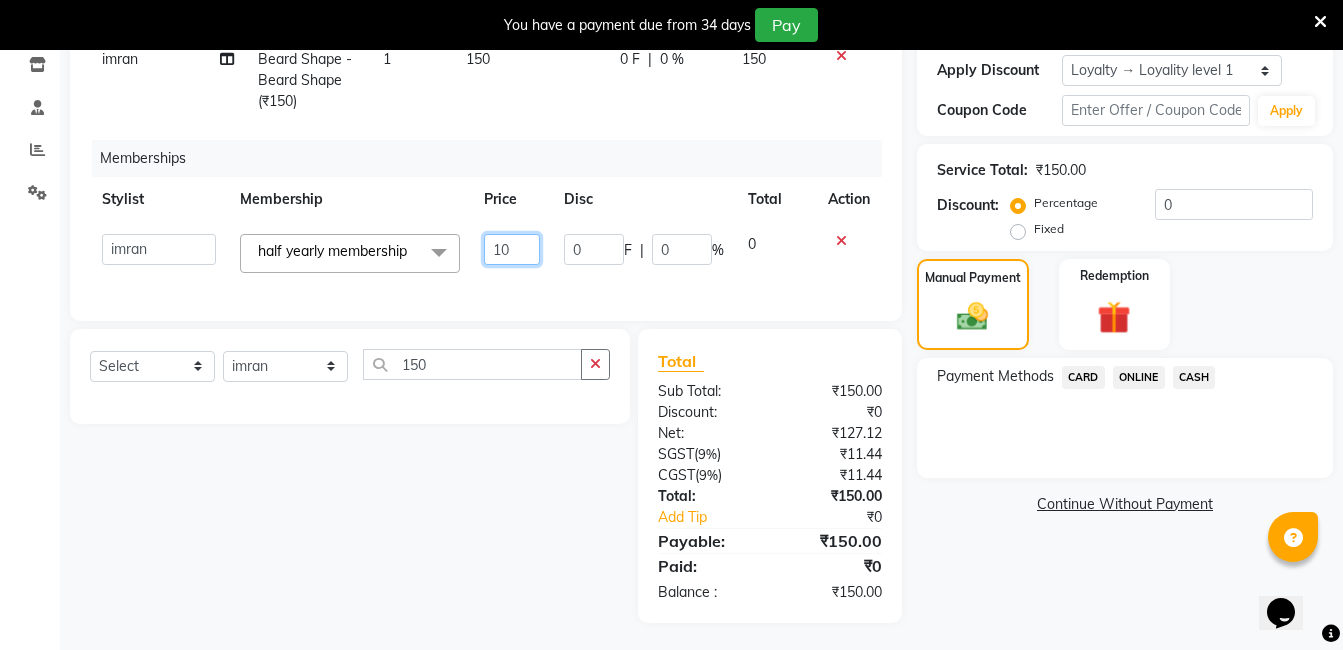 type on "100" 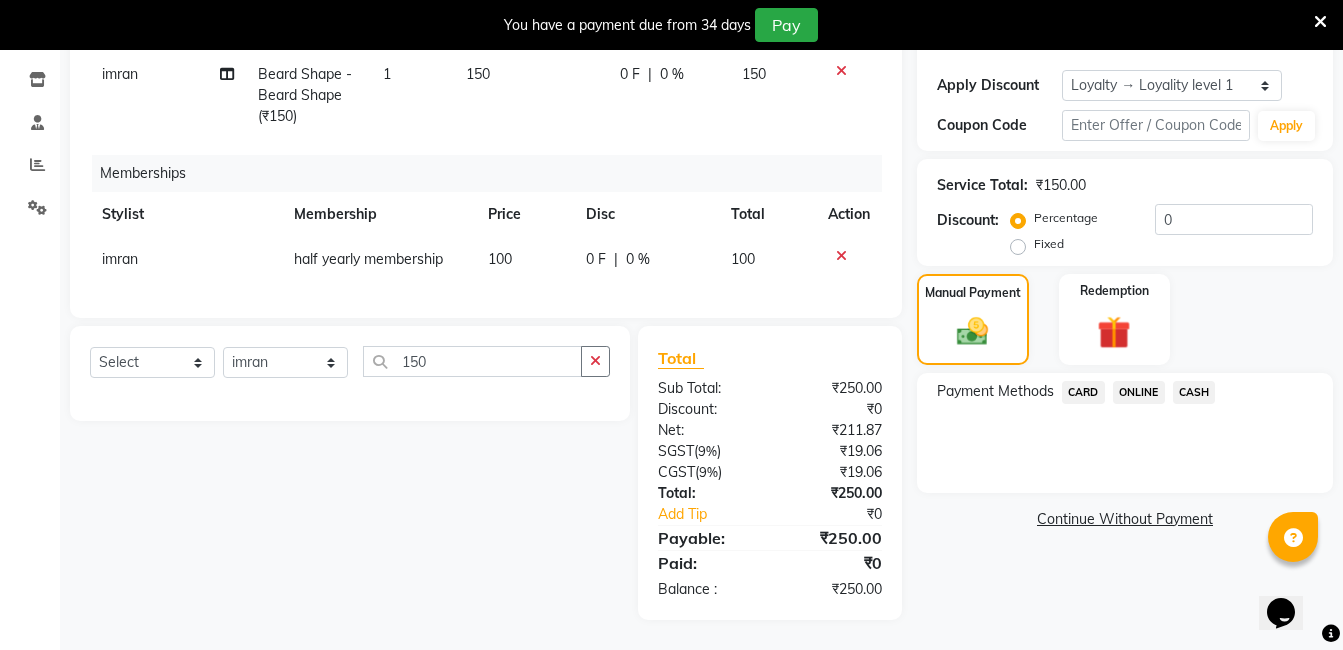 click on "Services Stylist Service Qty Price Disc Total Action imran Beard Shape - Beard Shape (₹150) 1 150 0 F | 0 % 150 Memberships Stylist Membership Price Disc Total Action imran half yearly membership 100 0 F | 0 % 100" 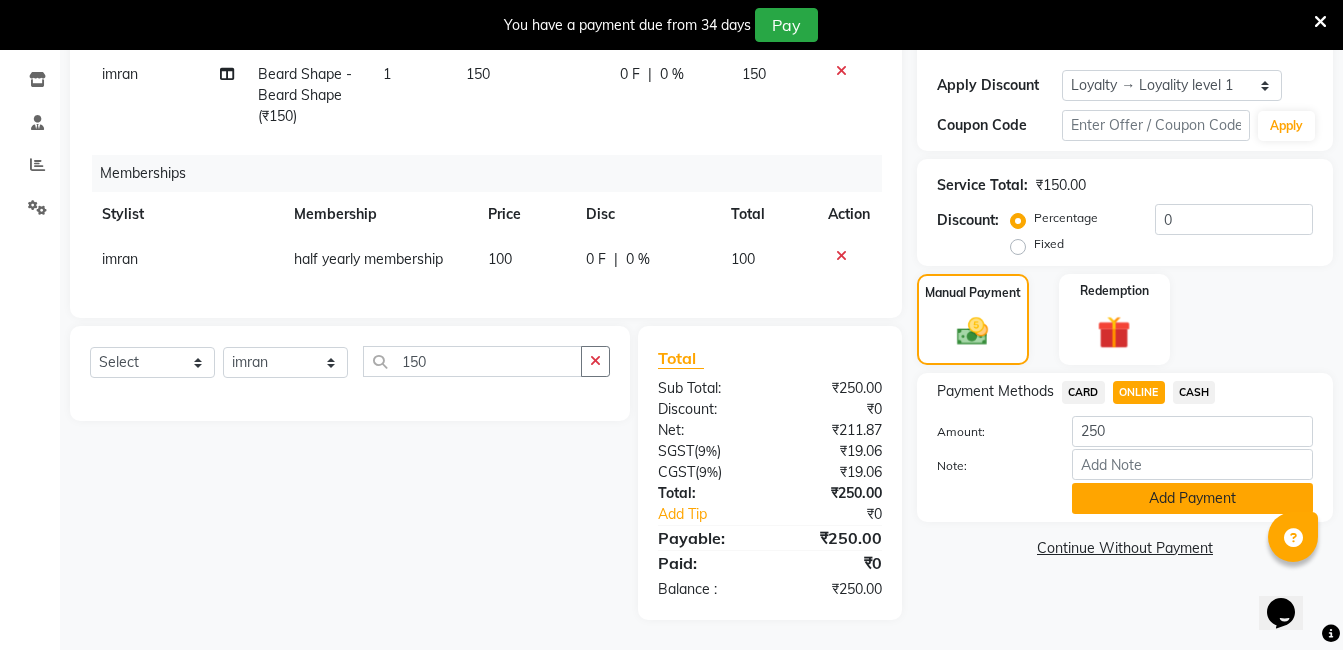 click on "Add Payment" 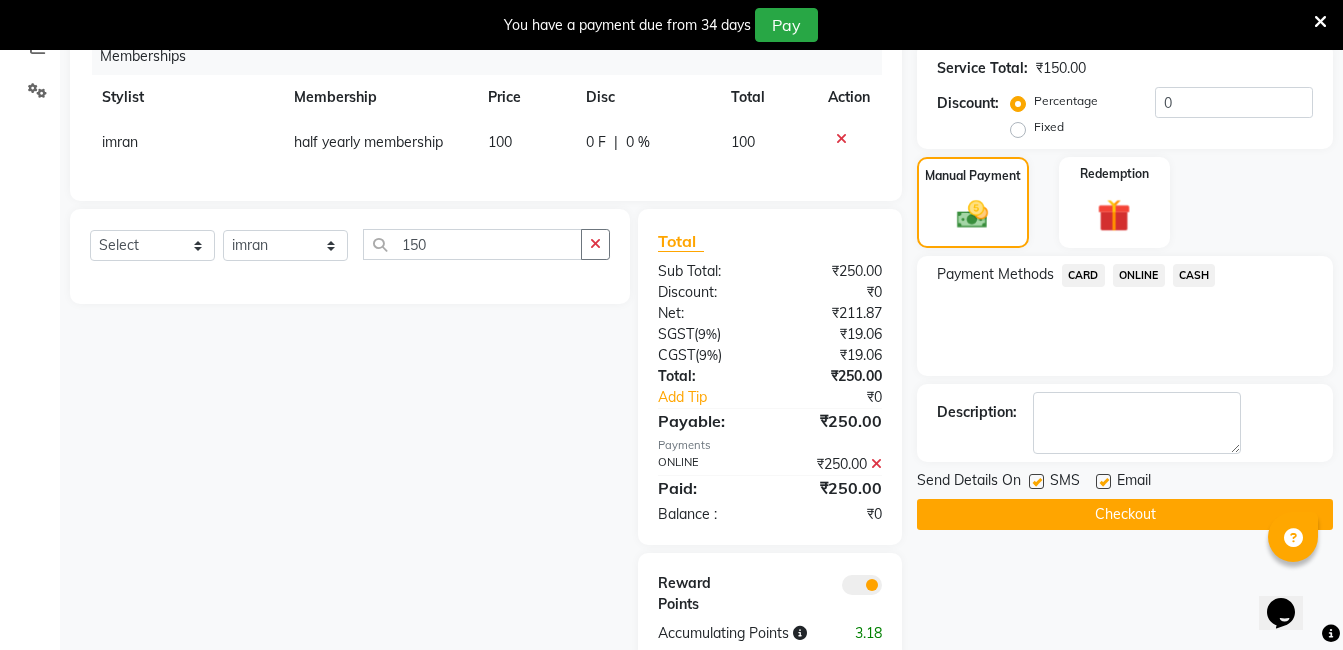 scroll, scrollTop: 500, scrollLeft: 0, axis: vertical 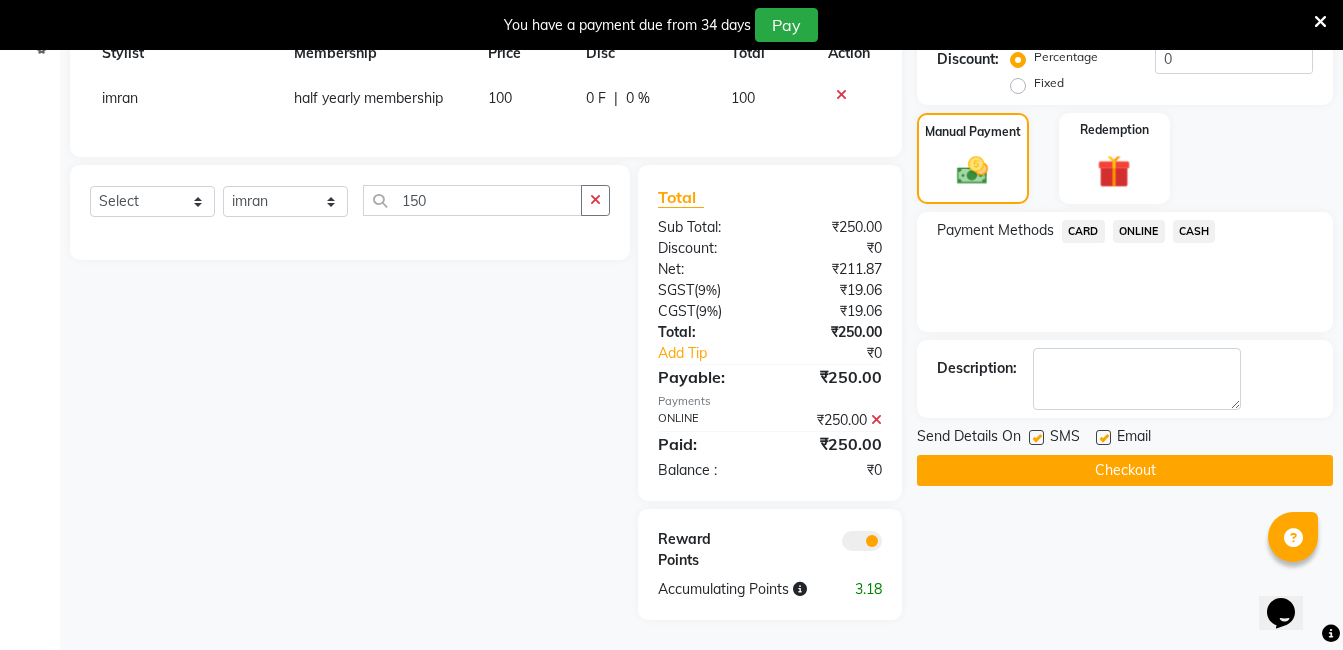 click on "Checkout" 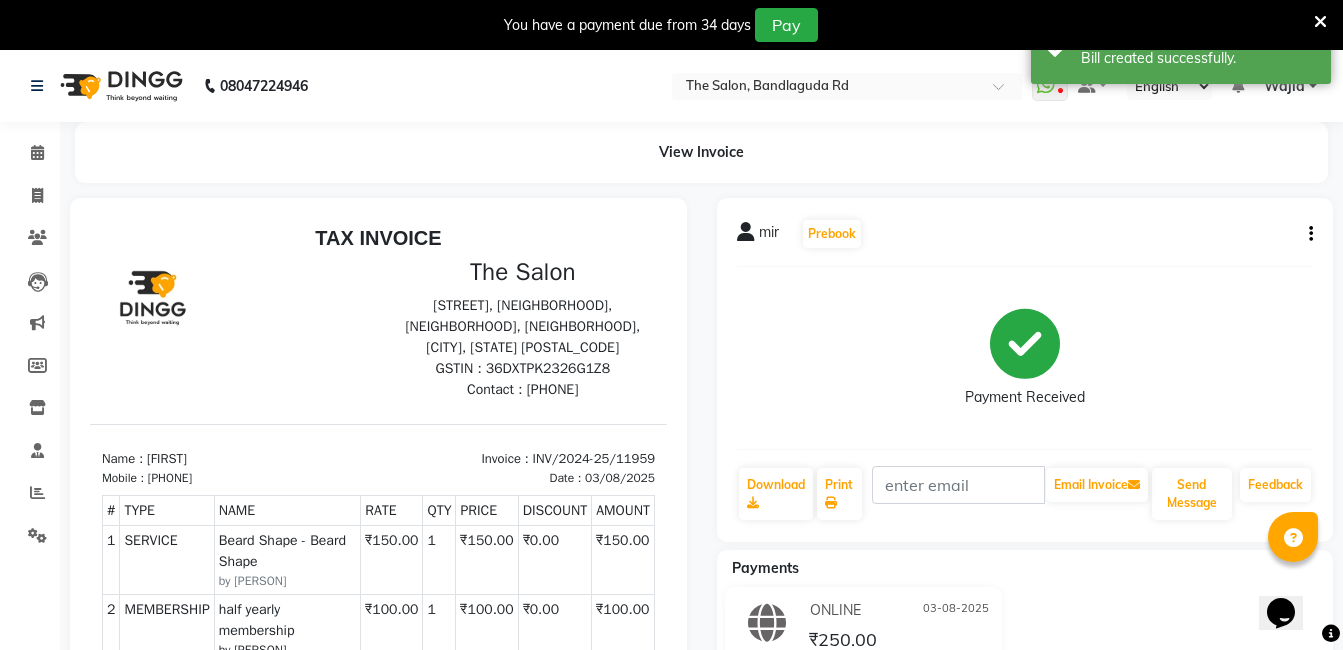 scroll, scrollTop: 0, scrollLeft: 0, axis: both 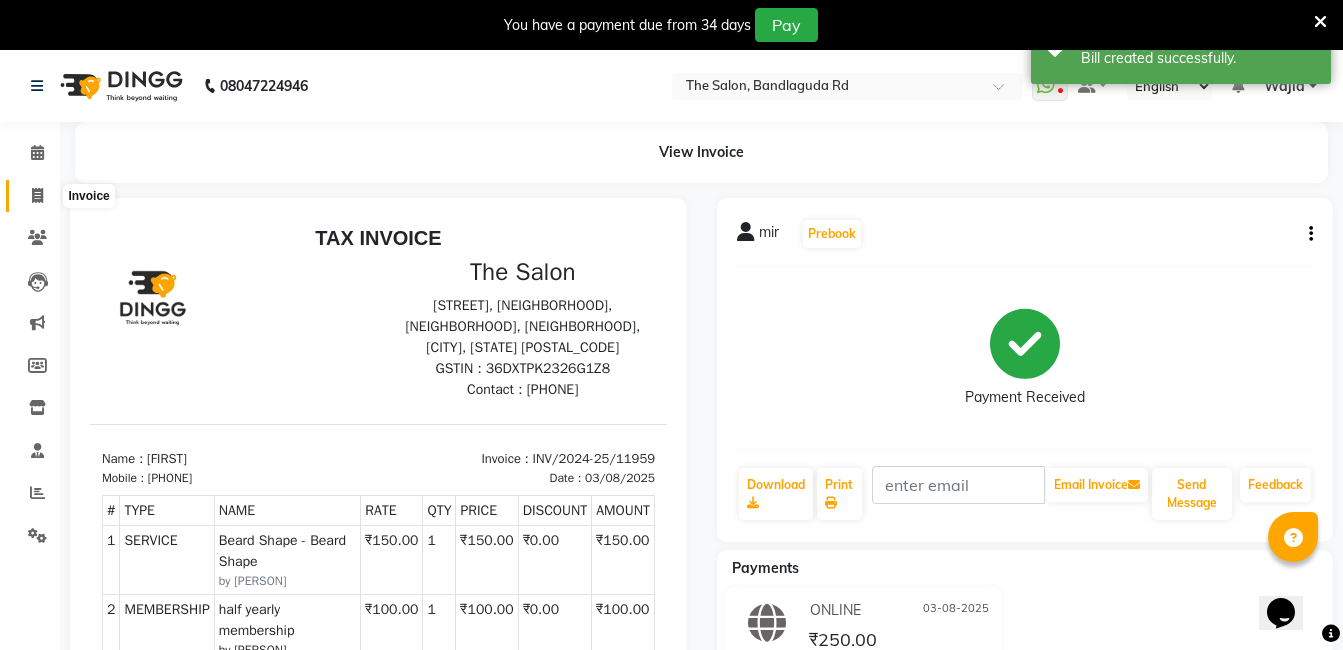 click 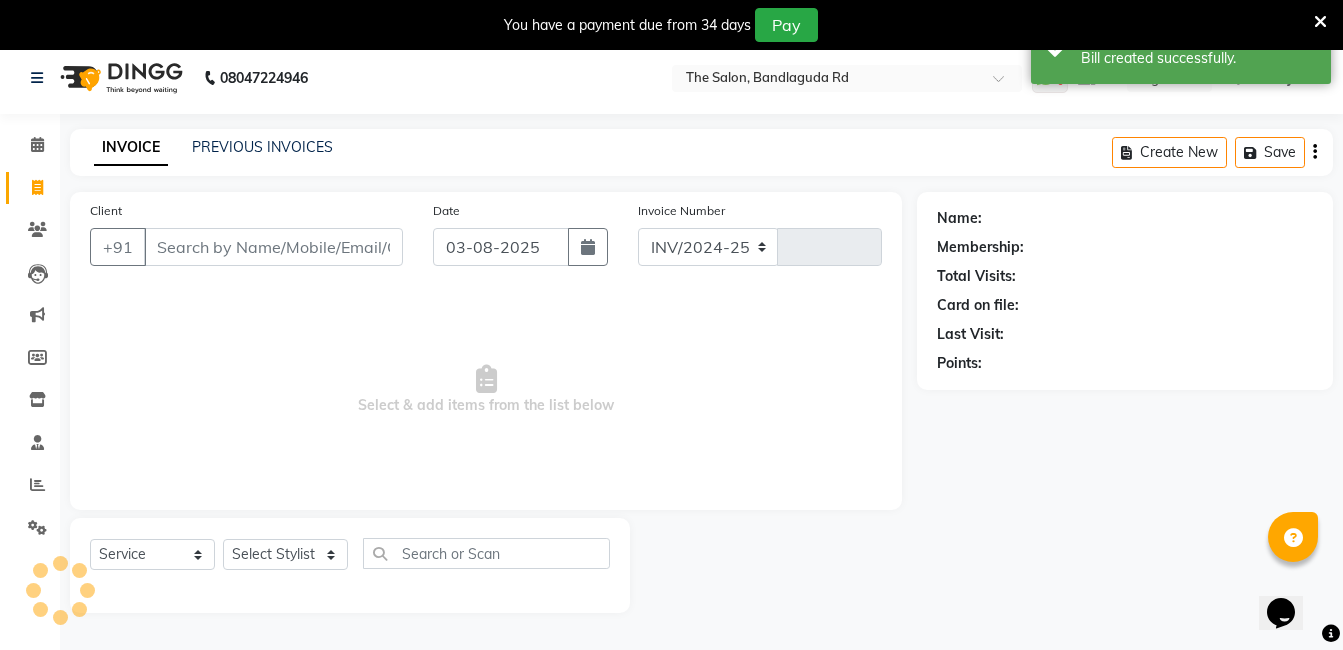 select on "5198" 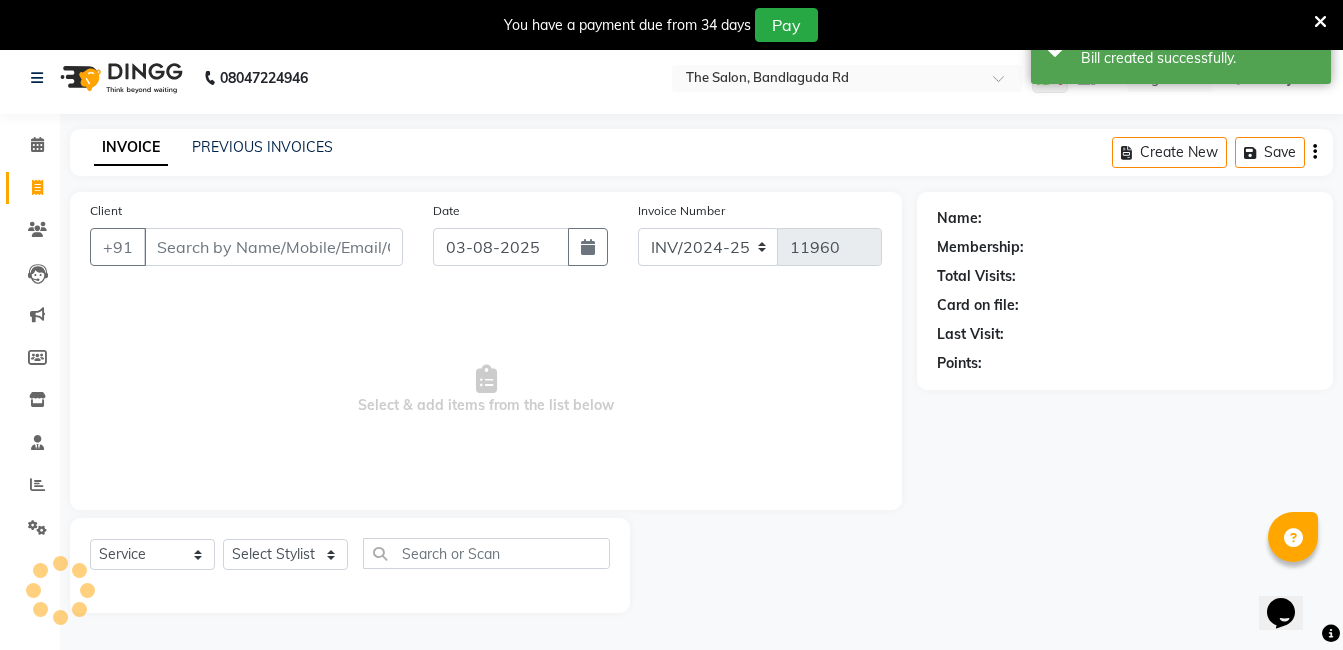 scroll, scrollTop: 50, scrollLeft: 0, axis: vertical 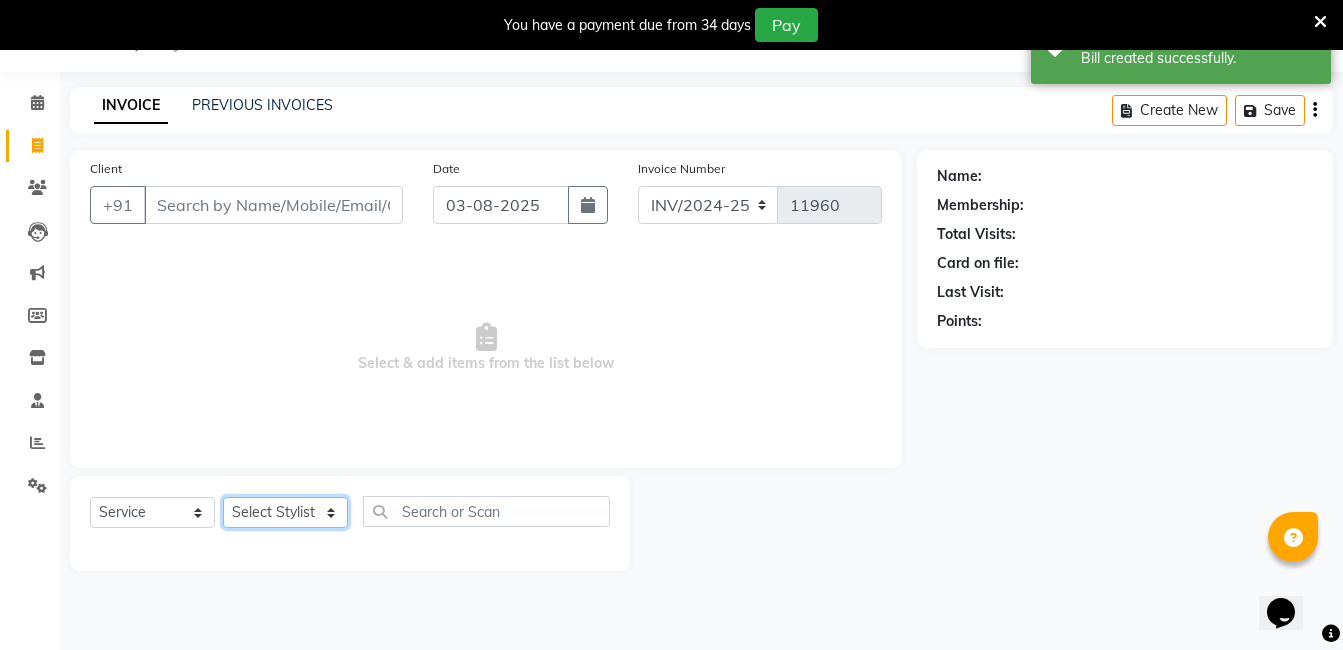 click on "Select Stylist AIJAZ fazil imran iqbal kasim mohd mohsin rasheed sameer TALIB Wajid" 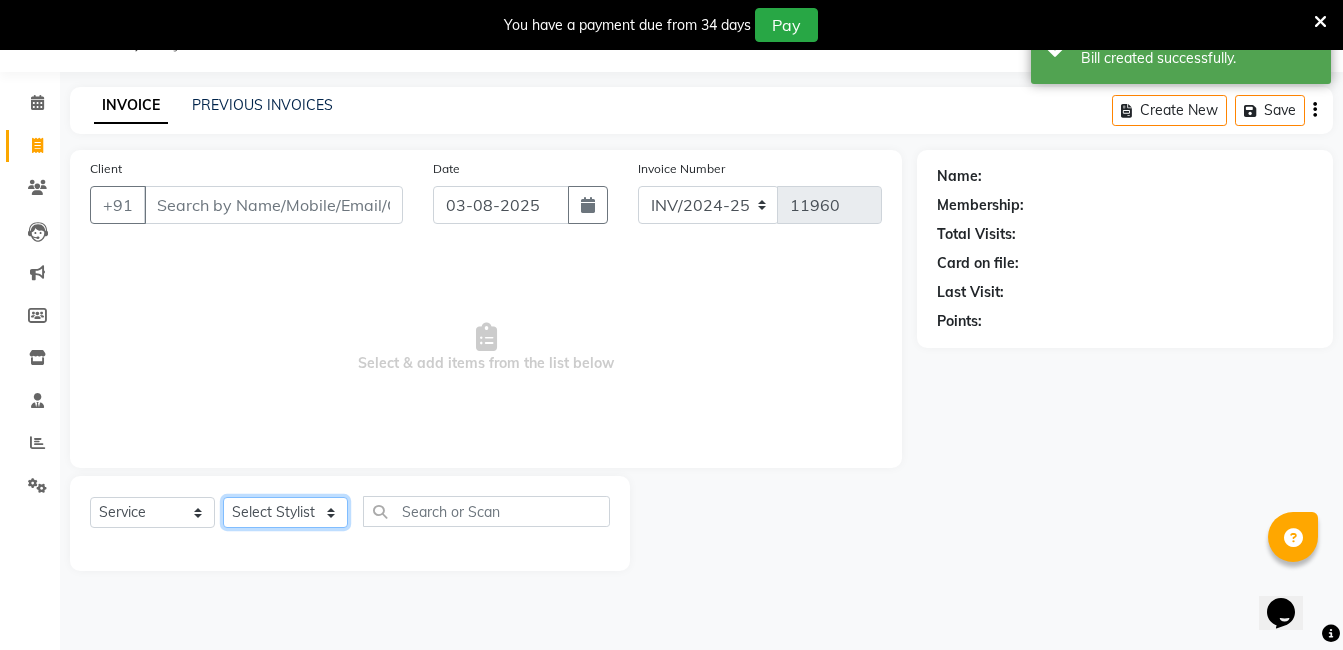 select on "63353" 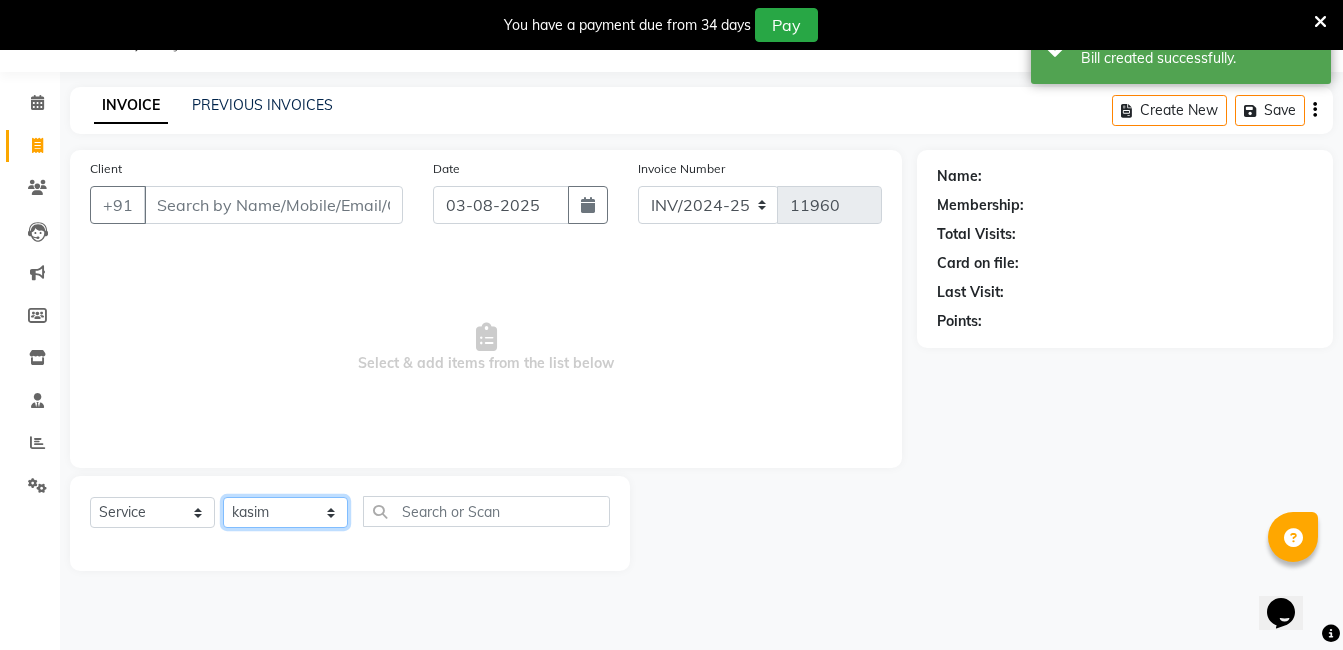 click on "Select Stylist AIJAZ fazil imran iqbal kasim mohd mohsin rasheed sameer TALIB Wajid" 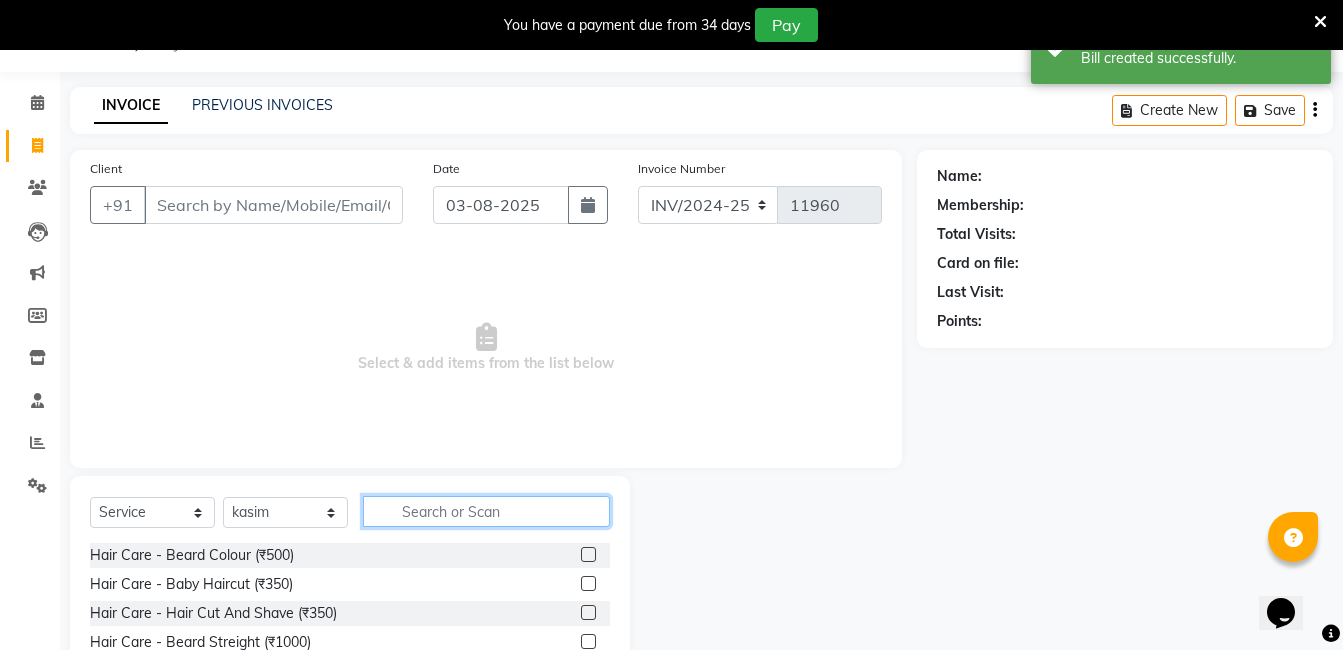 click 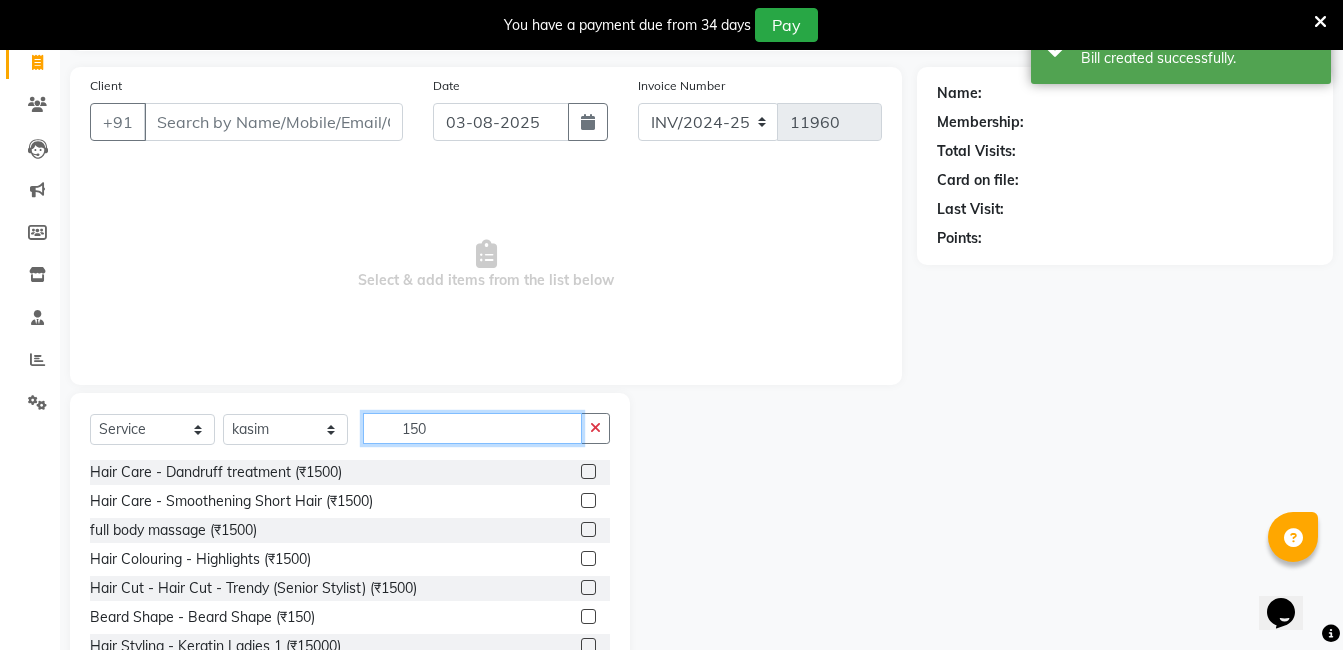 scroll, scrollTop: 201, scrollLeft: 0, axis: vertical 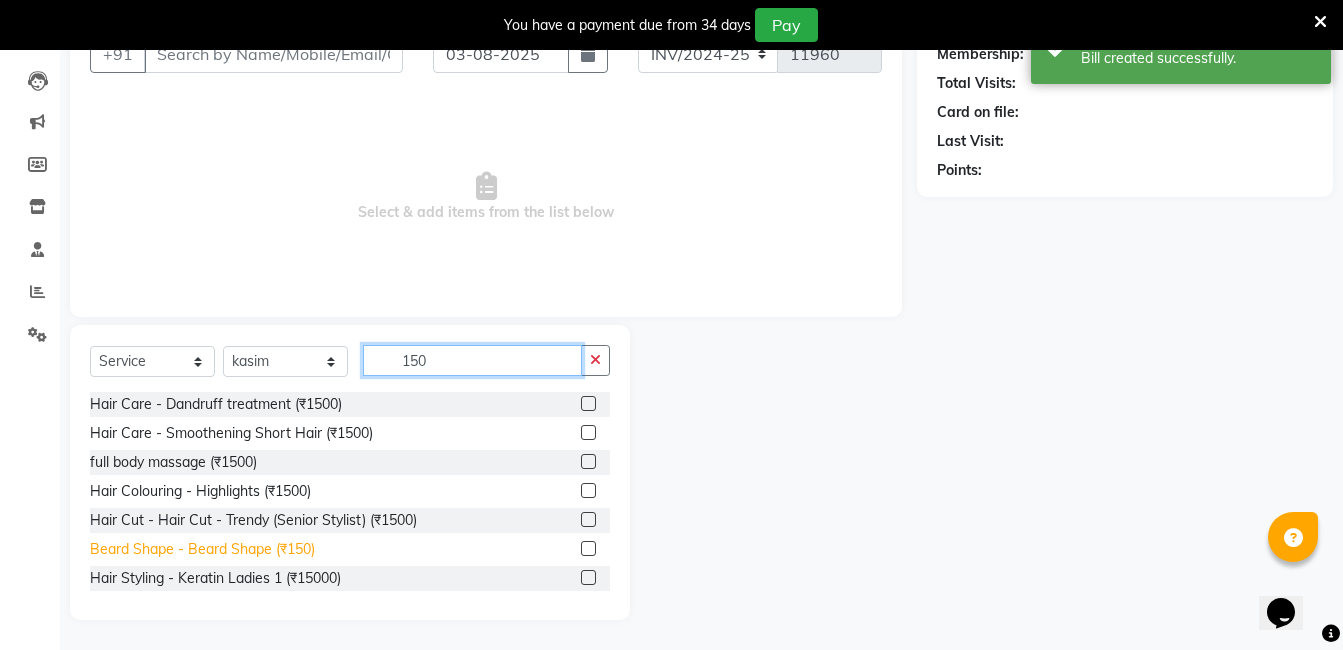type on "150" 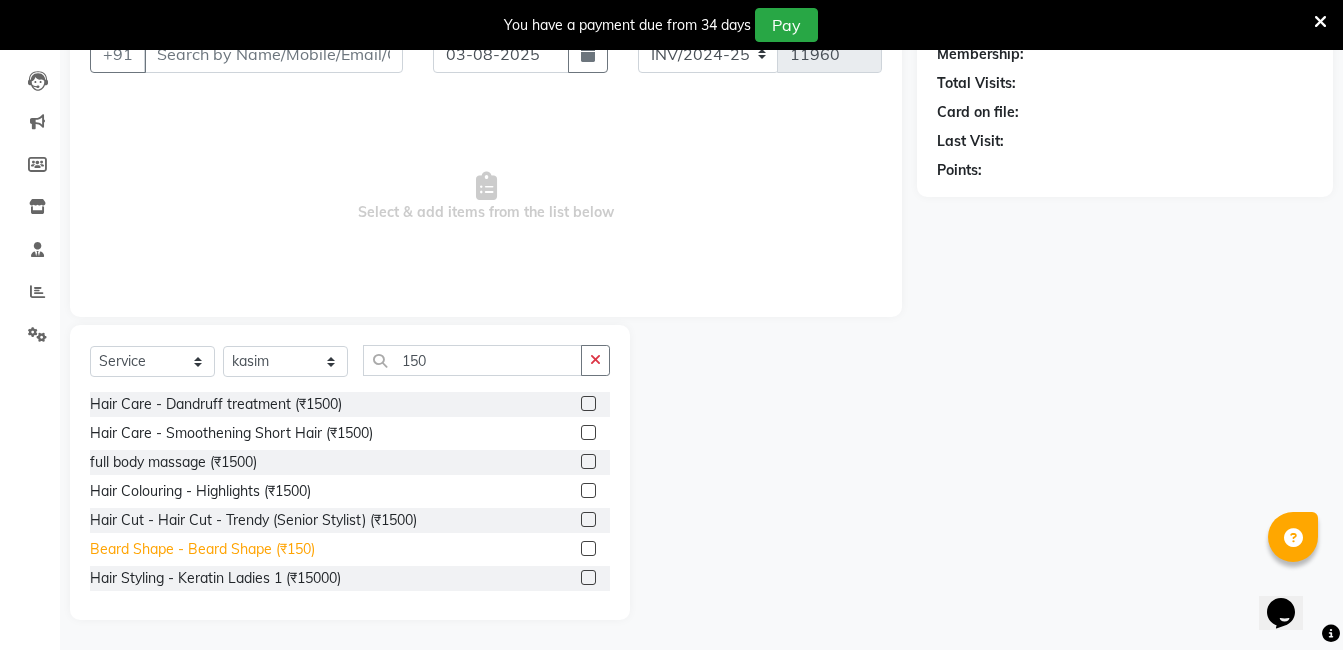 click on "Beard Shape - Beard Shape (₹150)" 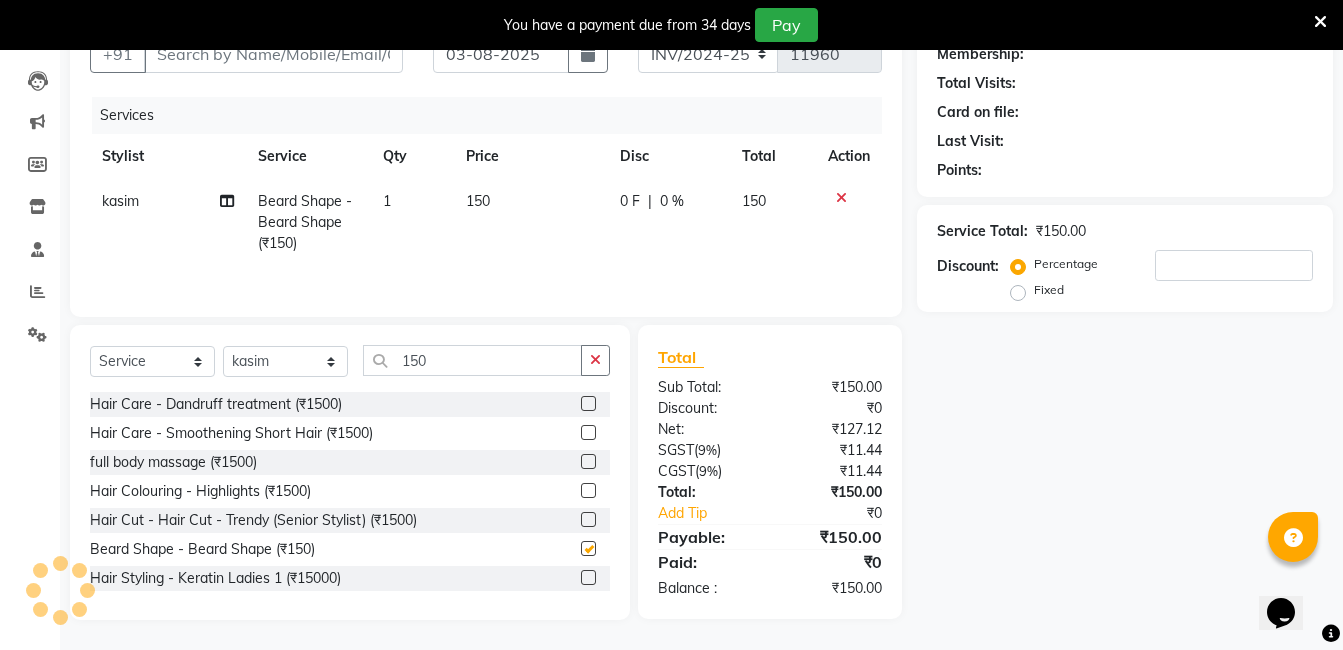 checkbox on "false" 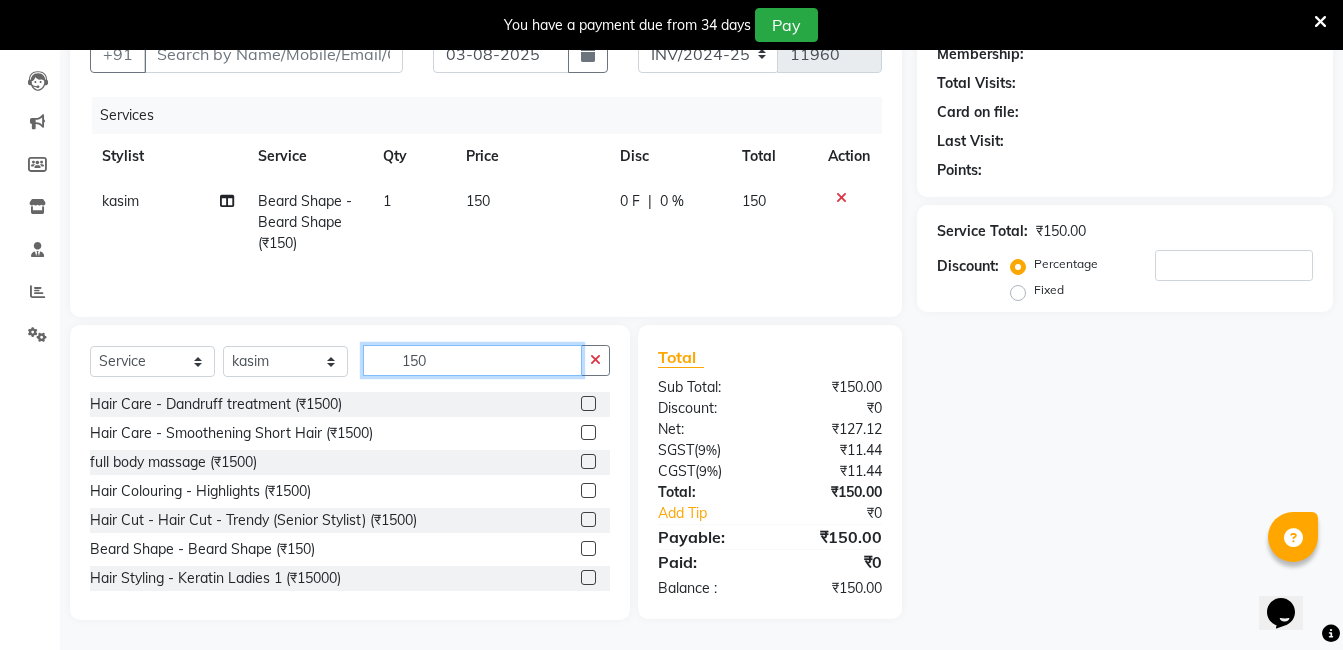click on "150" 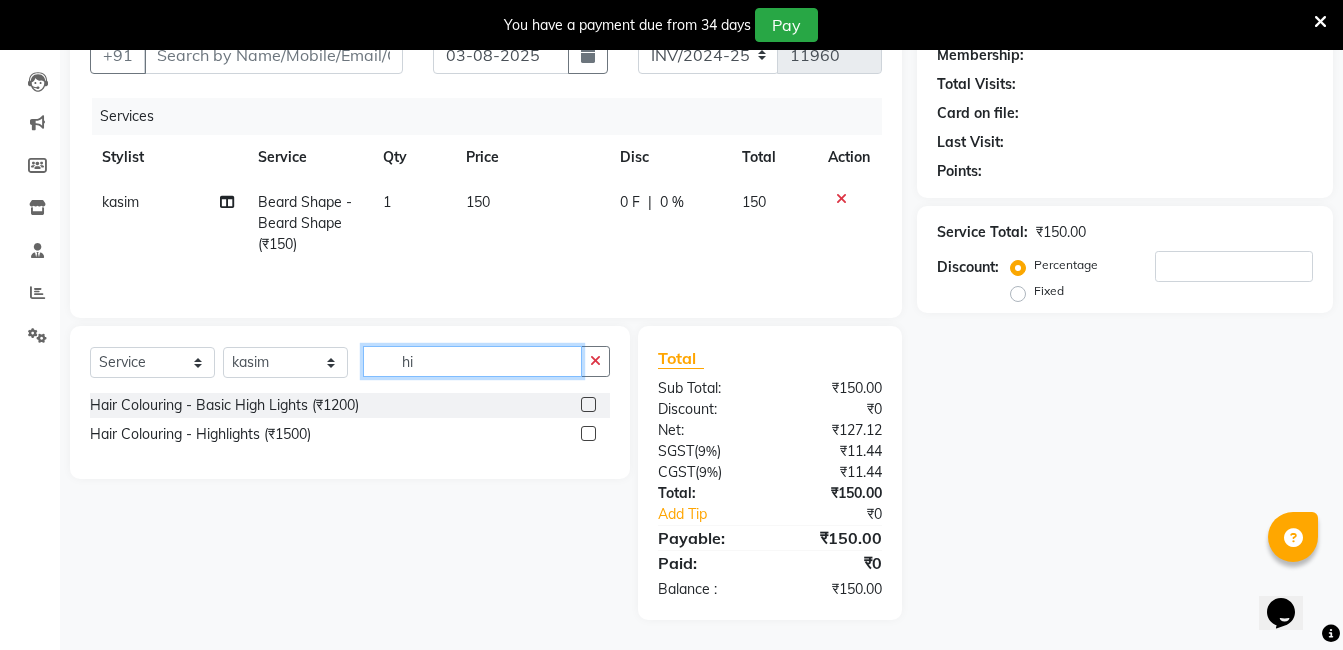 scroll, scrollTop: 200, scrollLeft: 0, axis: vertical 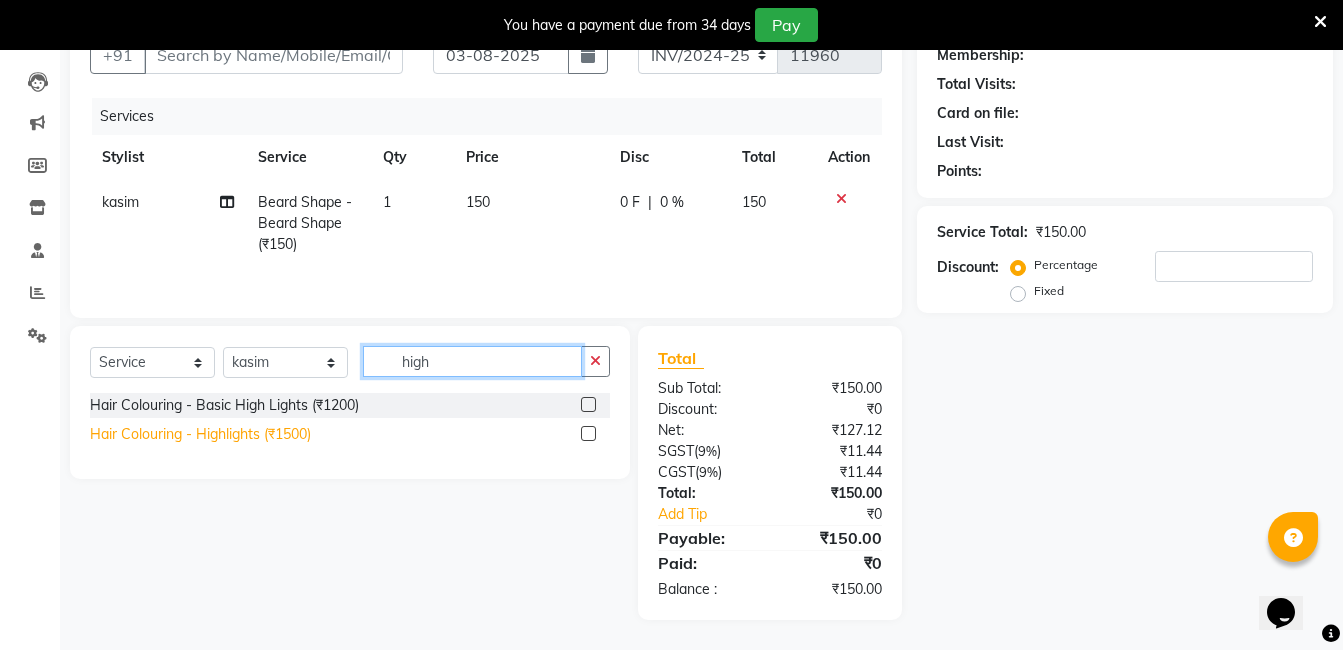 type on "high" 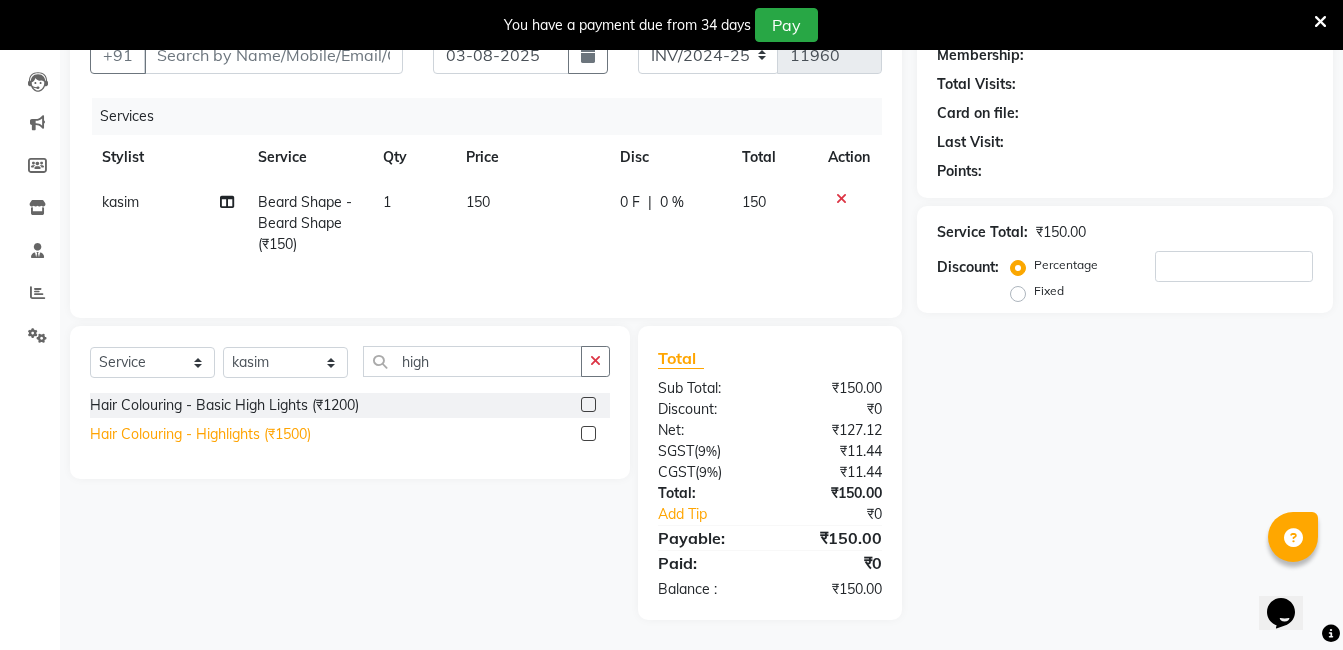 click on "Hair Colouring - Highlights (₹1500)" 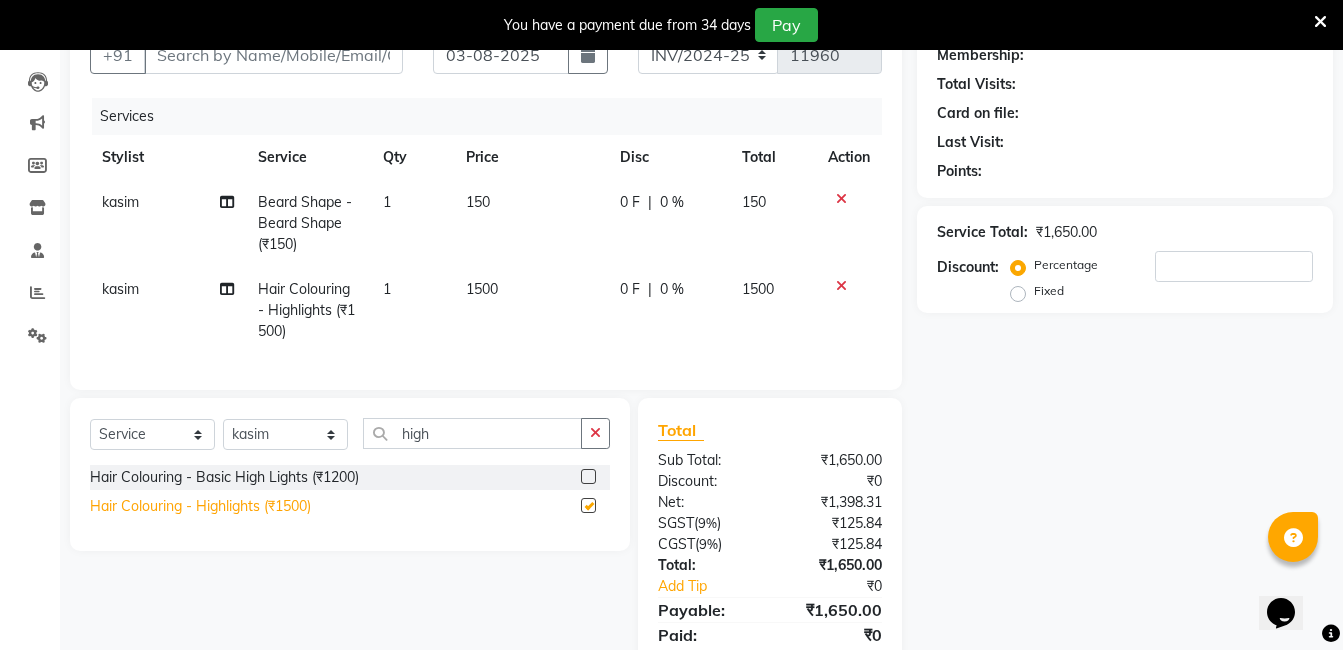 checkbox on "false" 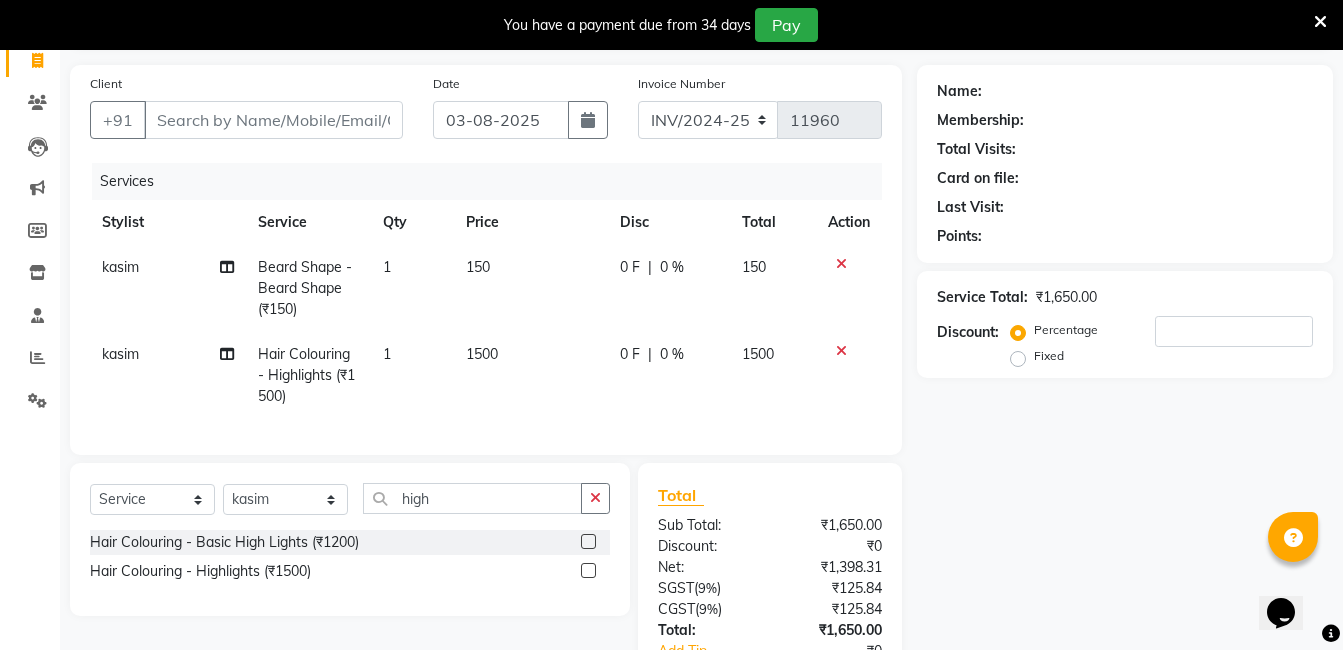 scroll, scrollTop: 100, scrollLeft: 0, axis: vertical 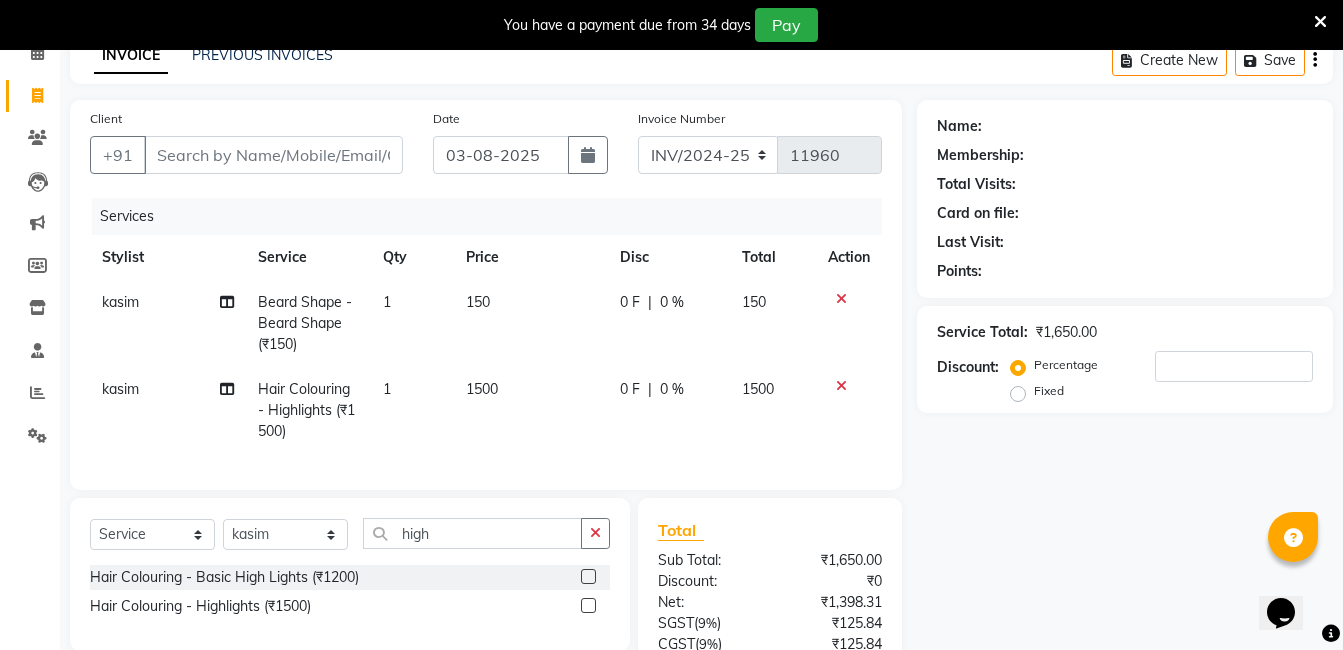 click on "1500" 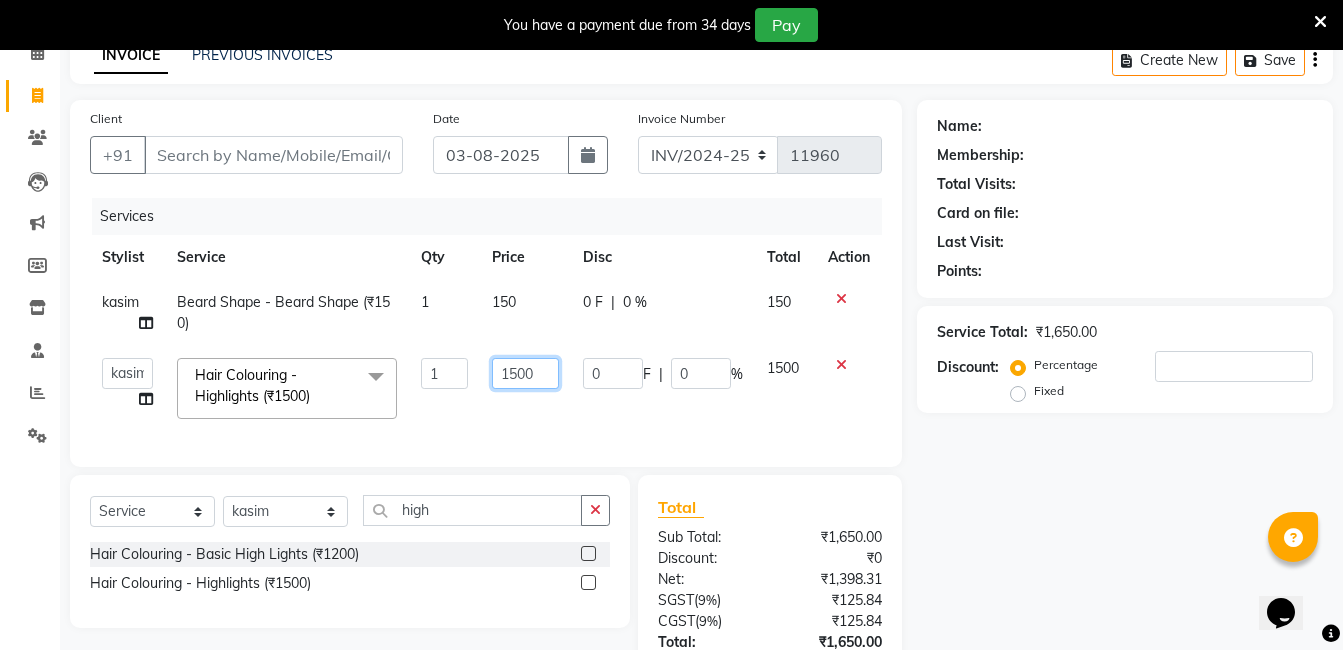 click on "1500" 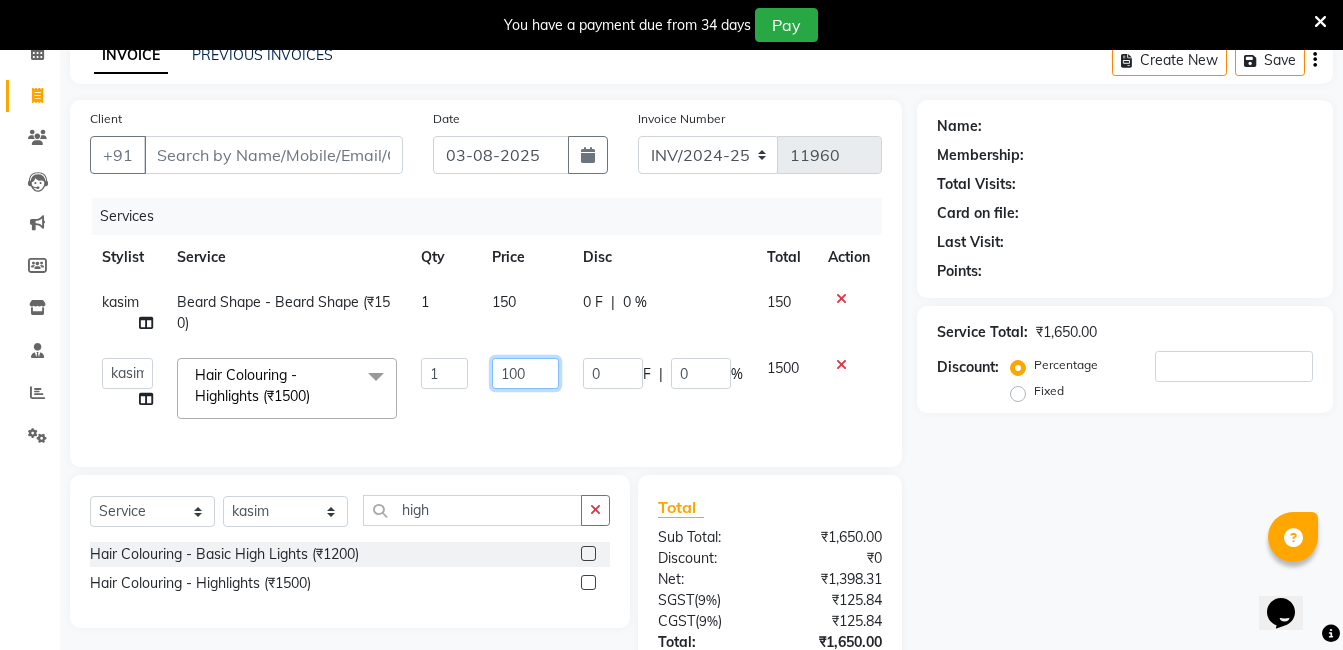 type on "1200" 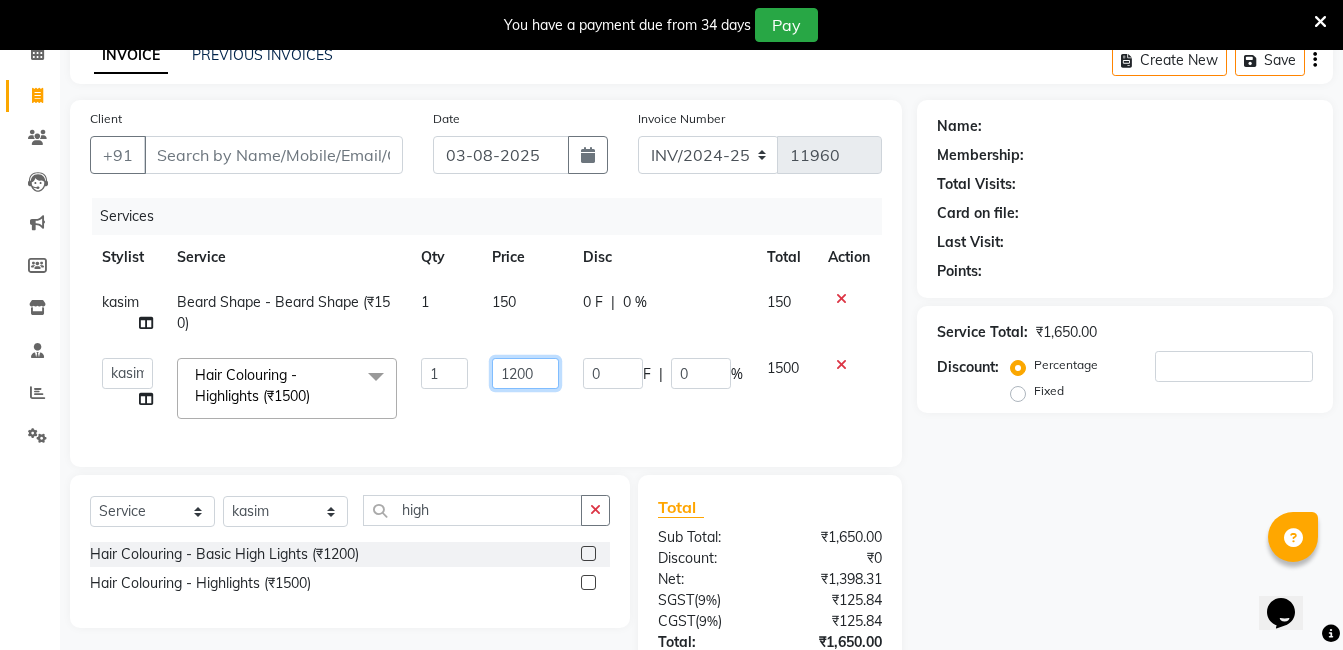 click on "1200" 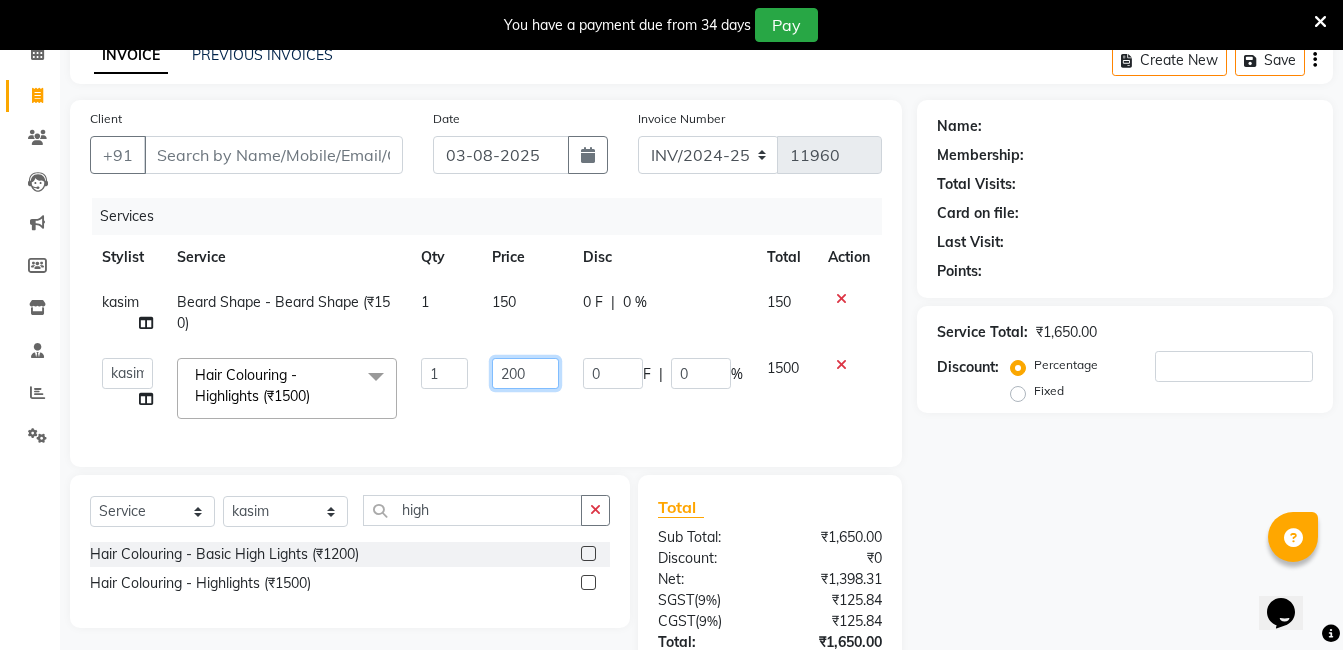 type on "2000" 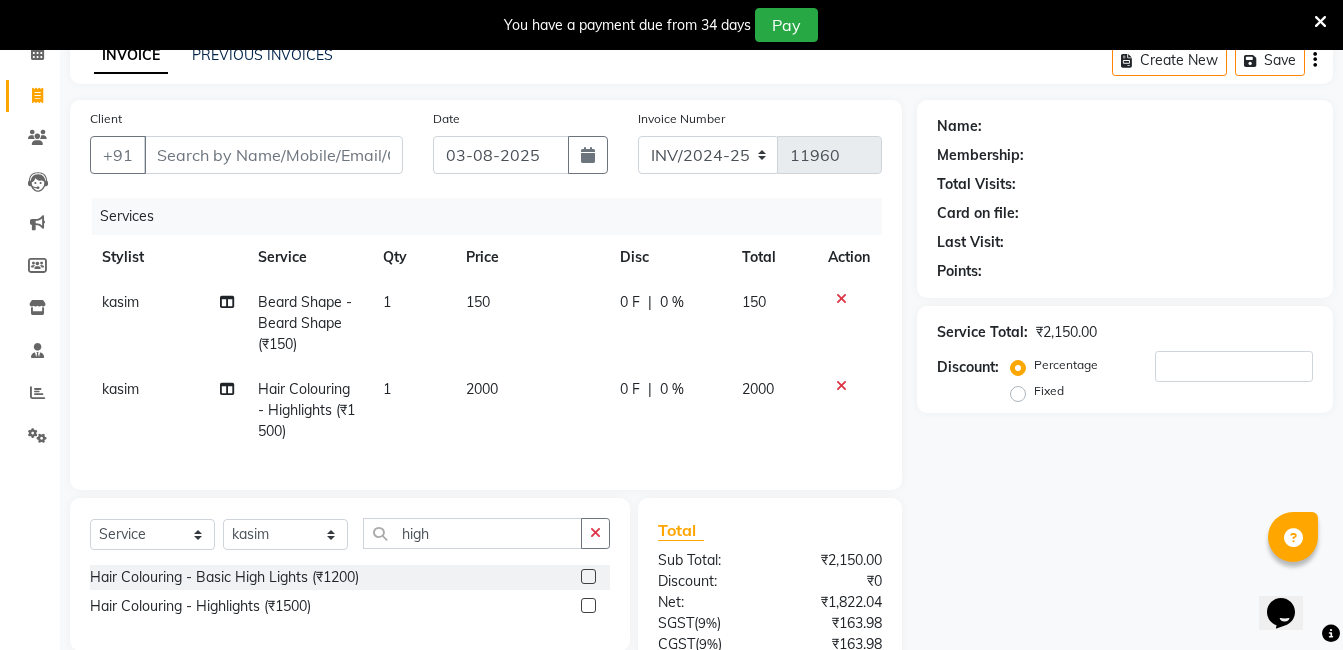 click on "Disc" 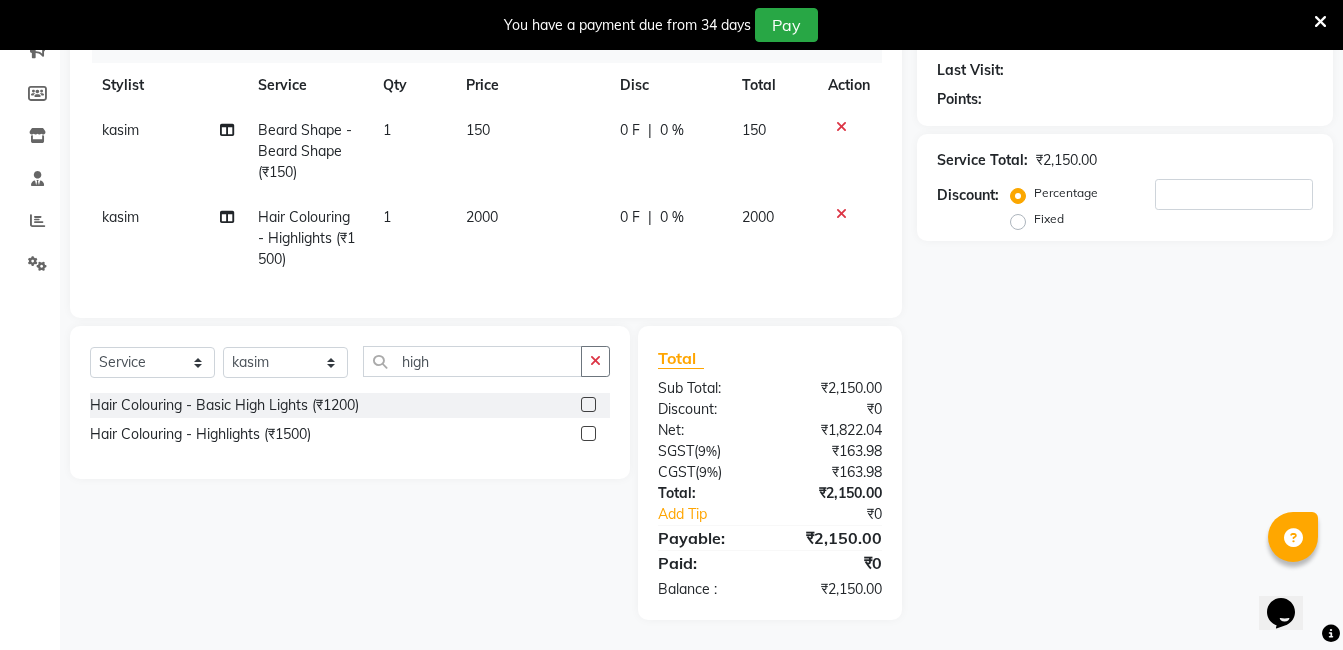 scroll, scrollTop: 0, scrollLeft: 0, axis: both 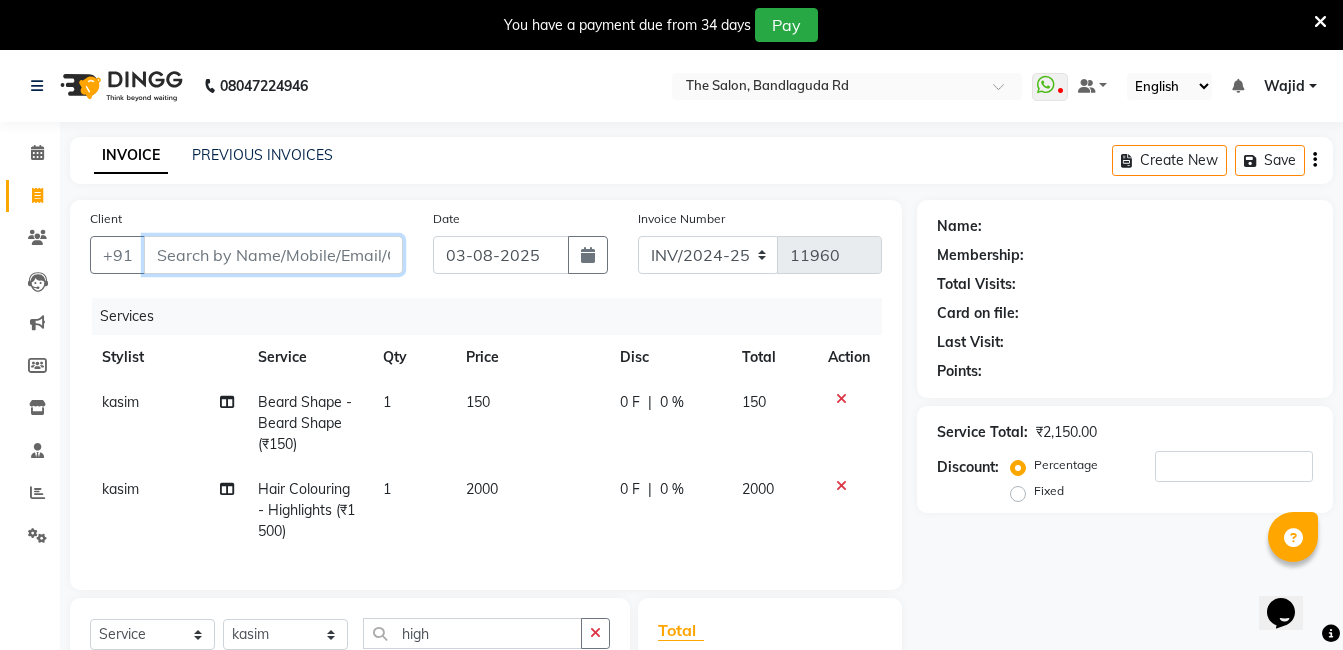 click on "Client" at bounding box center [273, 255] 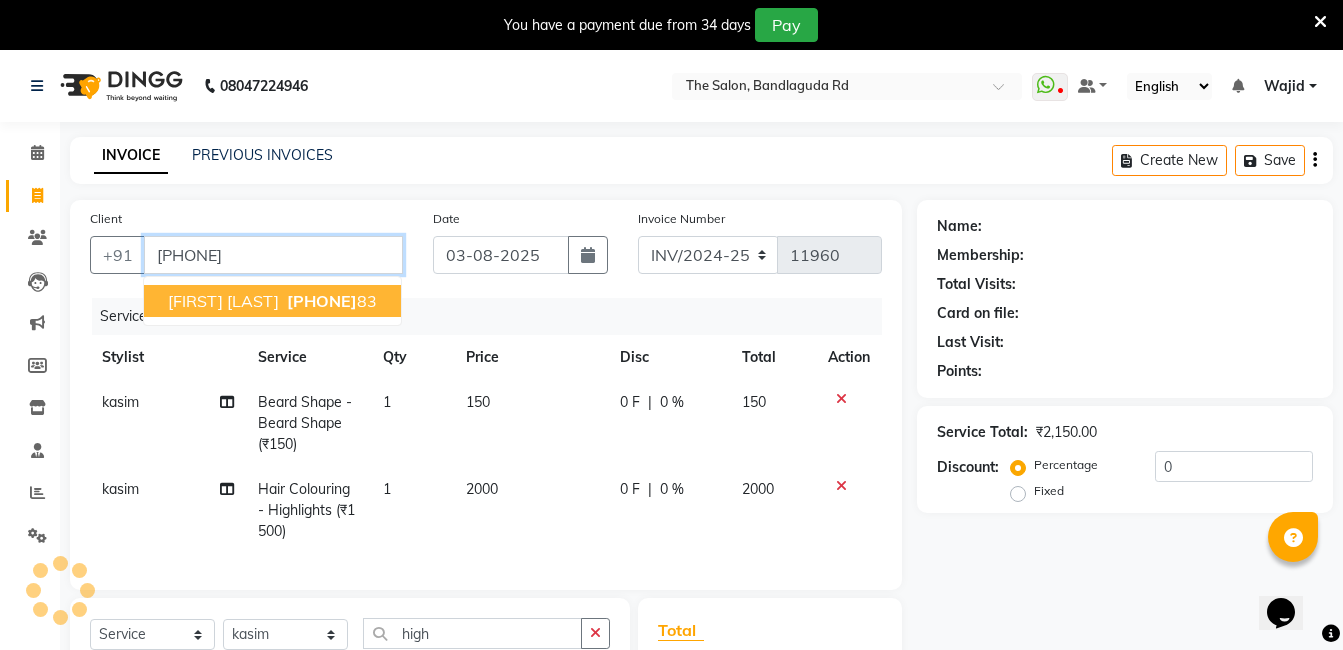 type on "9700347283" 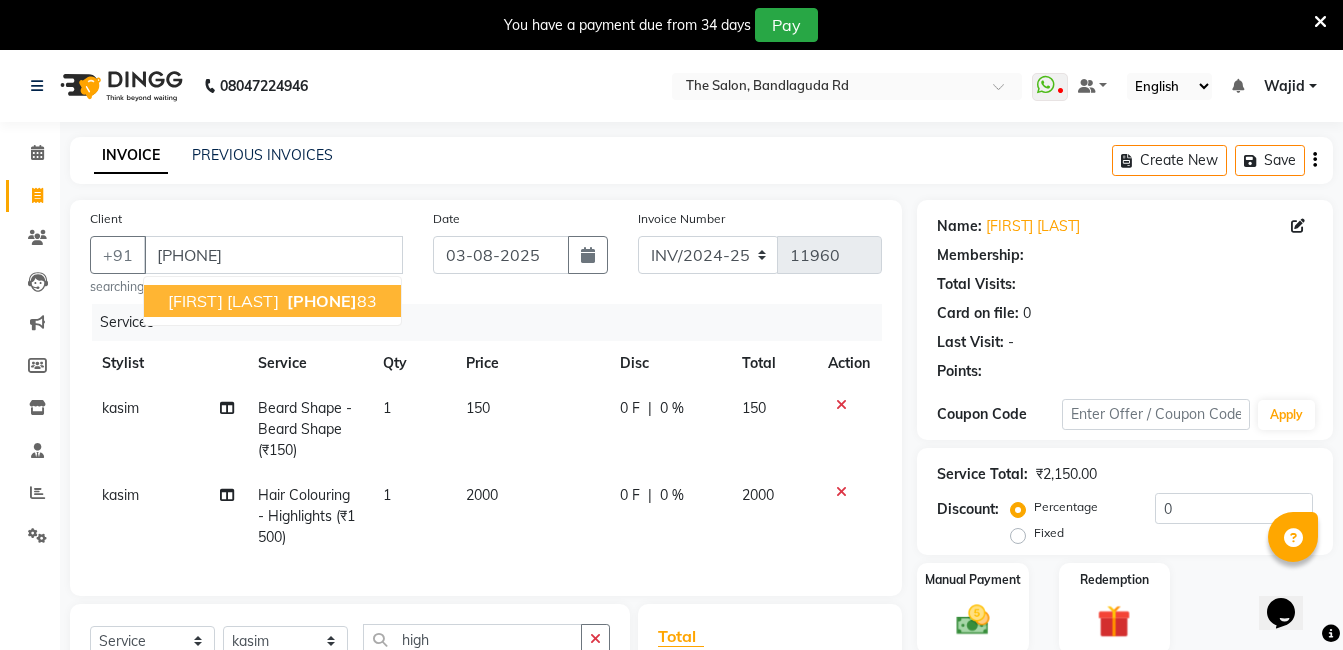 select on "1: Object" 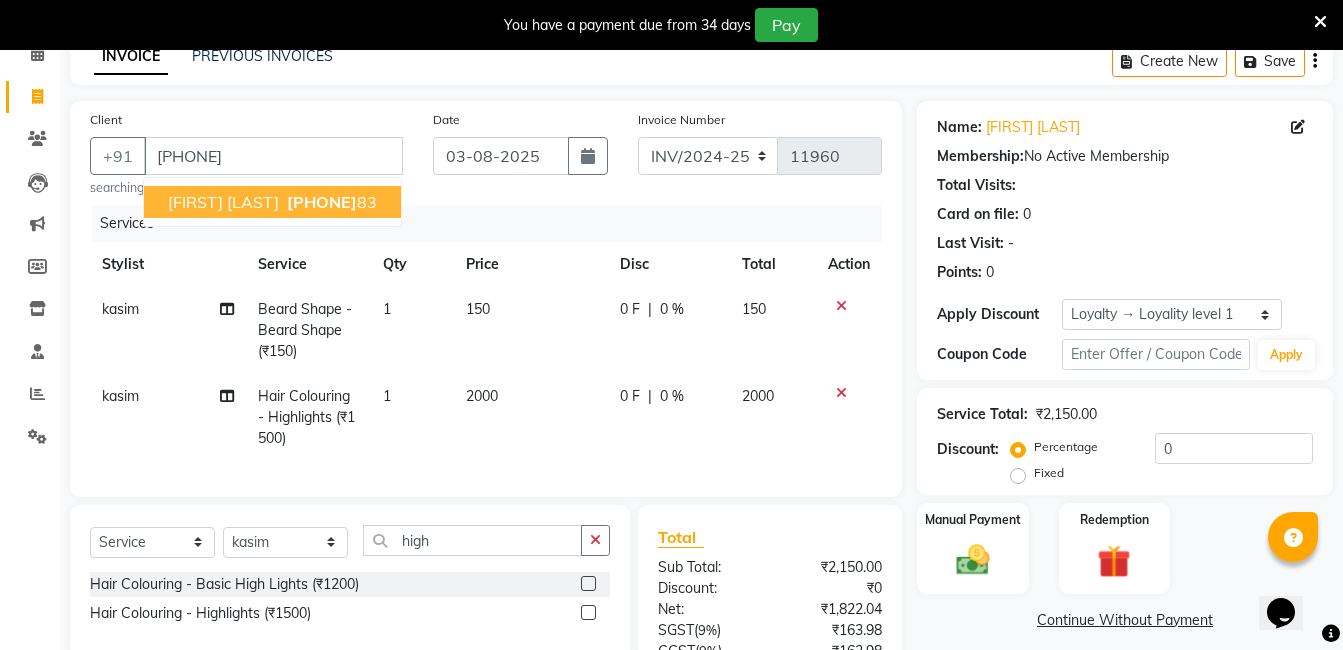 scroll, scrollTop: 100, scrollLeft: 0, axis: vertical 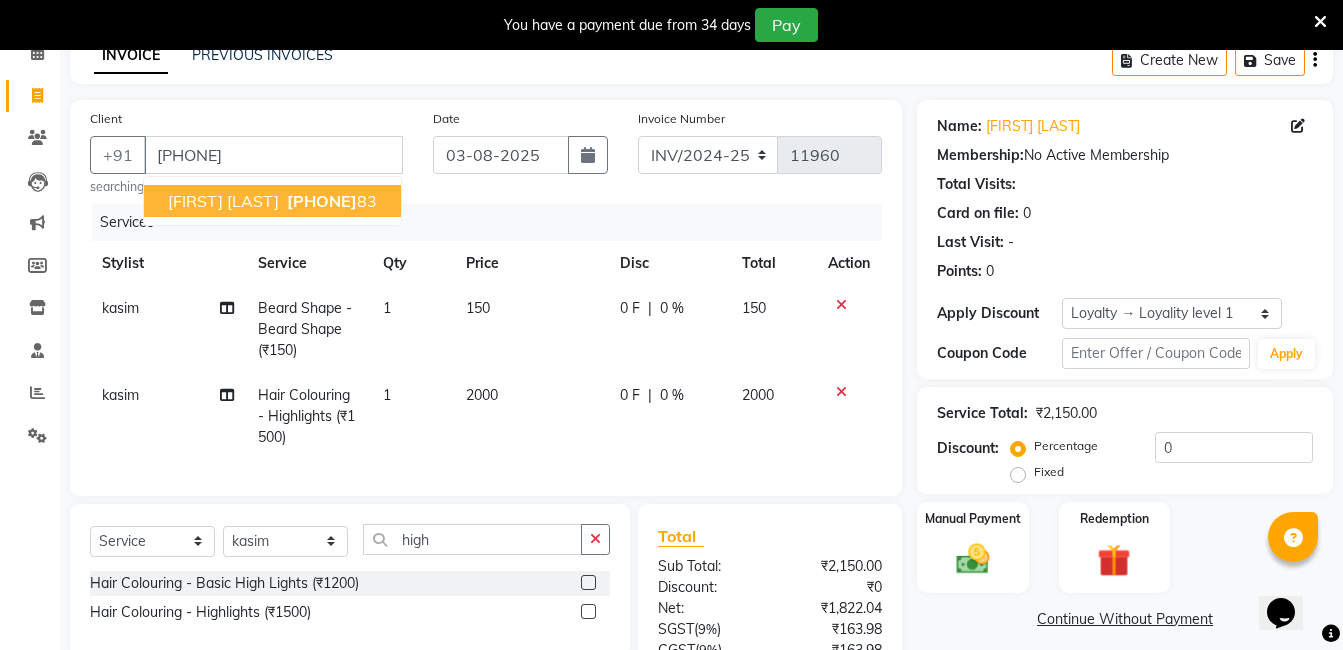 click on "[FIRST] [LAST]" at bounding box center [223, 201] 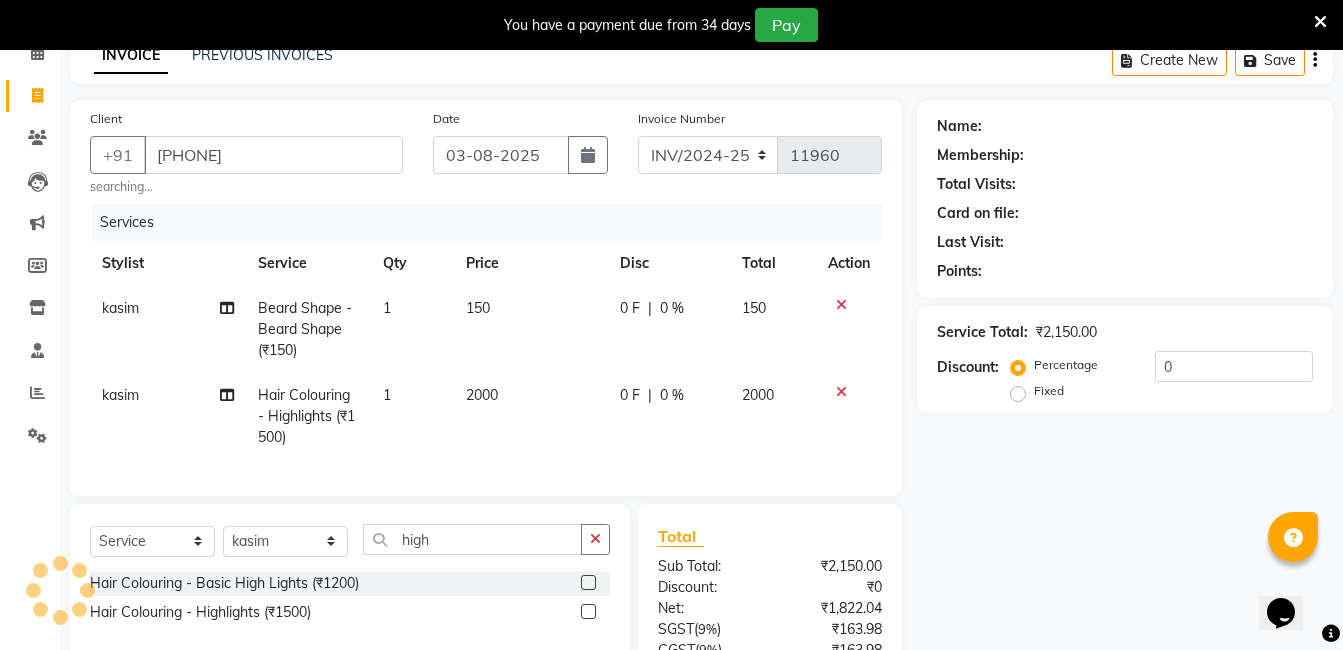 select on "1: Object" 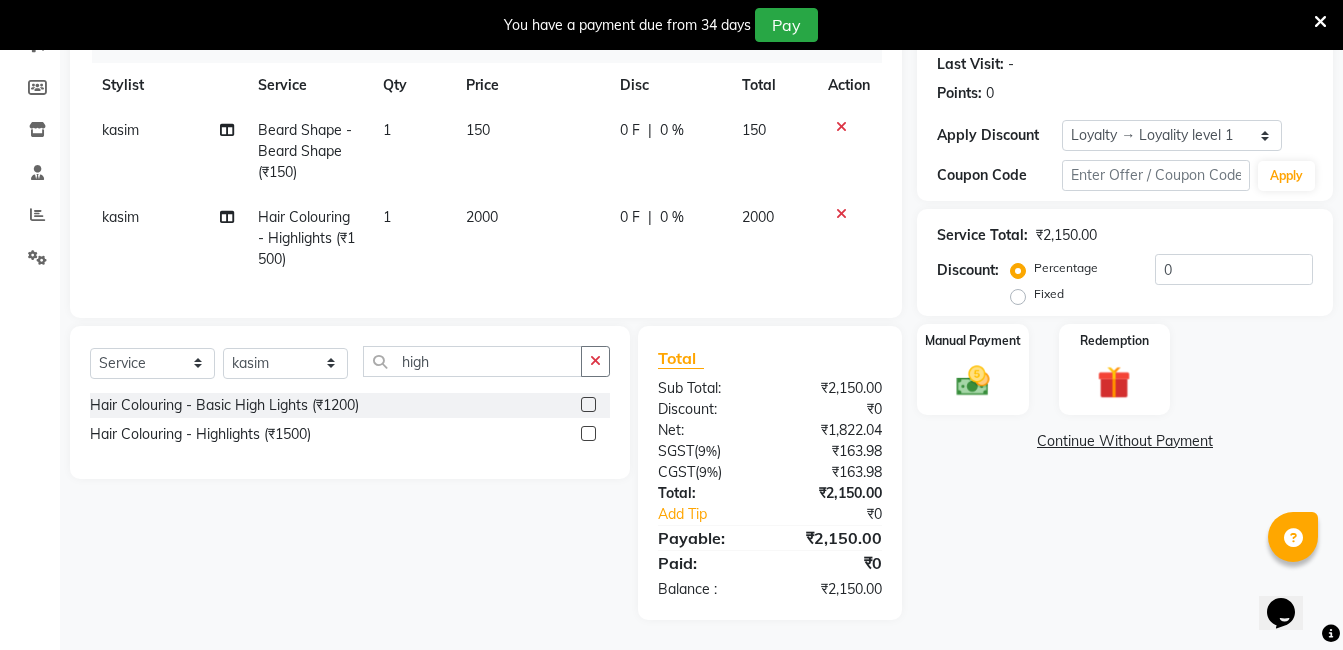 scroll, scrollTop: 293, scrollLeft: 0, axis: vertical 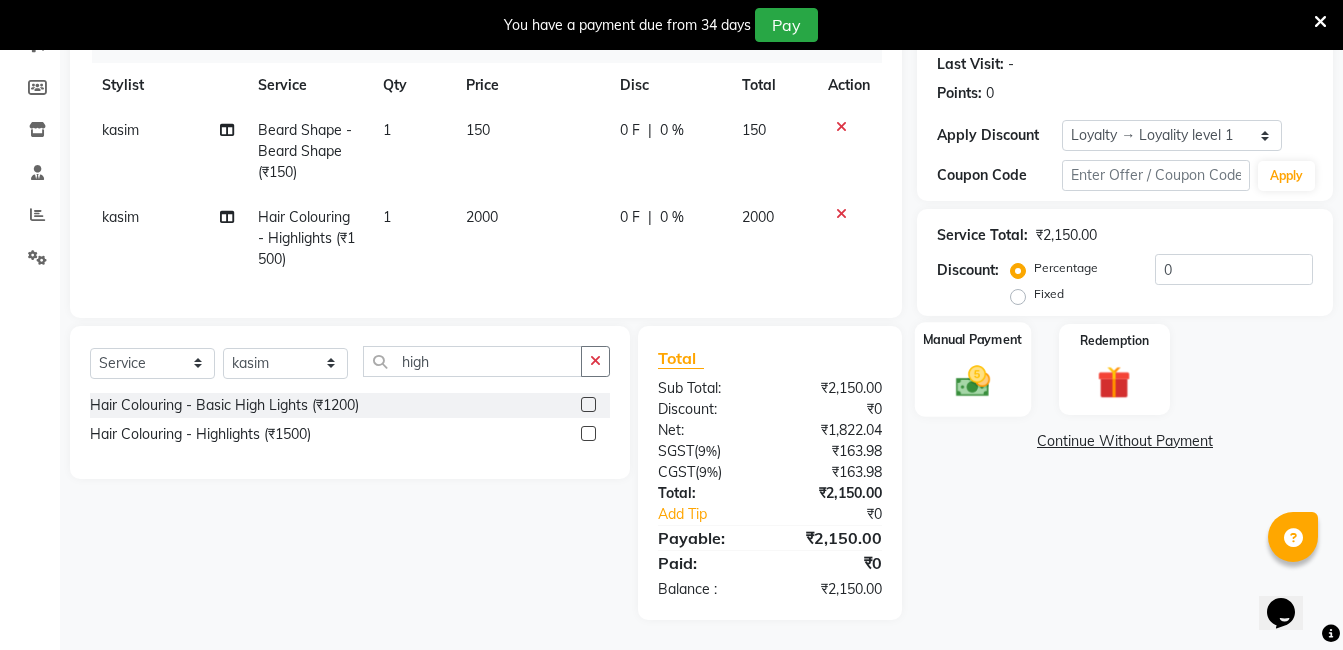 click 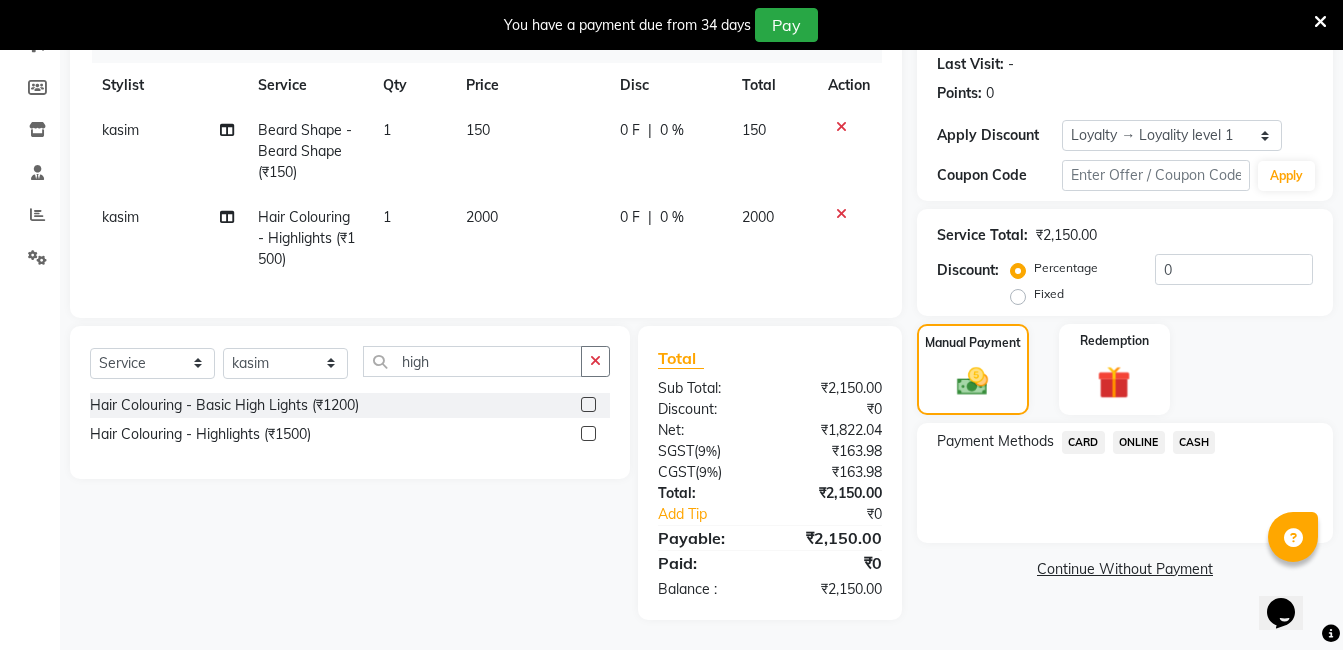 click on "ONLINE" 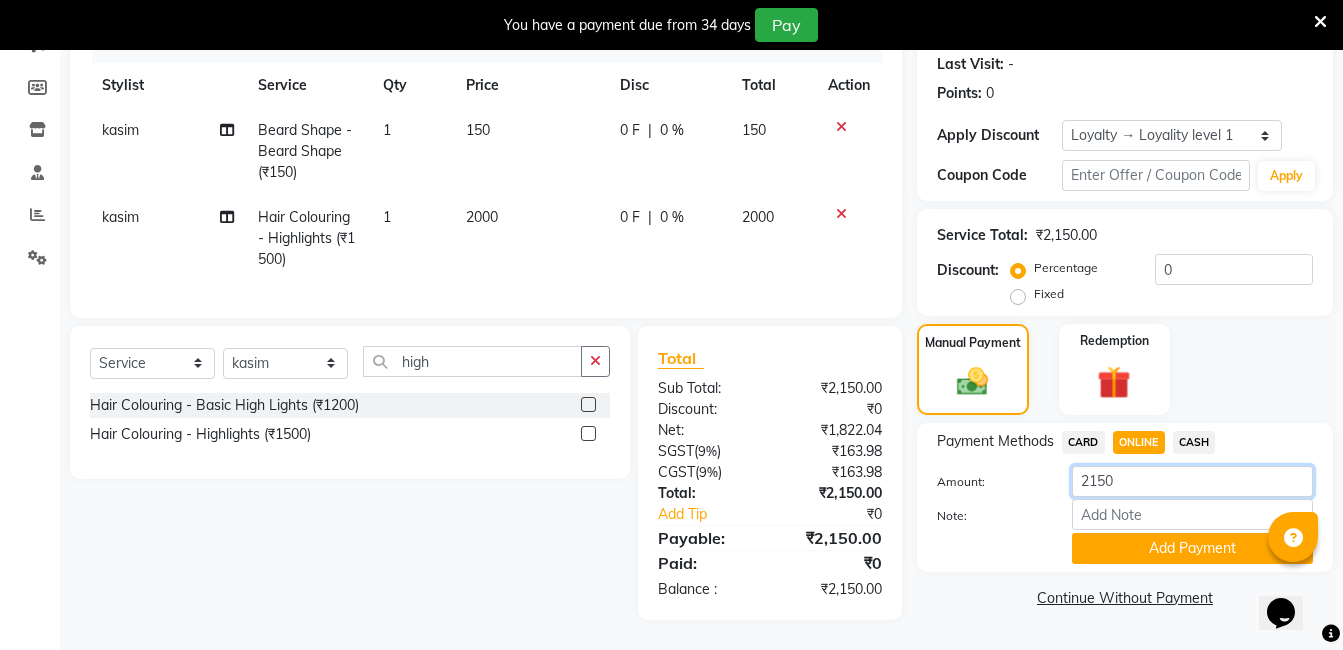 click on "2150" 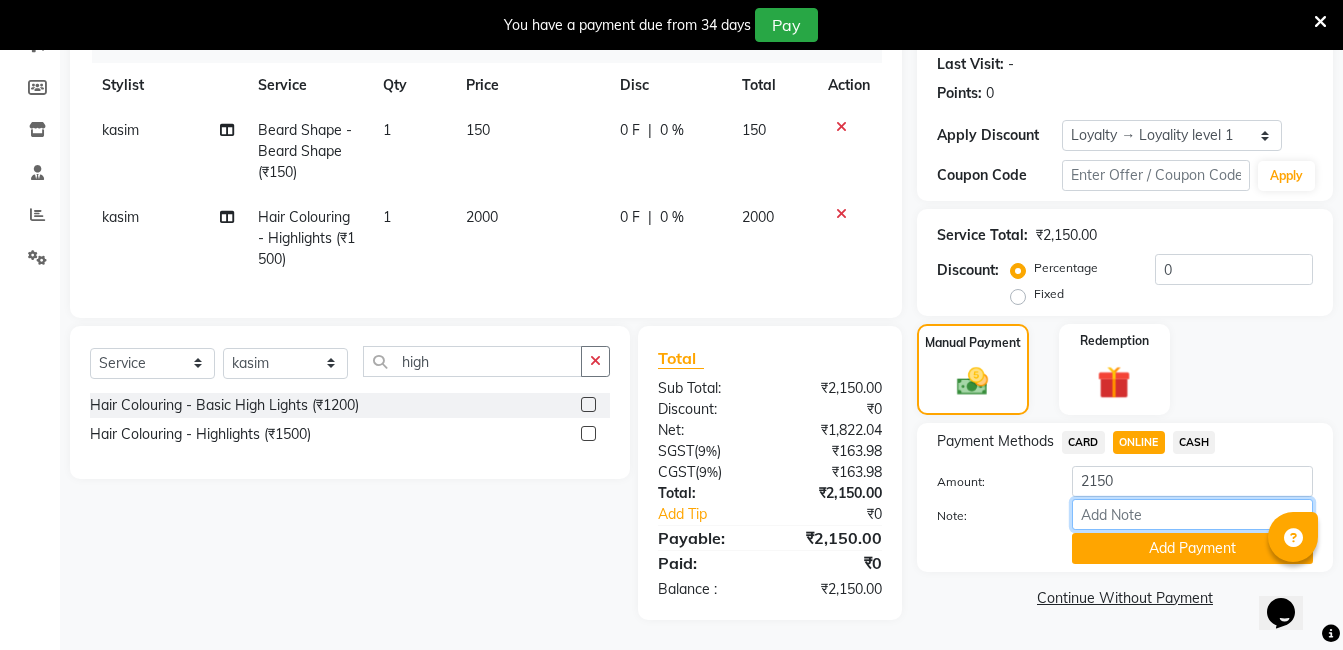 click on "Note:" at bounding box center [1192, 514] 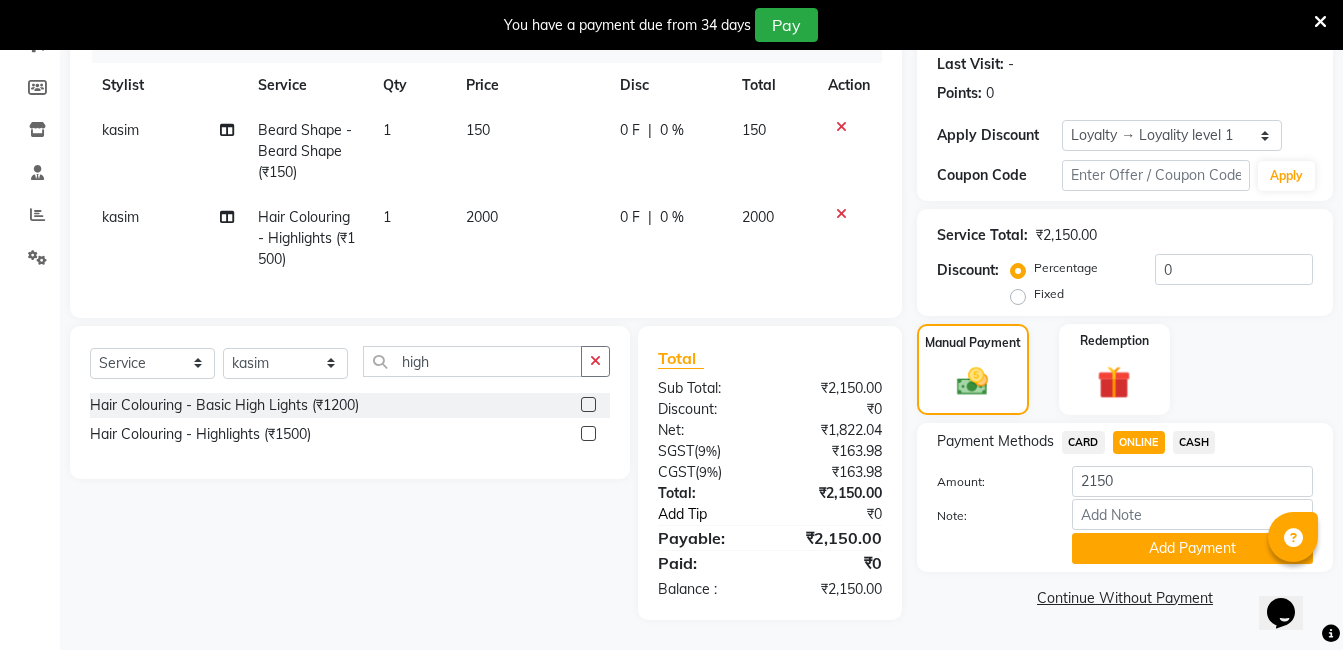 click on "Add Tip" 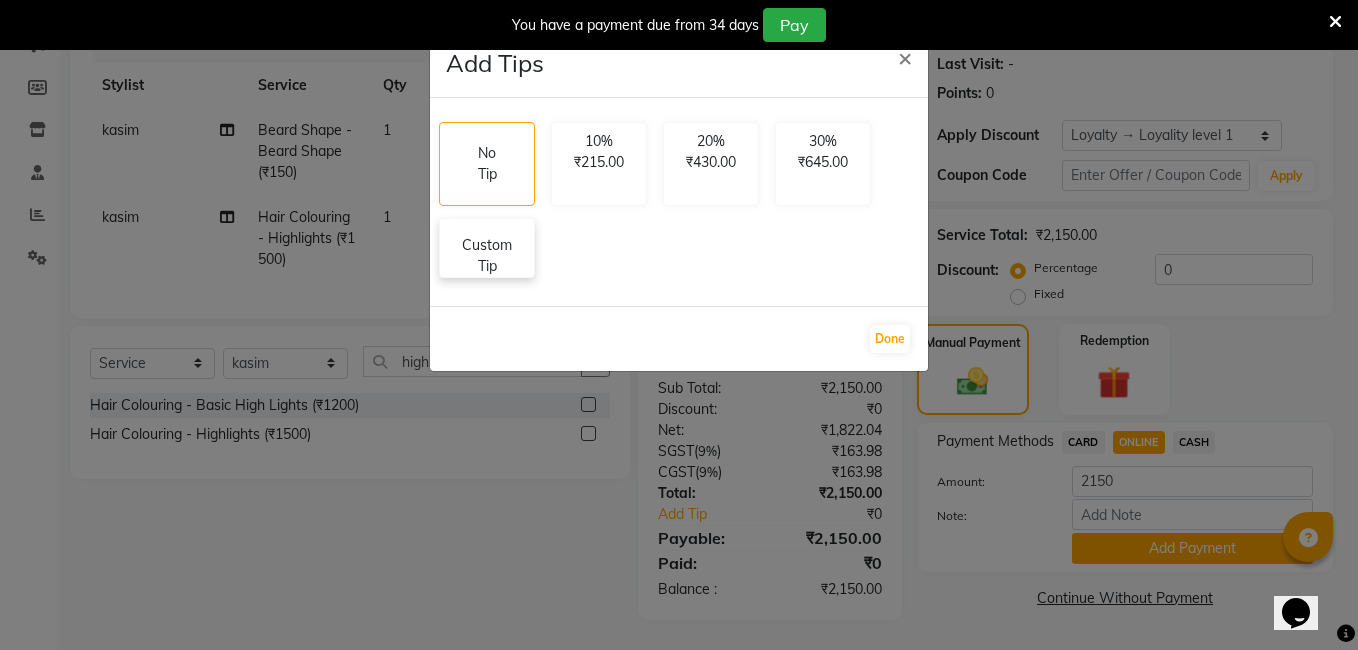 click on "Custom Tip" 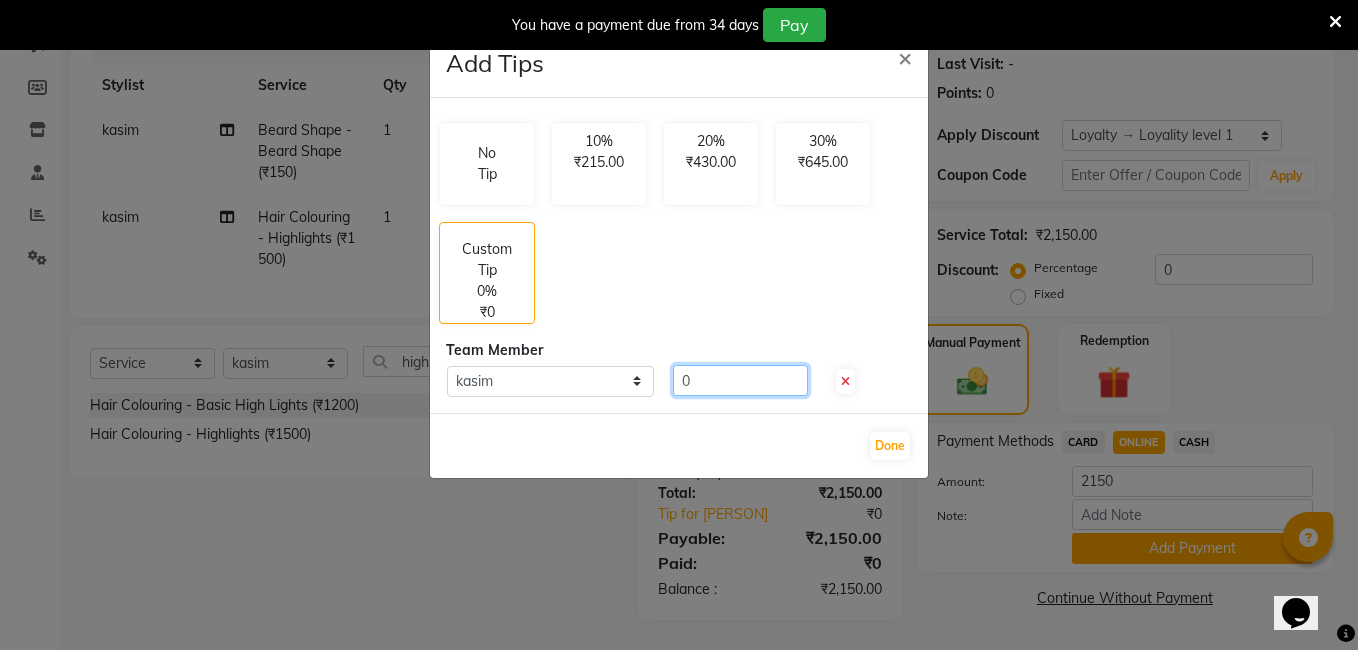 click on "0" 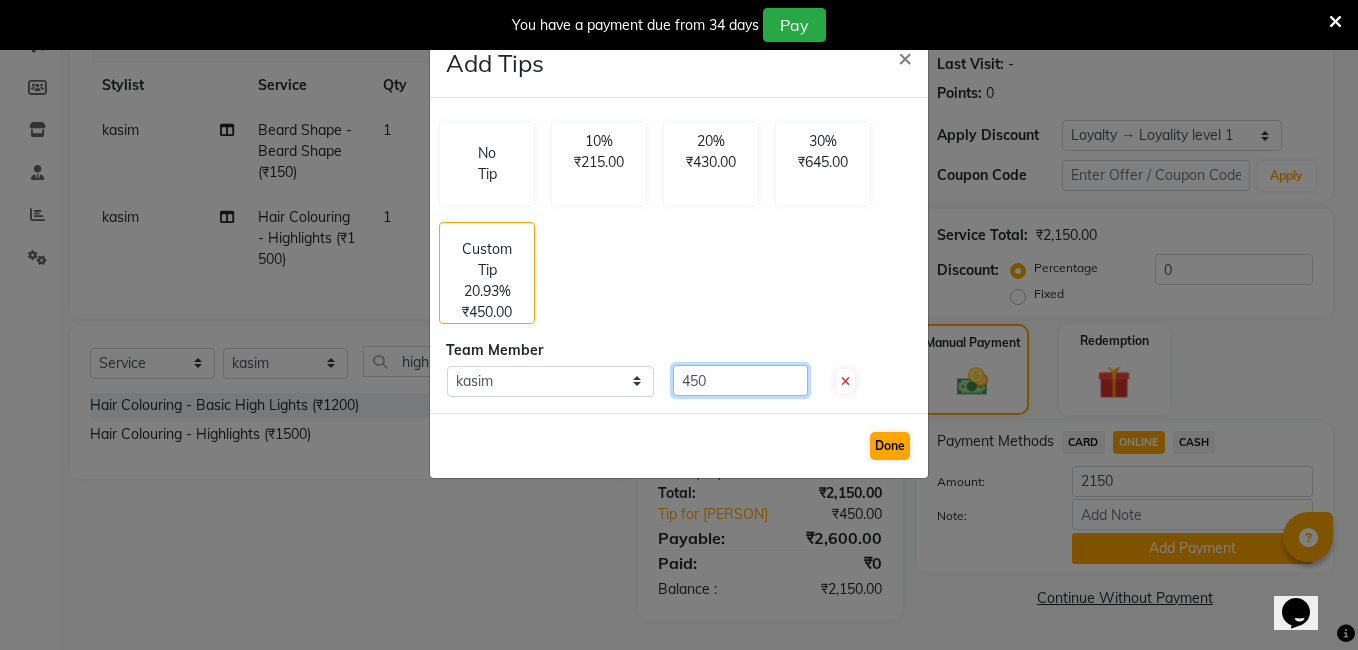 type on "450" 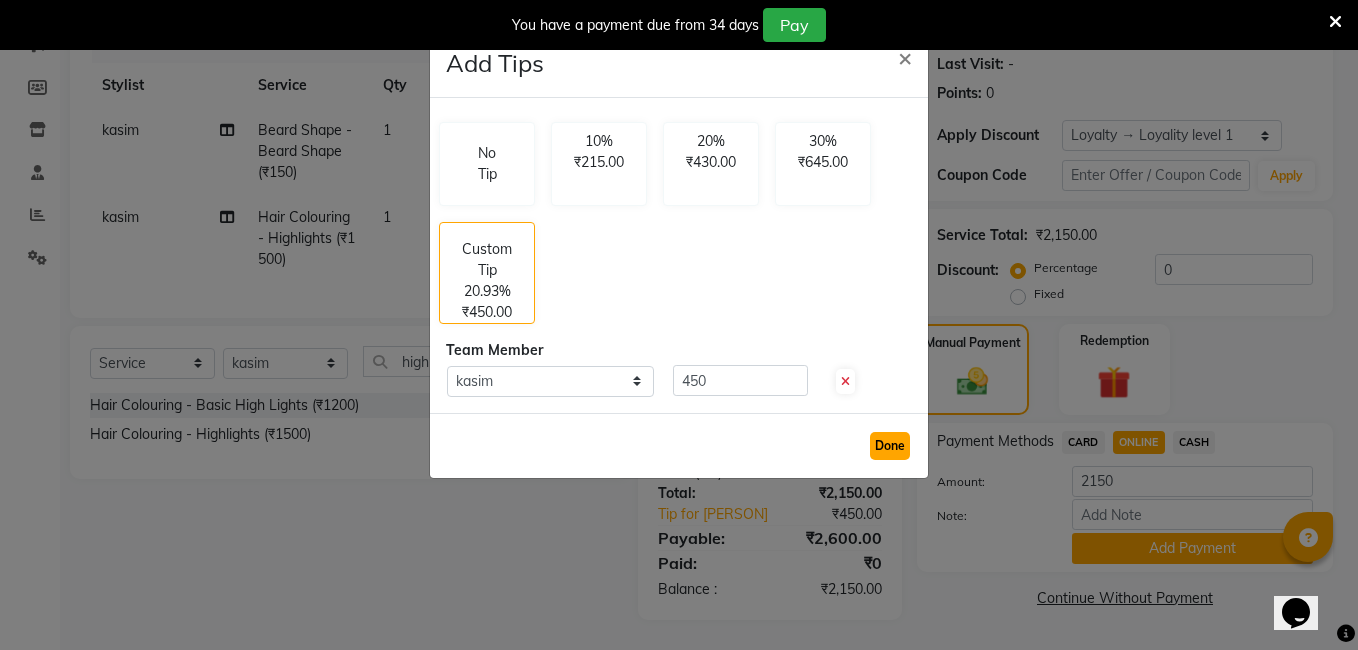 click on "Done" 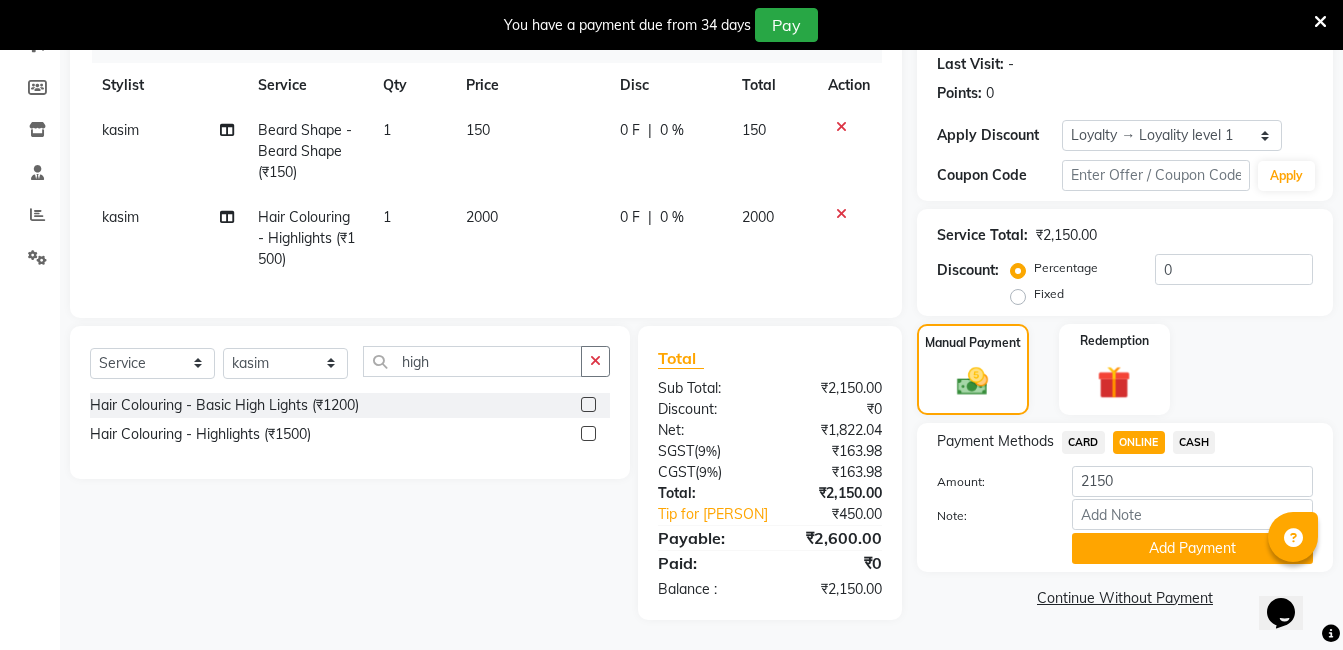 click on "ONLINE" 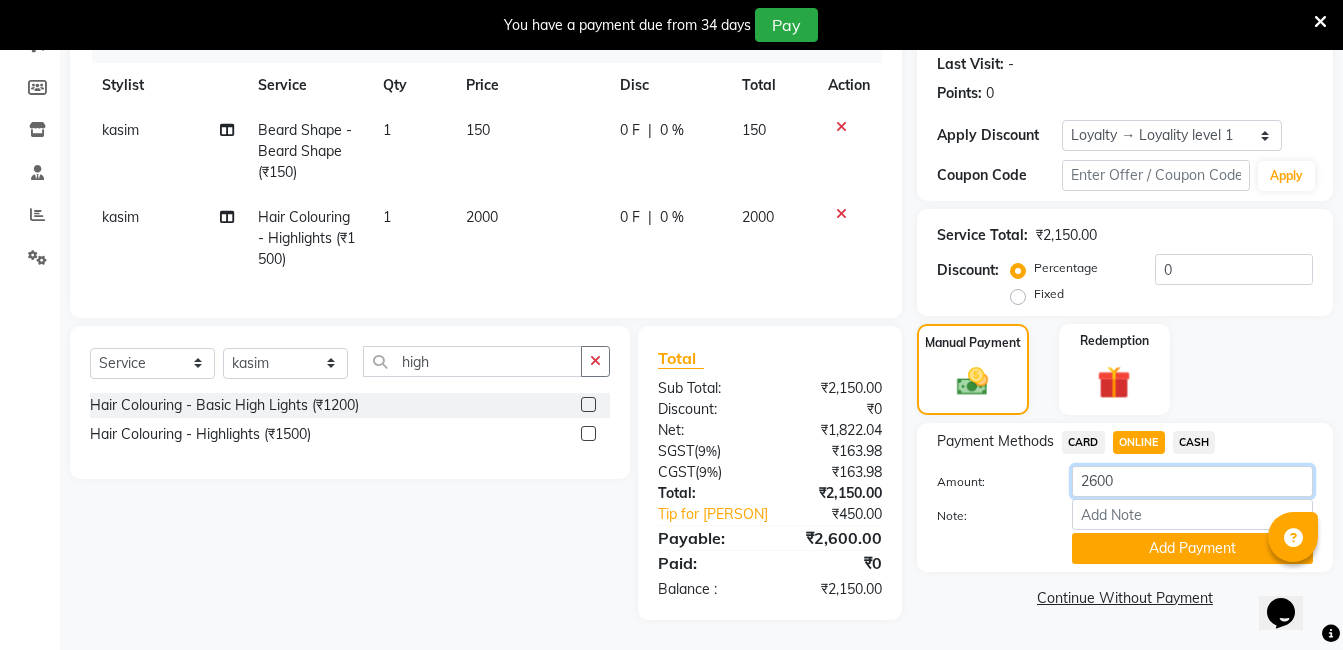 click on "2600" 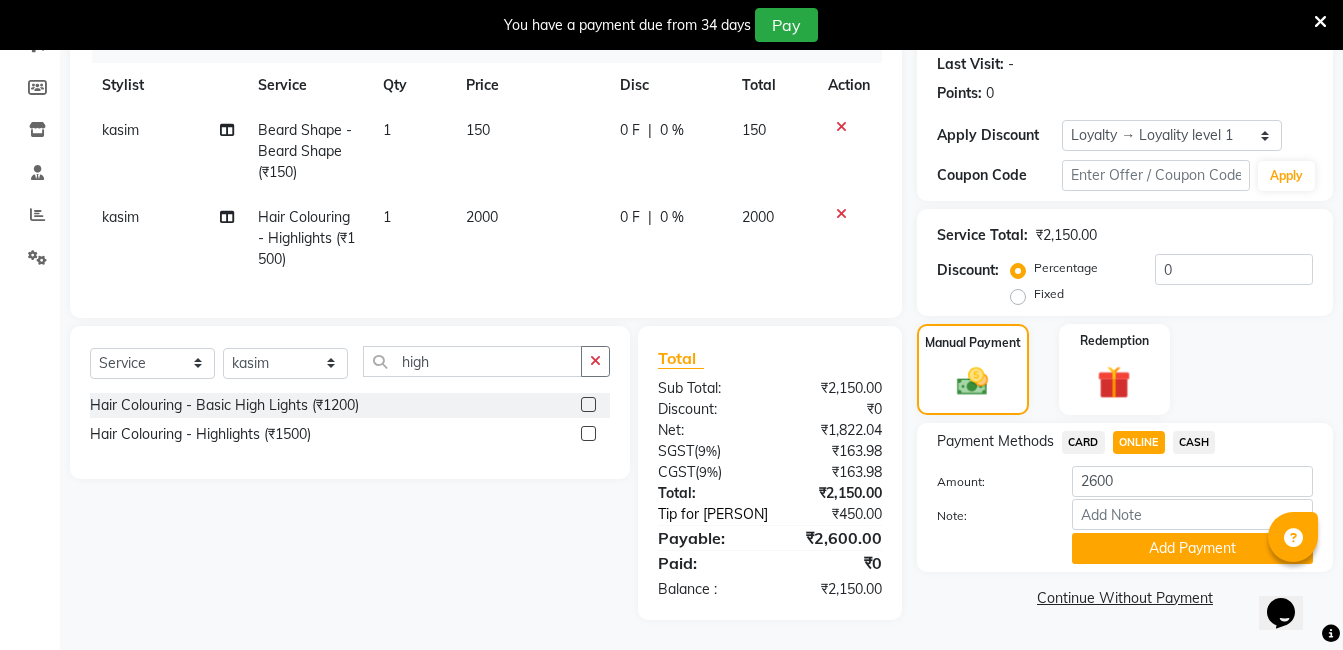 click on "Tip for kasim" 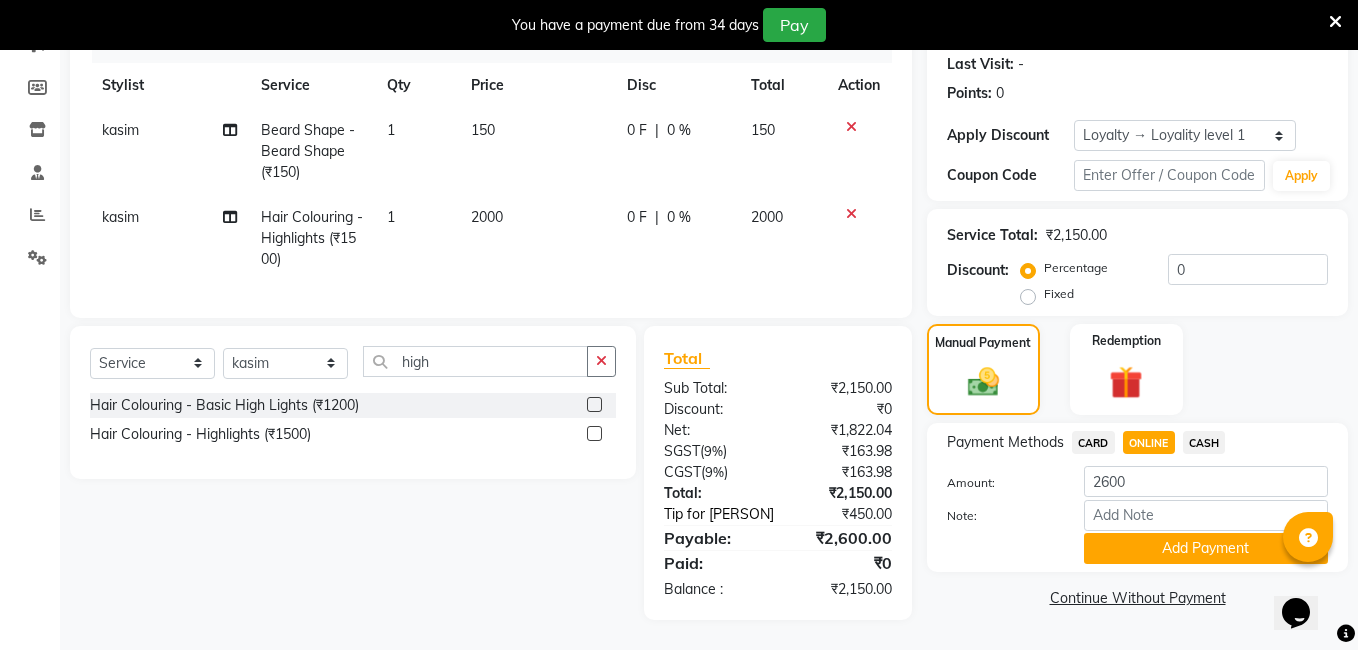 select on "63353" 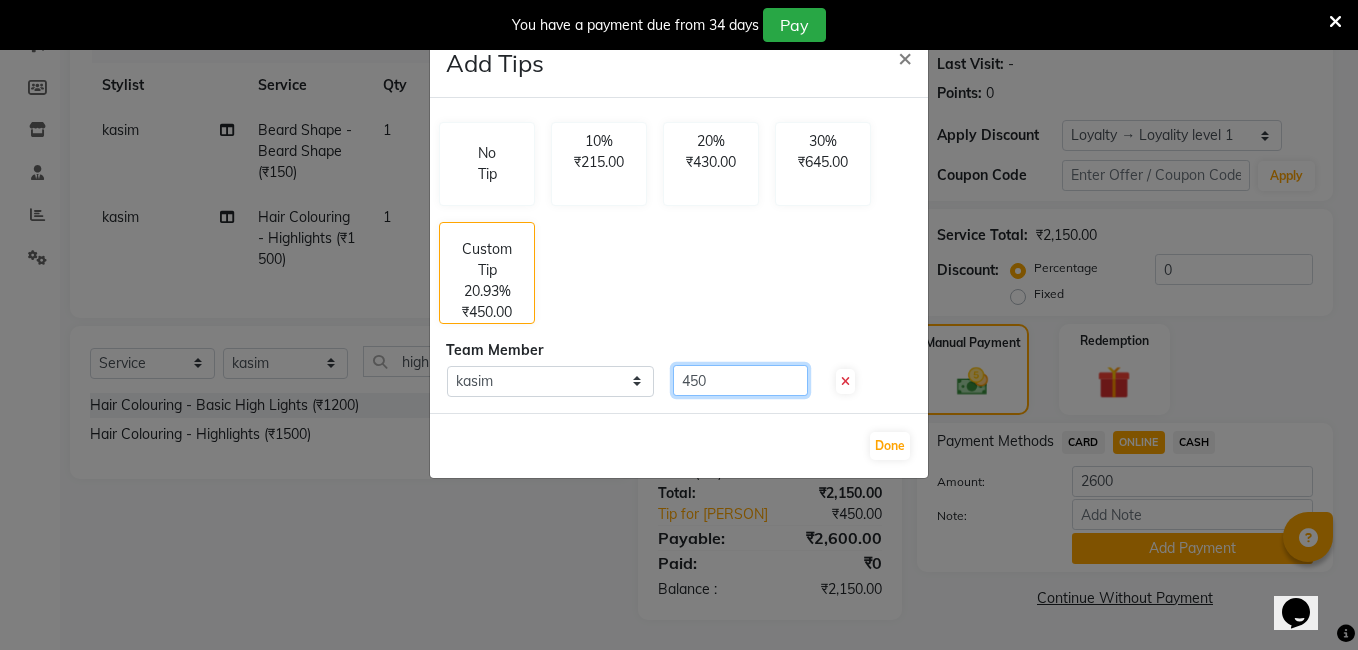 click on "450" 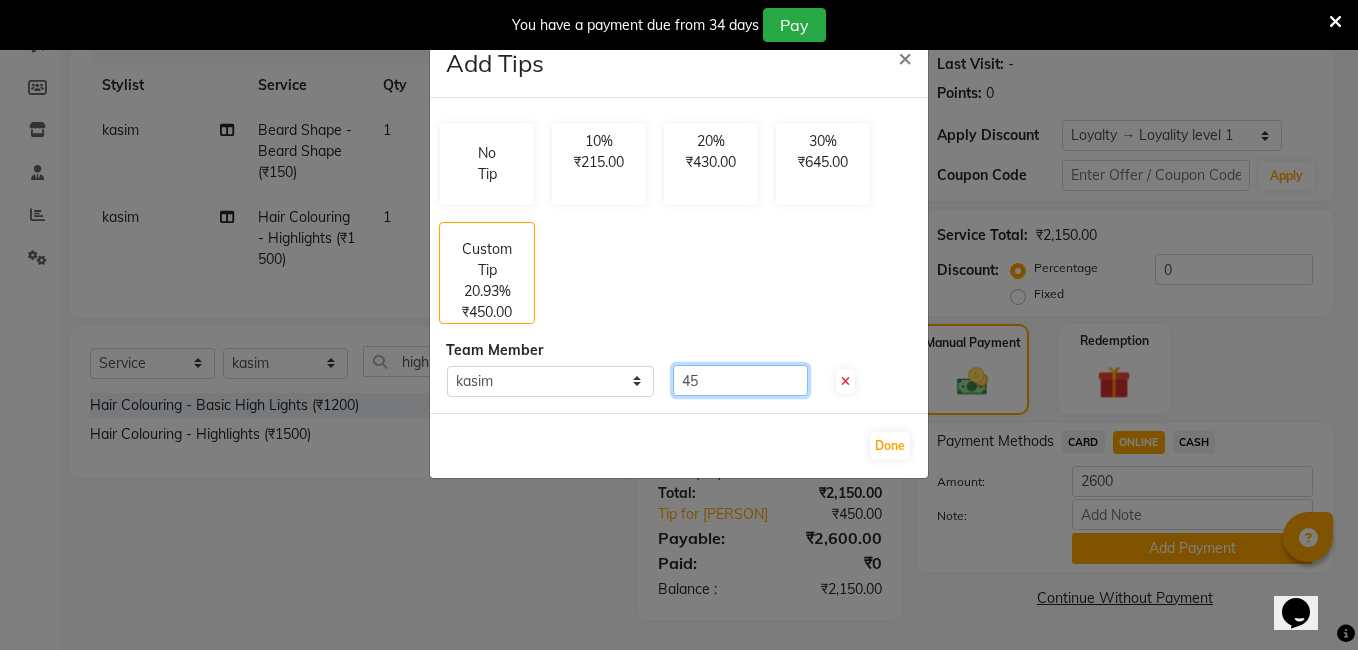 type on "4" 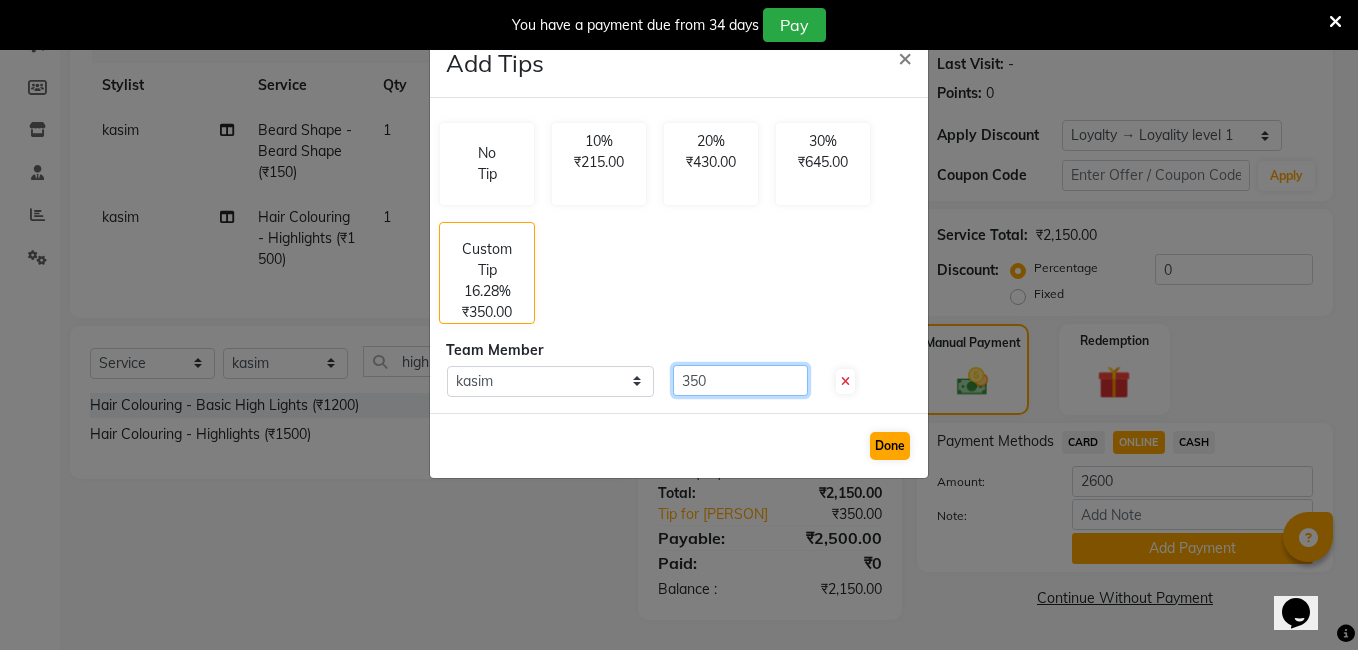 type on "350" 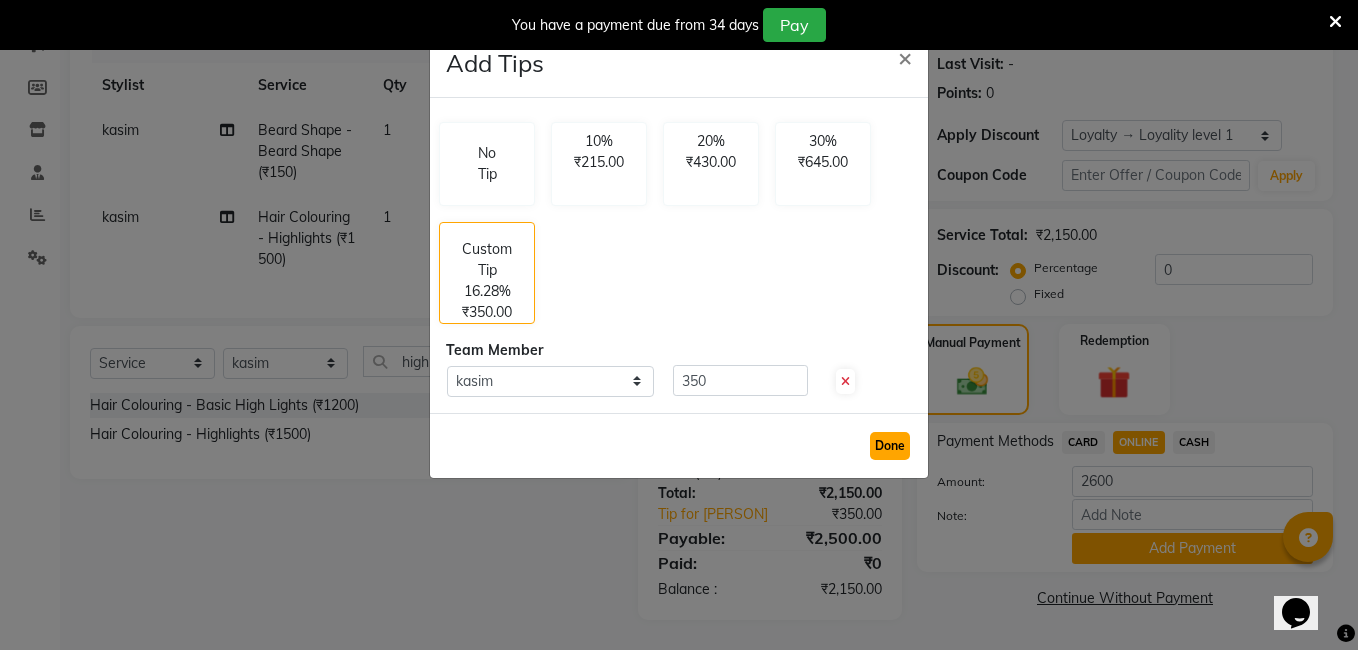 click on "Done" 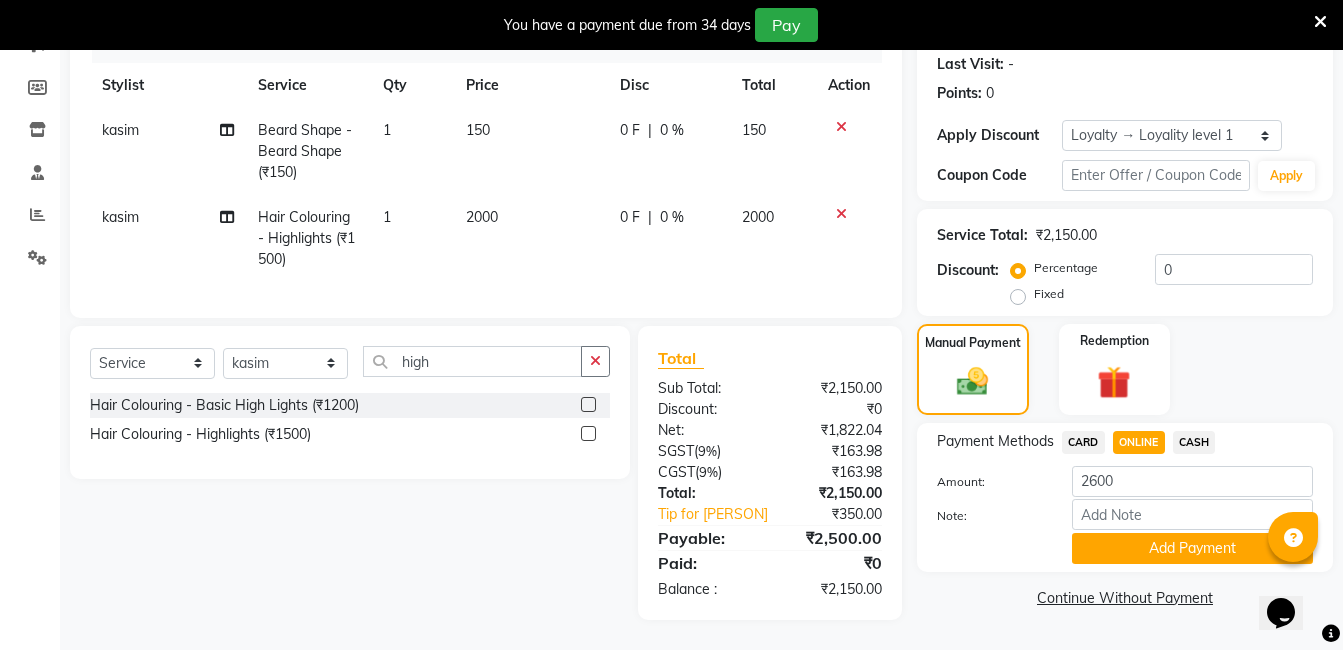 click on "ONLINE" 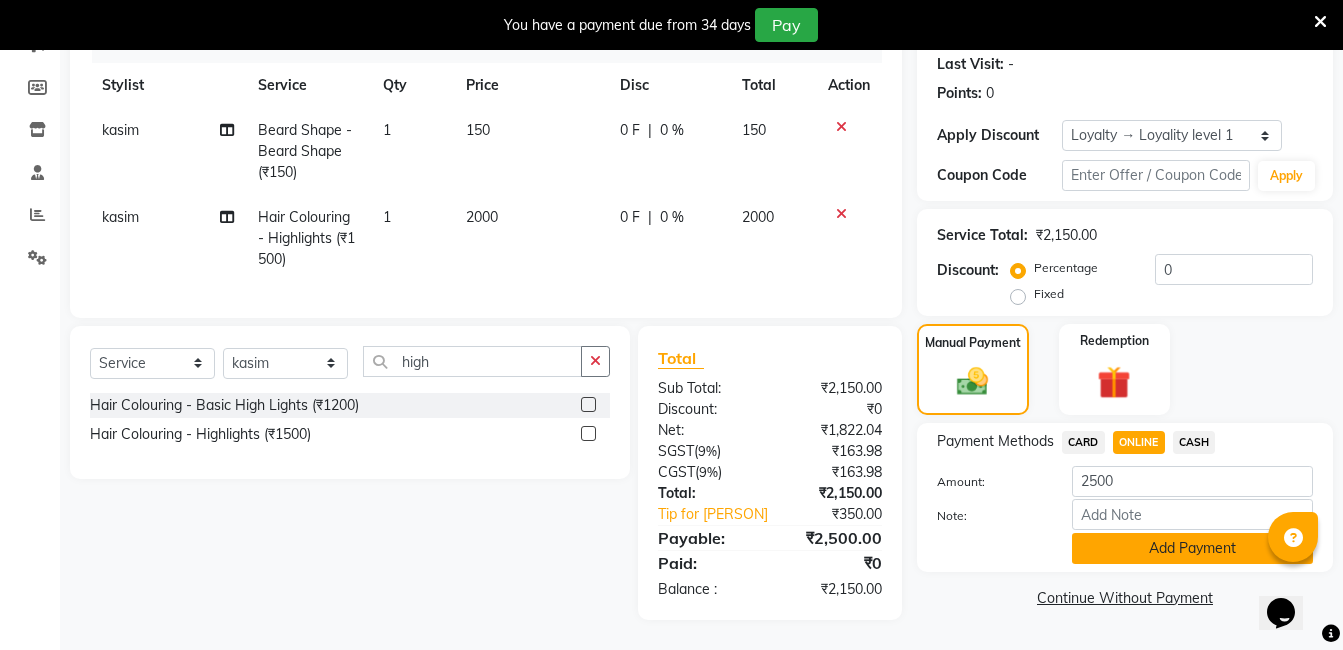 click on "Add Payment" 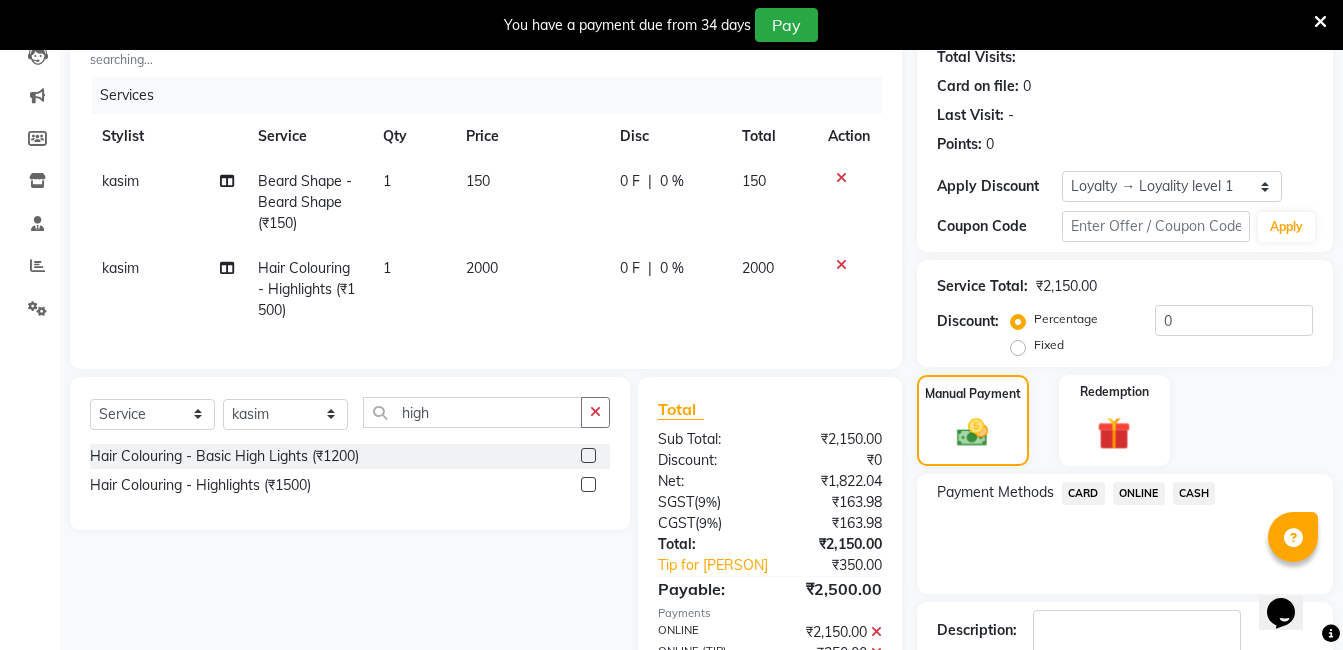 scroll, scrollTop: 496, scrollLeft: 0, axis: vertical 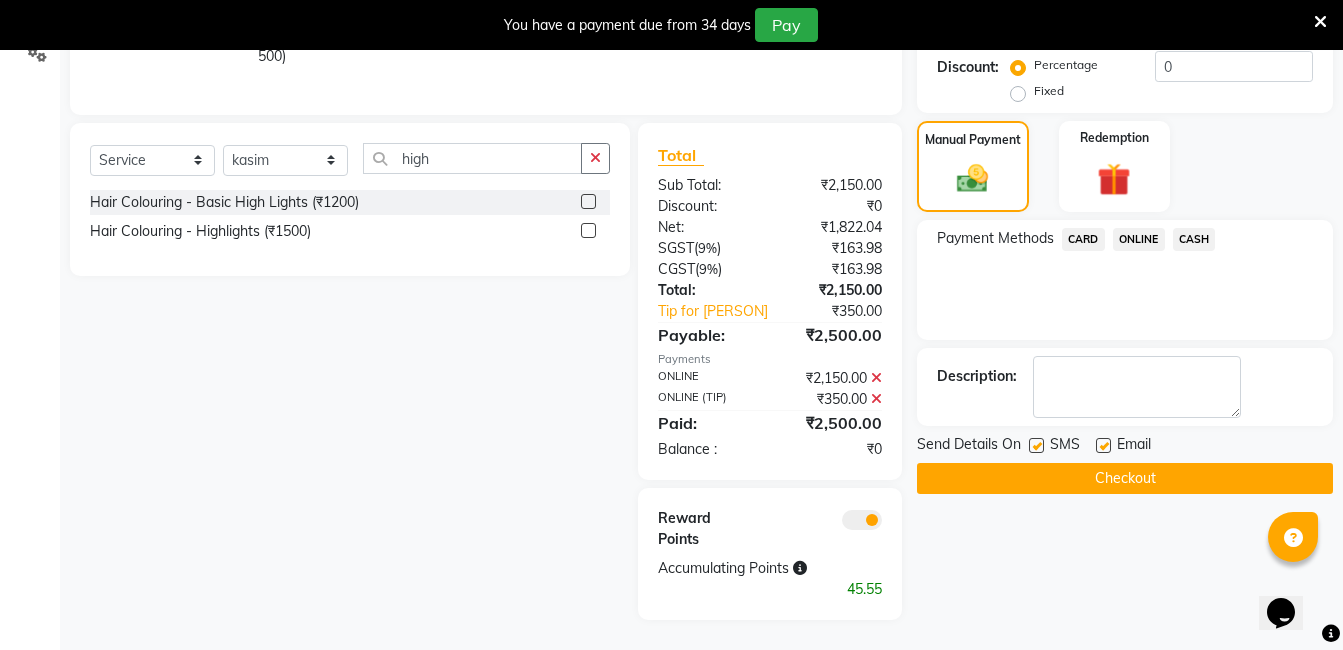 click on "Checkout" 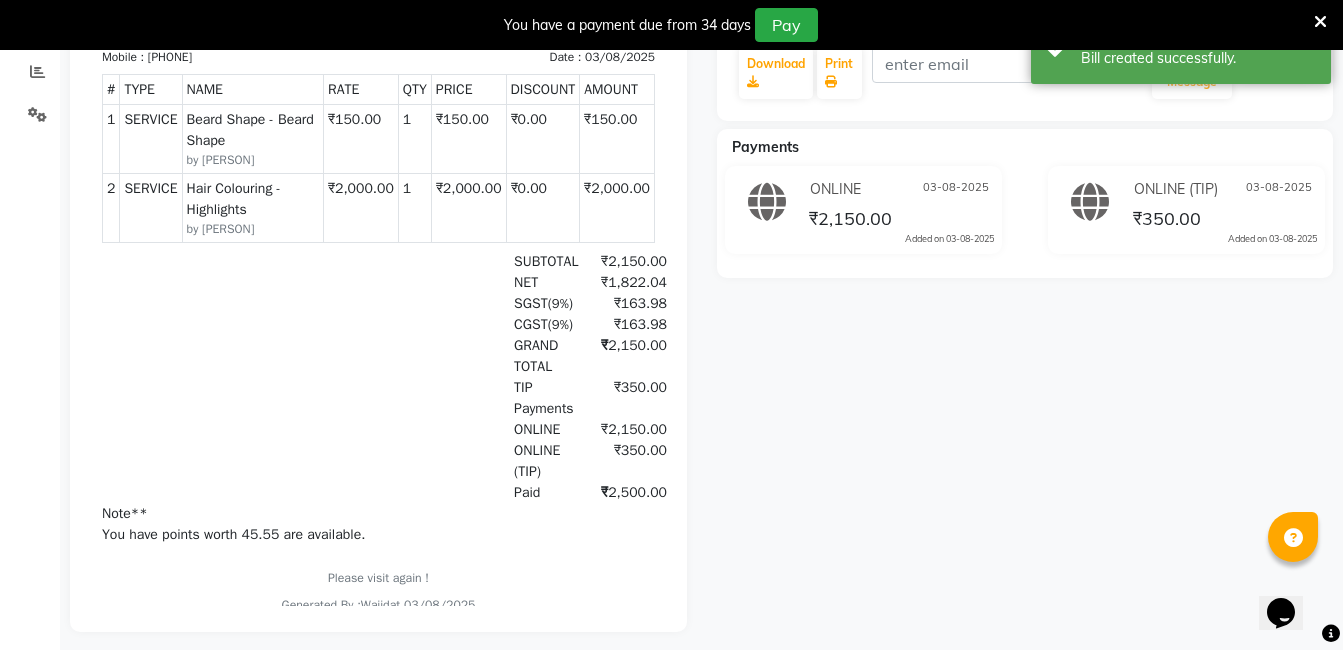 scroll, scrollTop: 0, scrollLeft: 0, axis: both 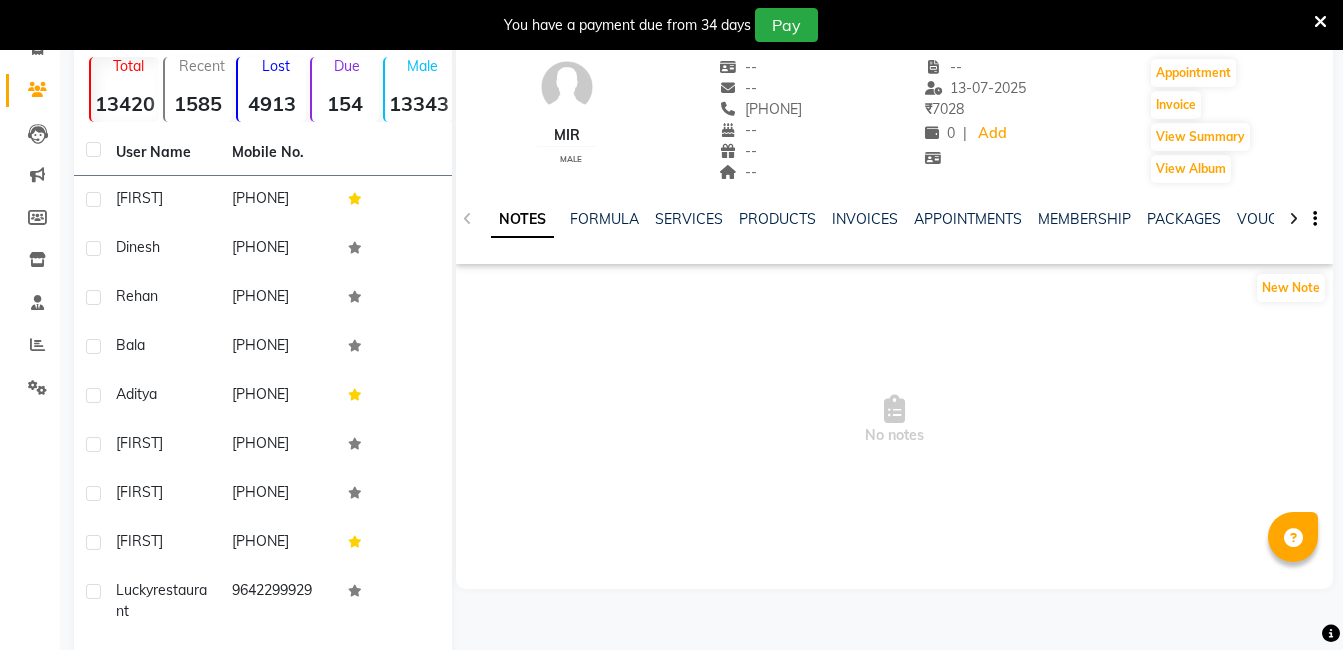 click on "NOTES FORMULA SERVICES PRODUCTS INVOICES APPOINTMENTS MEMBERSHIP PACKAGES VOUCHERS GIFTCARDS POINTS FORMS FAMILY CARDS WALLET" 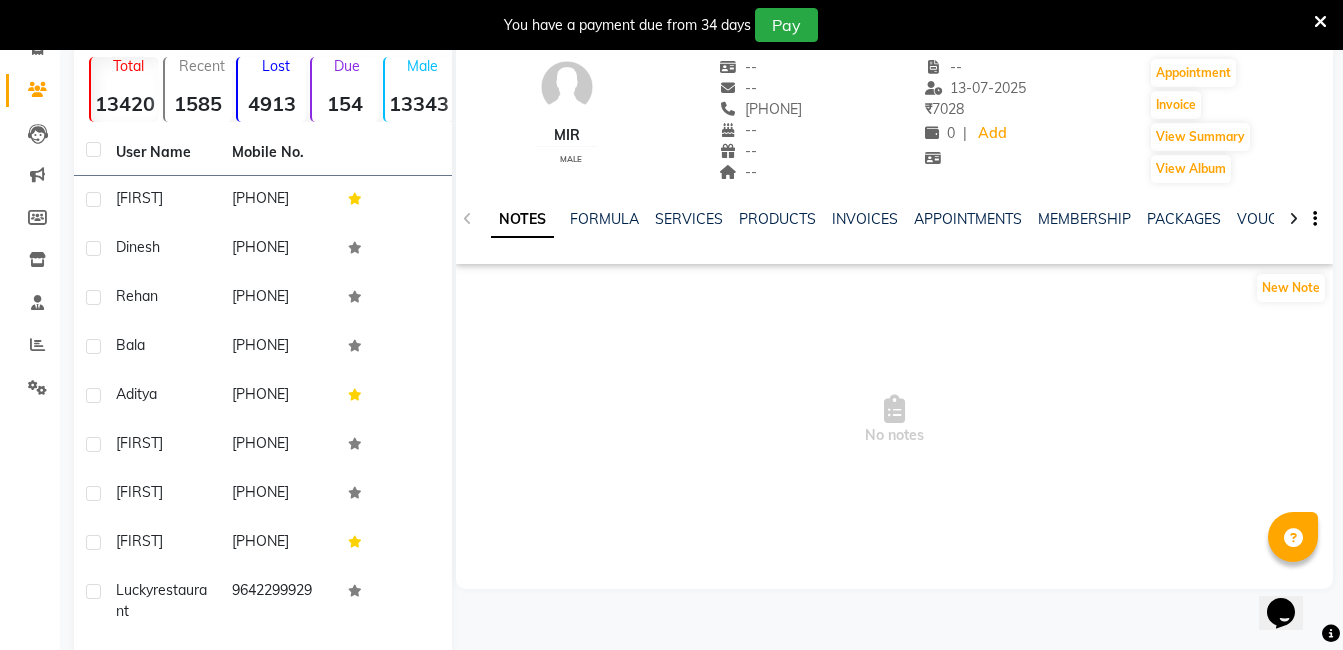 scroll, scrollTop: 0, scrollLeft: 0, axis: both 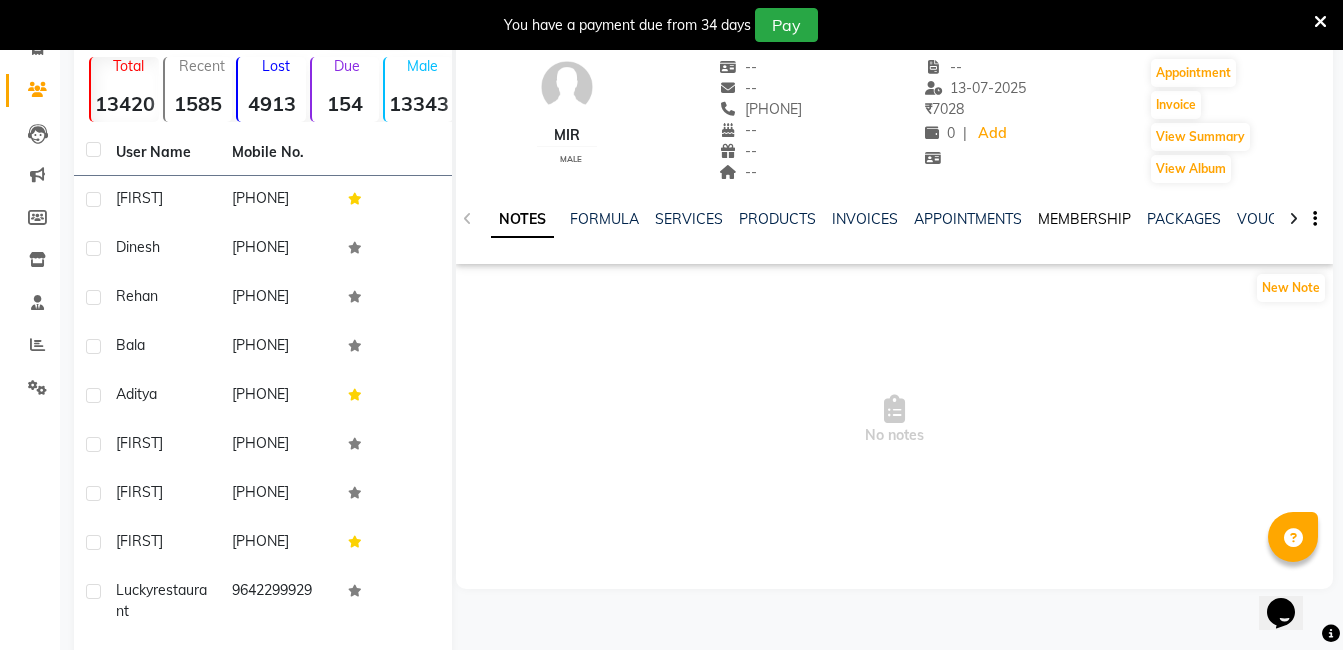 click on "MEMBERSHIP" 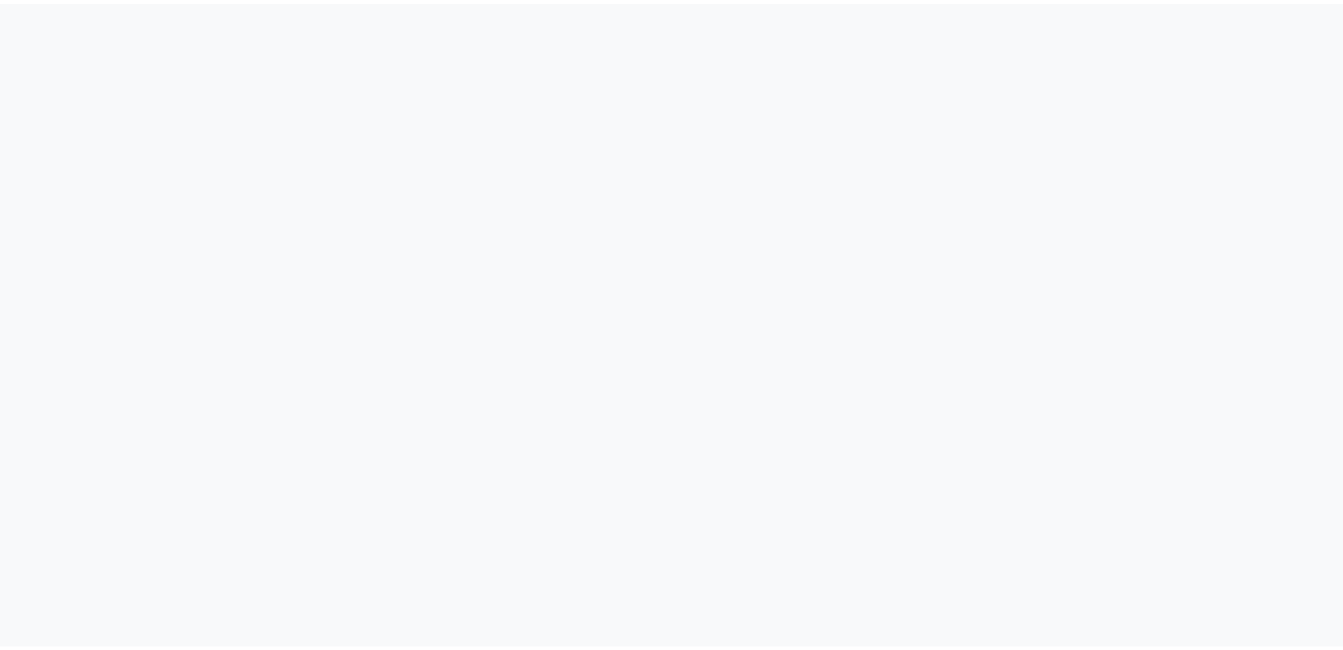 scroll, scrollTop: 0, scrollLeft: 0, axis: both 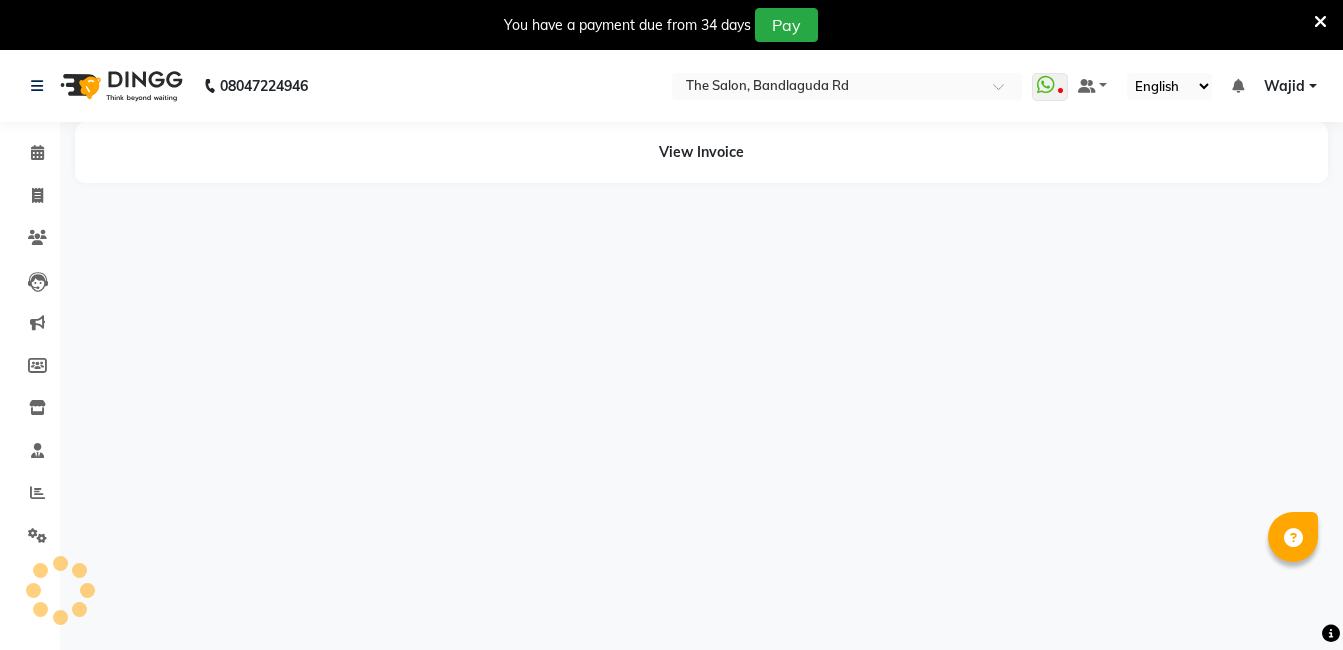select on "en" 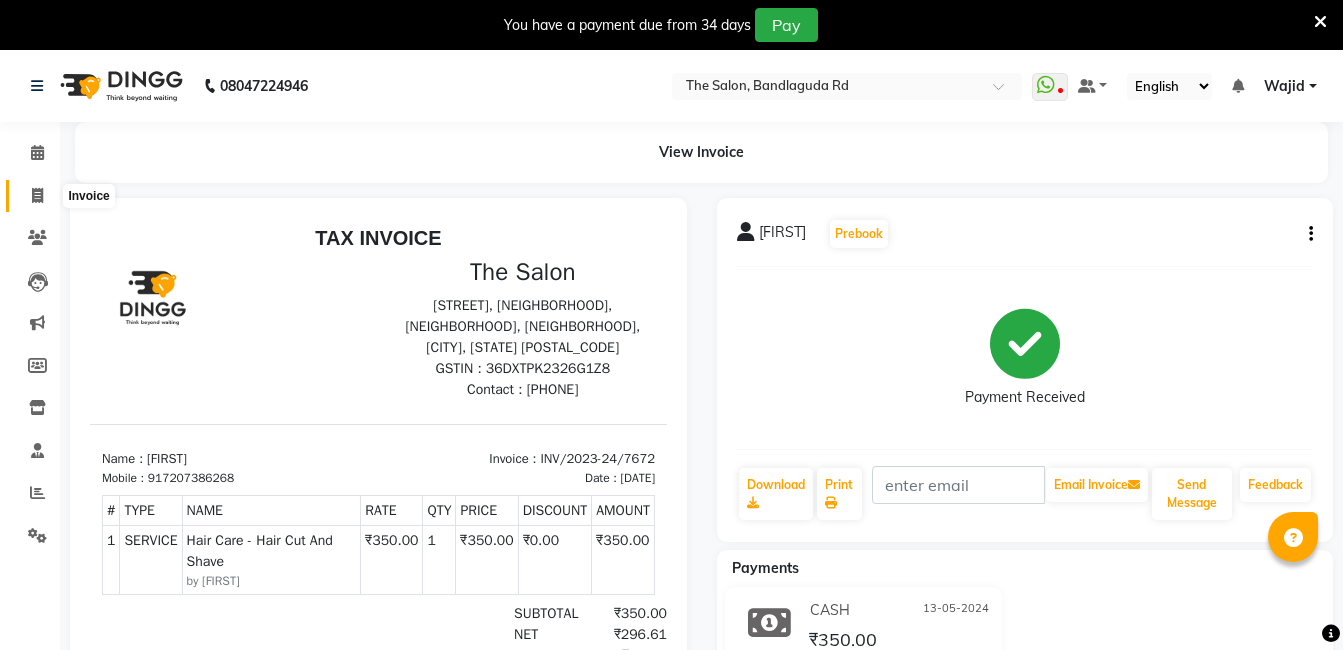scroll, scrollTop: 0, scrollLeft: 0, axis: both 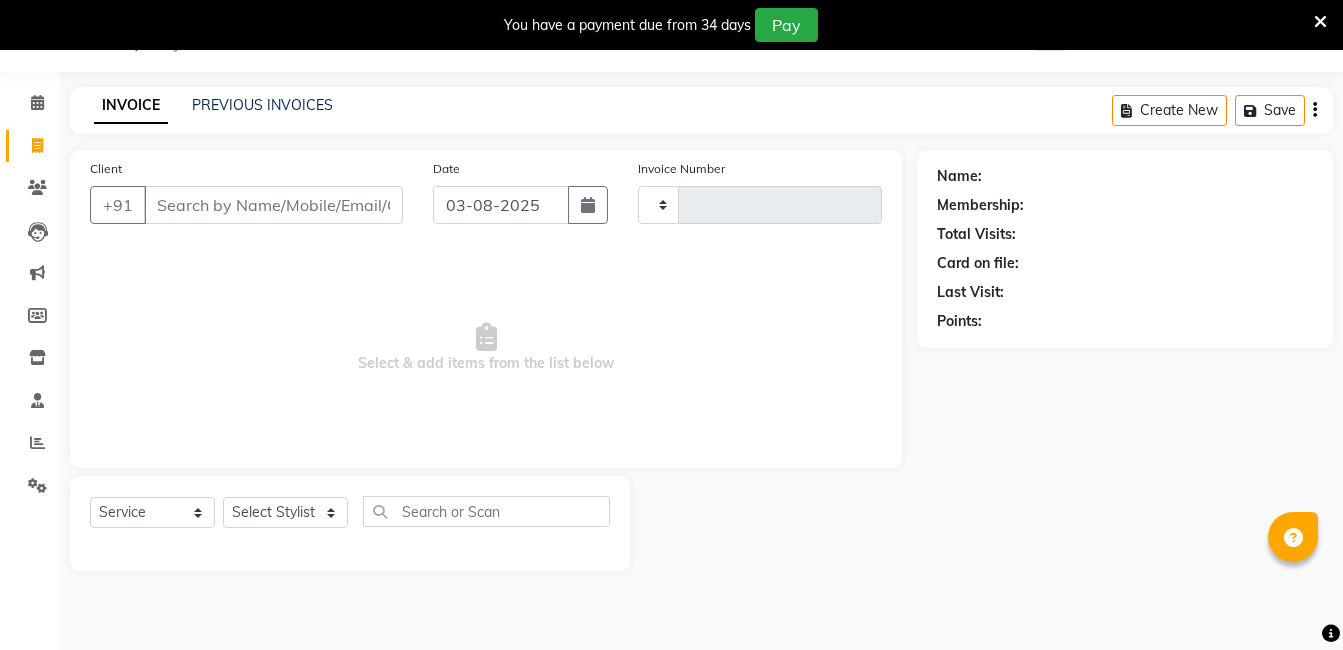 type on "11960" 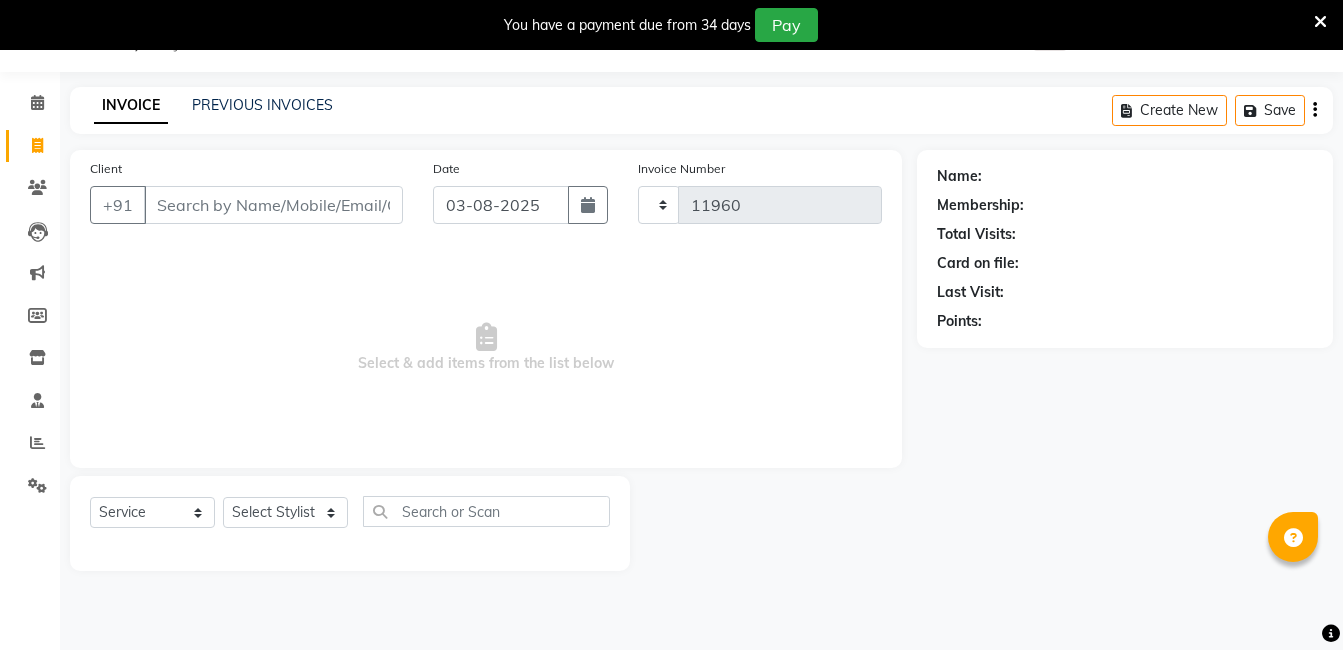 select on "5198" 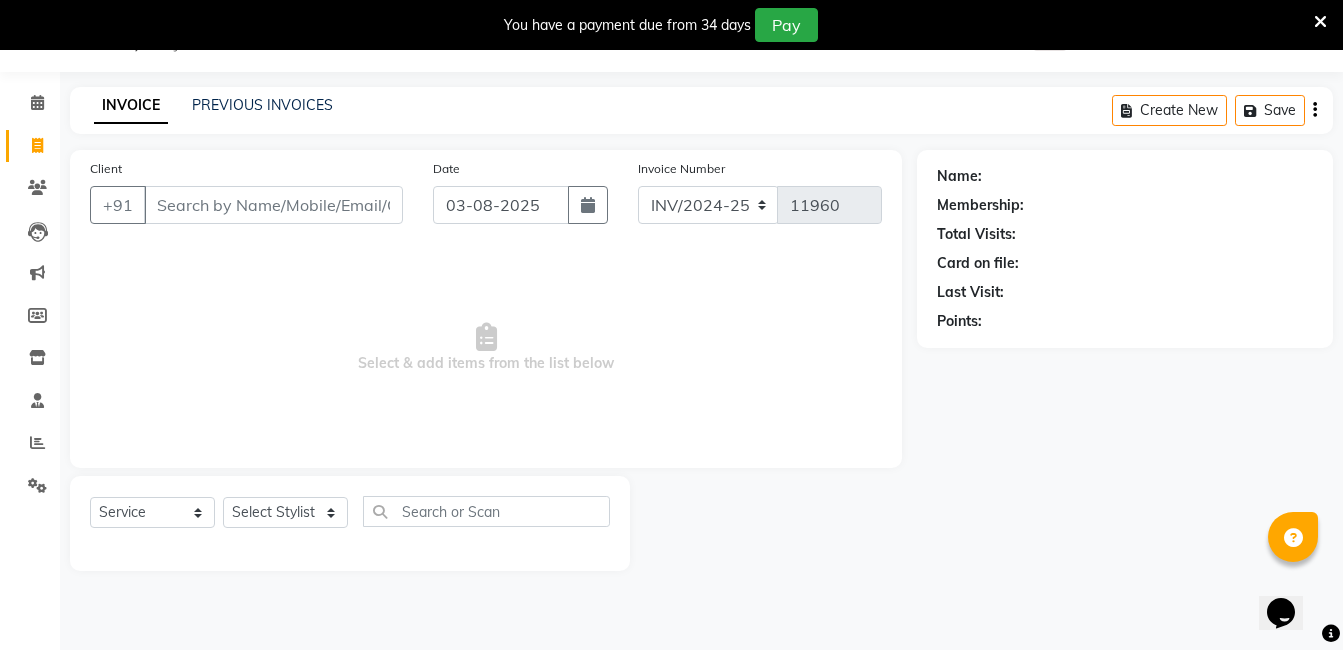scroll, scrollTop: 0, scrollLeft: 0, axis: both 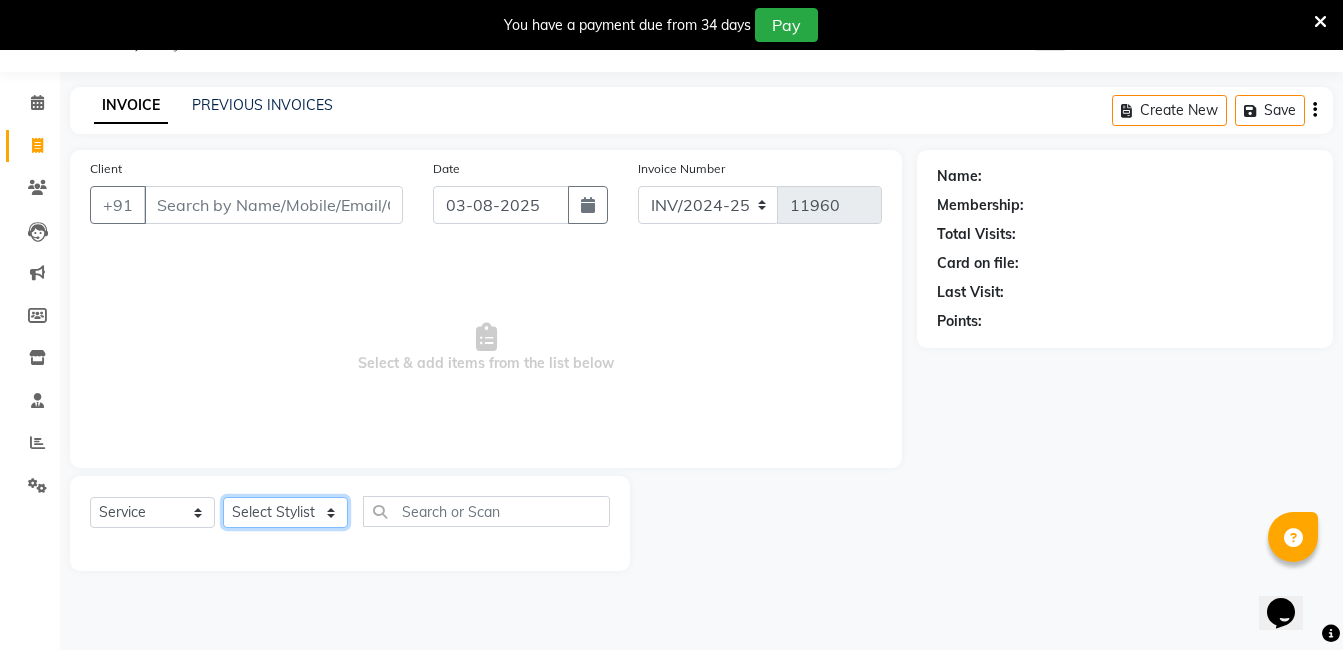 click on "Select Stylist AIJAZ fazil imran iqbal kasim mohd mohsin rasheed sameer TALIB Wajid" 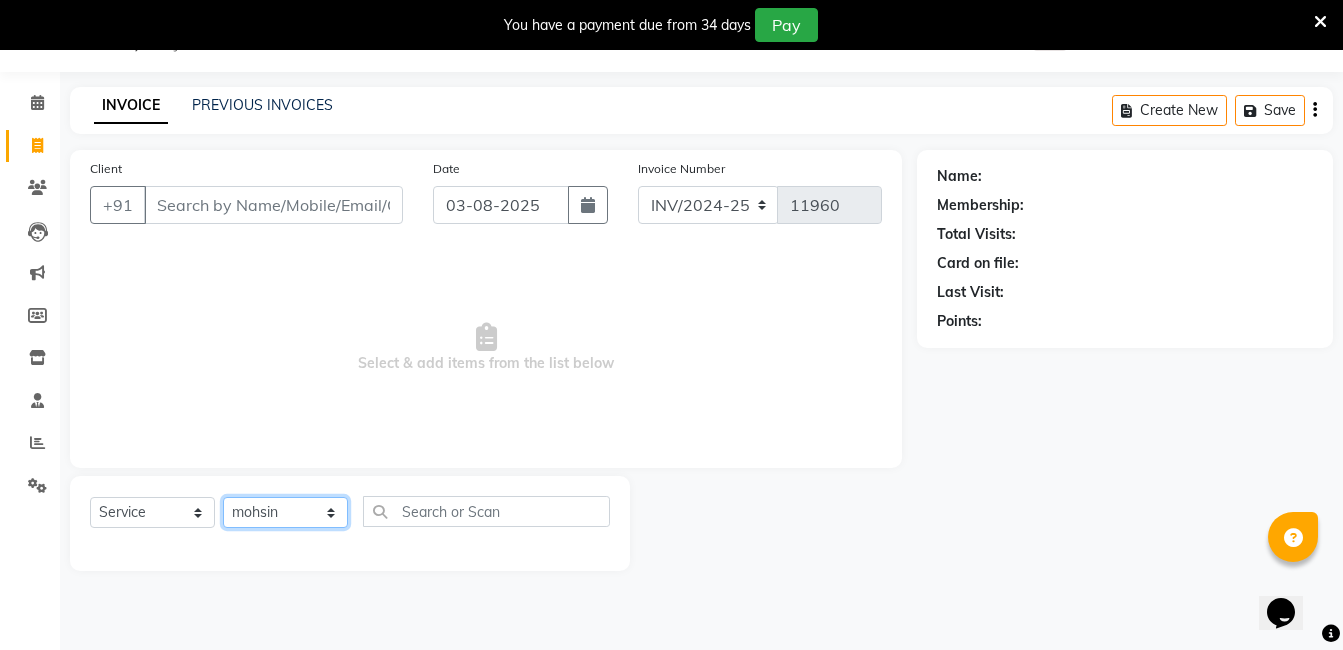 click on "Select Stylist AIJAZ fazil imran iqbal kasim mohd mohsin rasheed sameer TALIB Wajid" 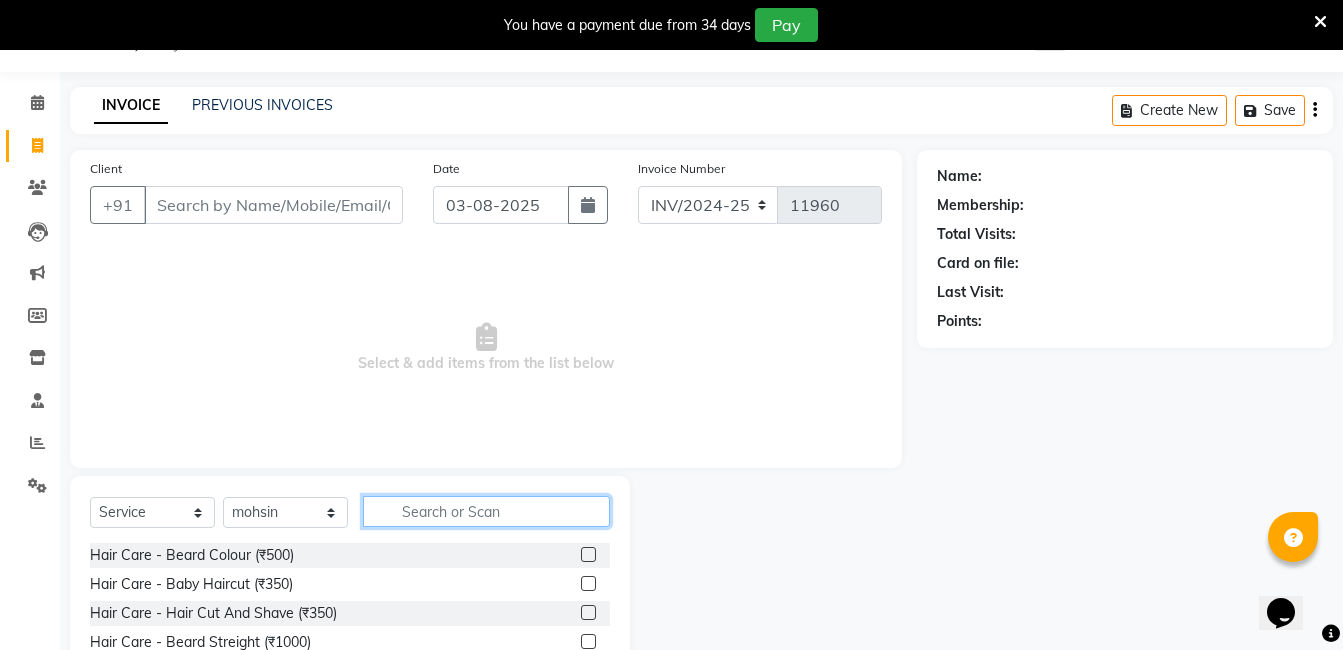 click 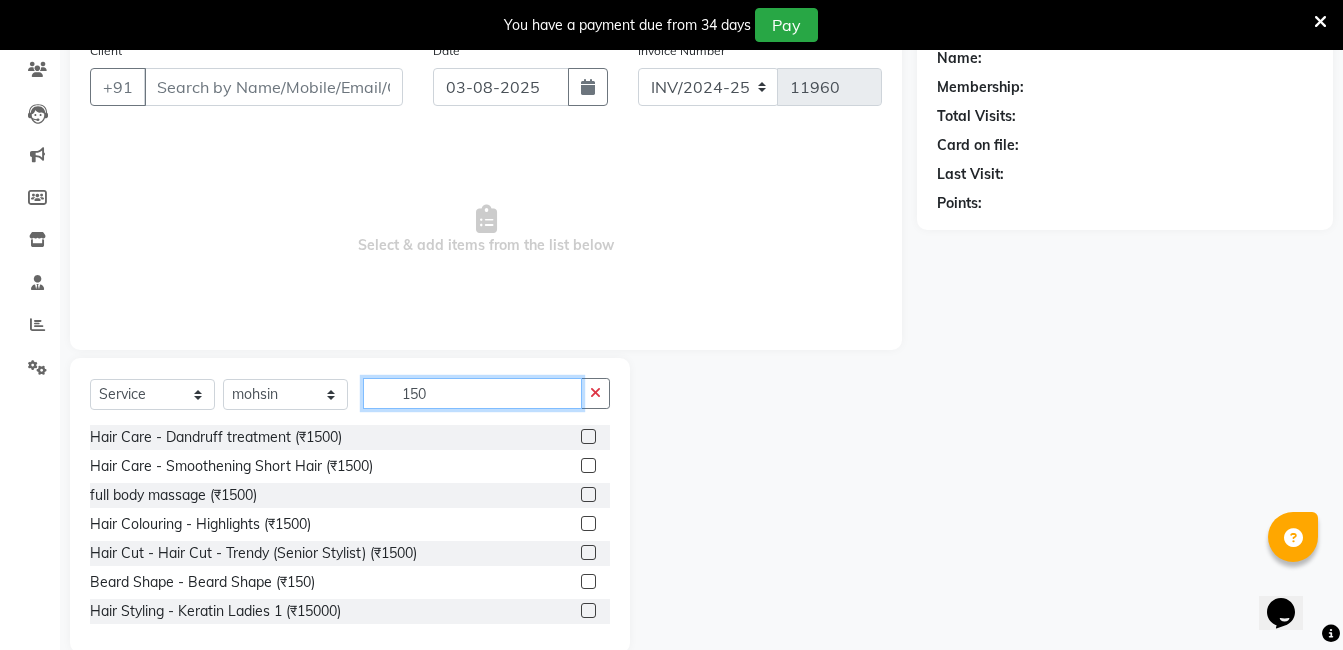 scroll, scrollTop: 201, scrollLeft: 0, axis: vertical 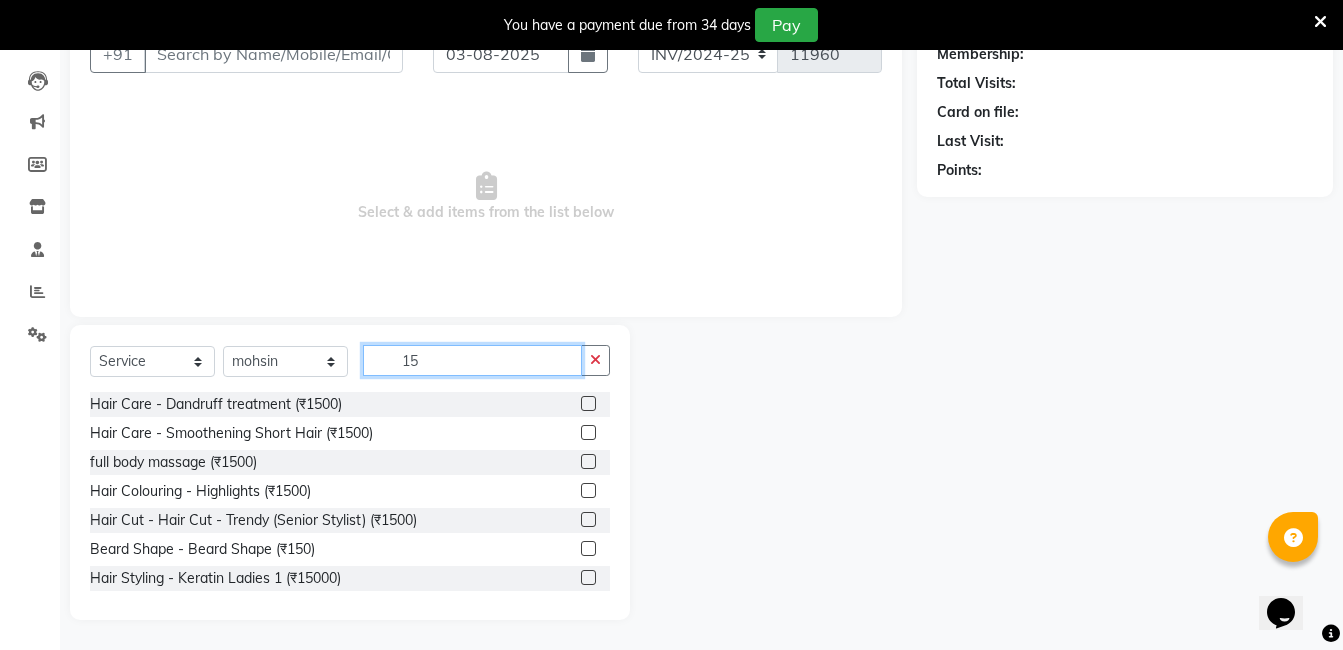 type on "1" 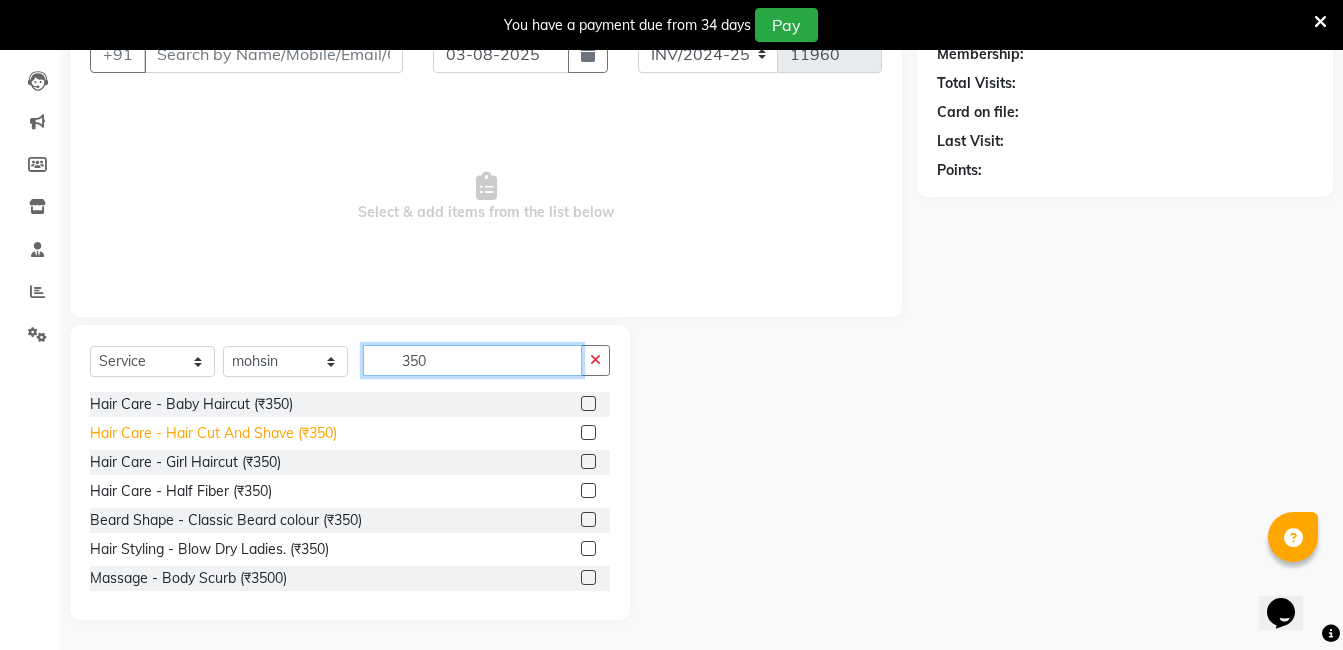 type on "350" 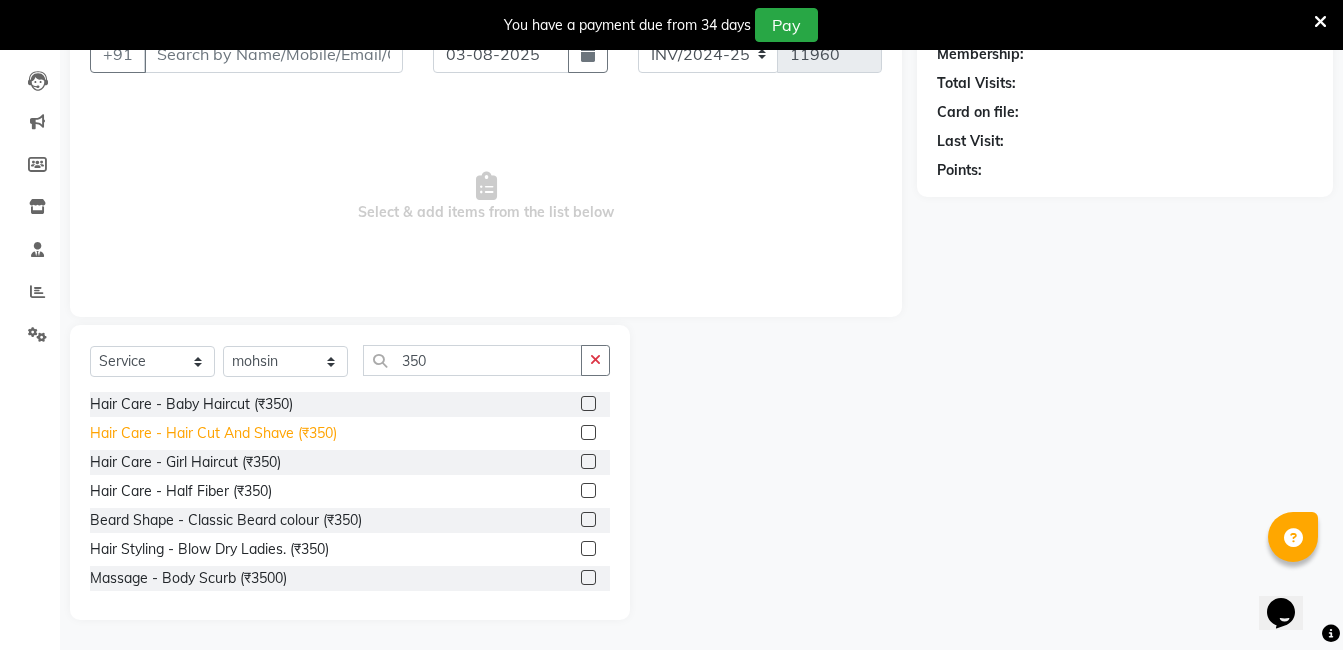 click on "Hair Care - Hair Cut And Shave (₹350)" 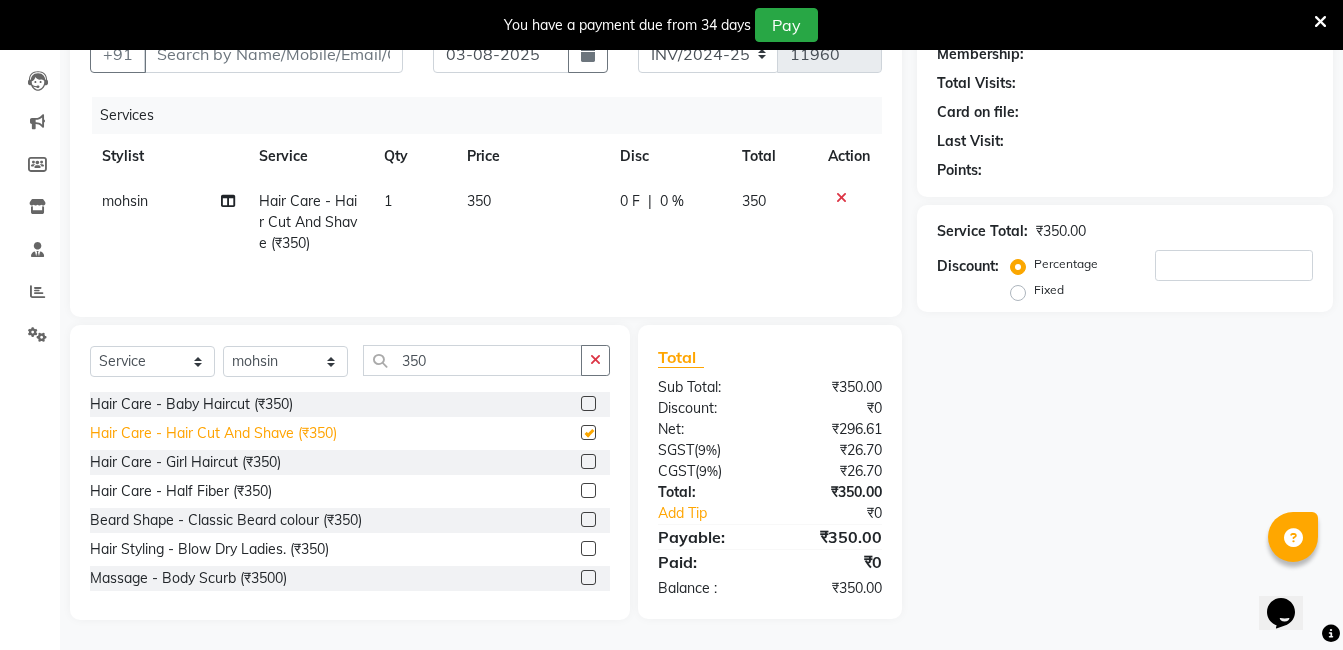 checkbox on "false" 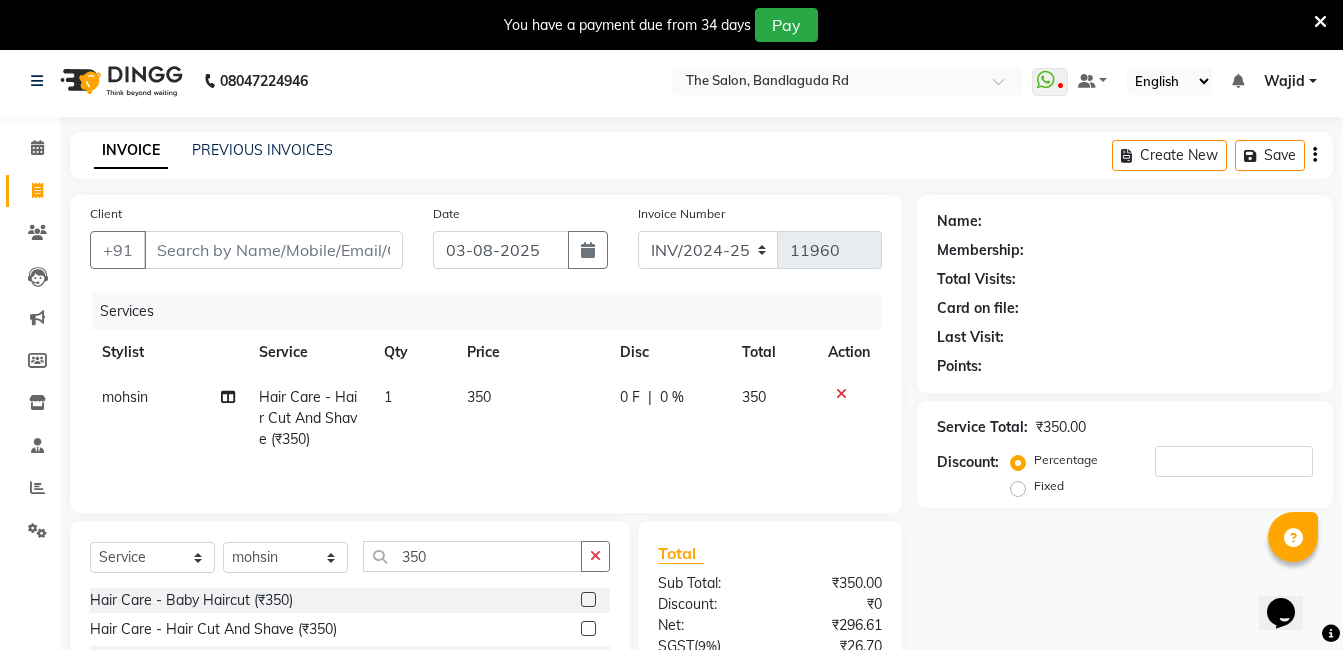 scroll, scrollTop: 0, scrollLeft: 0, axis: both 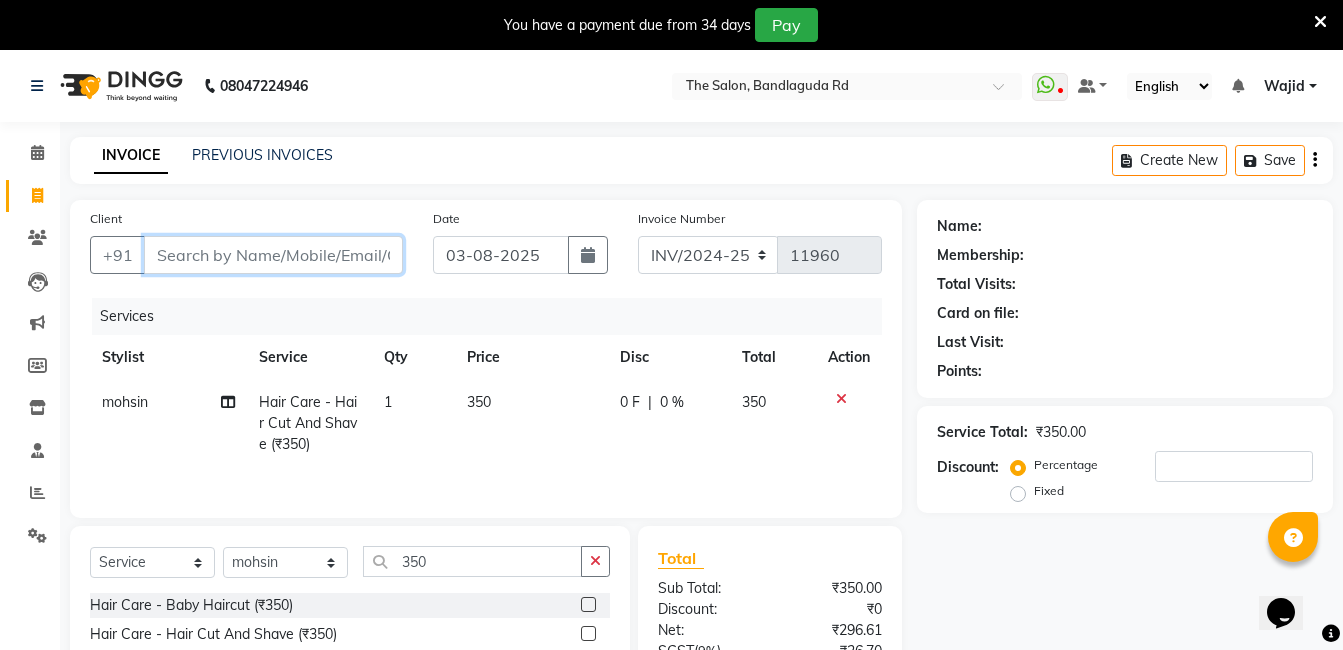 click on "Client" at bounding box center [273, 255] 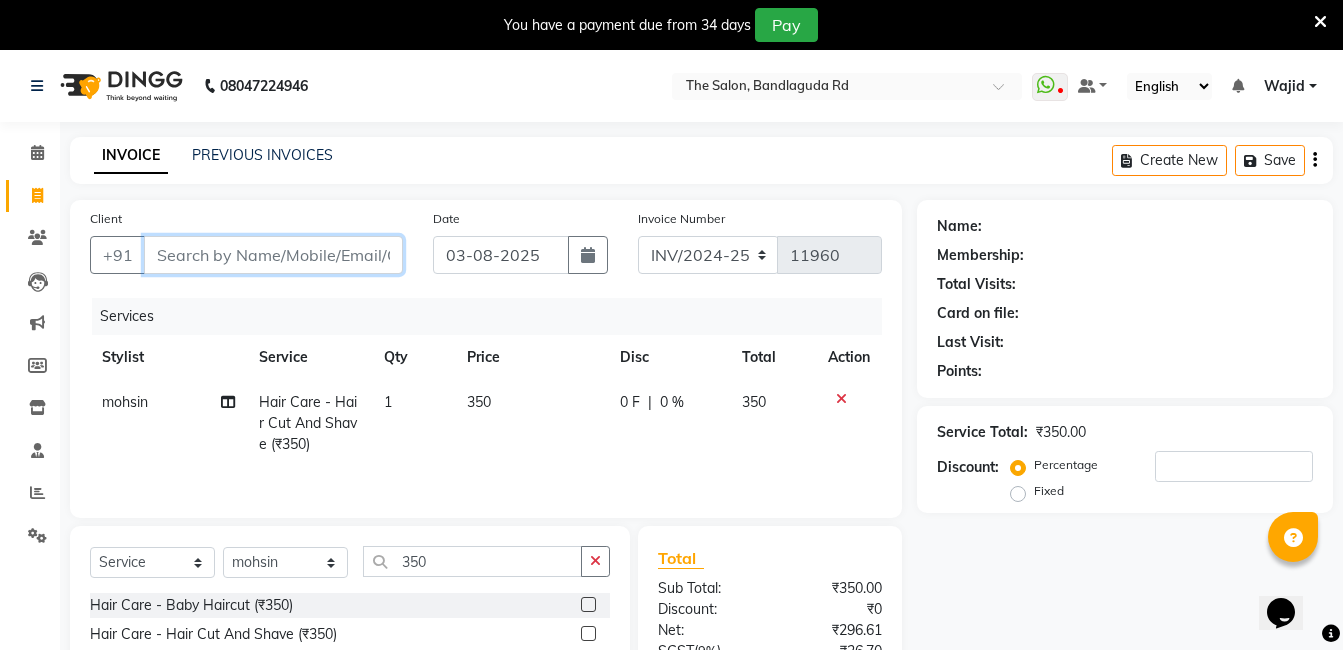 type on "8" 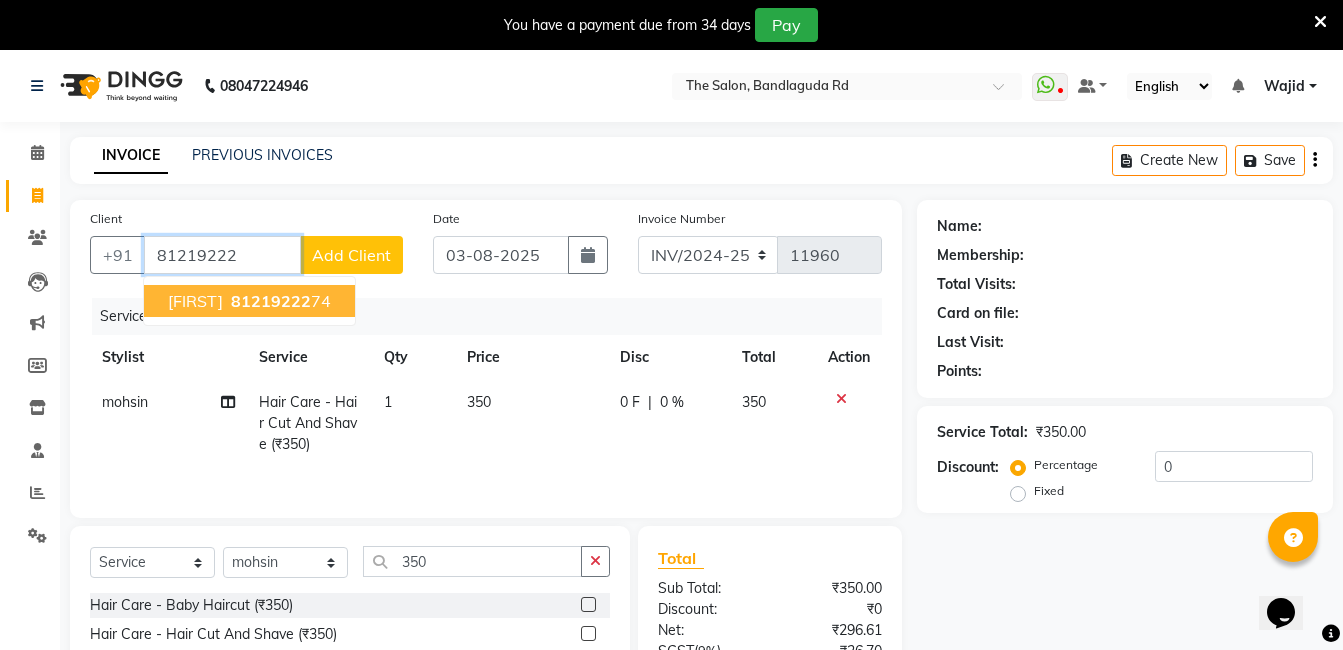 click on "Muzzmil   81219222 74" at bounding box center [249, 301] 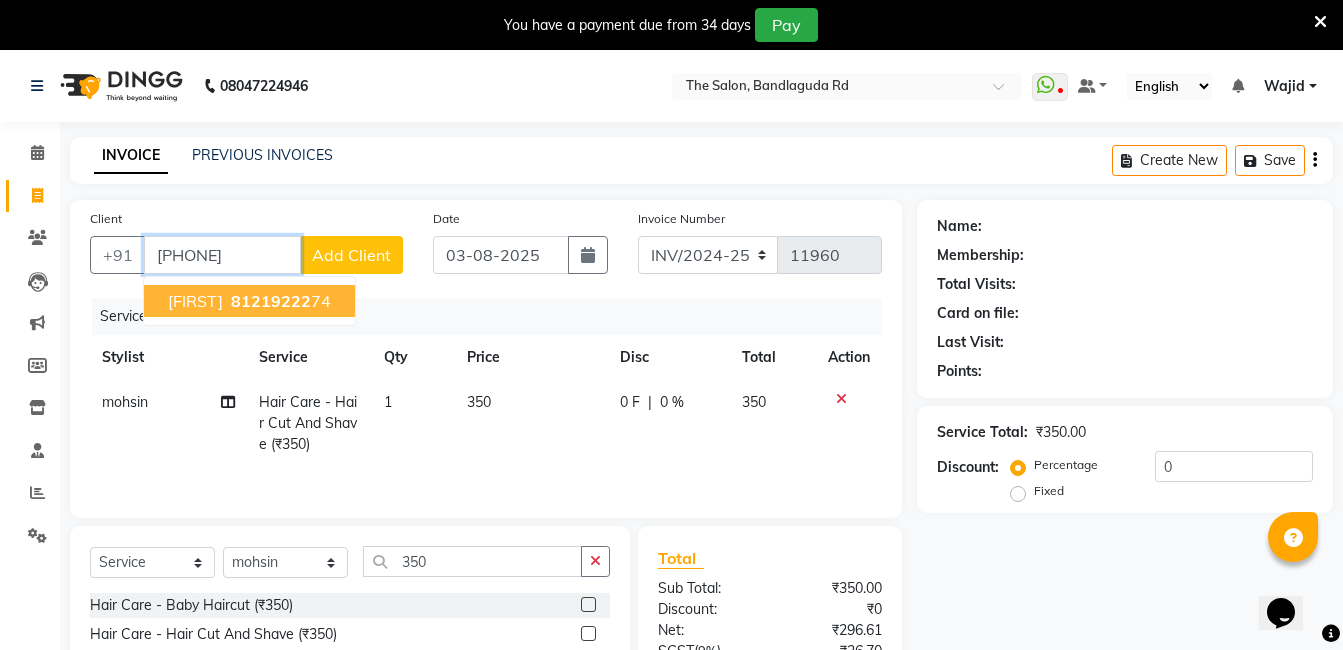 type on "8121922274" 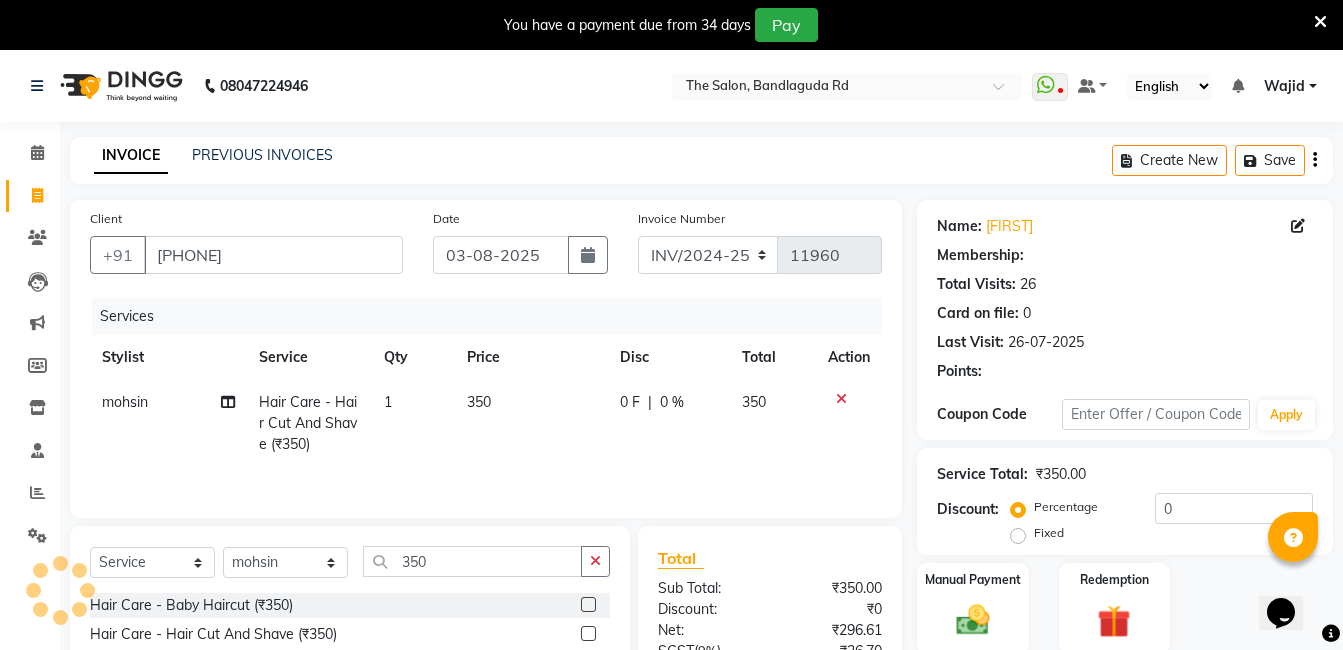 select on "2: Object" 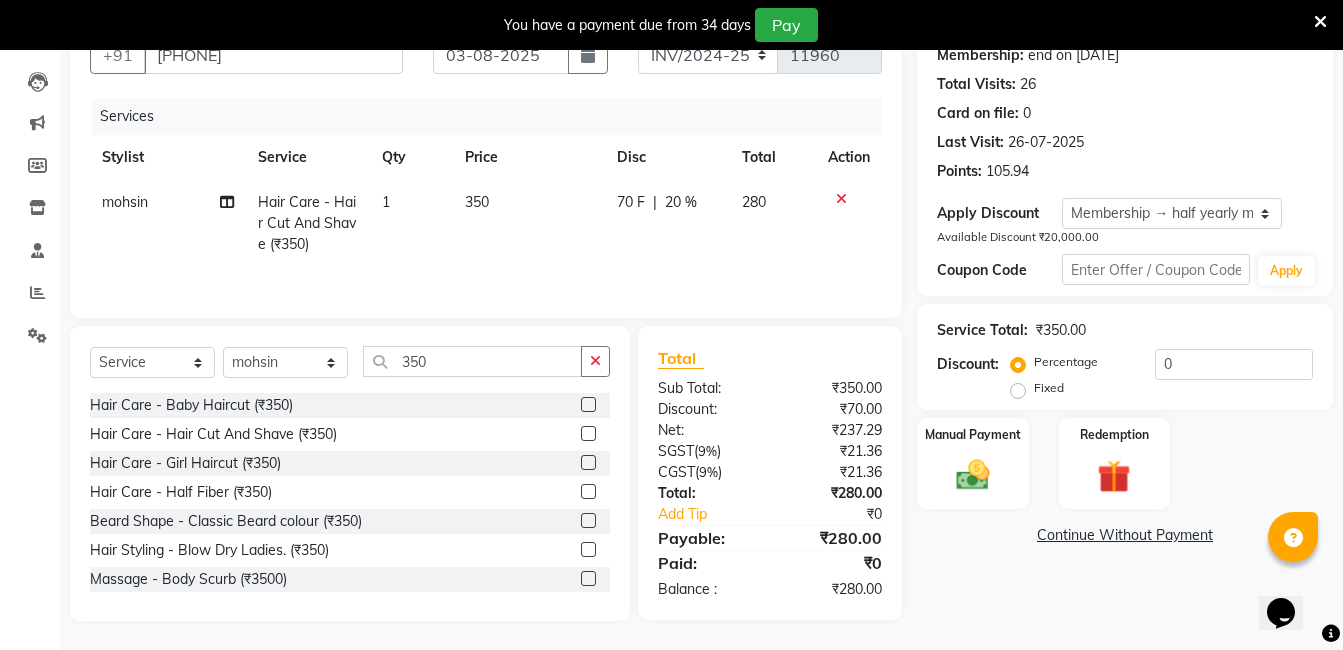 scroll, scrollTop: 201, scrollLeft: 0, axis: vertical 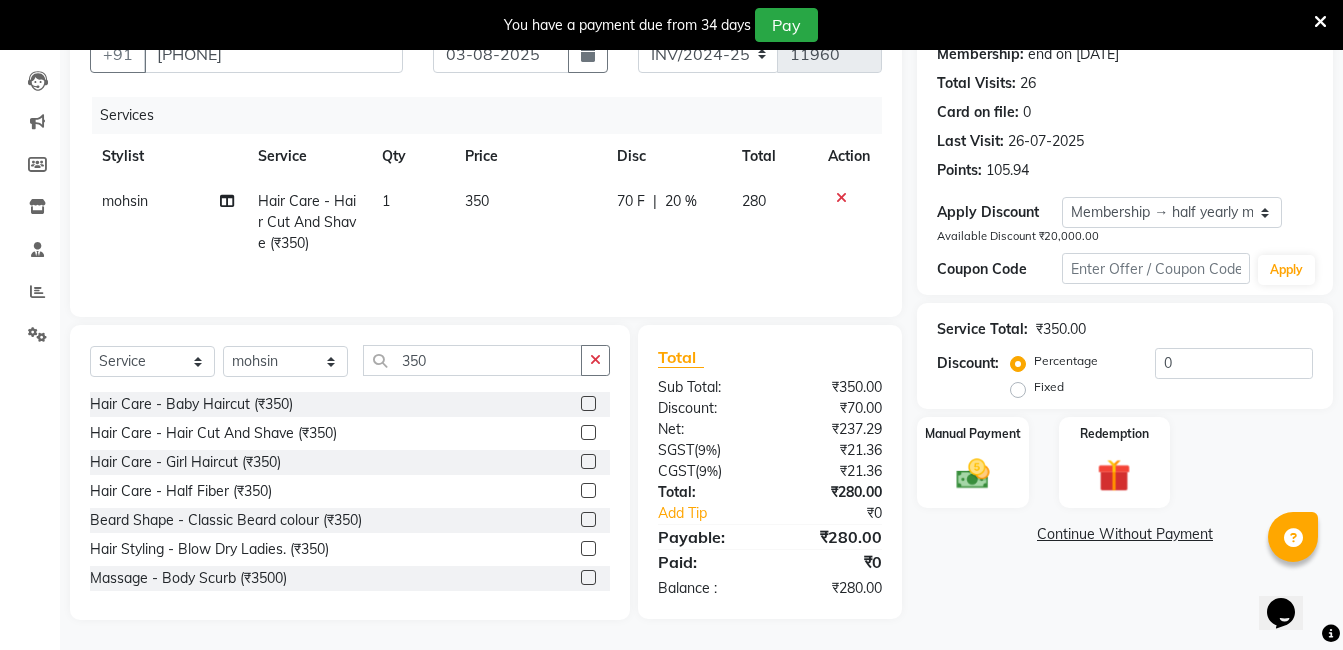 type on "20" 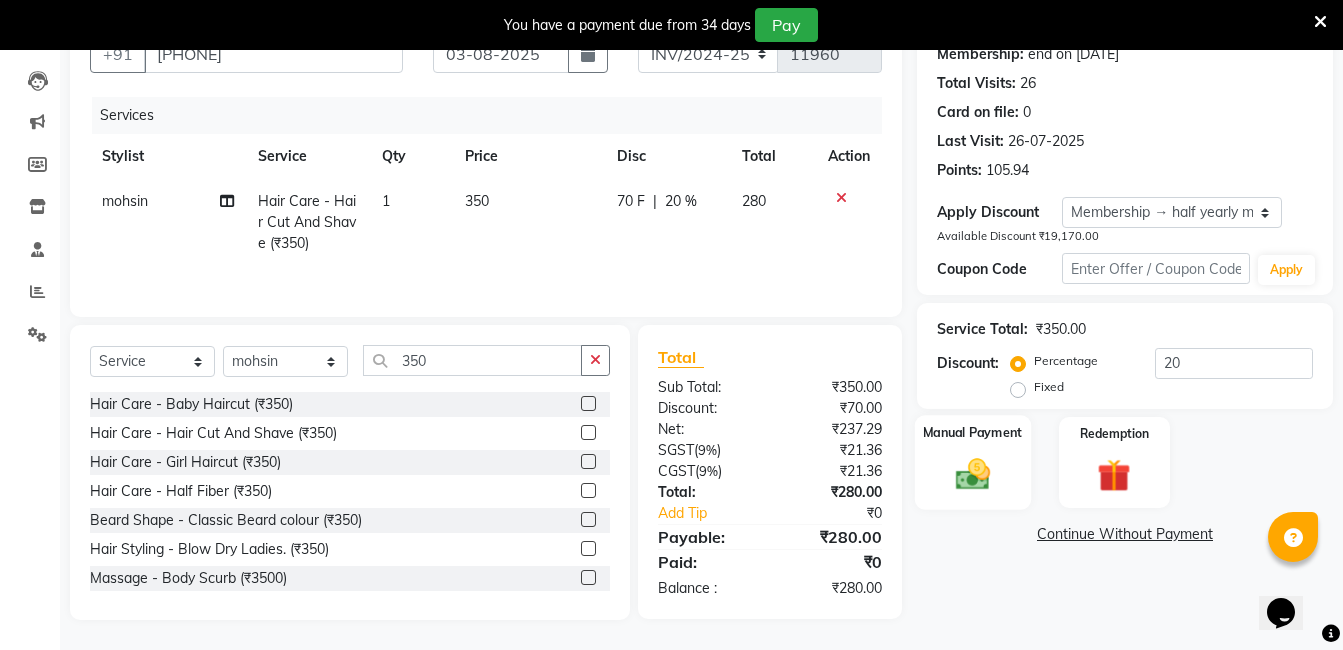 click 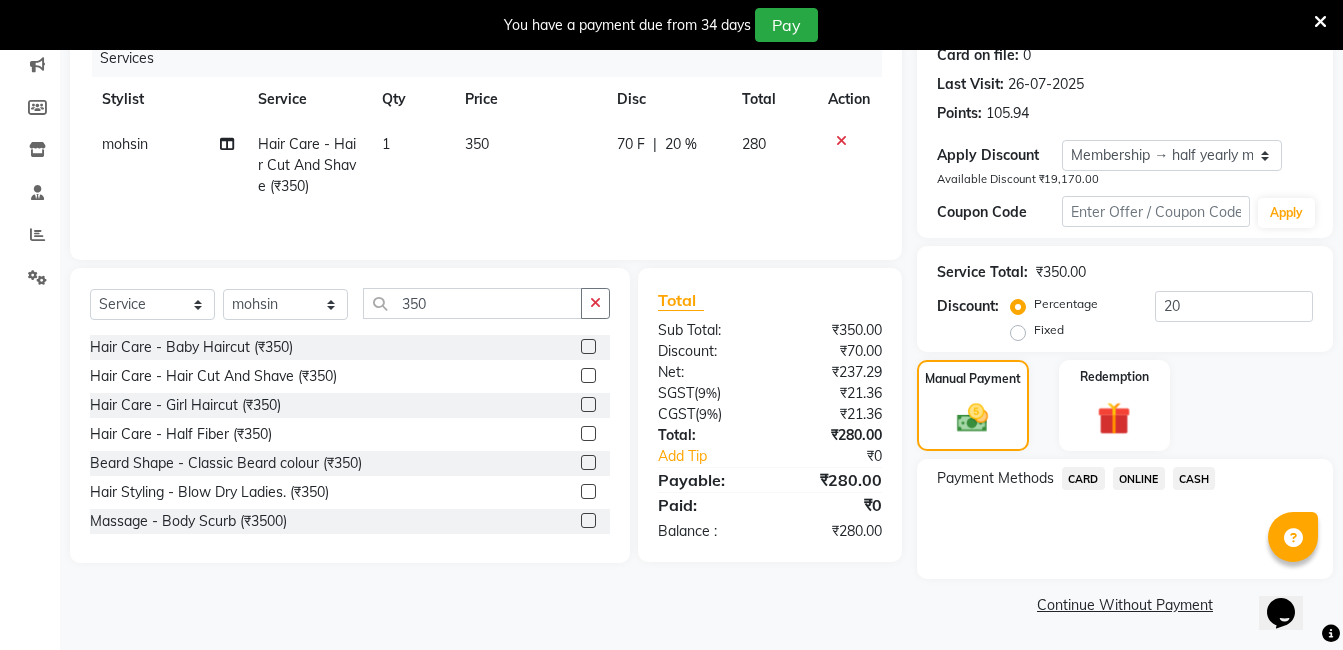click on "ONLINE" 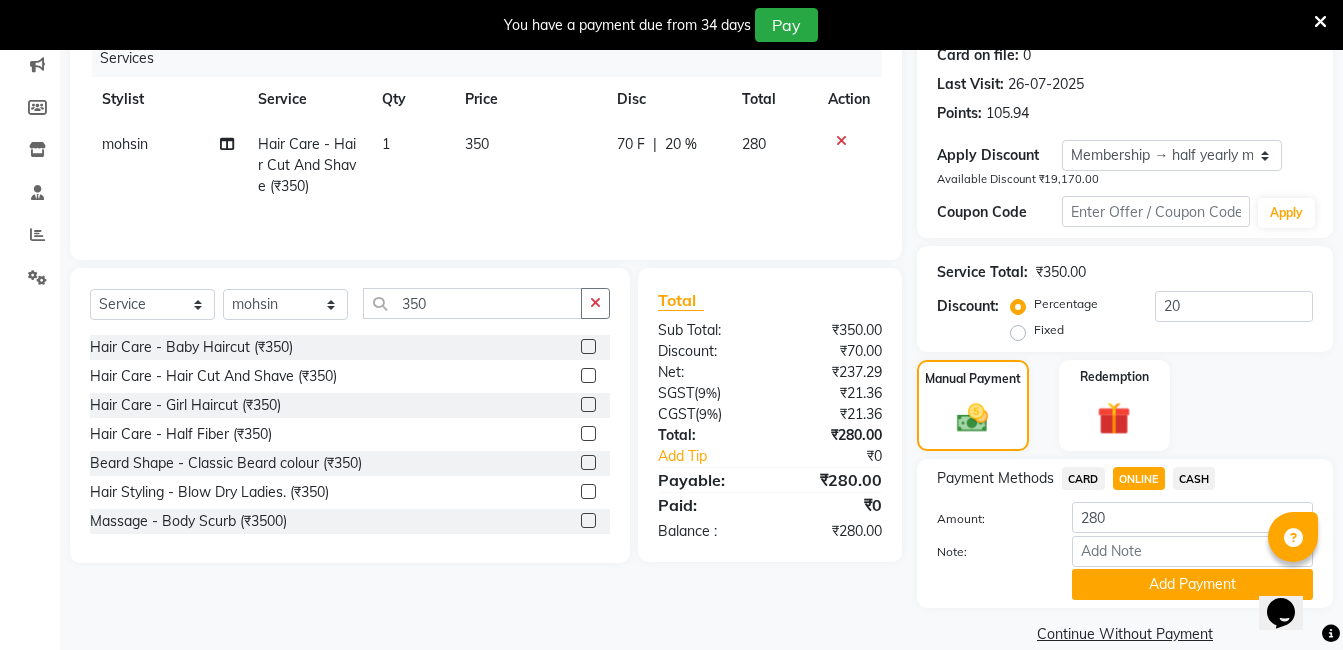 scroll, scrollTop: 287, scrollLeft: 0, axis: vertical 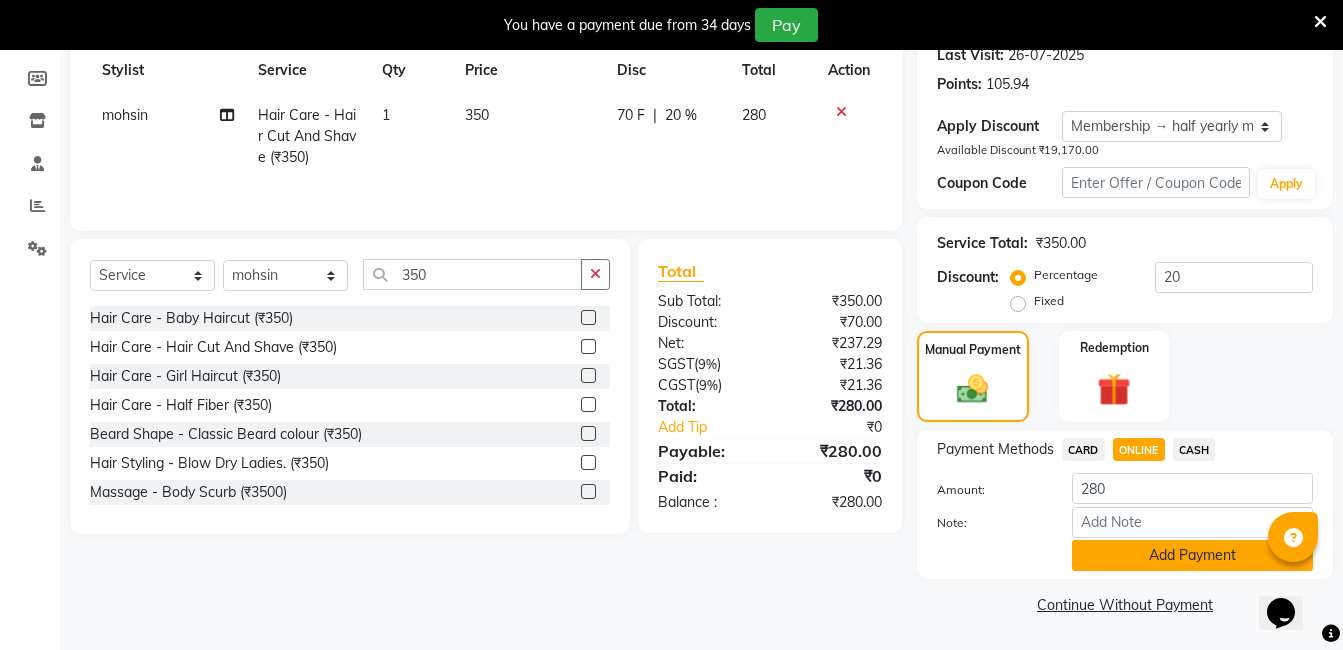 click on "Add Payment" 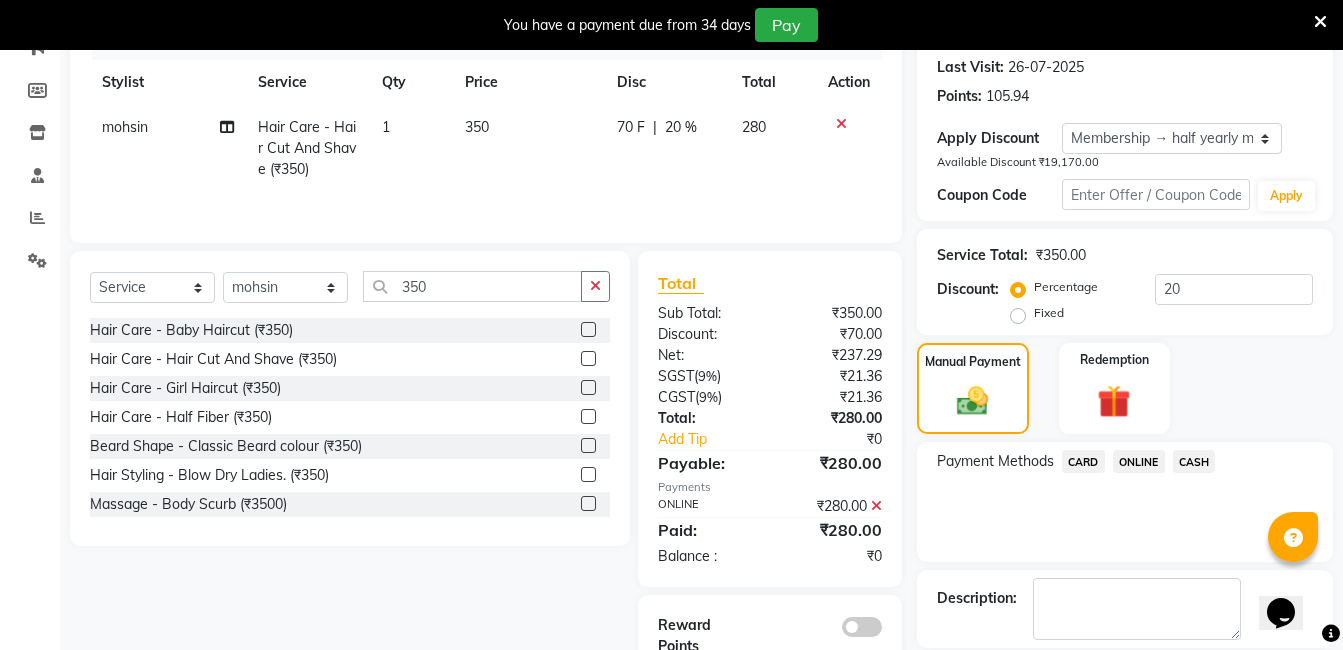 scroll, scrollTop: 371, scrollLeft: 0, axis: vertical 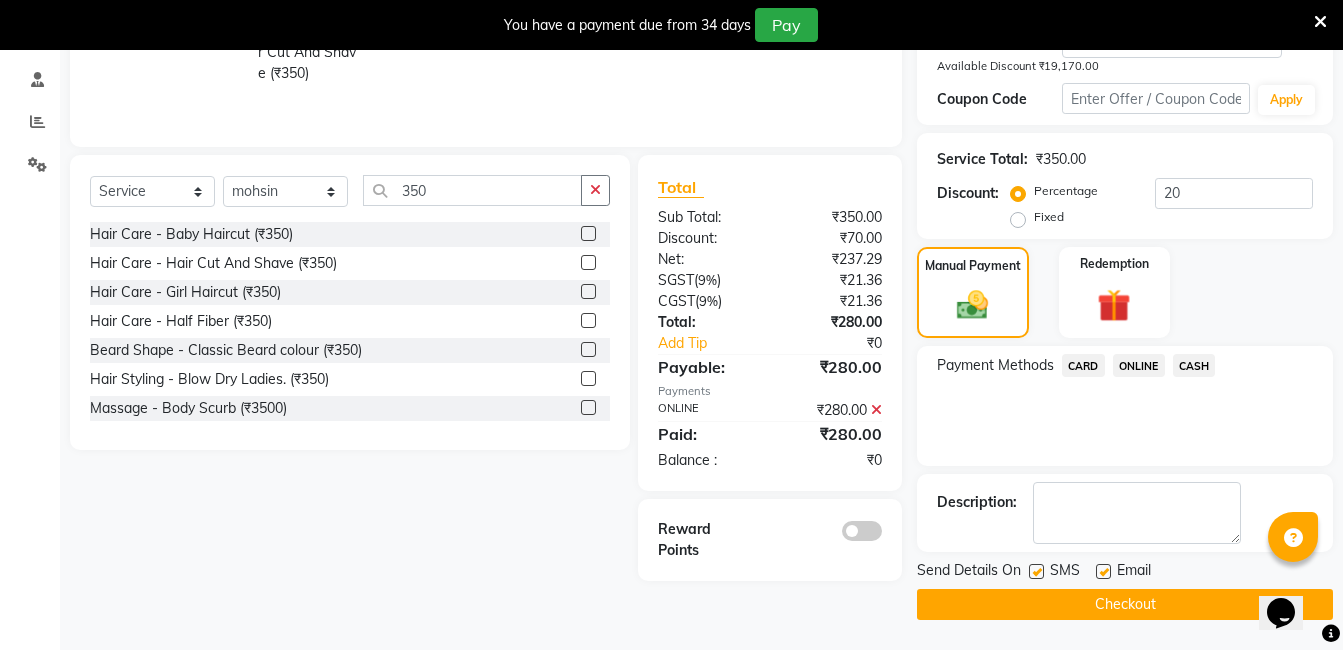 click on "Checkout" 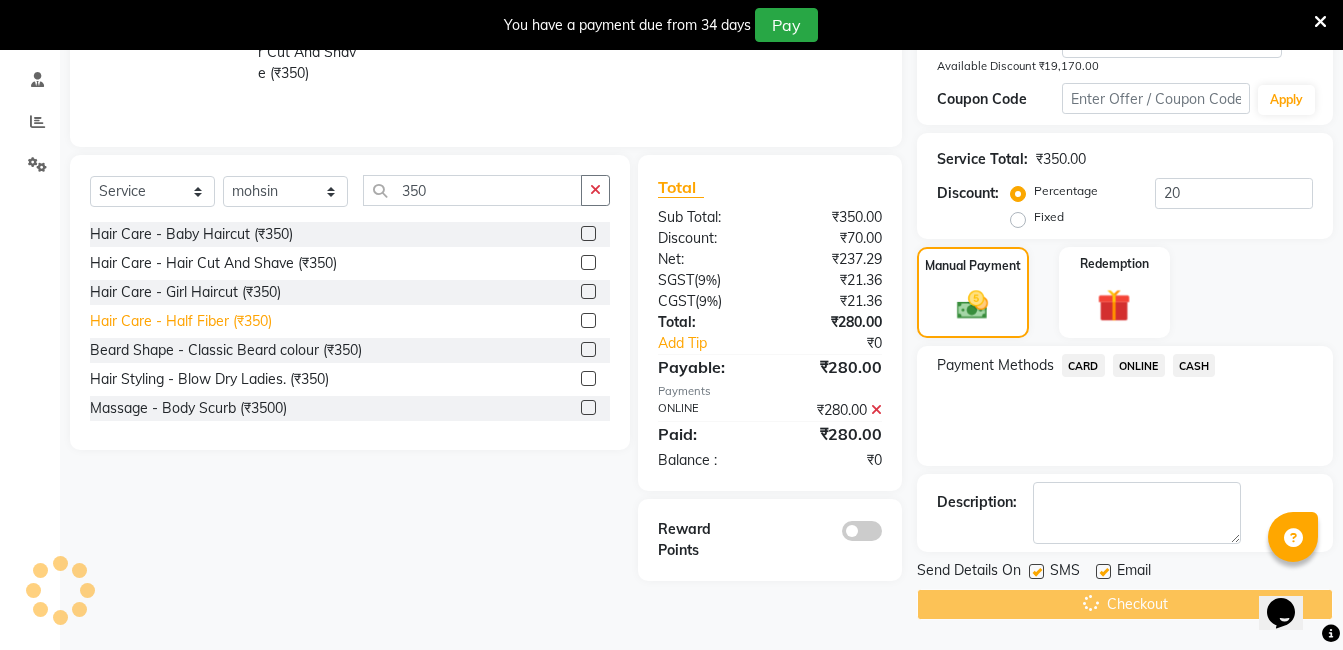 scroll, scrollTop: 0, scrollLeft: 0, axis: both 